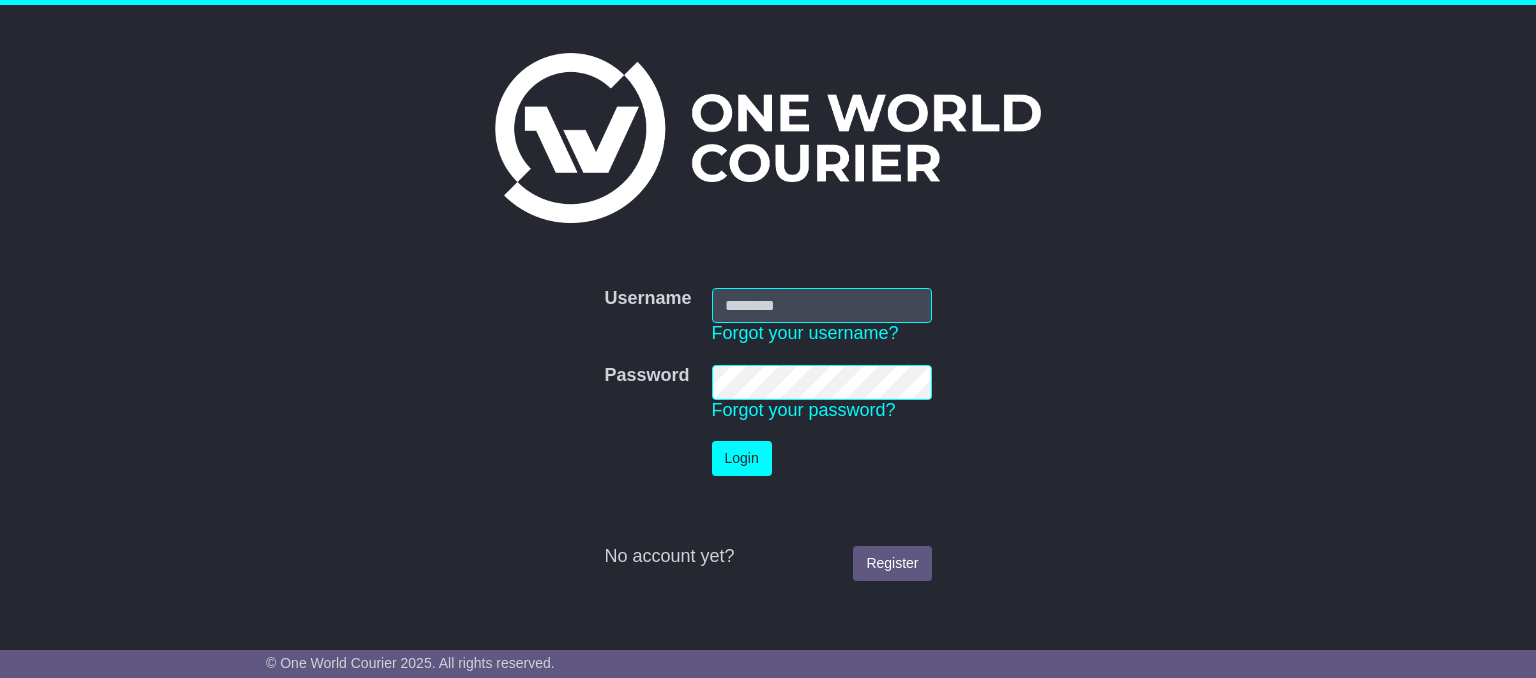scroll, scrollTop: 0, scrollLeft: 0, axis: both 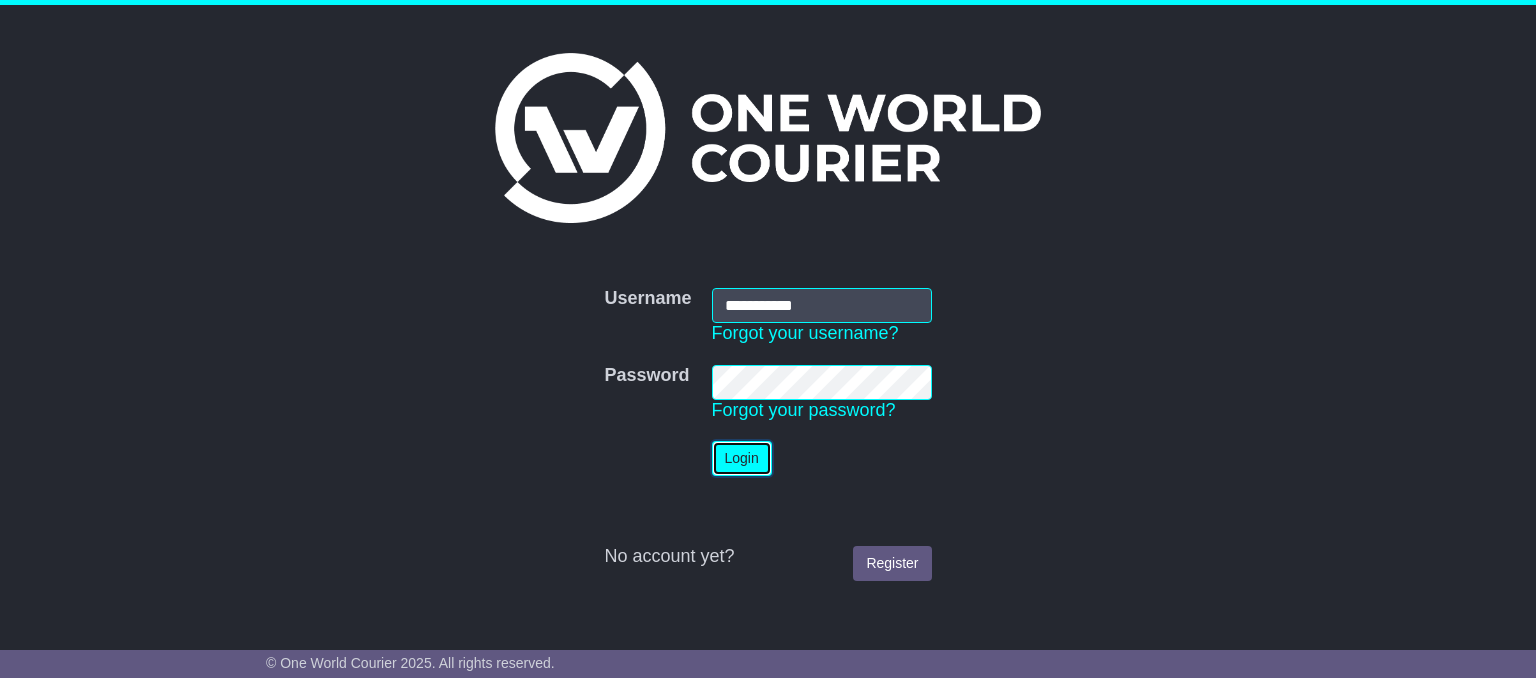 click on "Login" at bounding box center [742, 458] 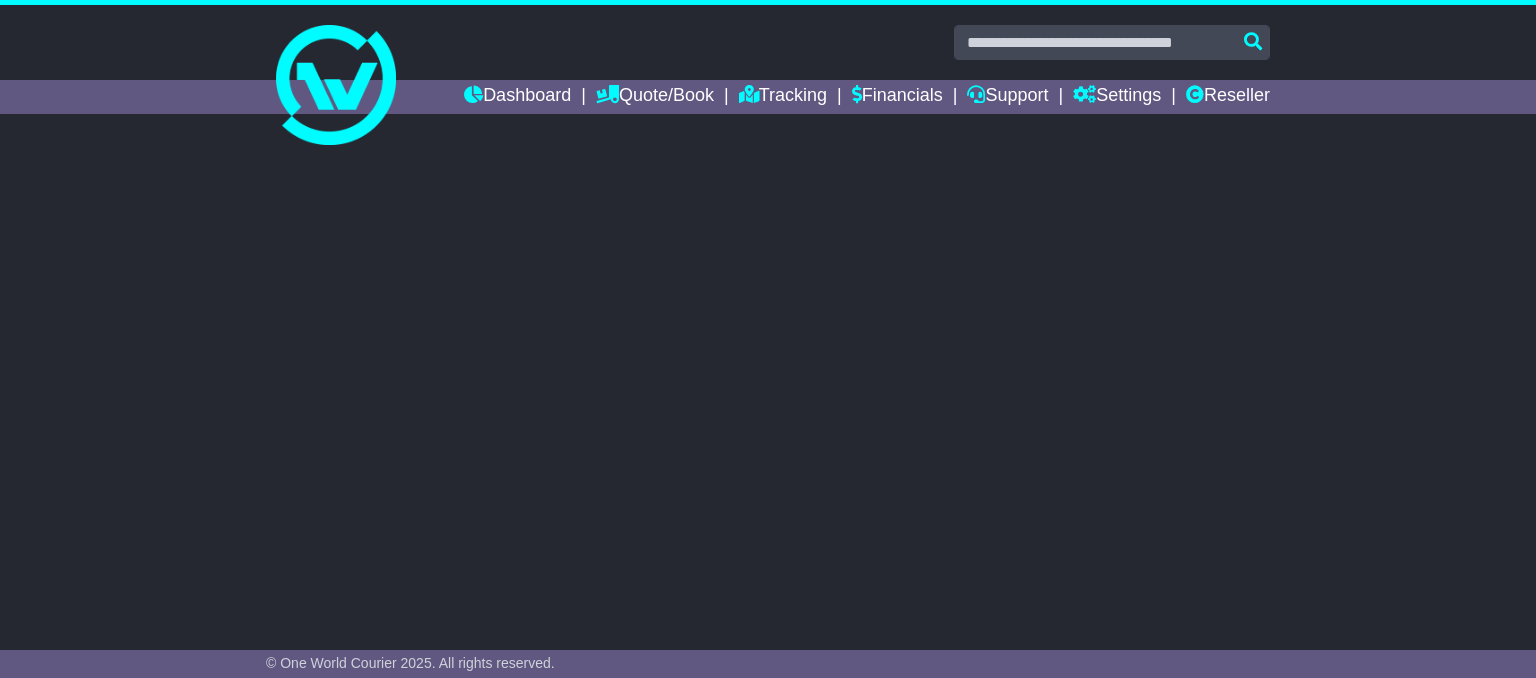 scroll, scrollTop: 0, scrollLeft: 0, axis: both 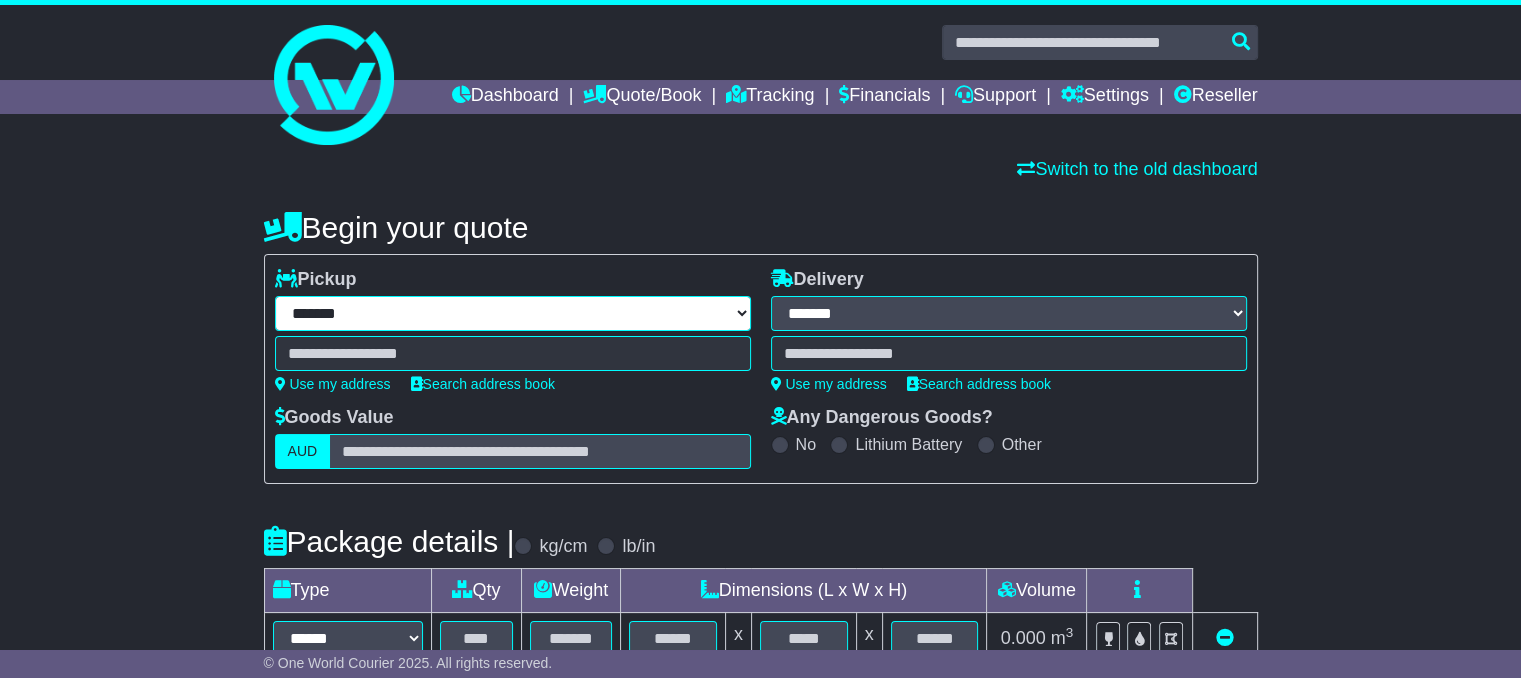 click on "**********" at bounding box center (513, 313) 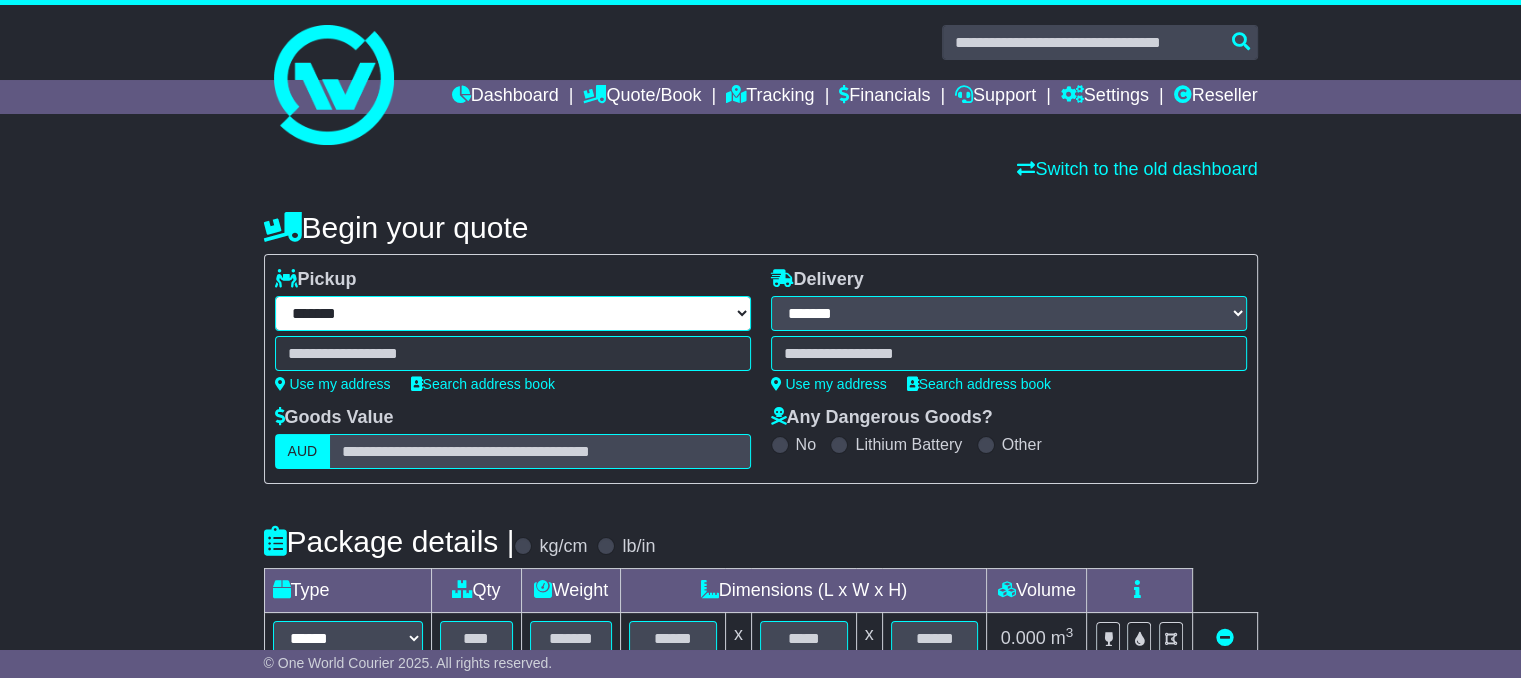 select on "**" 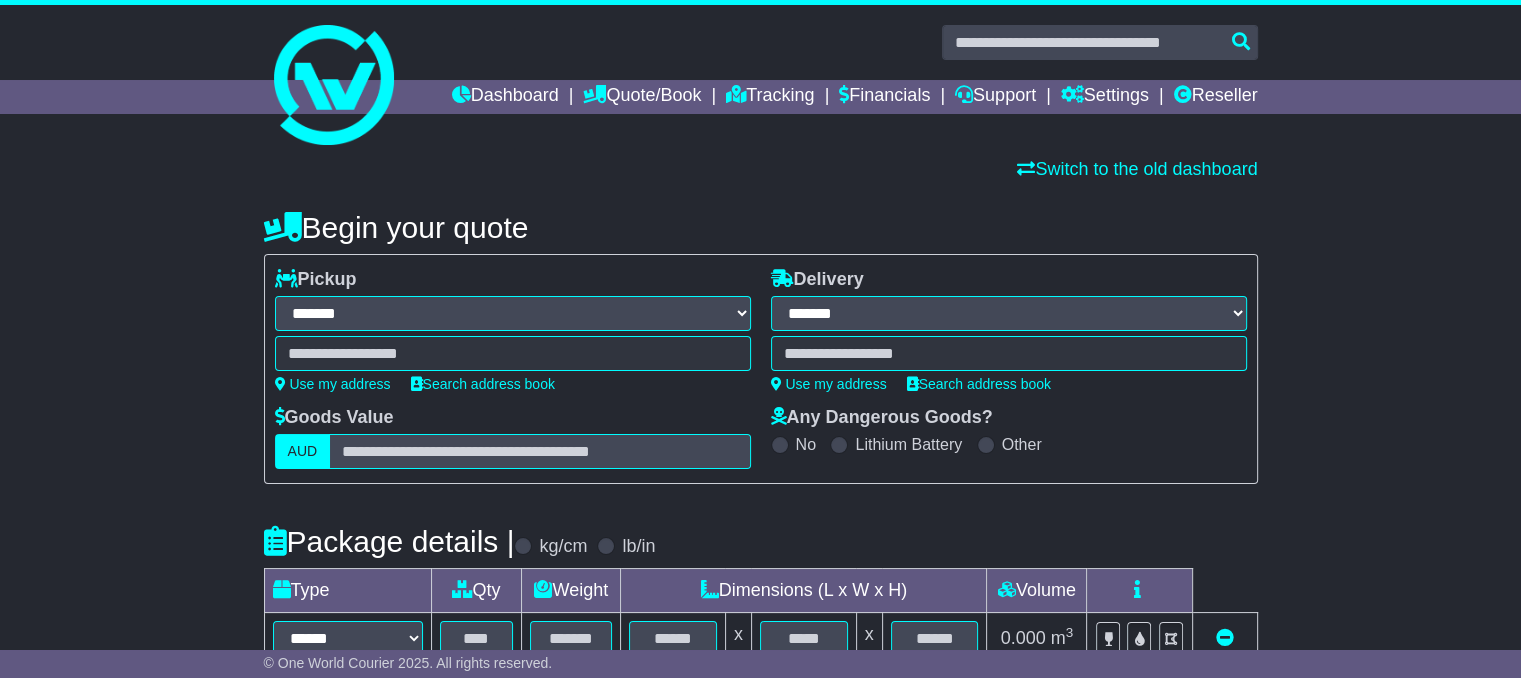 click on "**********" at bounding box center [513, 313] 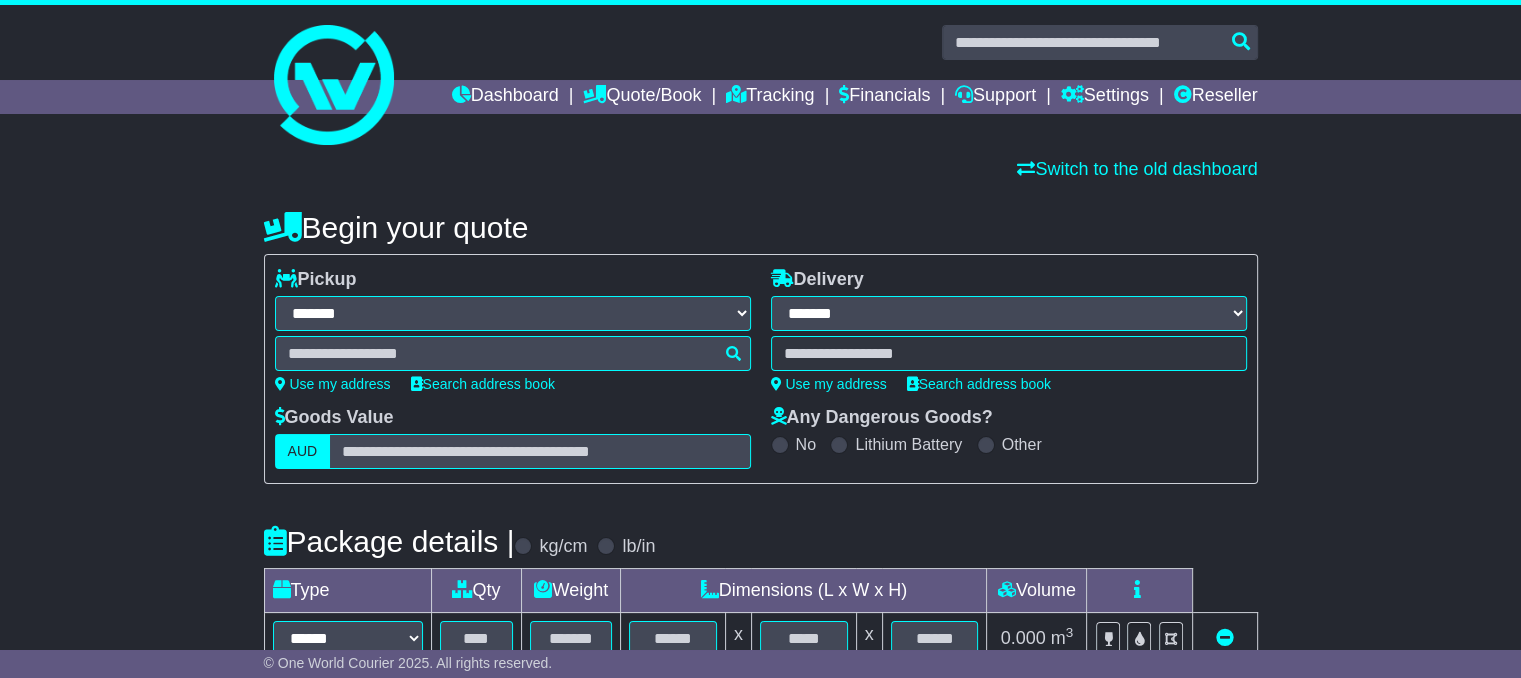 click at bounding box center [513, 353] 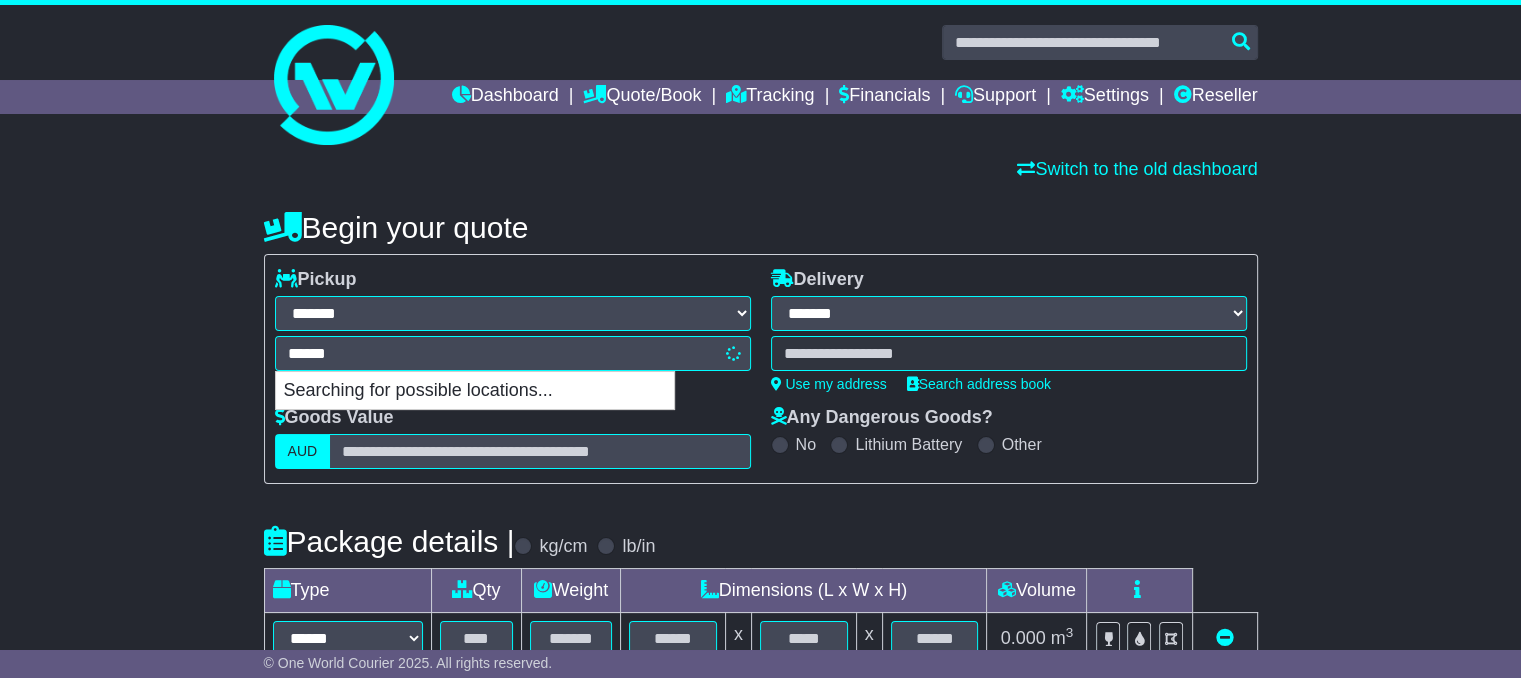 type on "********" 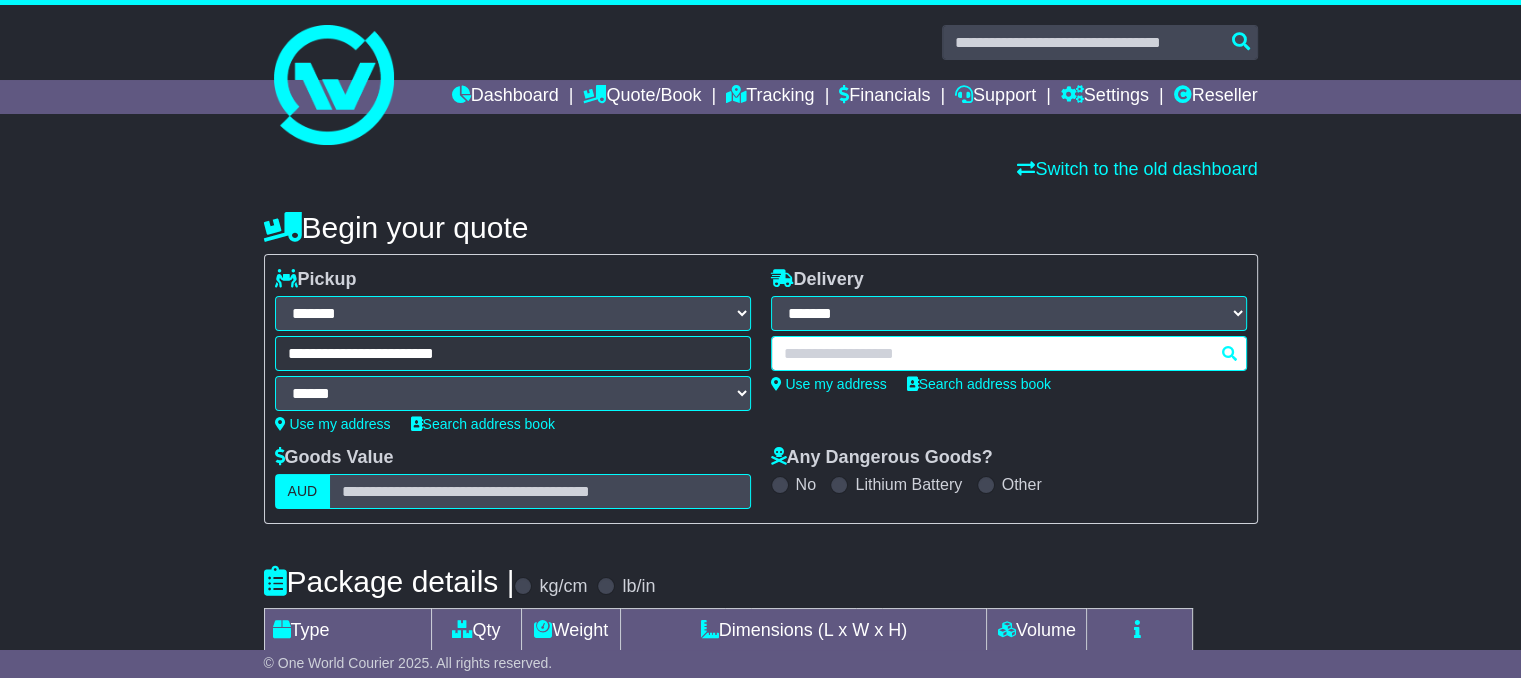 click at bounding box center (1009, 353) 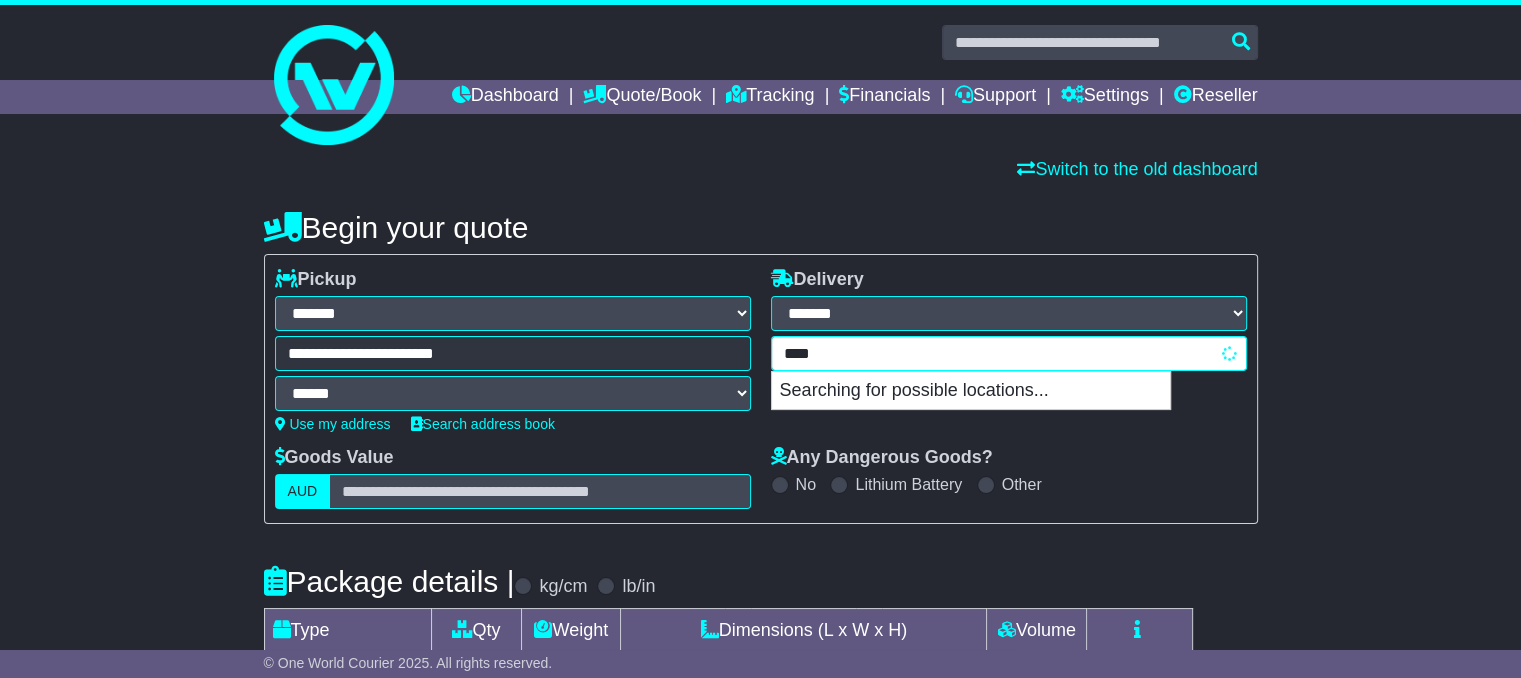 type on "*****" 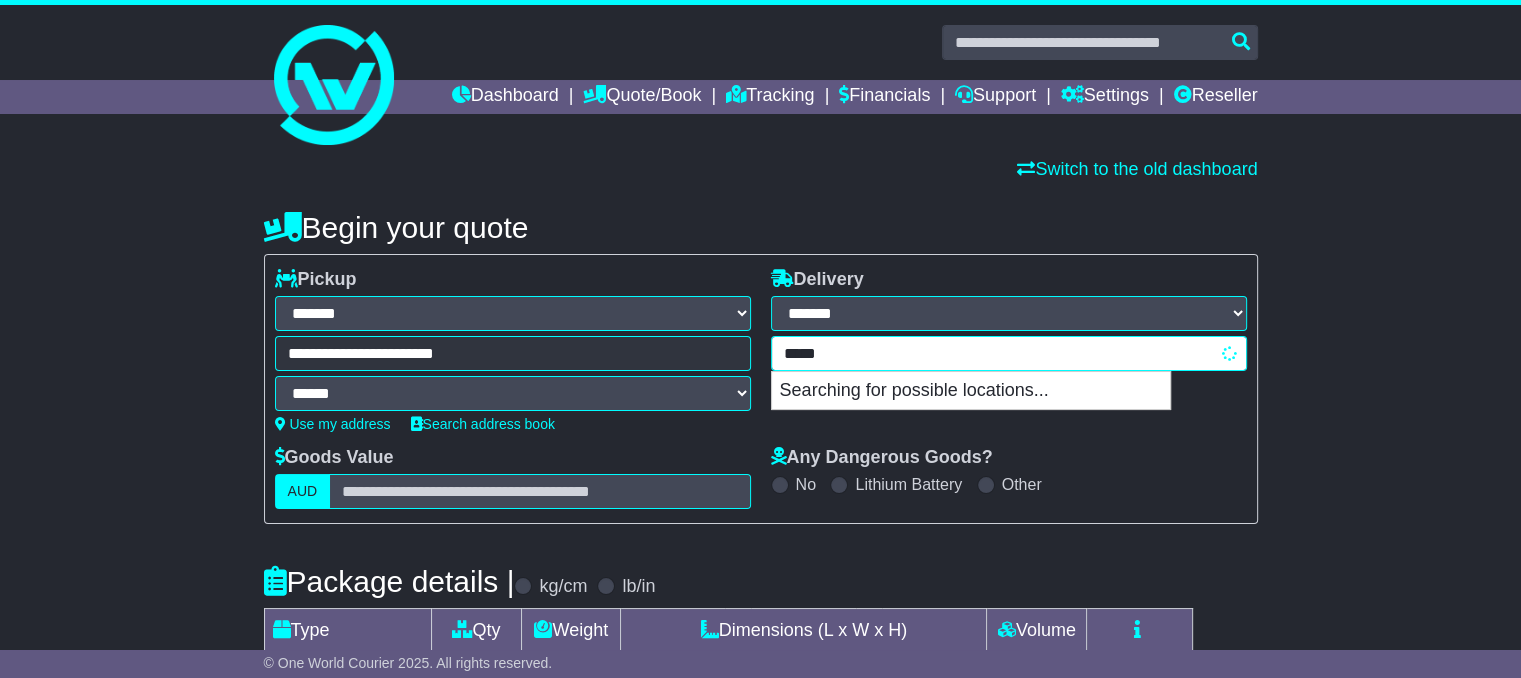 type on "******" 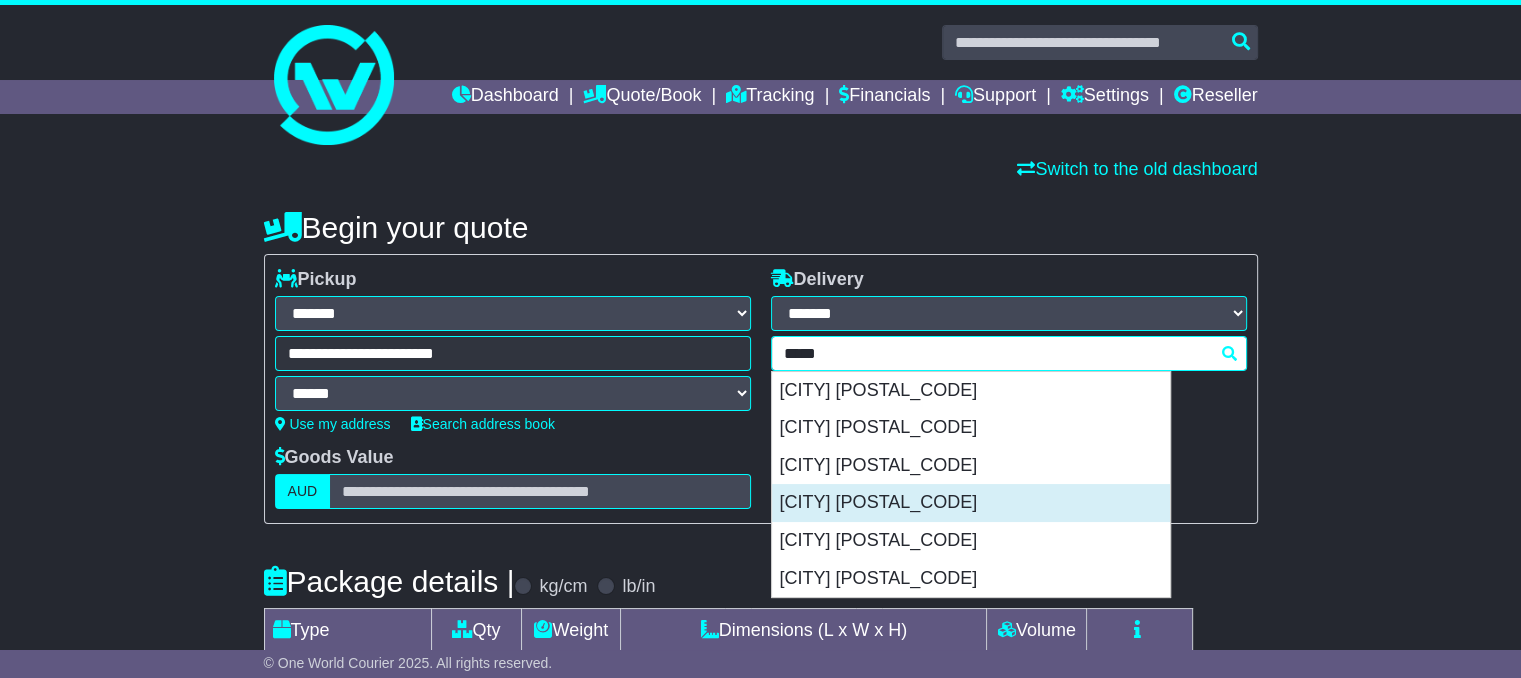 click on "AUBURN 2144" at bounding box center [971, 503] 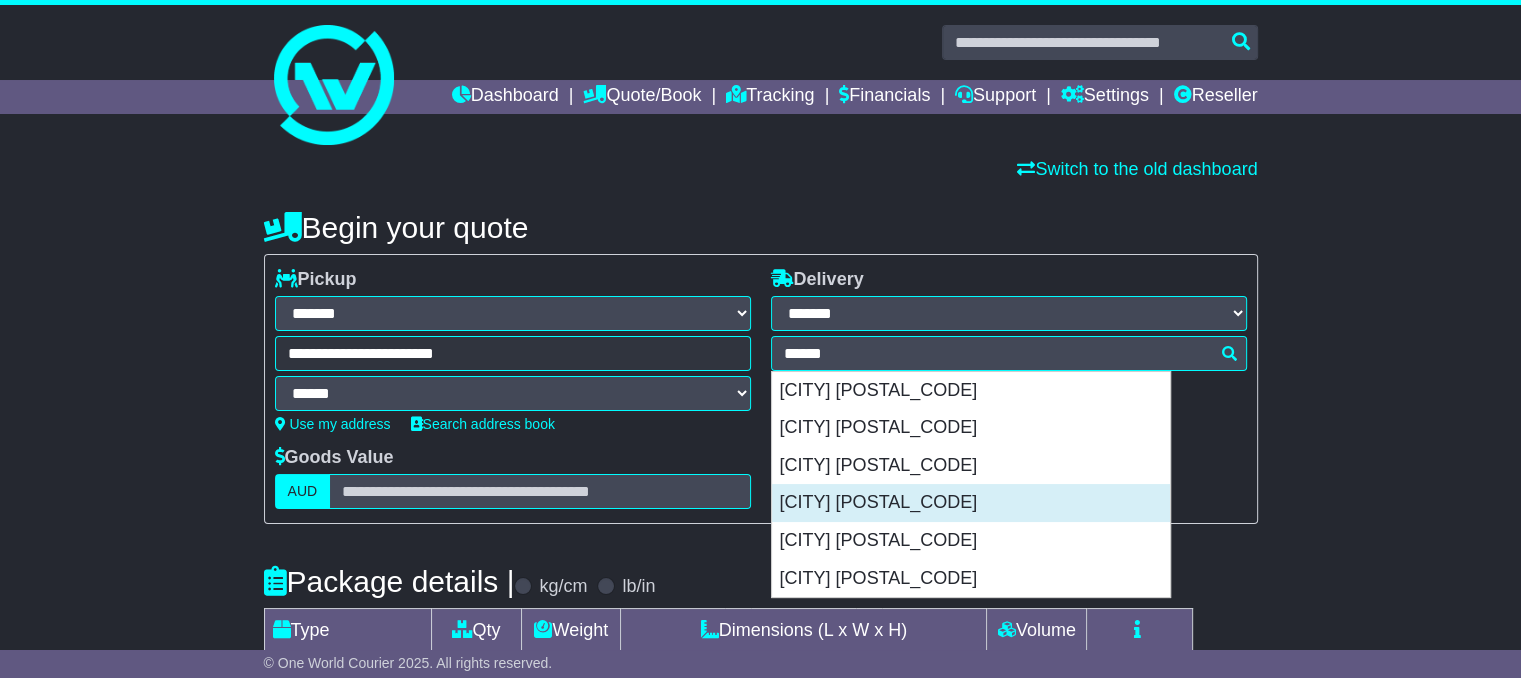 type on "**********" 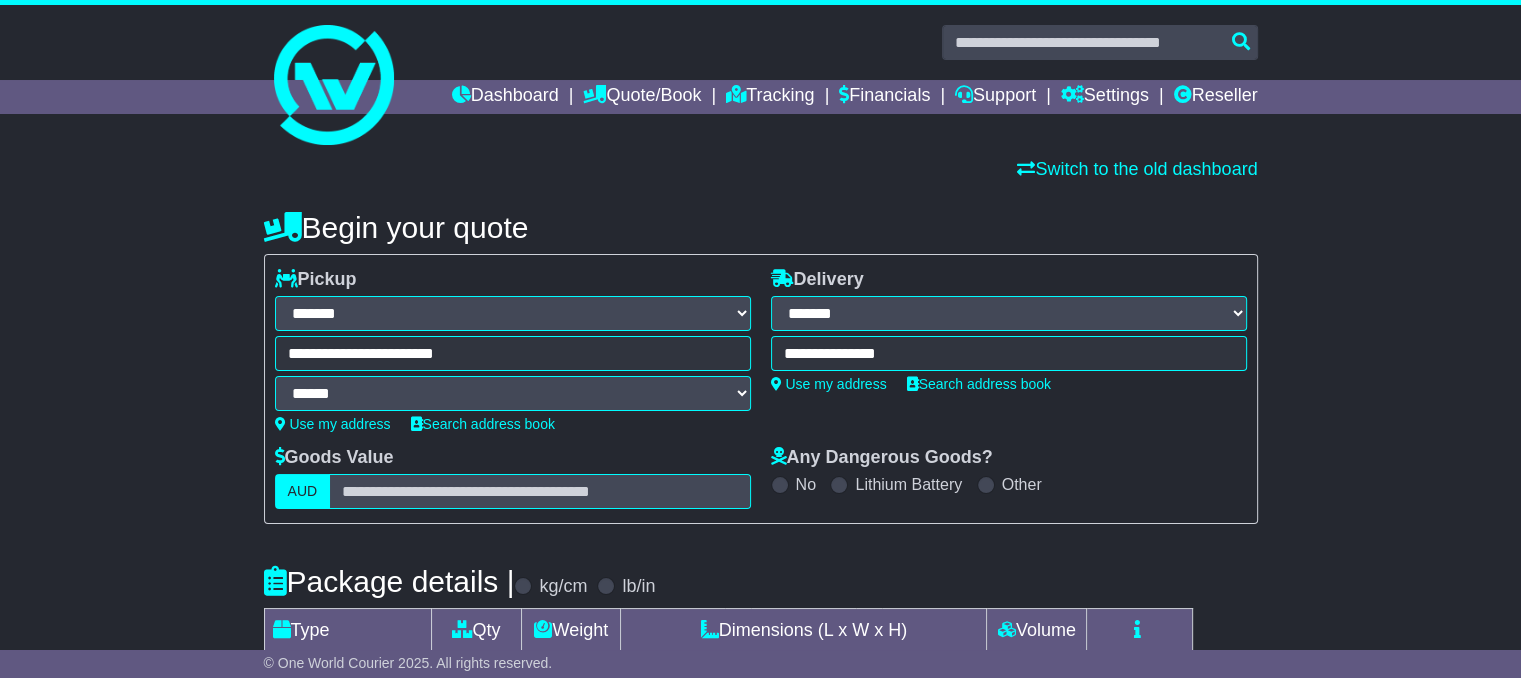scroll, scrollTop: 300, scrollLeft: 0, axis: vertical 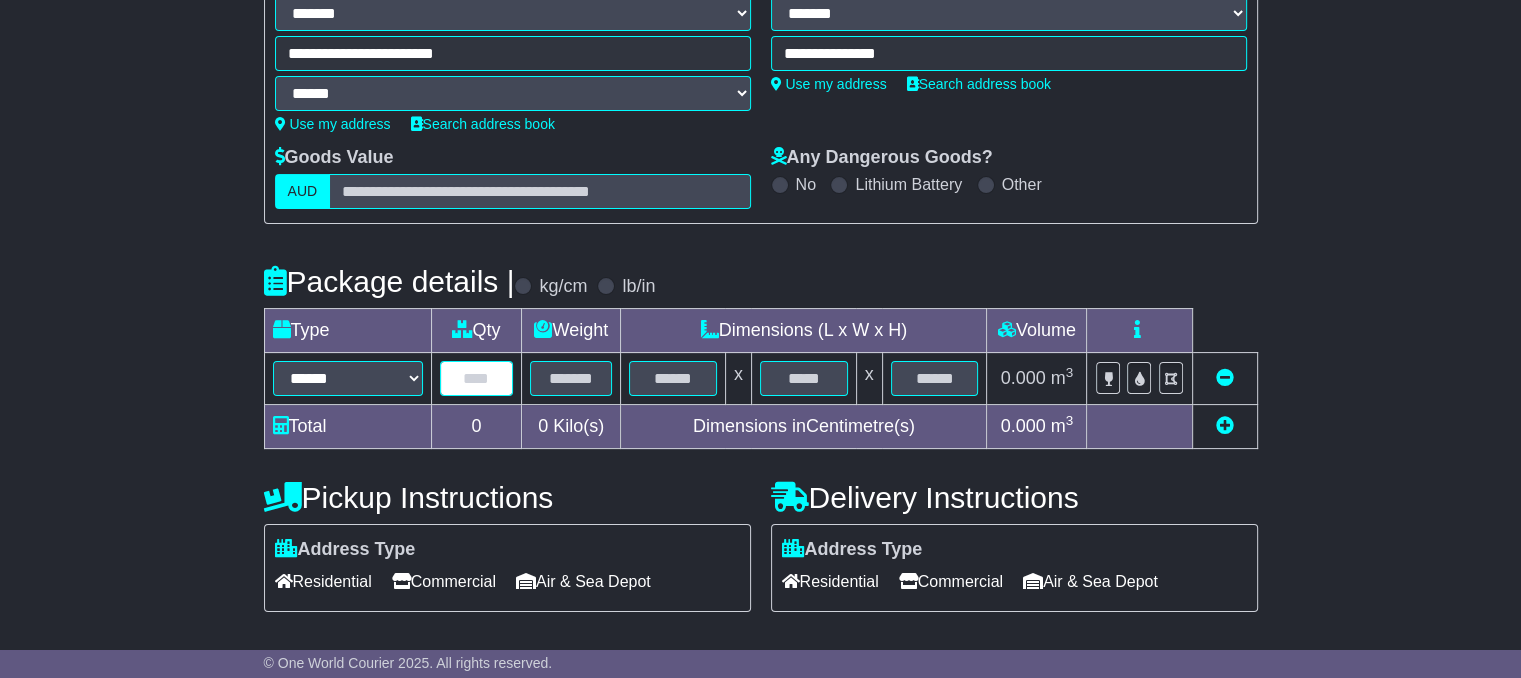 click at bounding box center [477, 378] 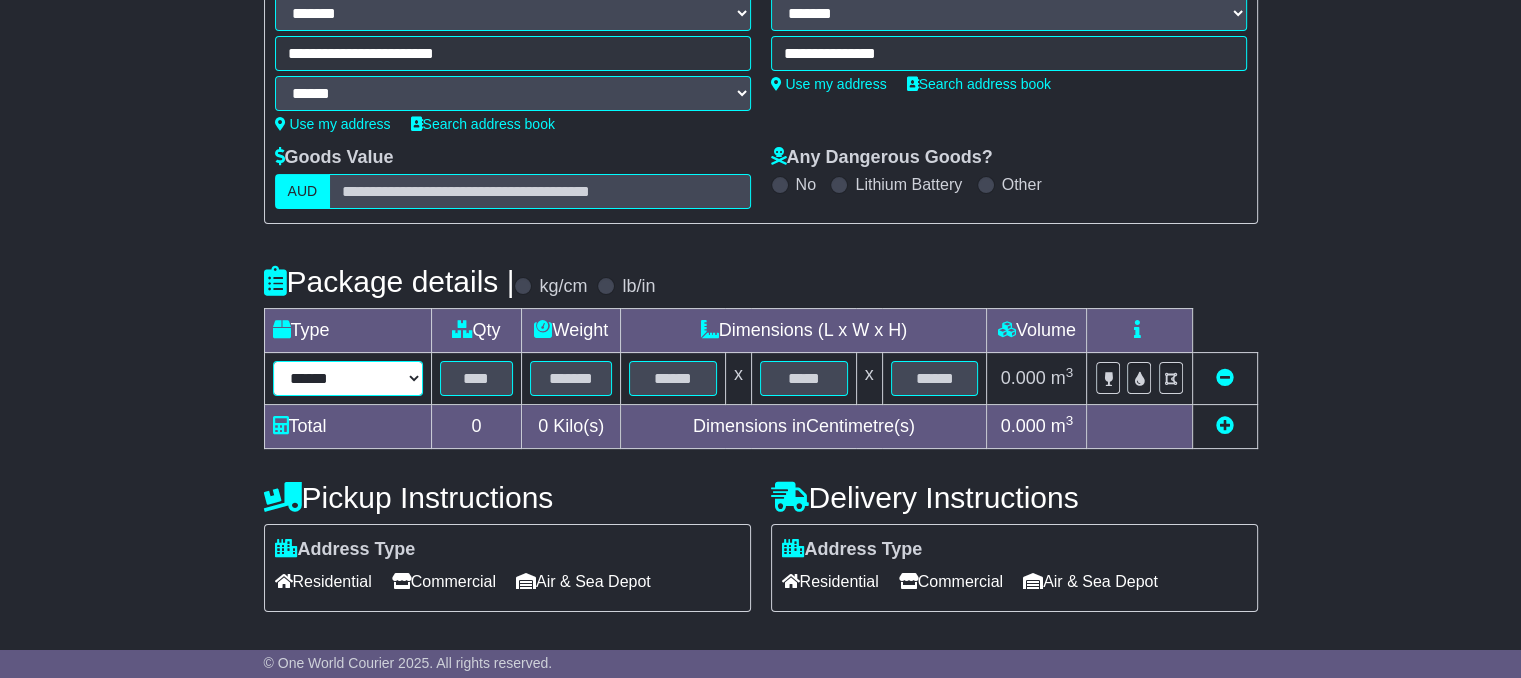 click on "****** ****** *** ******** ***** **** **** ****** *** *******" at bounding box center [348, 378] 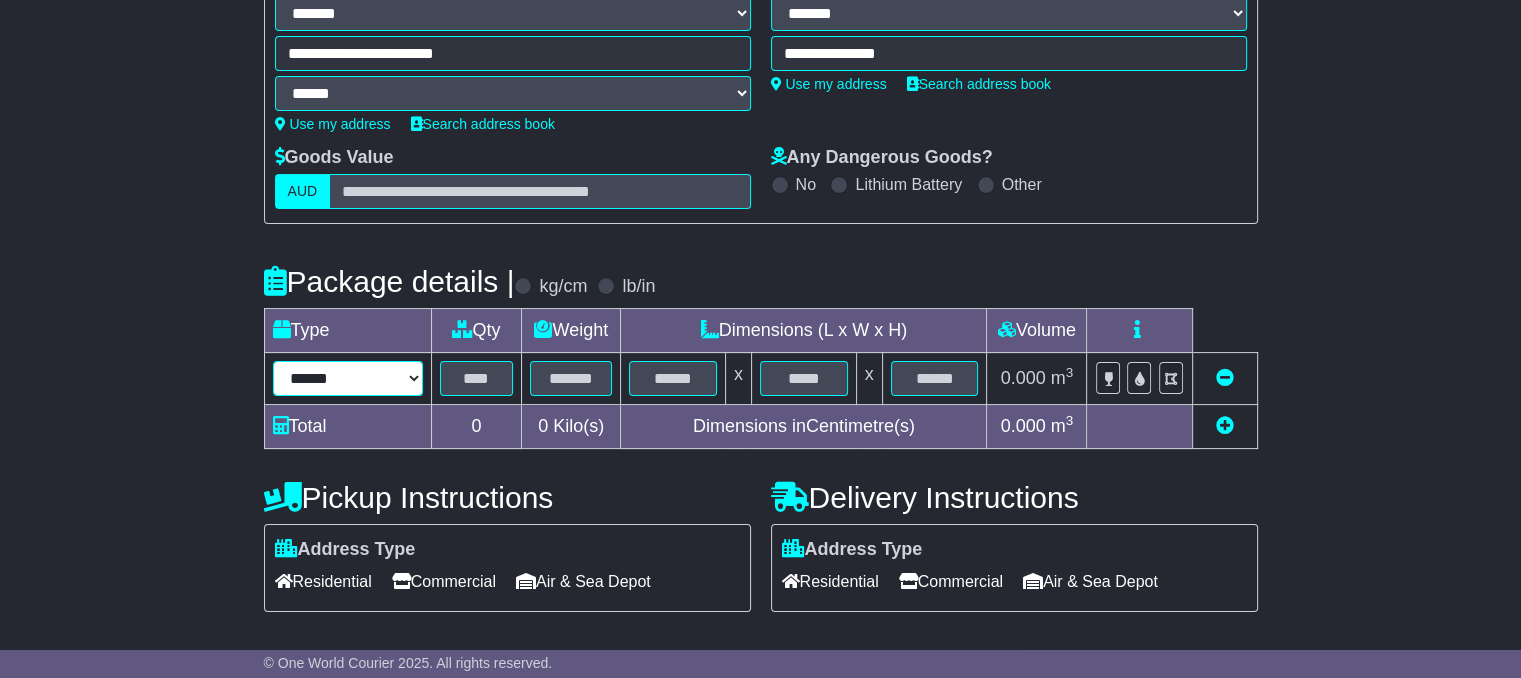 select on "*****" 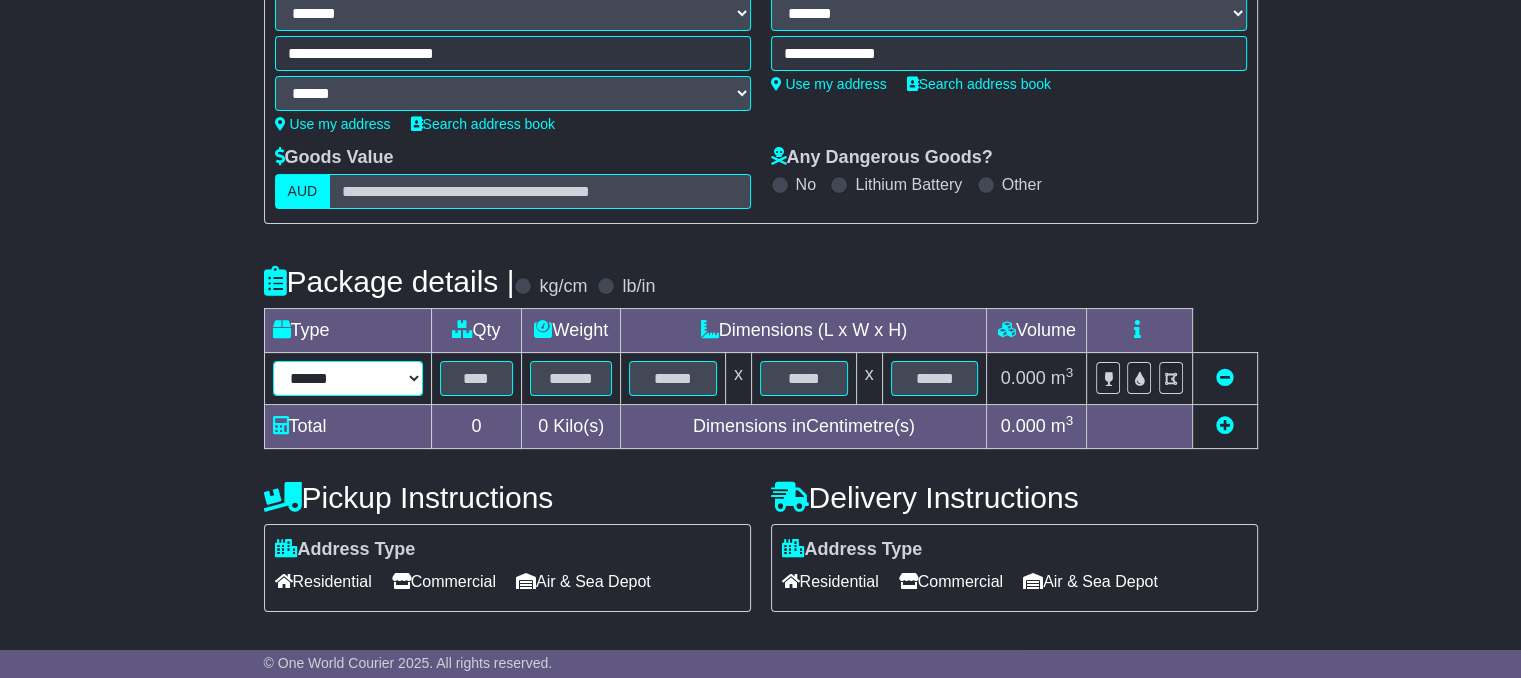 click on "****** ****** *** ******** ***** **** **** ****** *** *******" at bounding box center [348, 378] 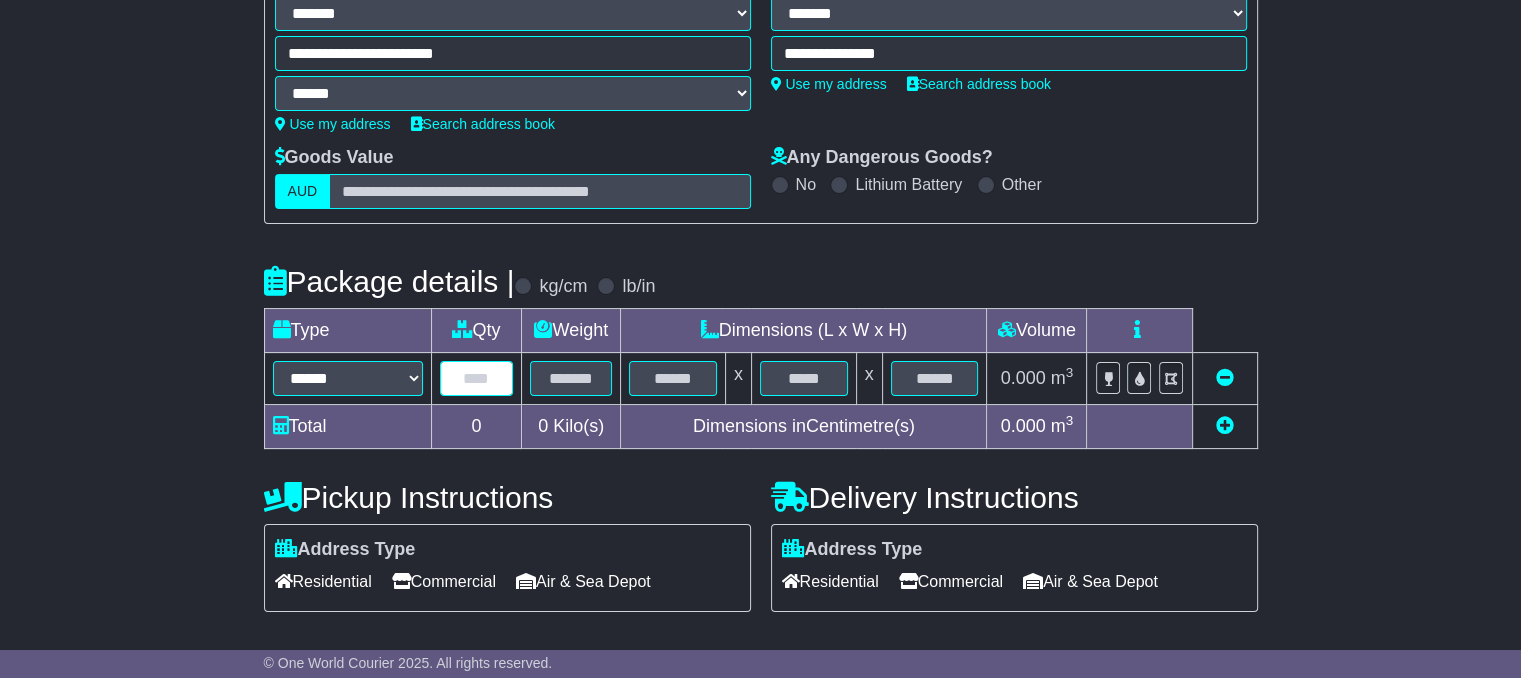 click at bounding box center (477, 378) 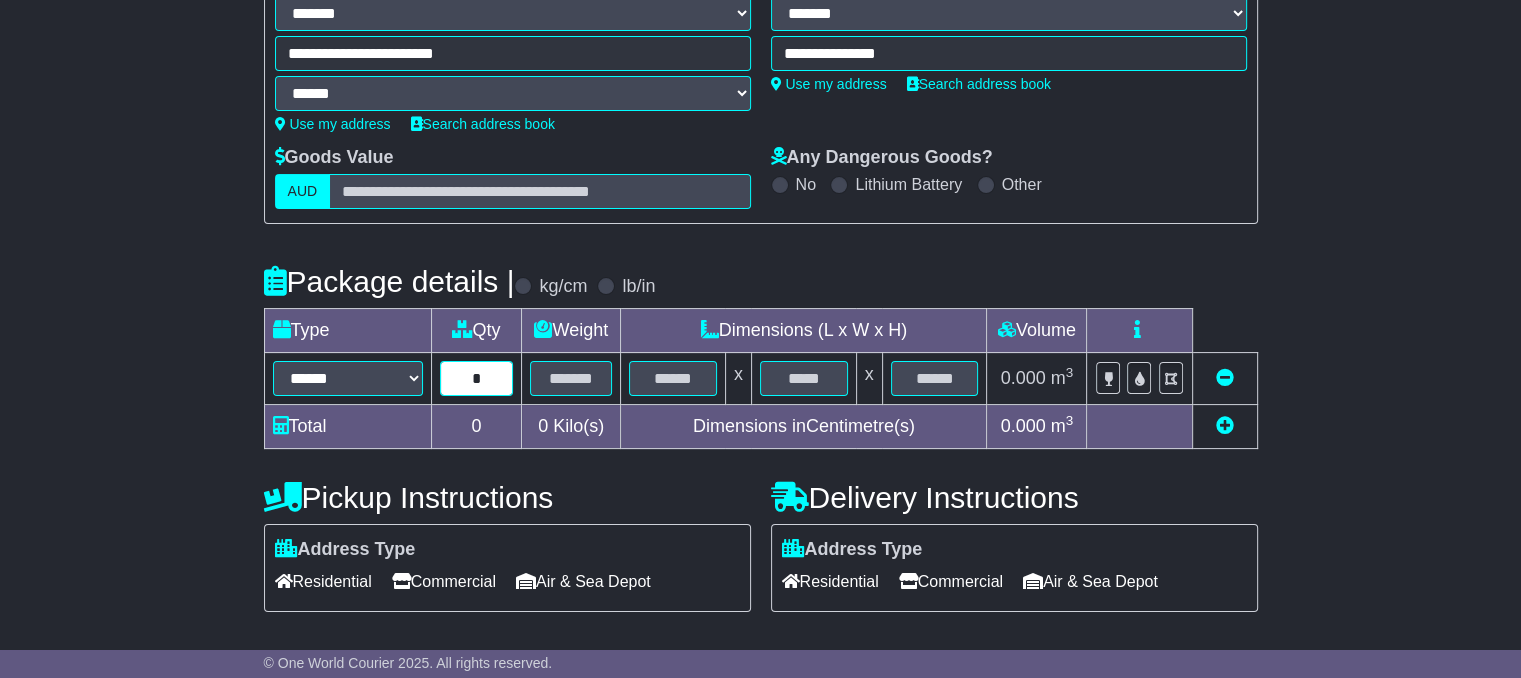 type on "*" 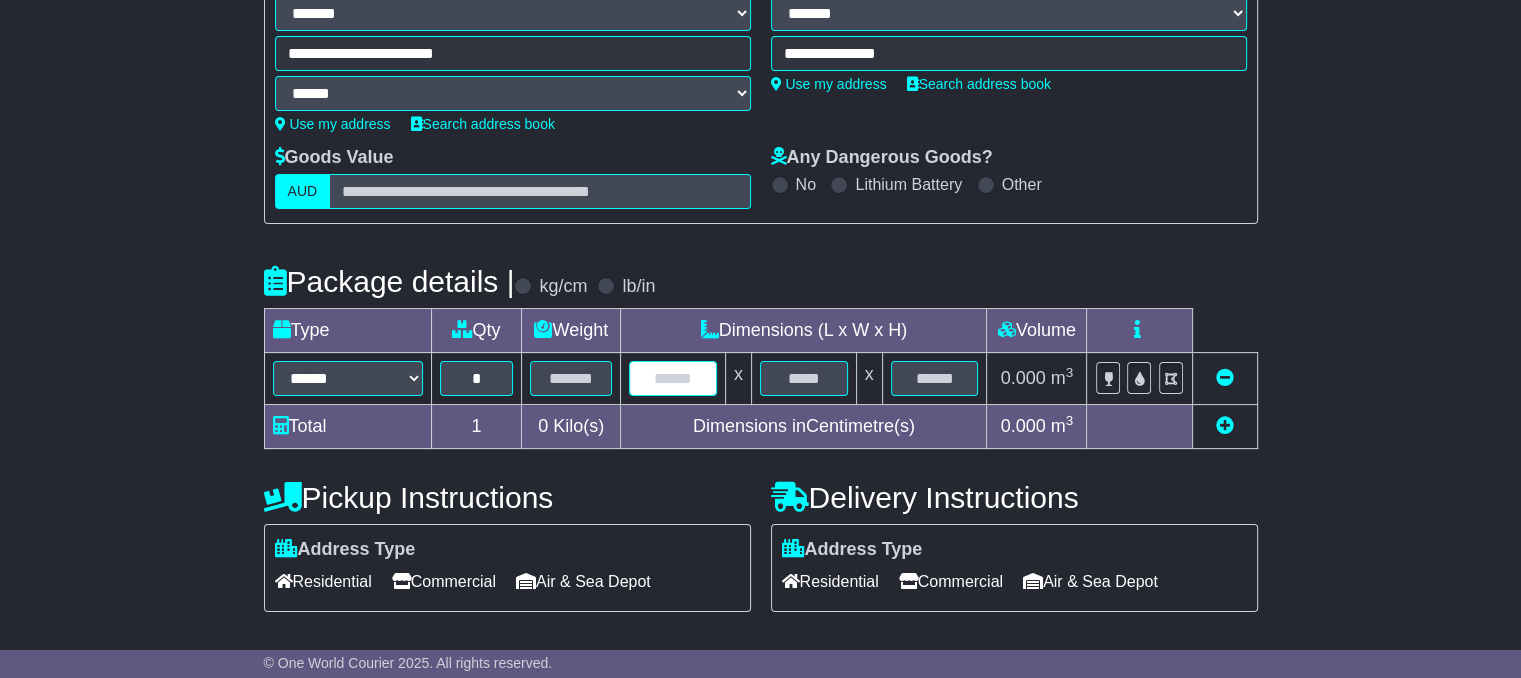 click at bounding box center [673, 378] 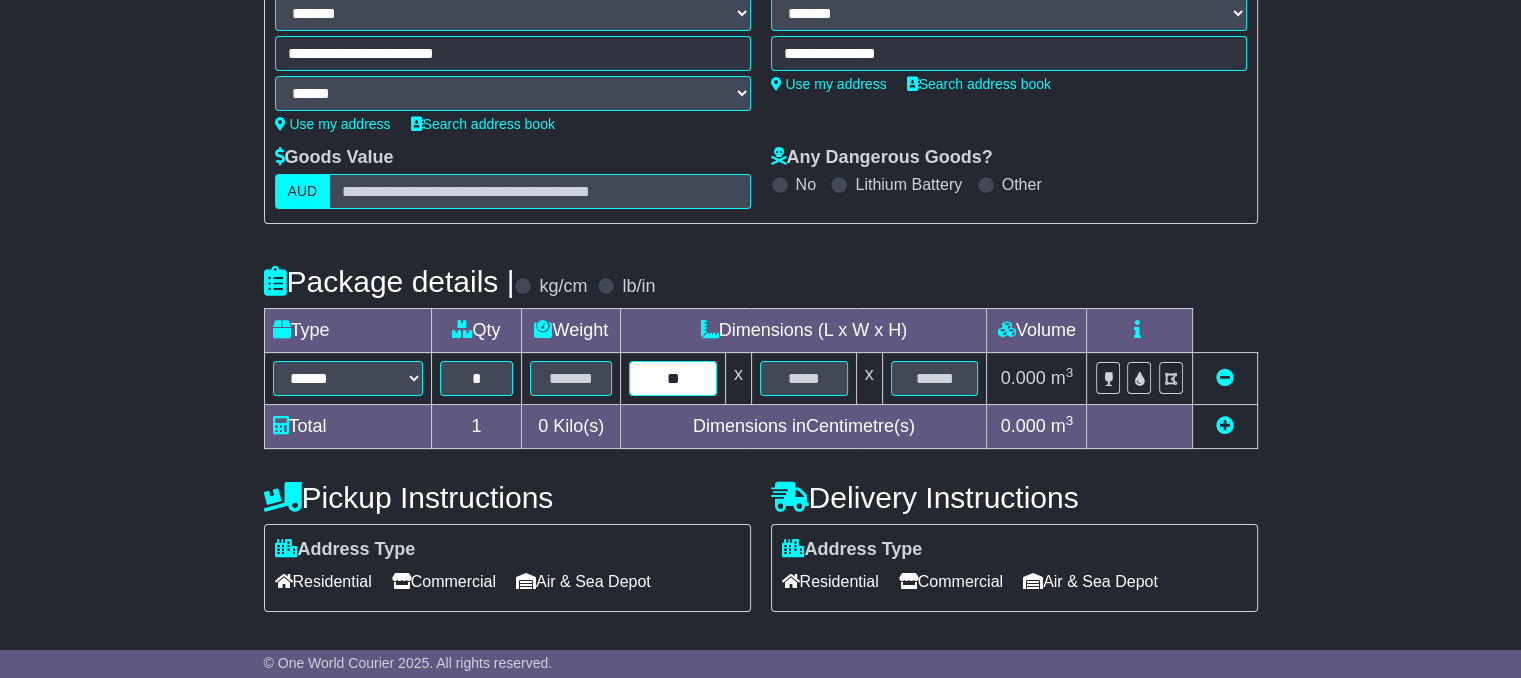 type on "**" 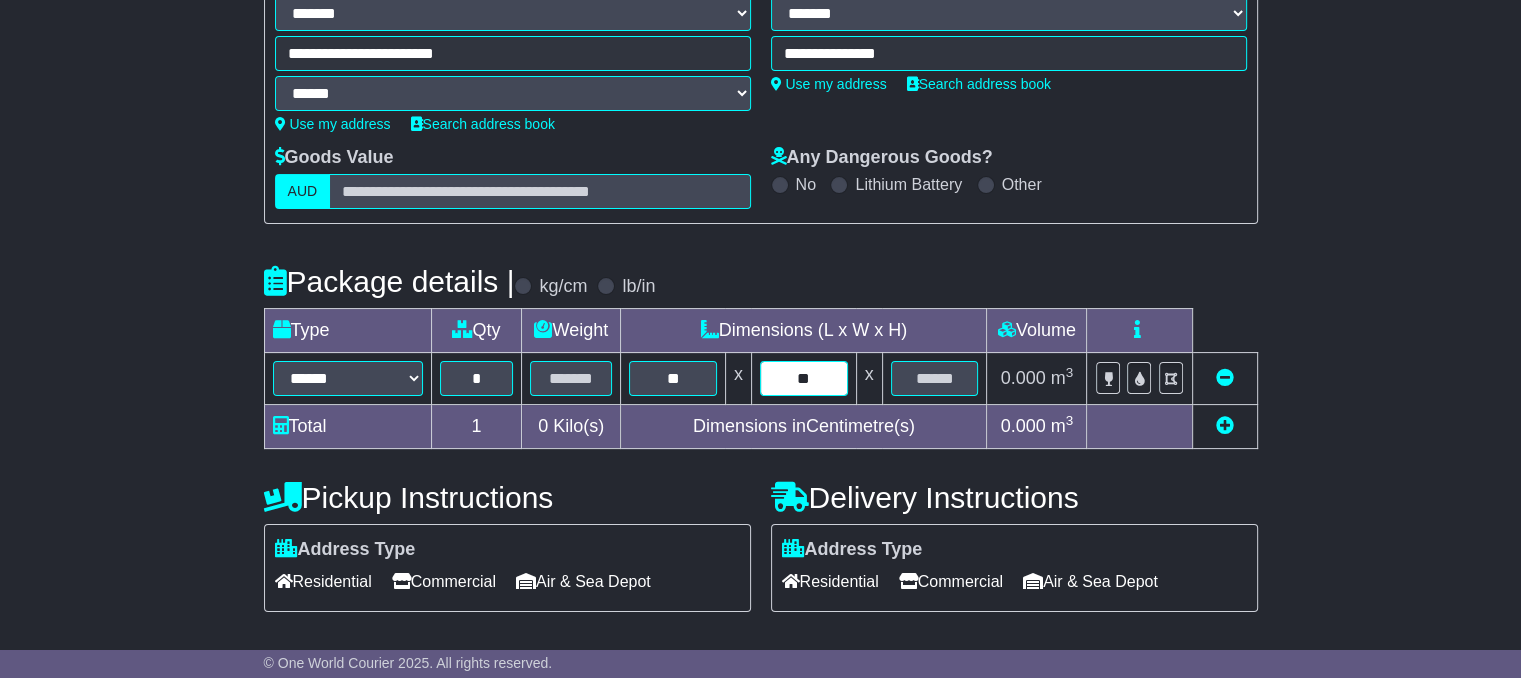 type on "**" 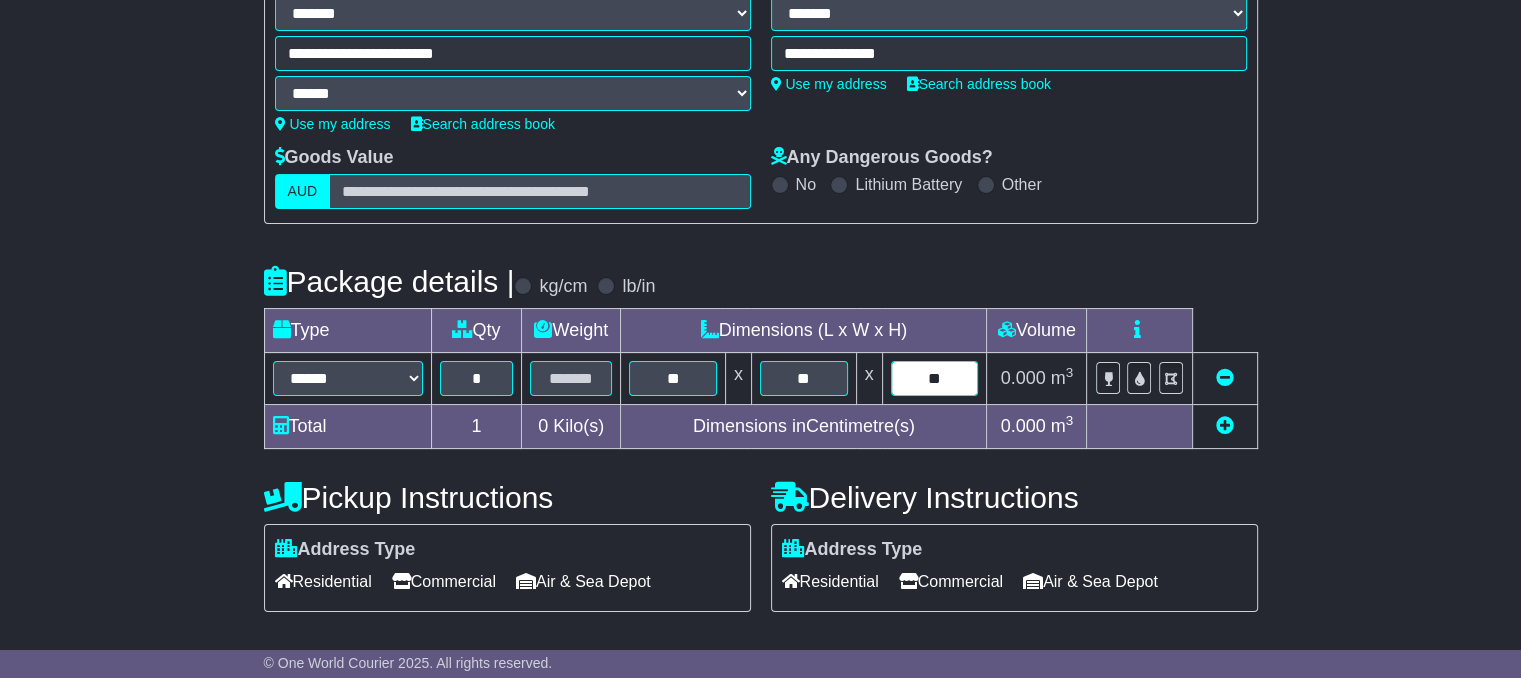 type on "**" 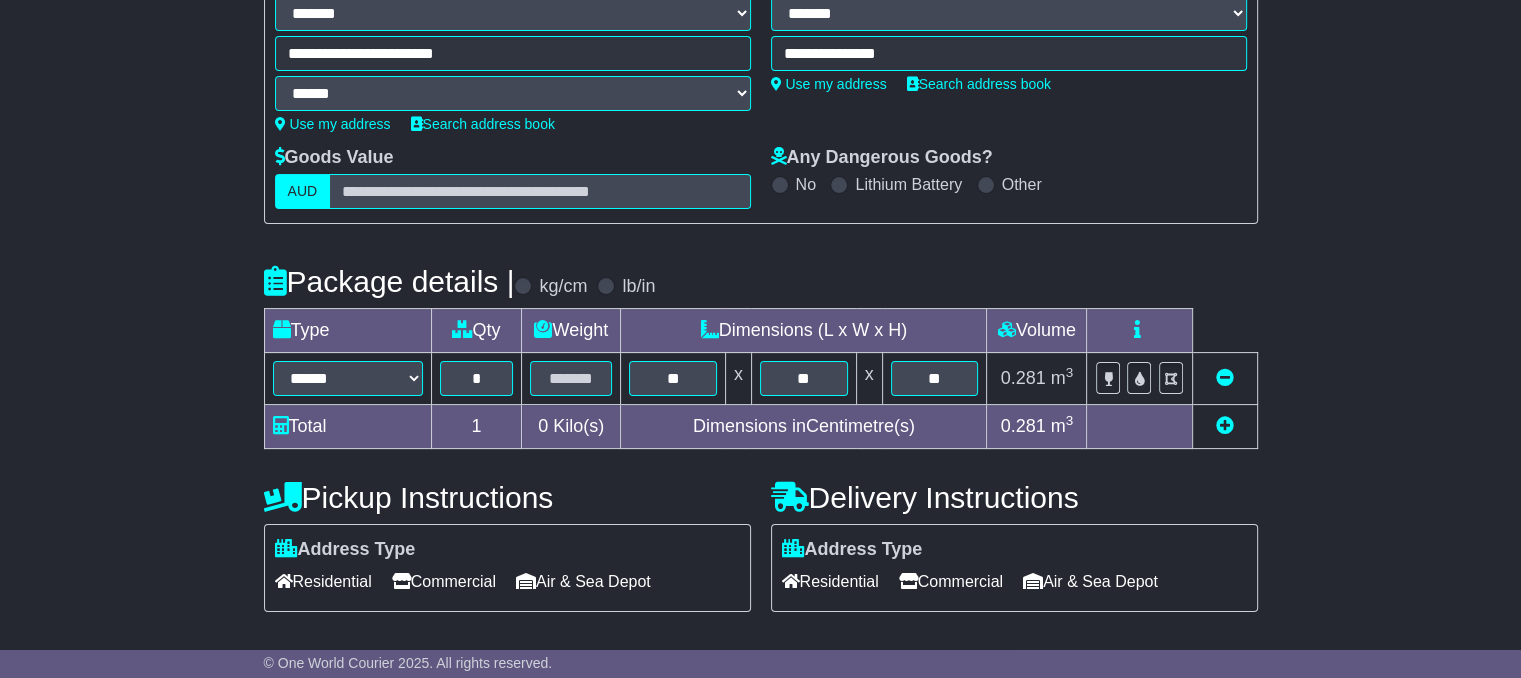 scroll, scrollTop: 457, scrollLeft: 0, axis: vertical 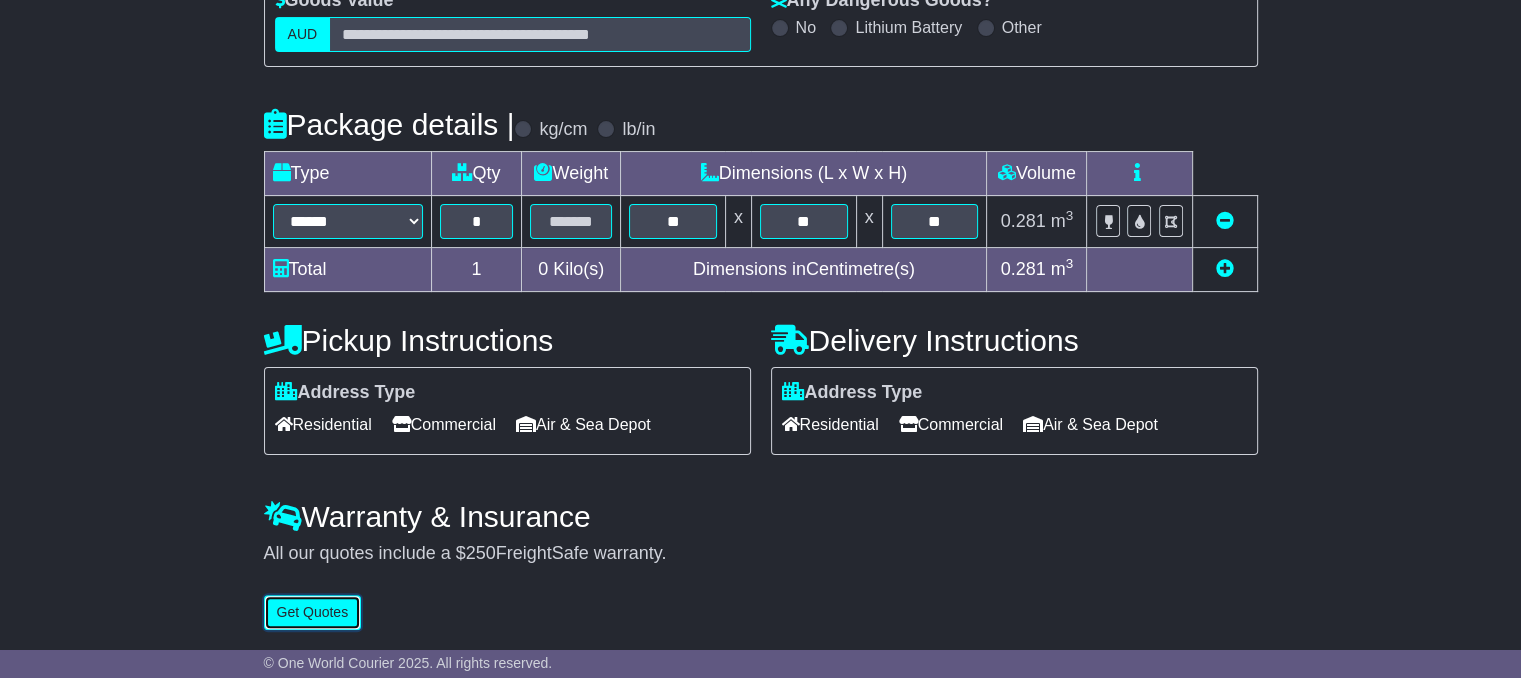 type 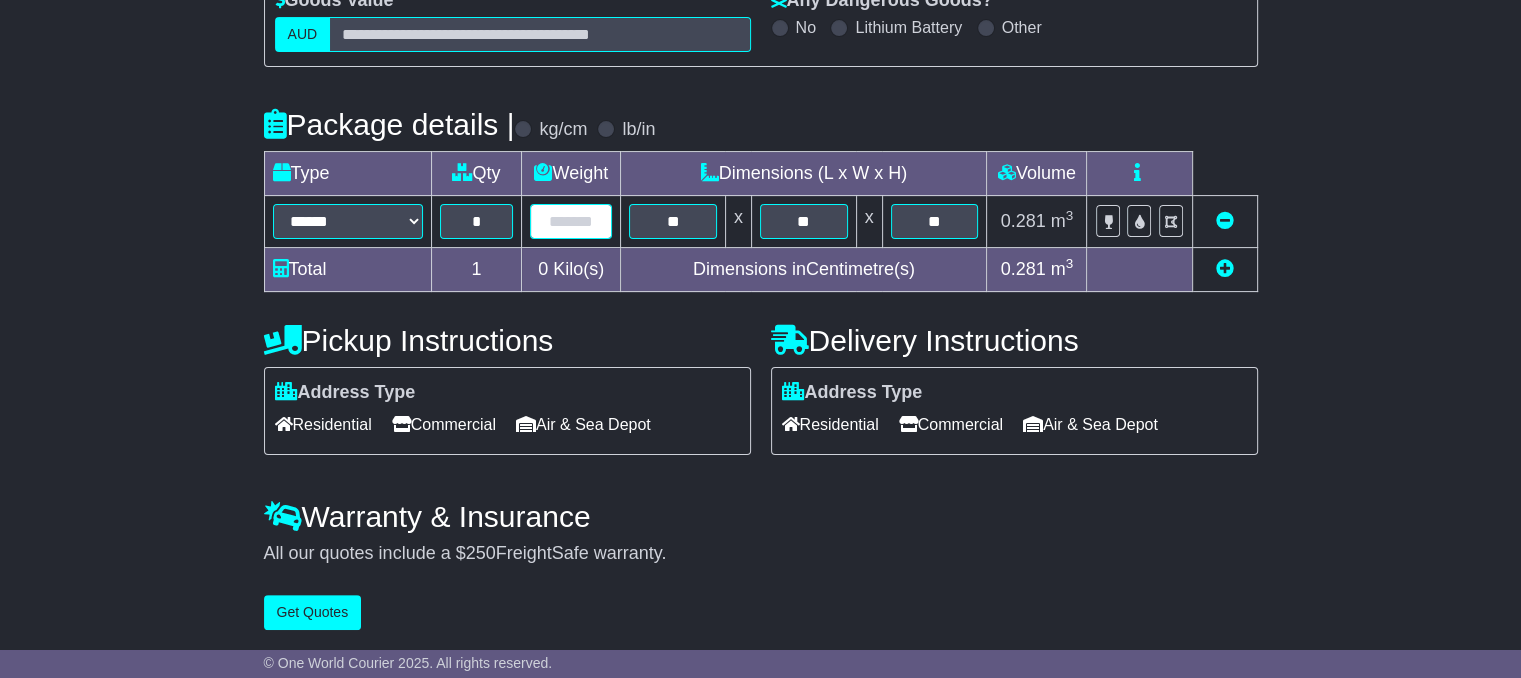 click at bounding box center [571, 221] 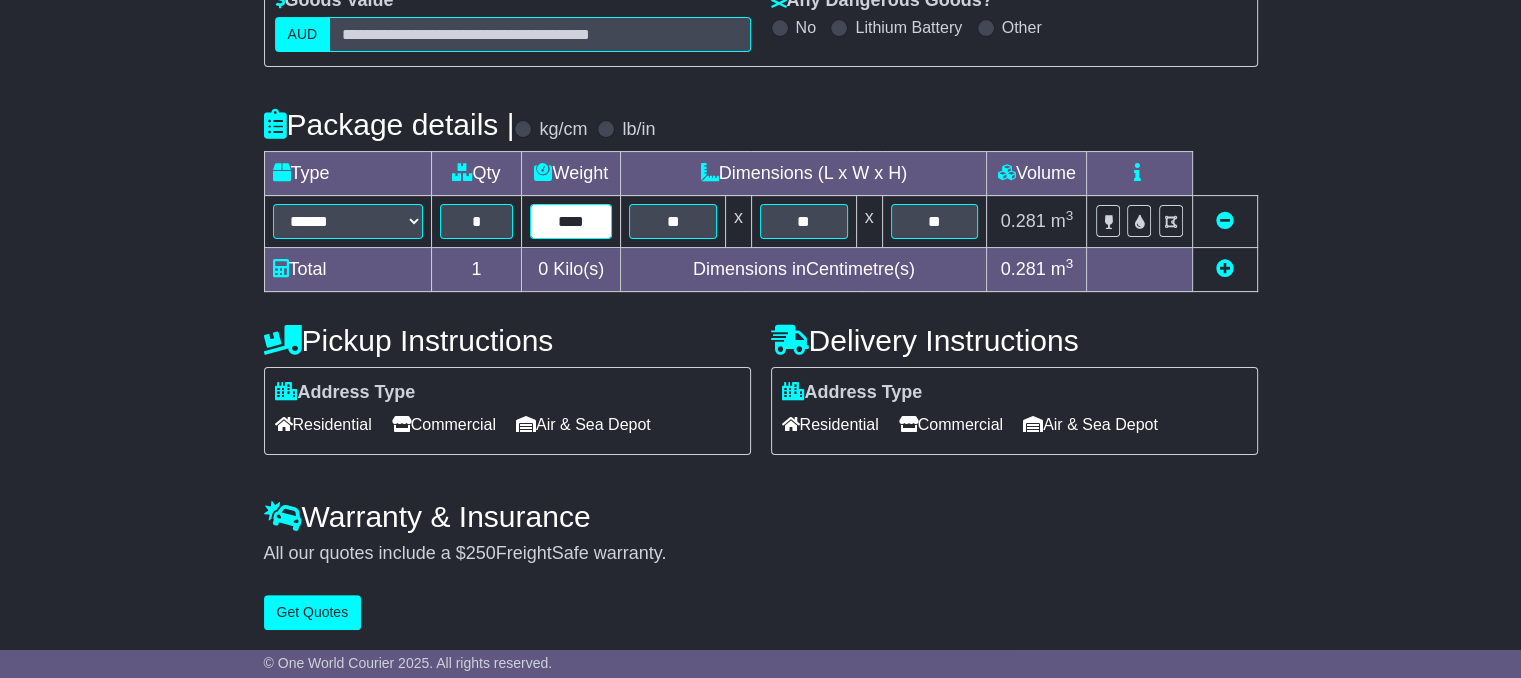 type on "****" 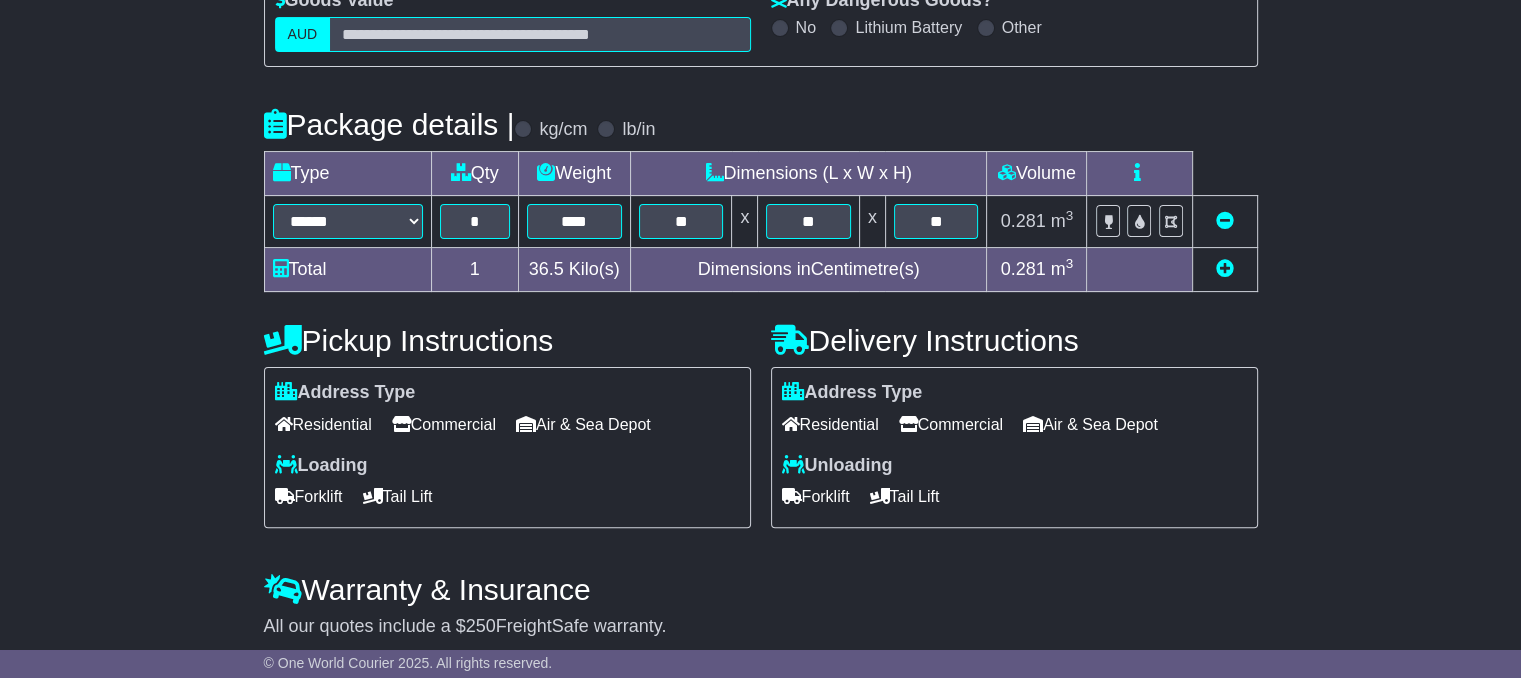 click at bounding box center [1225, 268] 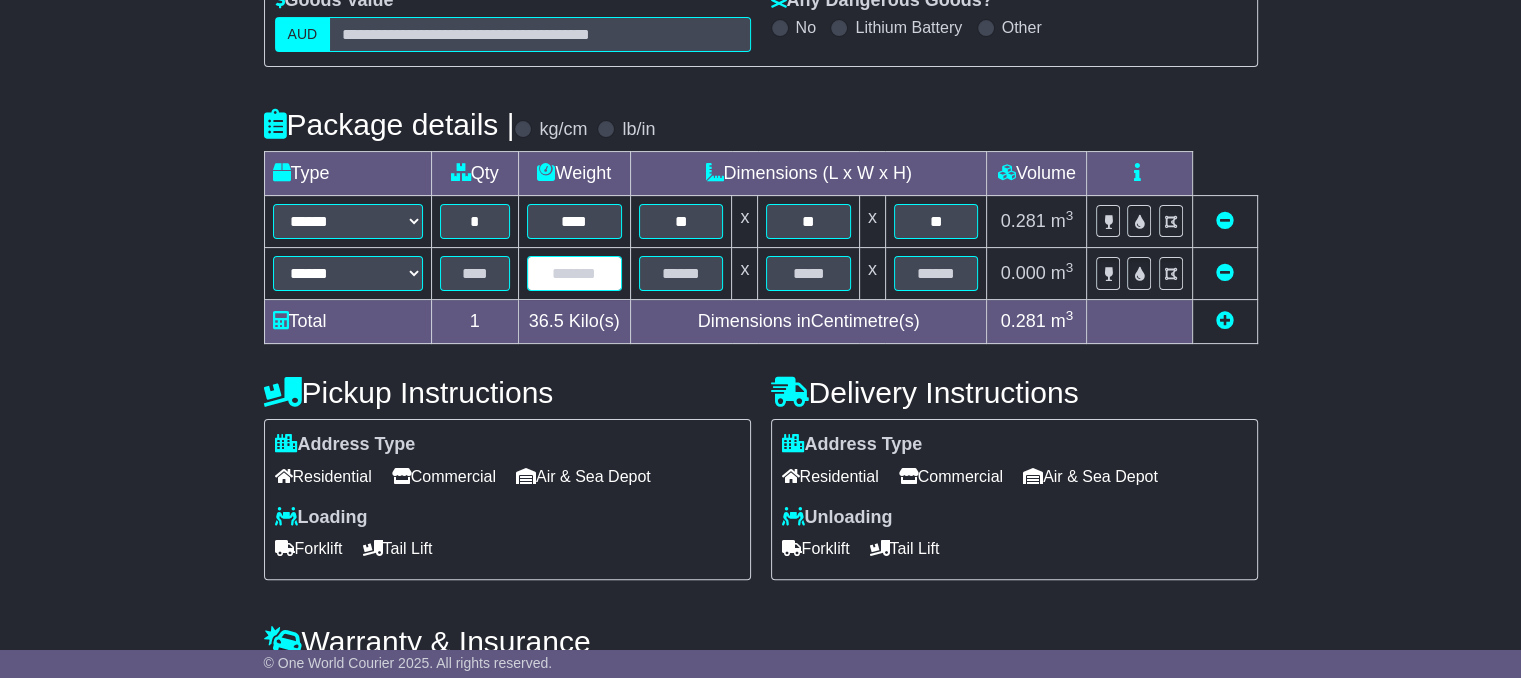 click at bounding box center [574, 273] 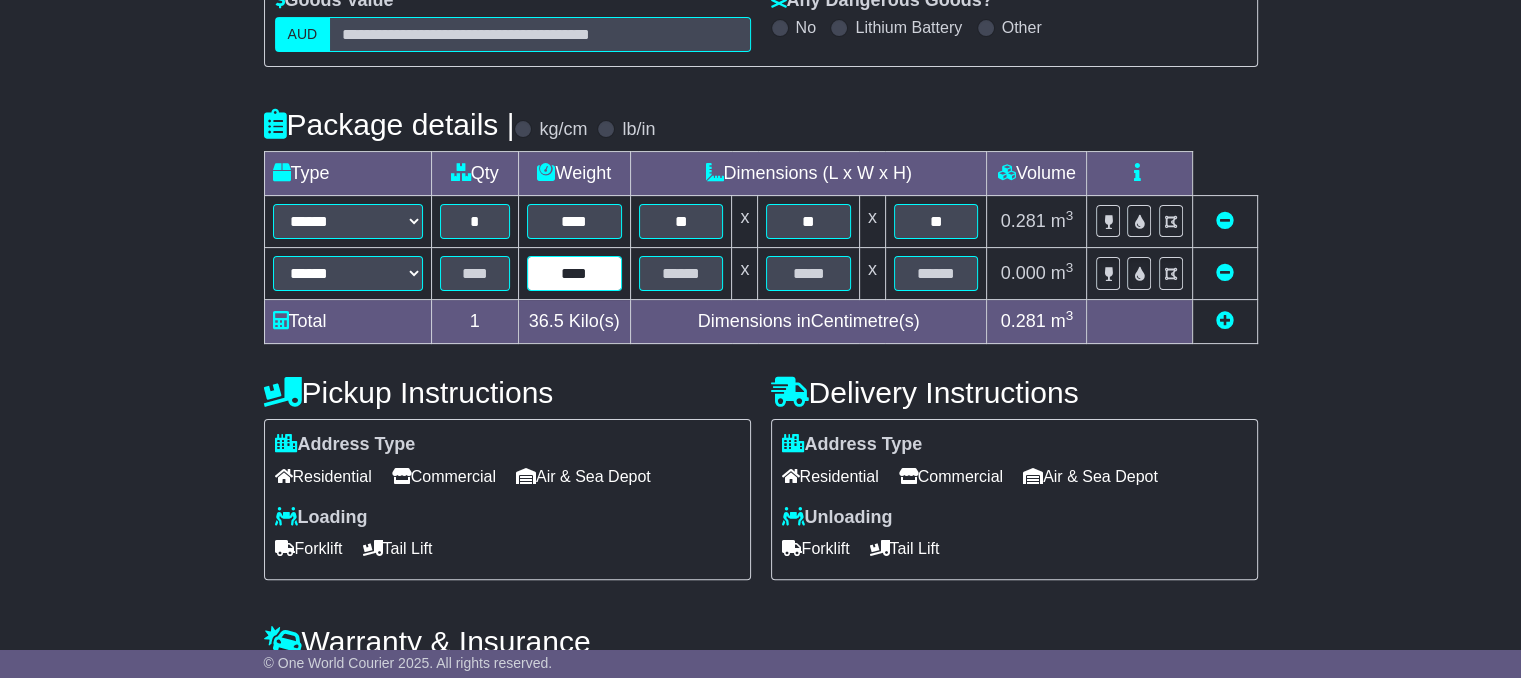 type on "****" 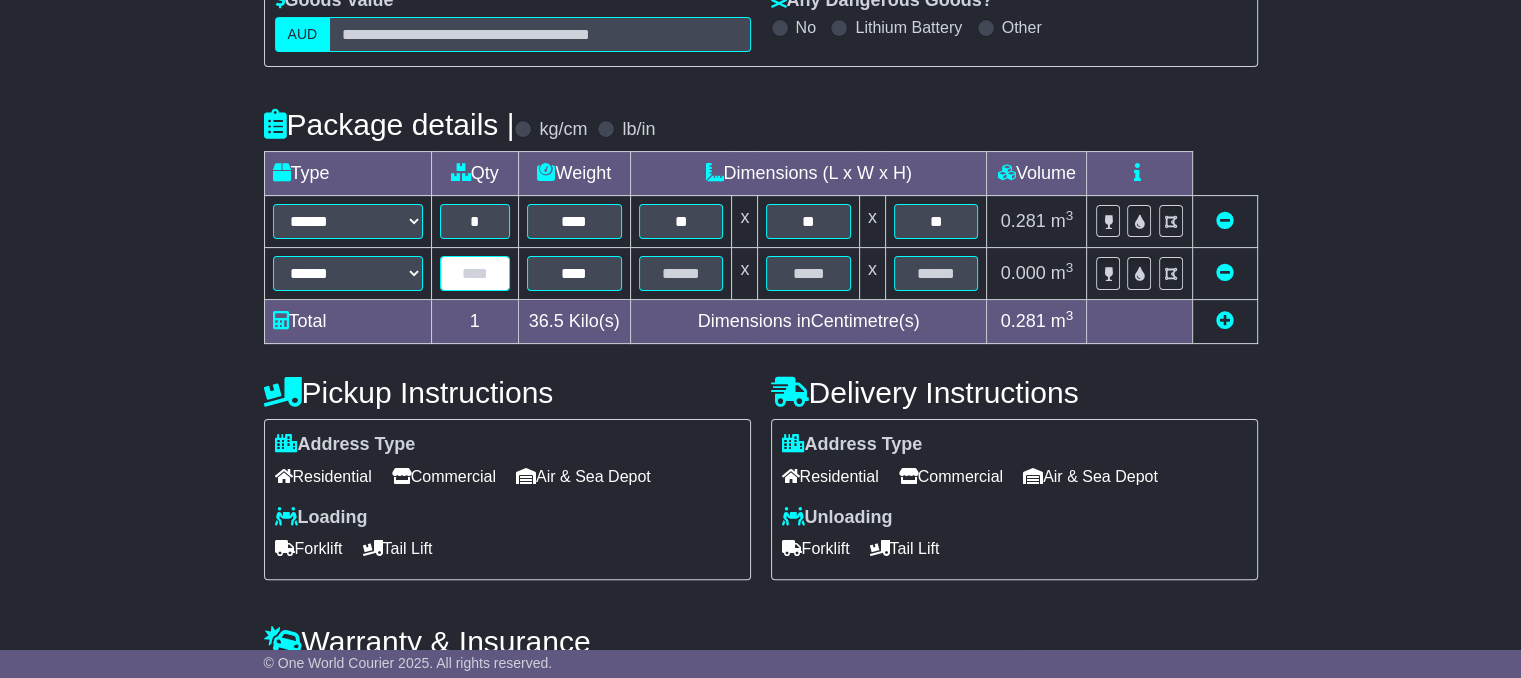 click at bounding box center (475, 273) 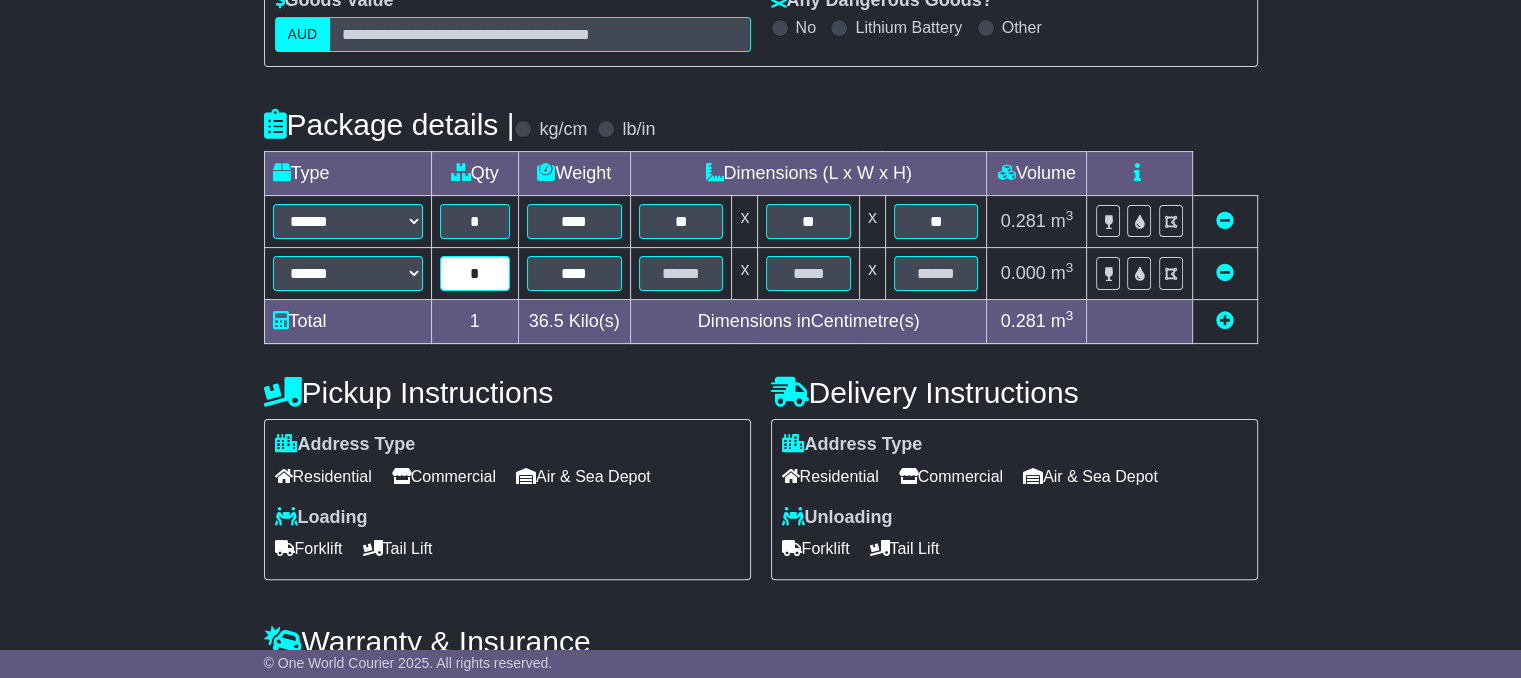 type on "*" 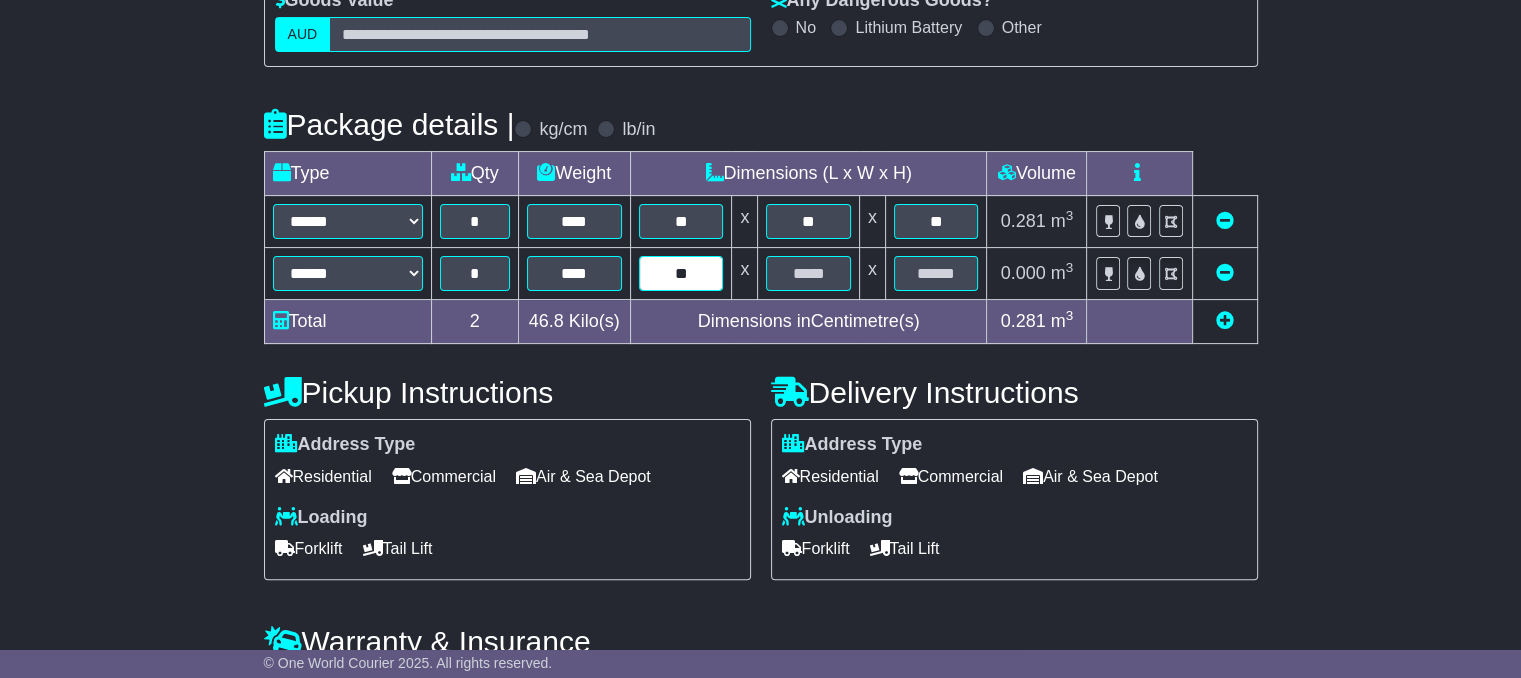 type on "**" 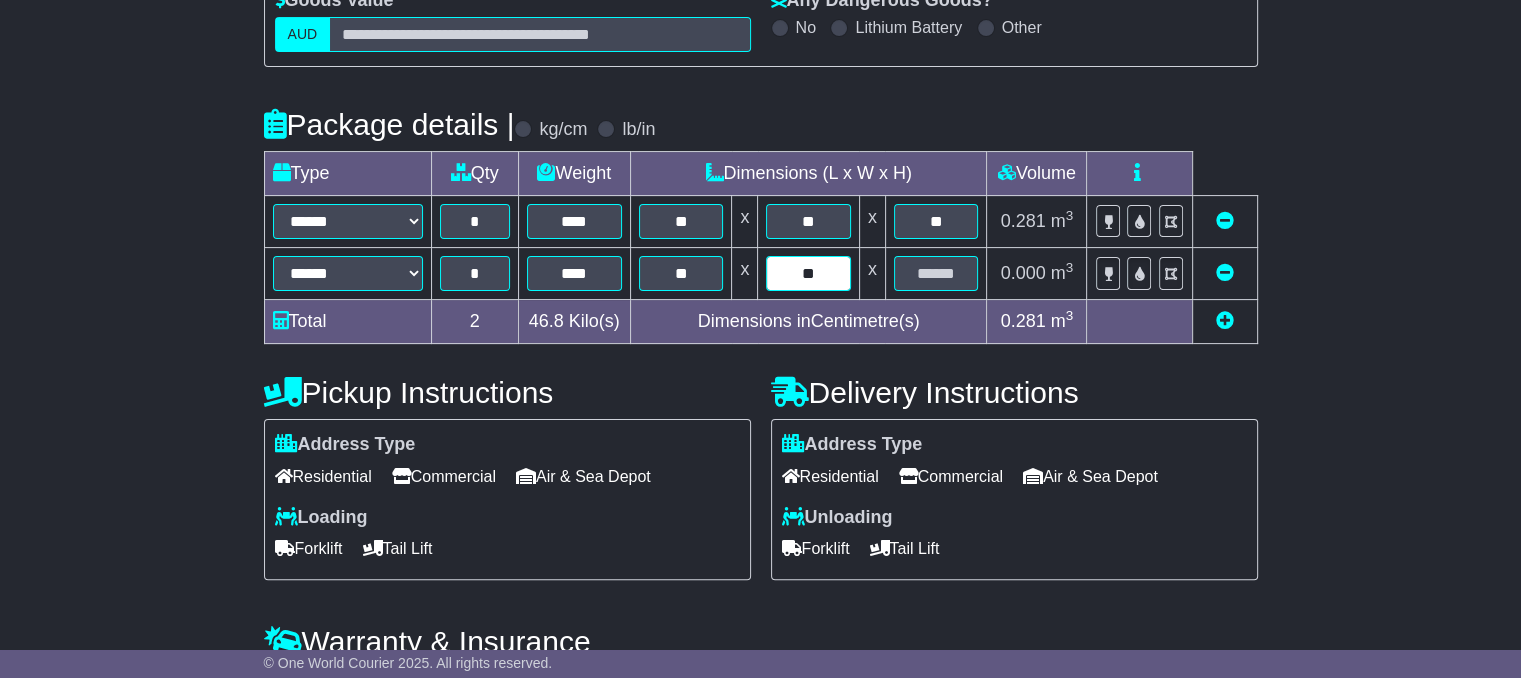 type on "**" 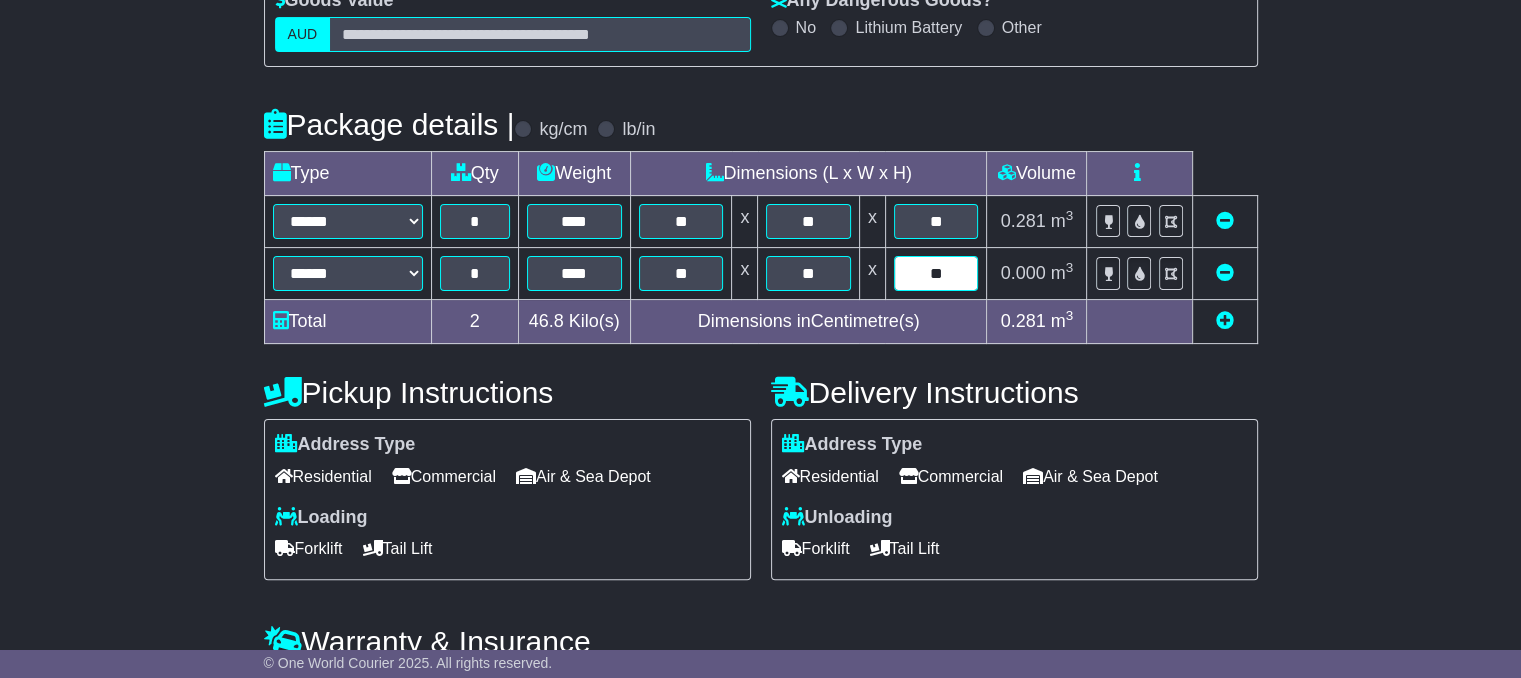 type on "**" 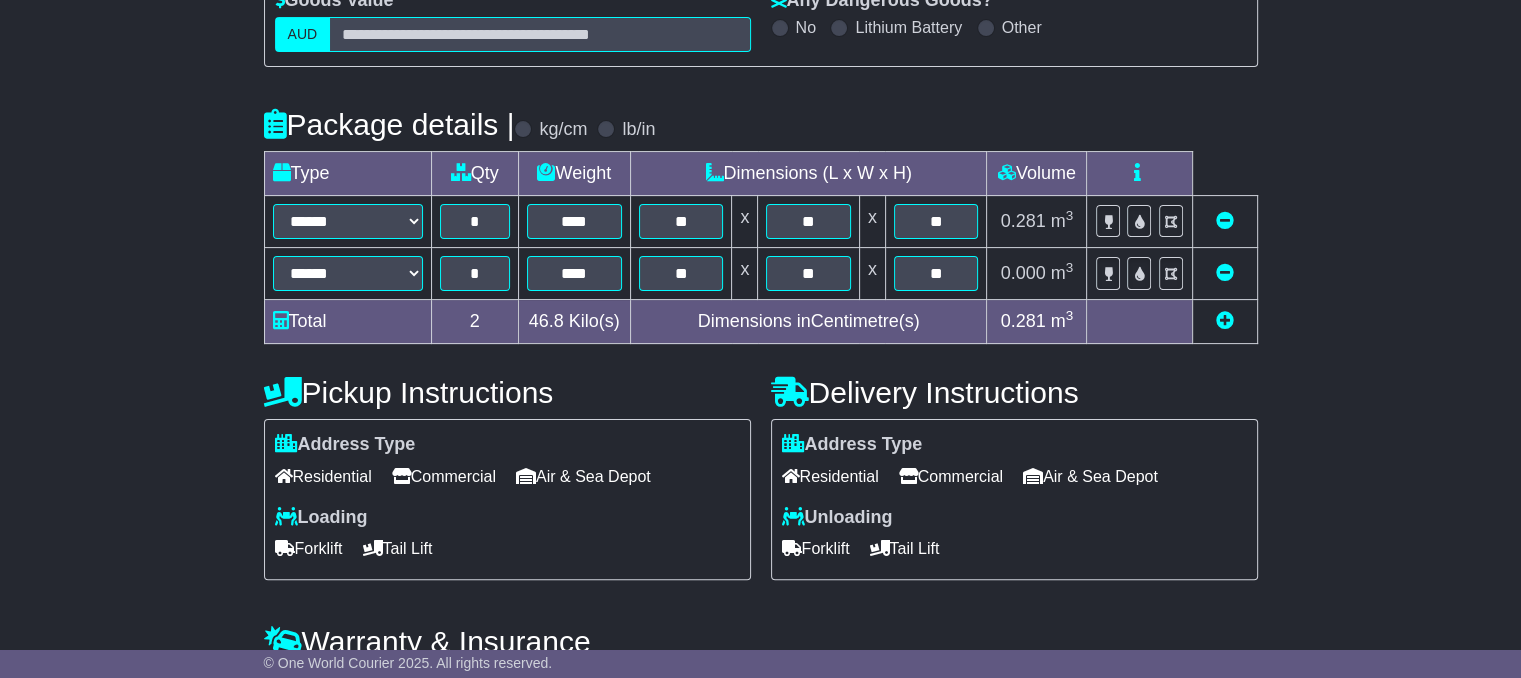 scroll, scrollTop: 581, scrollLeft: 0, axis: vertical 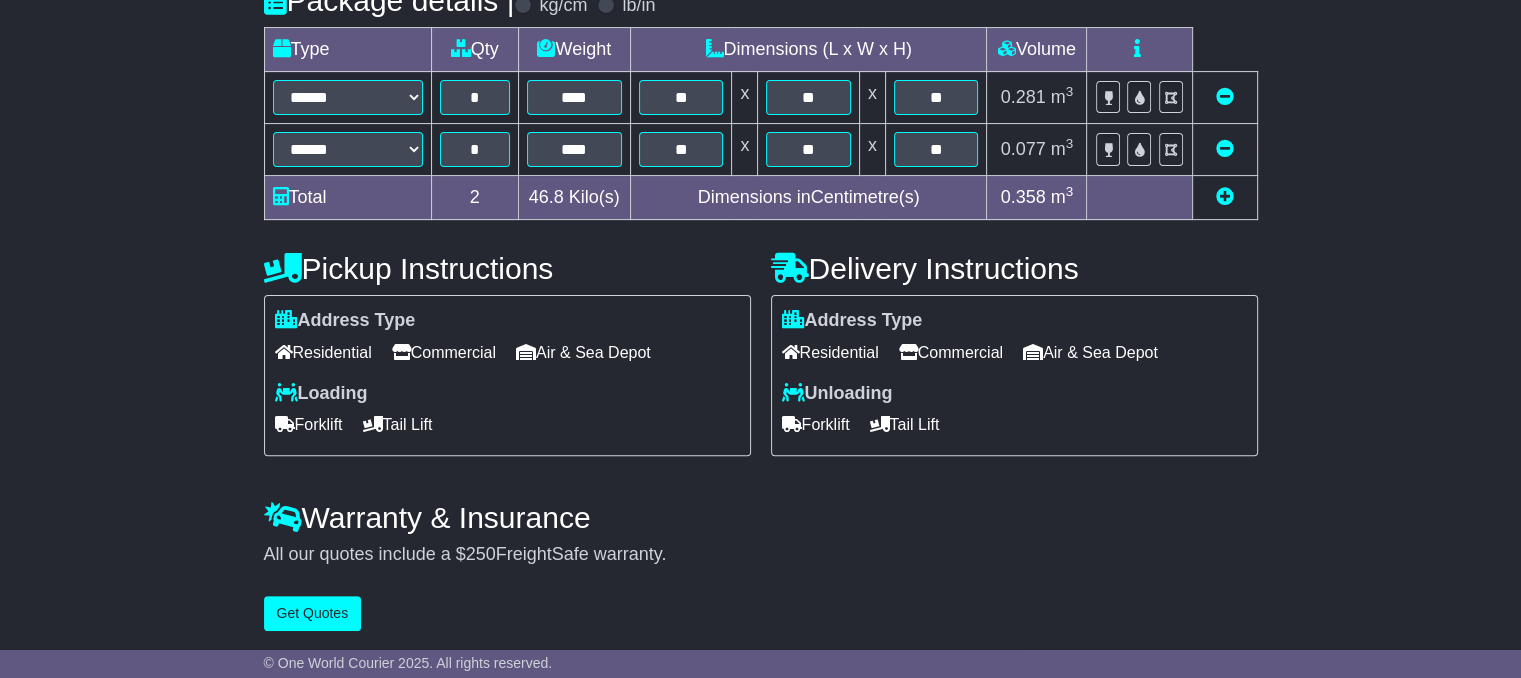 click at bounding box center [1225, 196] 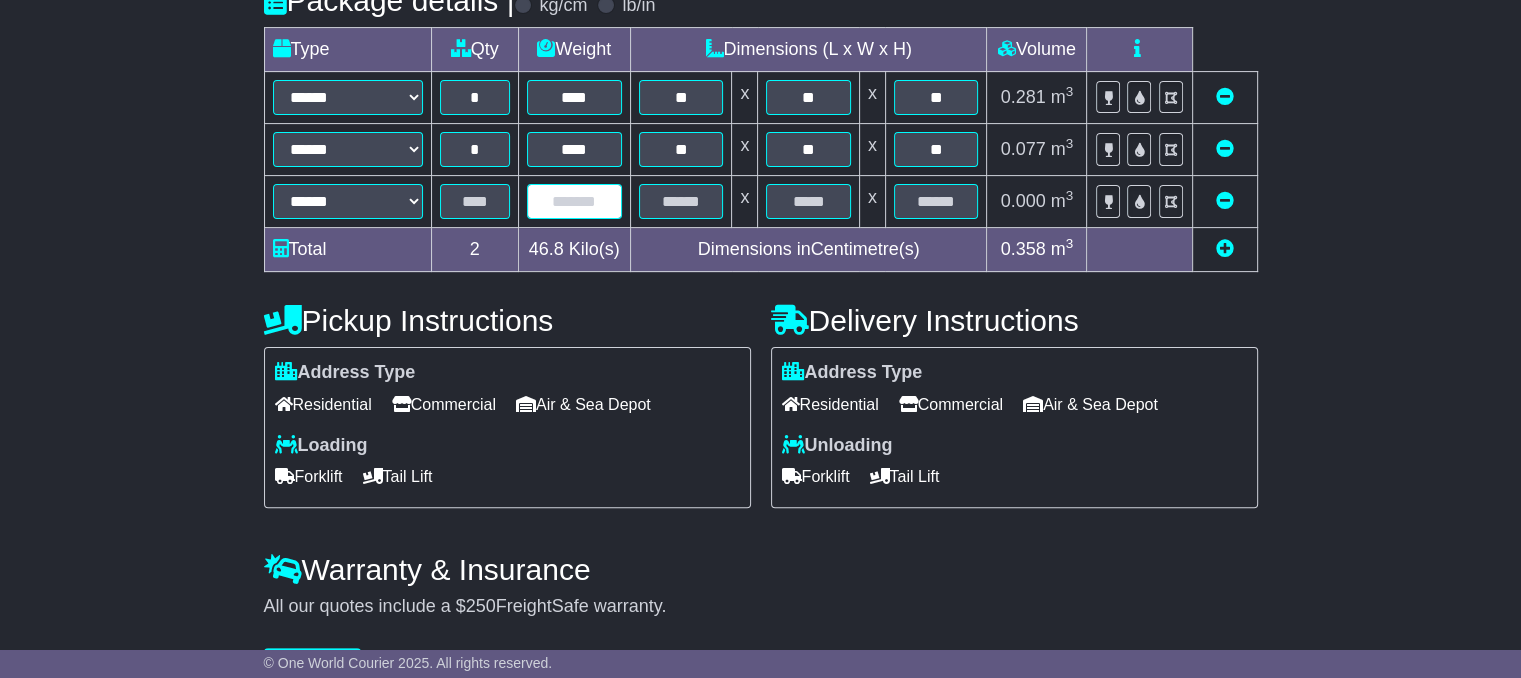 click at bounding box center [574, 201] 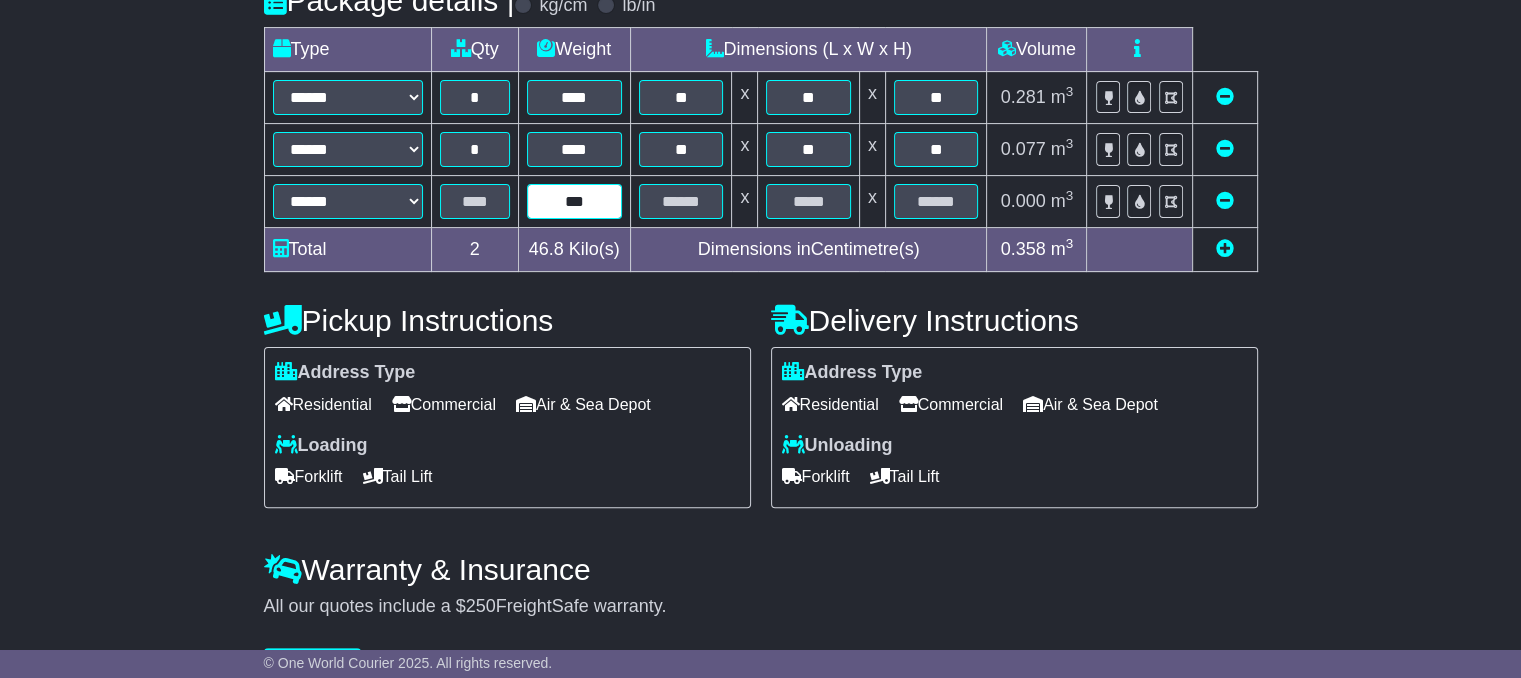 type on "***" 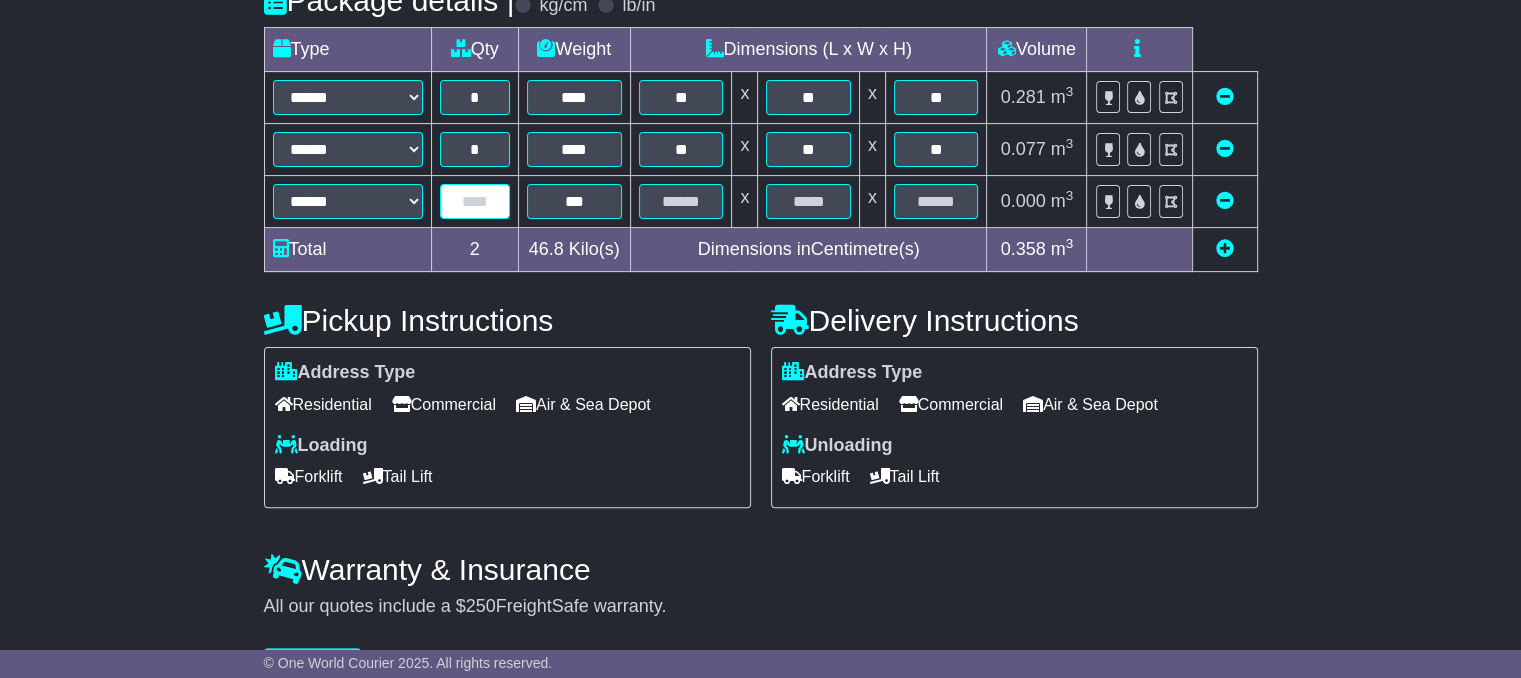 click at bounding box center [475, 201] 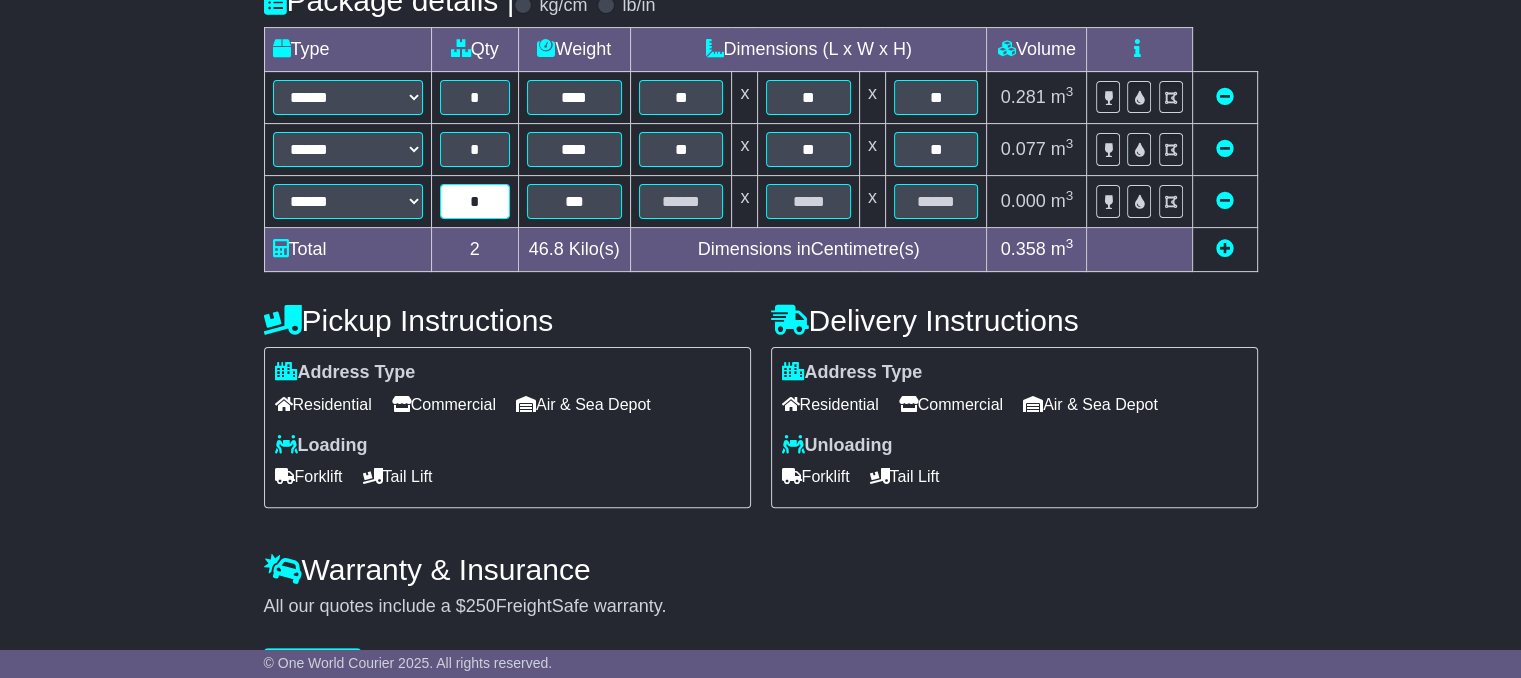 type on "*" 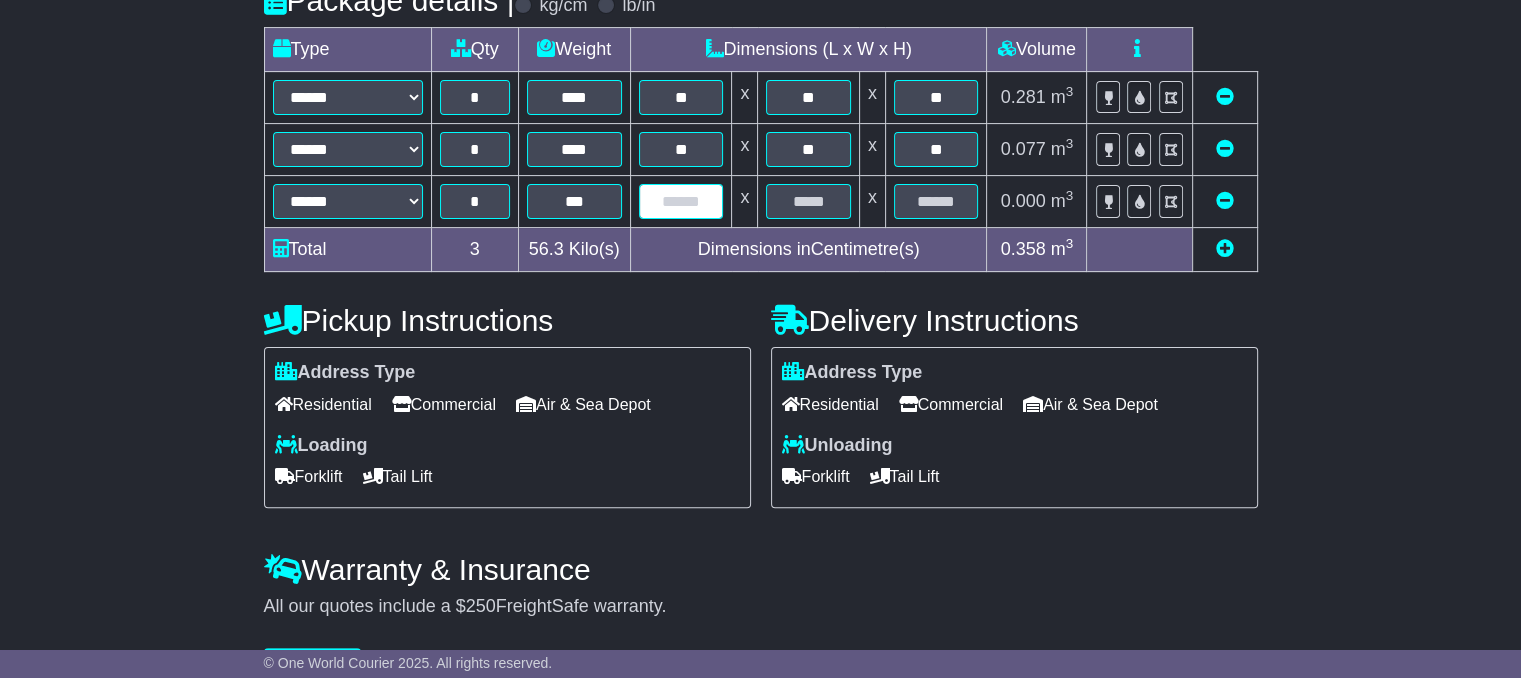 click at bounding box center [681, 201] 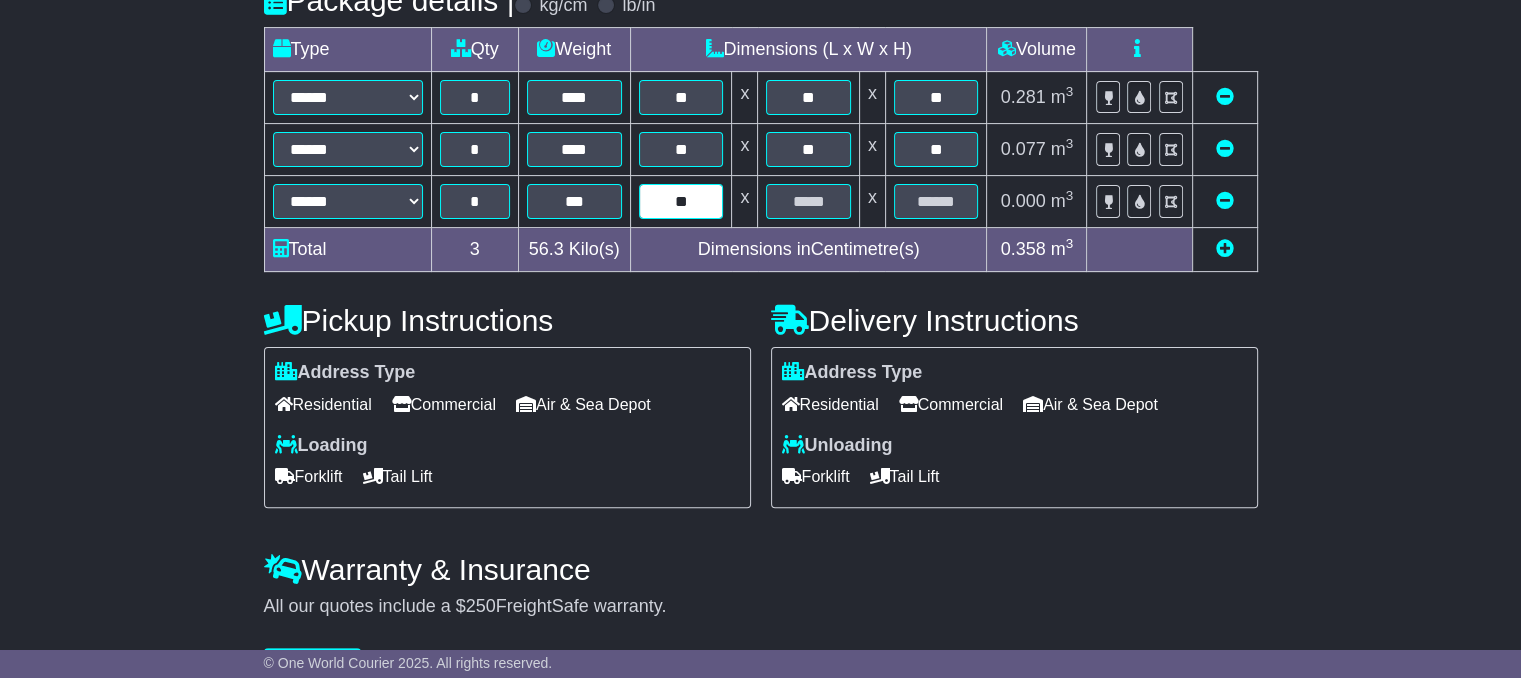 type on "**" 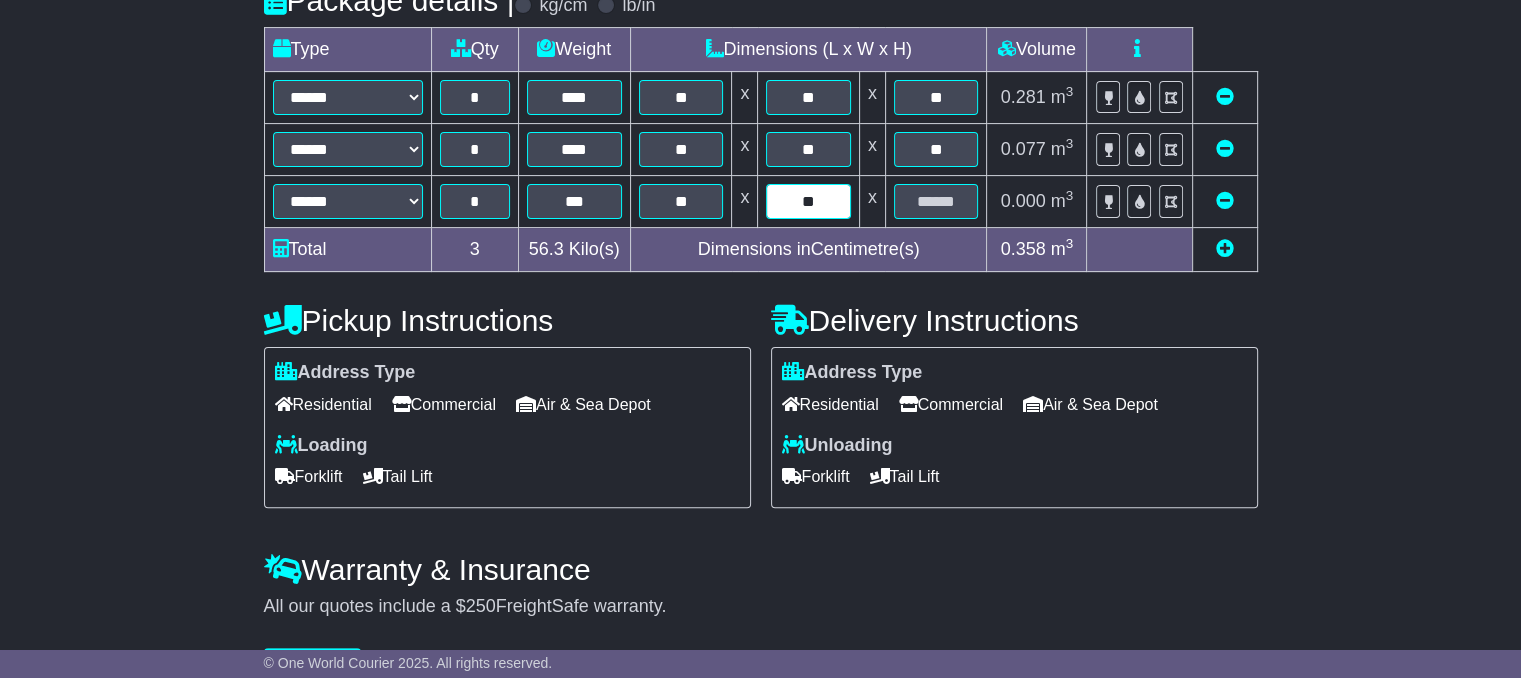 type on "**" 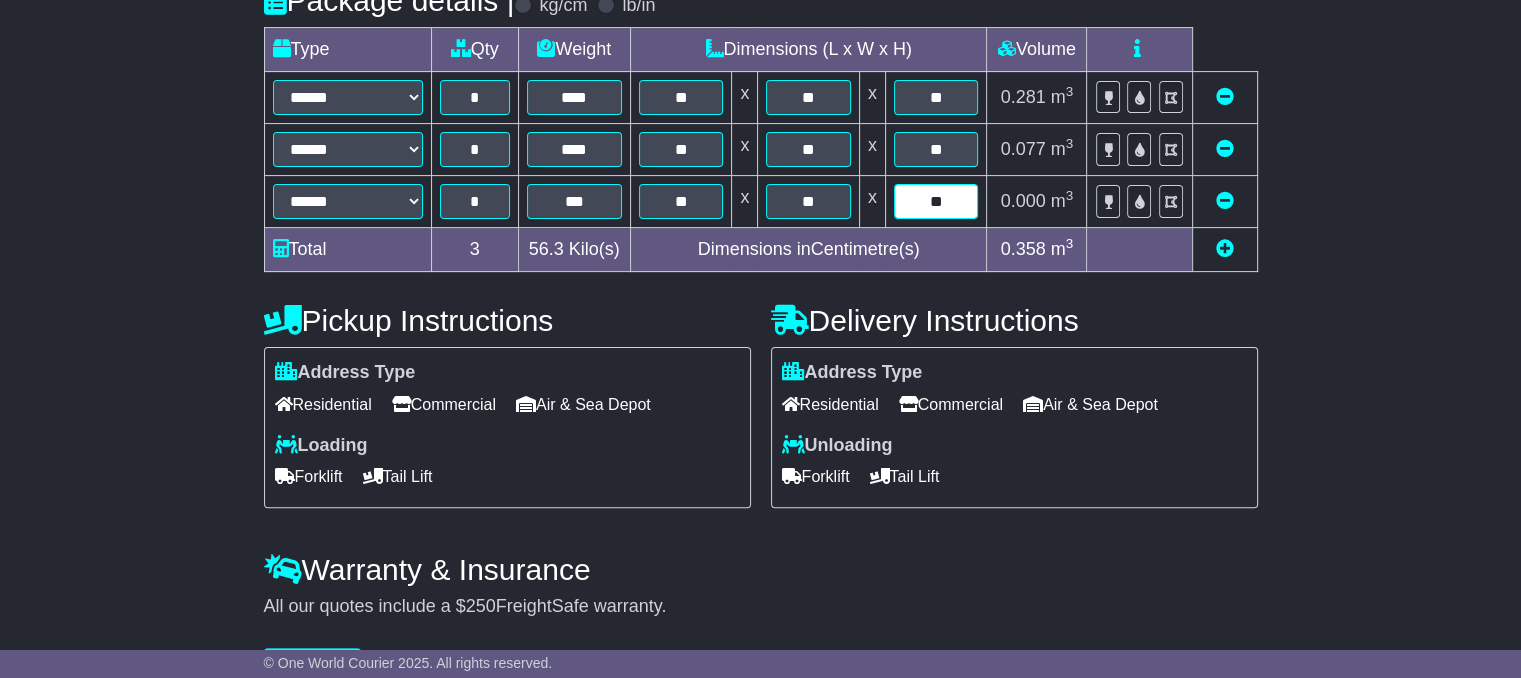 type on "**" 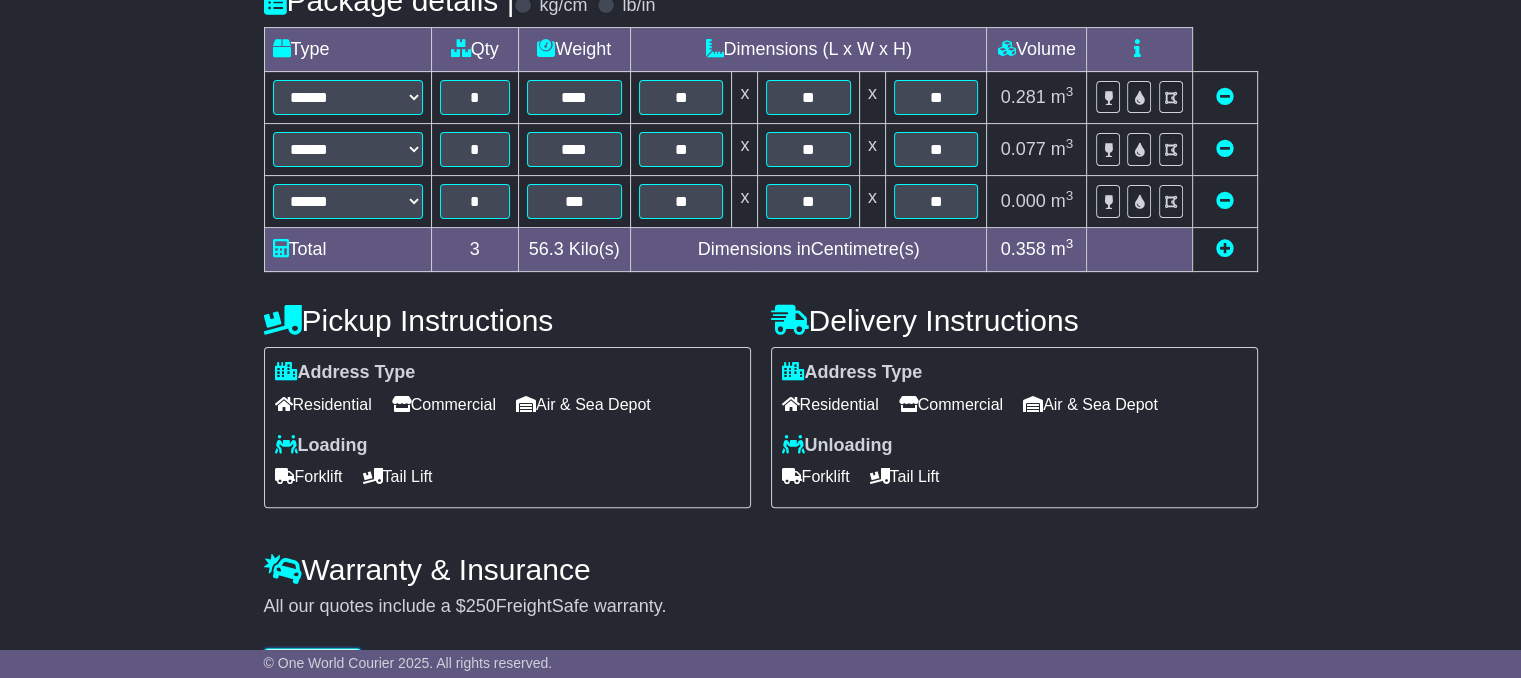 scroll, scrollTop: 584, scrollLeft: 0, axis: vertical 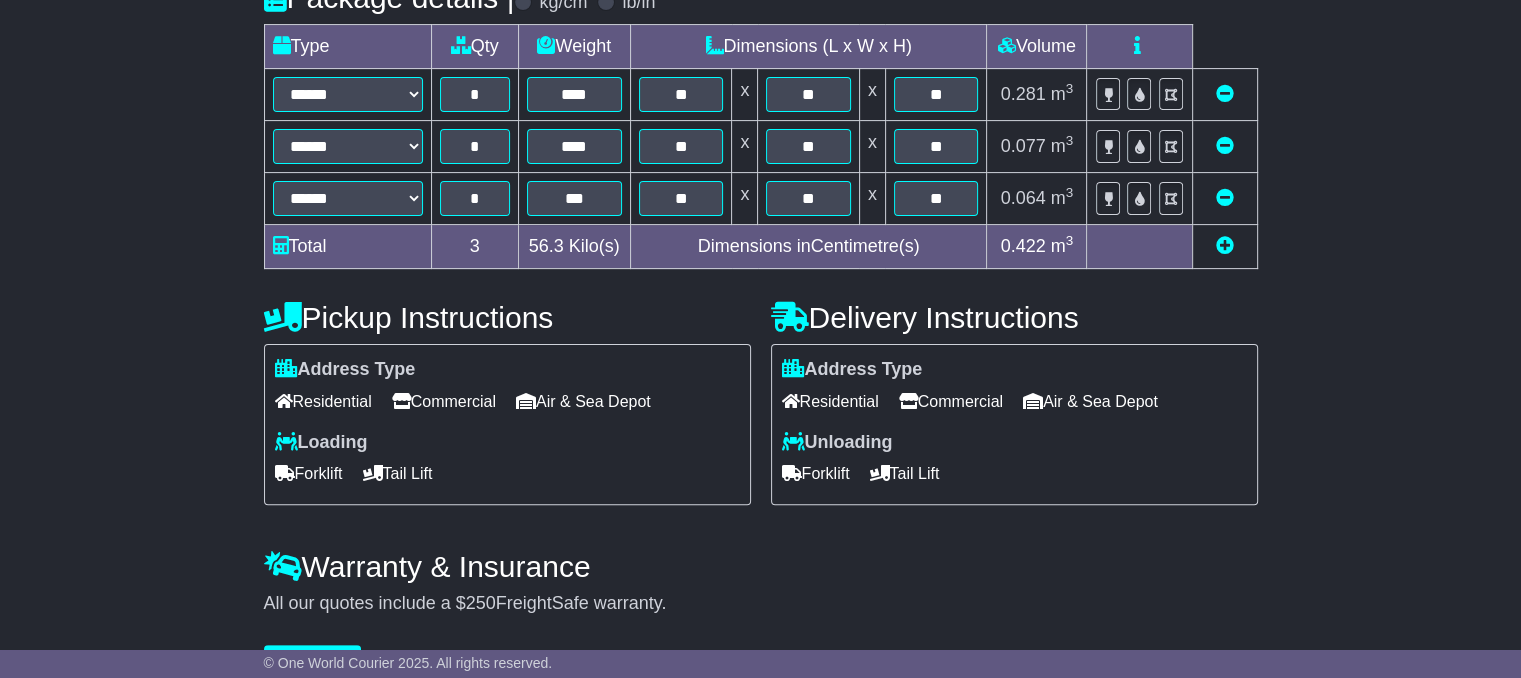 click at bounding box center [1225, 245] 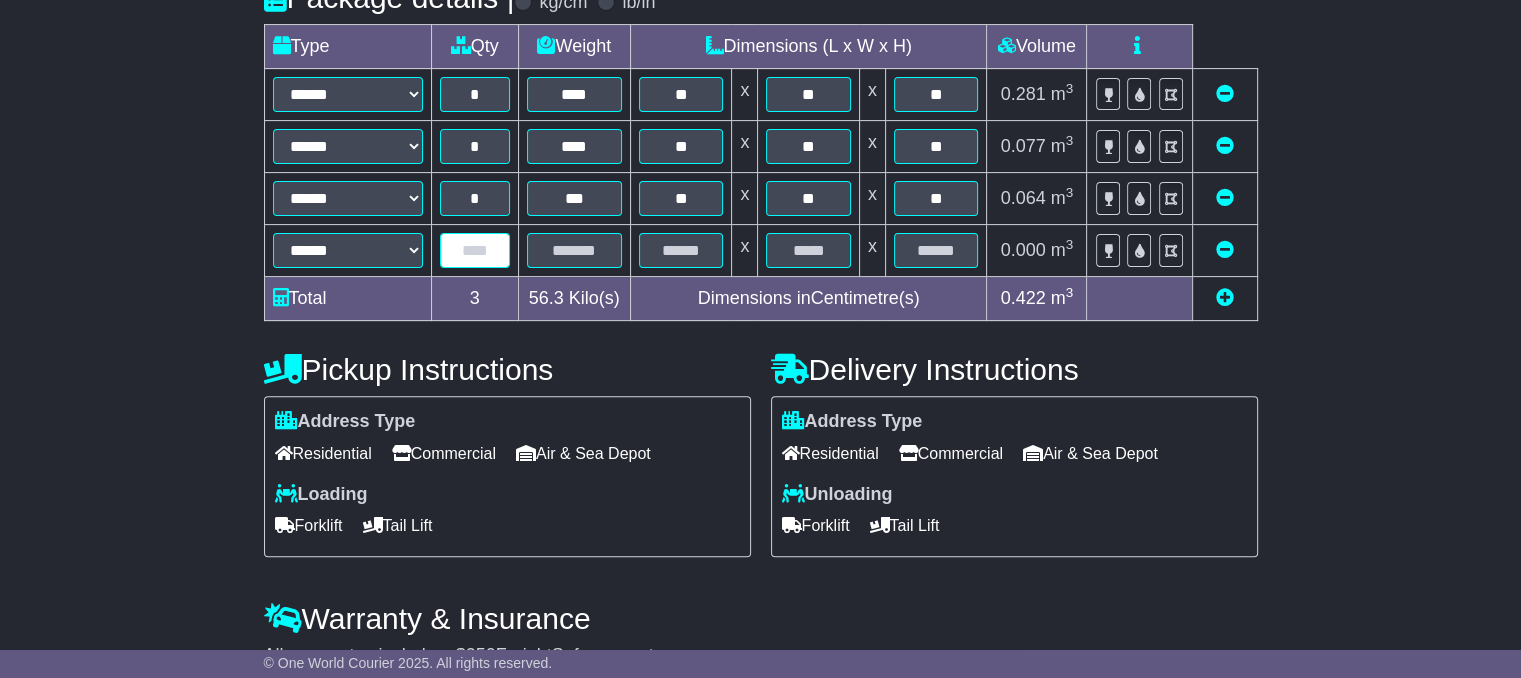 click at bounding box center (475, 250) 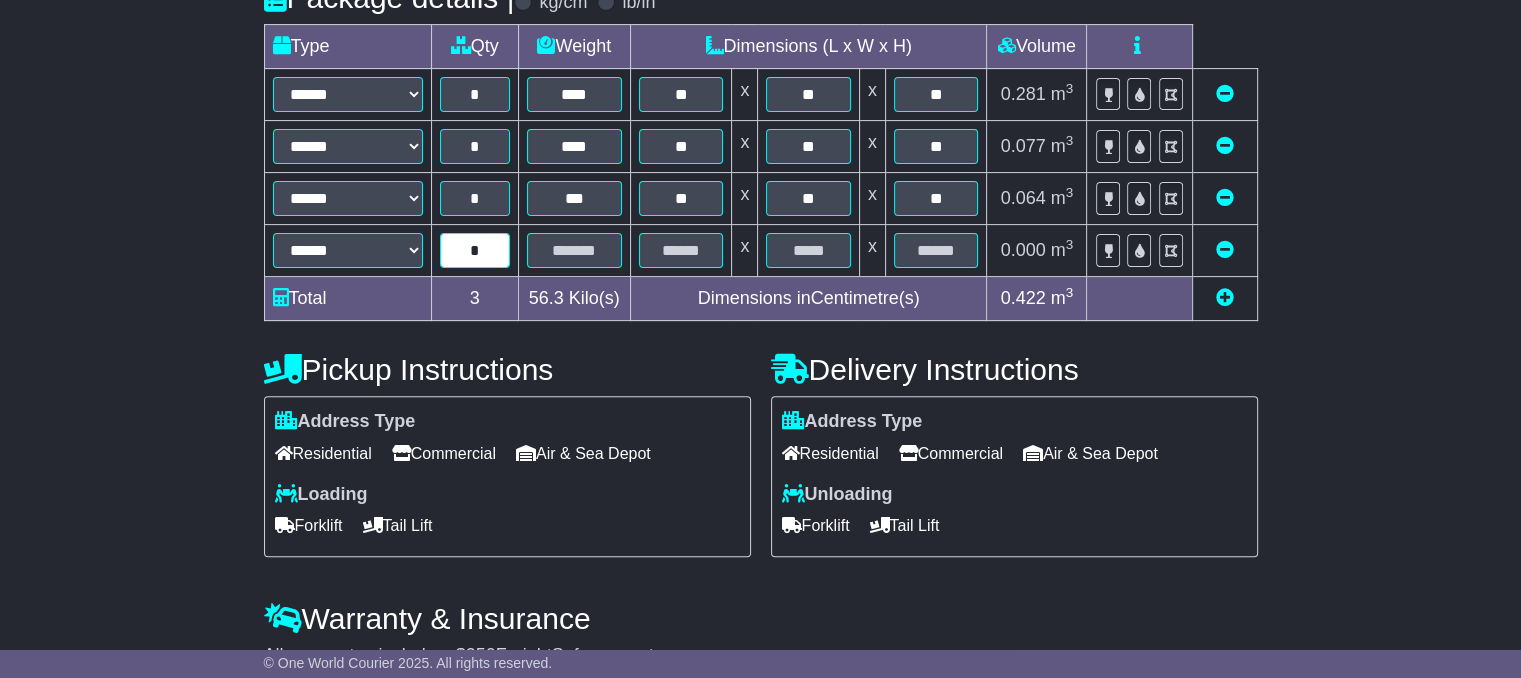 type on "*" 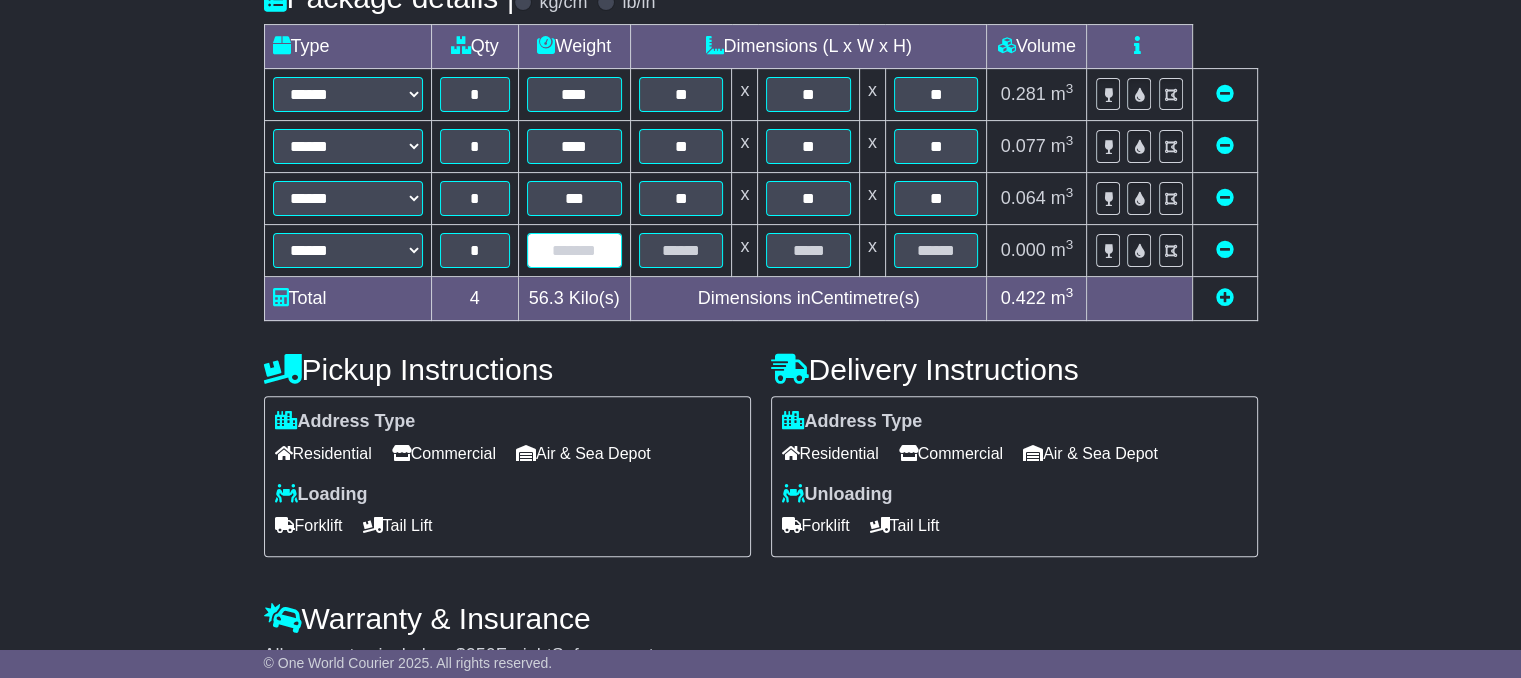 click at bounding box center (574, 250) 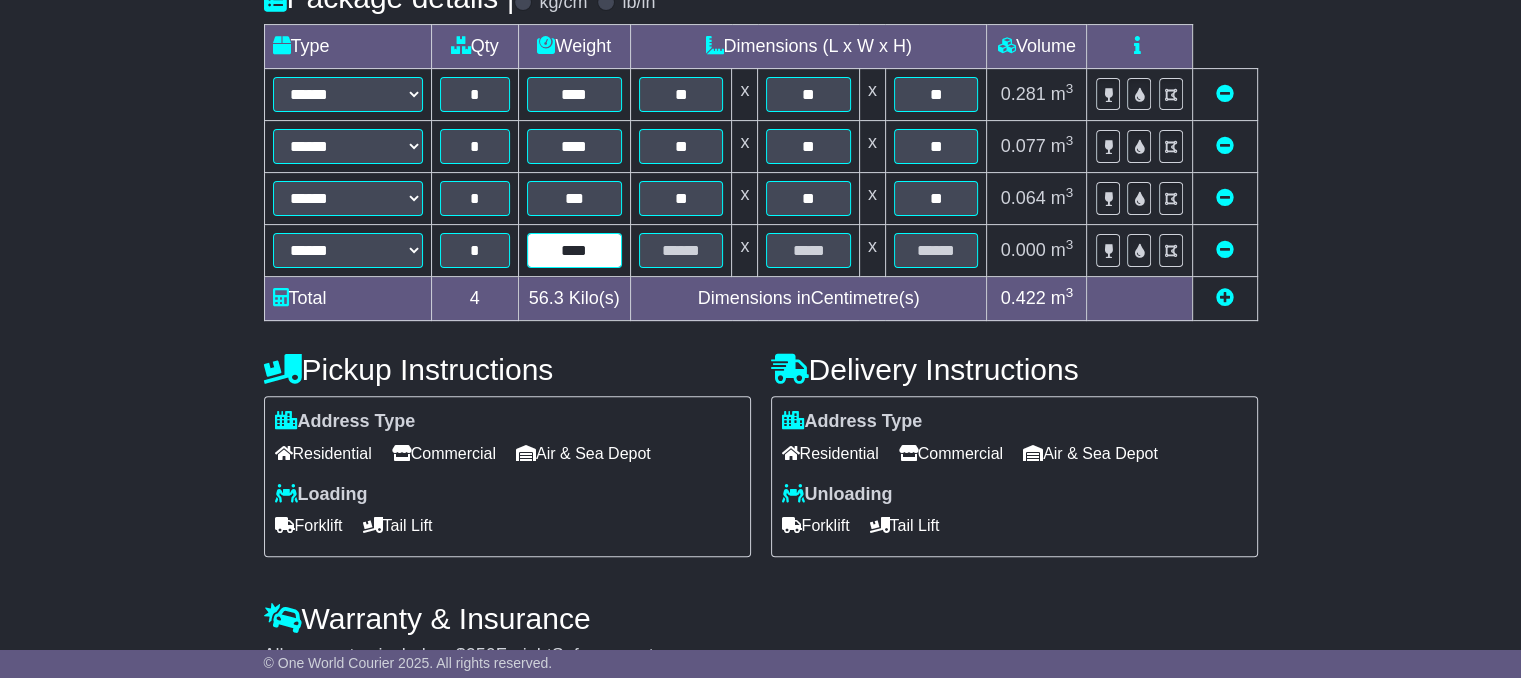 type on "****" 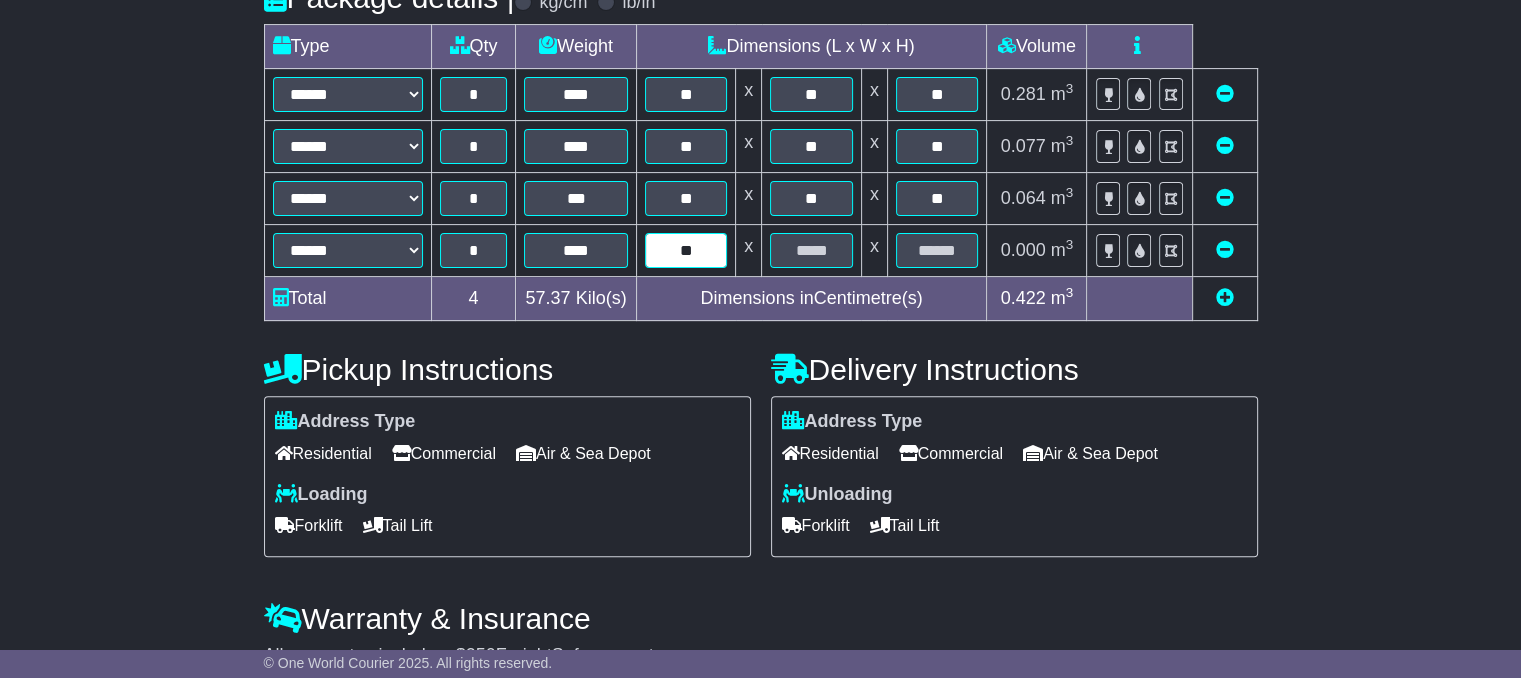 type on "**" 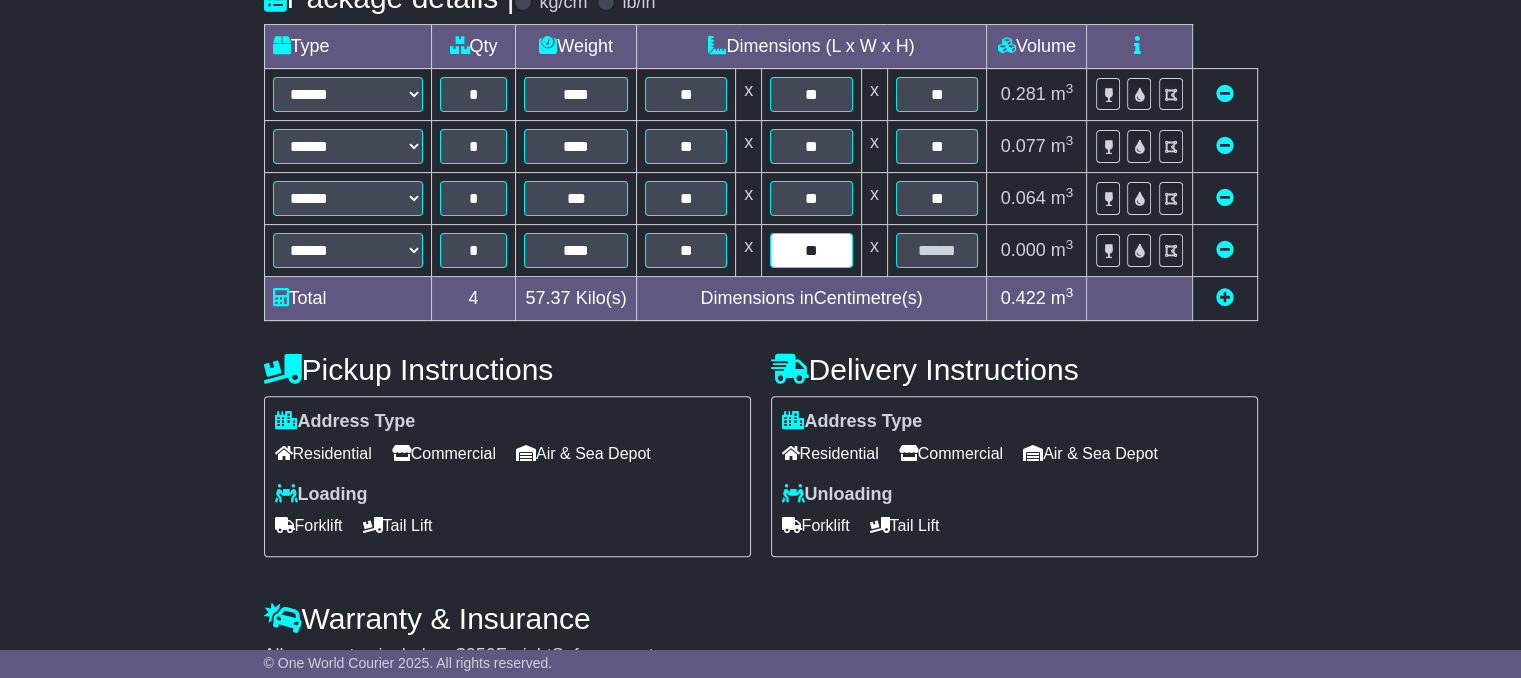 type on "**" 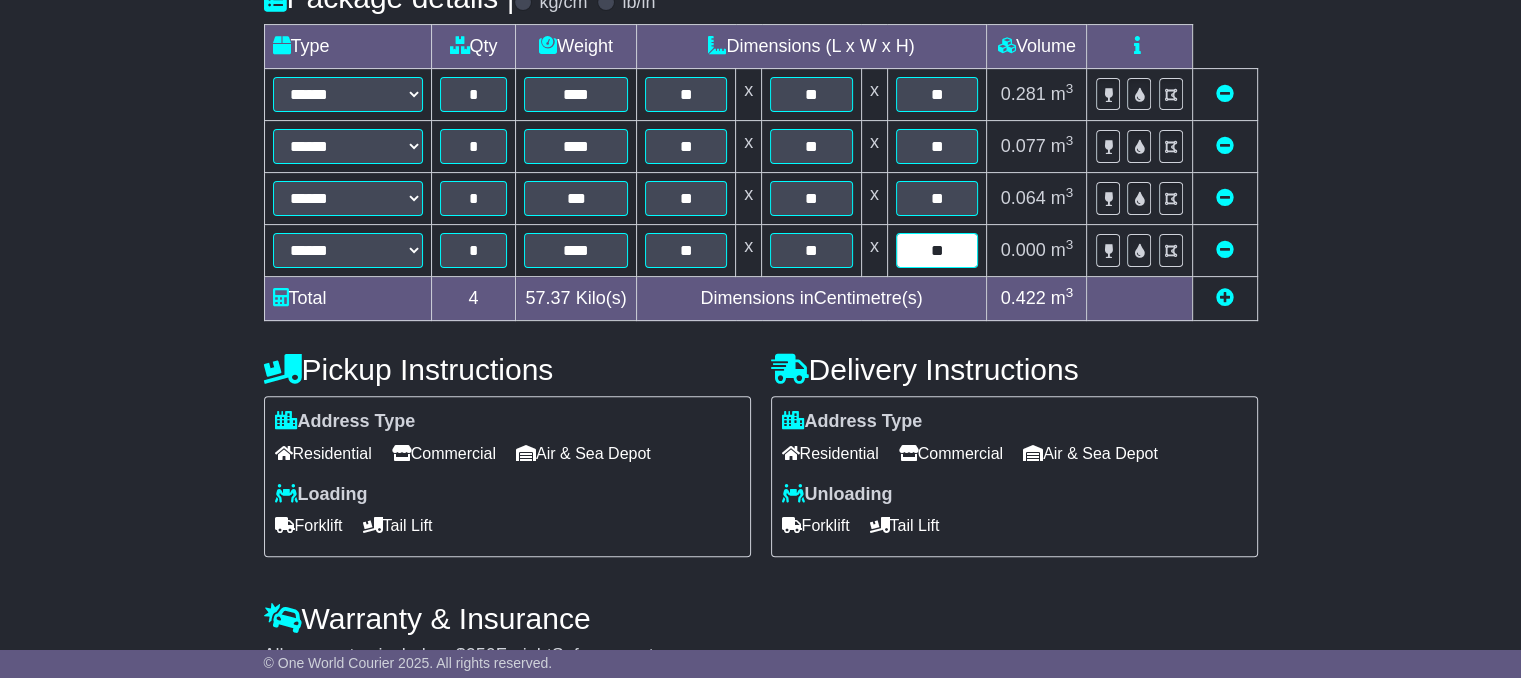 type on "**" 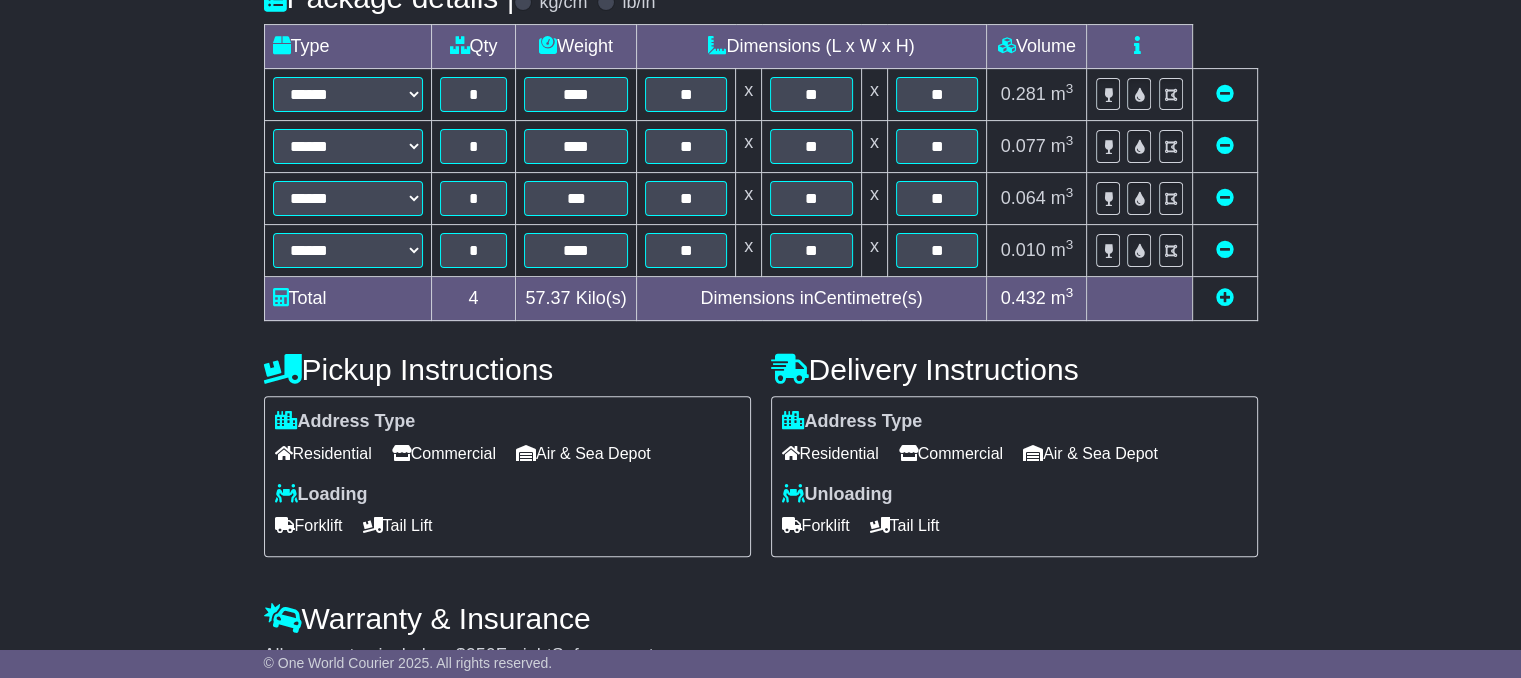 scroll, scrollTop: 685, scrollLeft: 0, axis: vertical 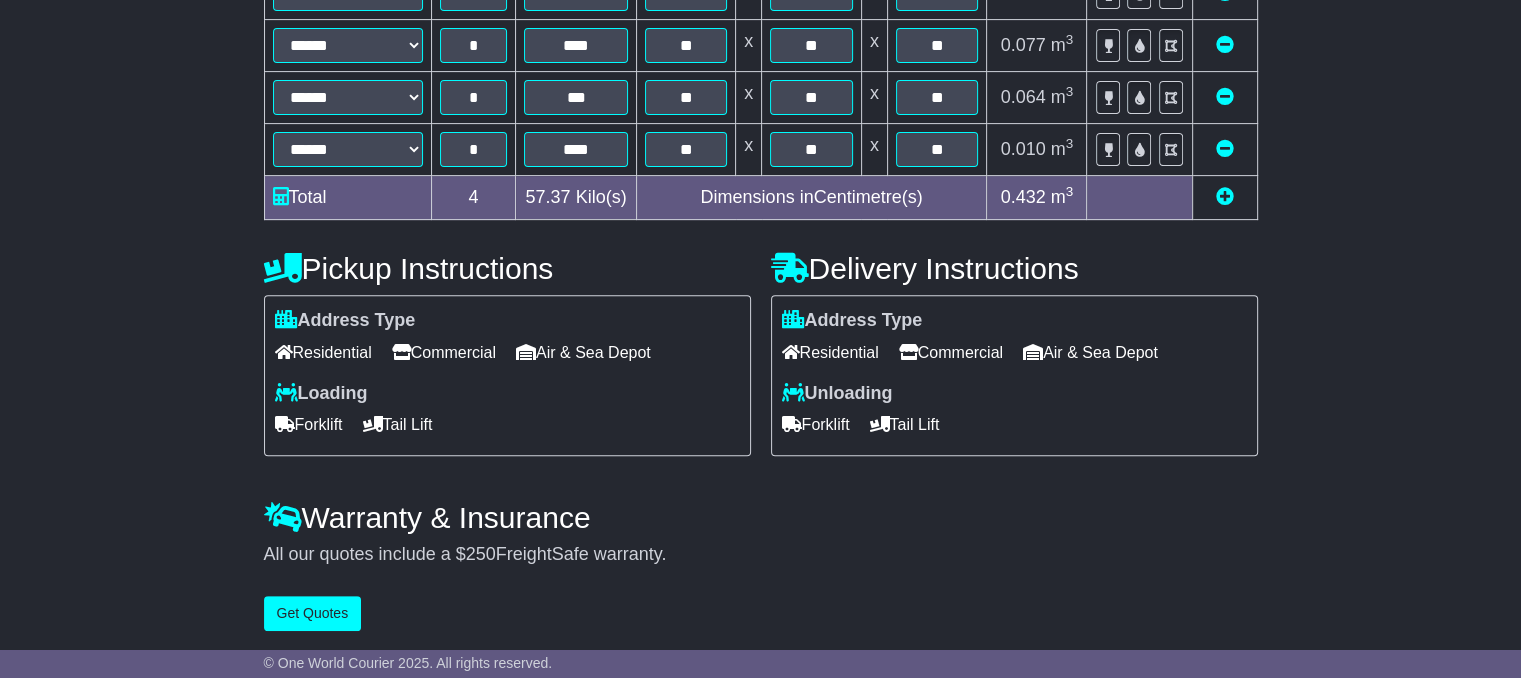 click at bounding box center [1225, 196] 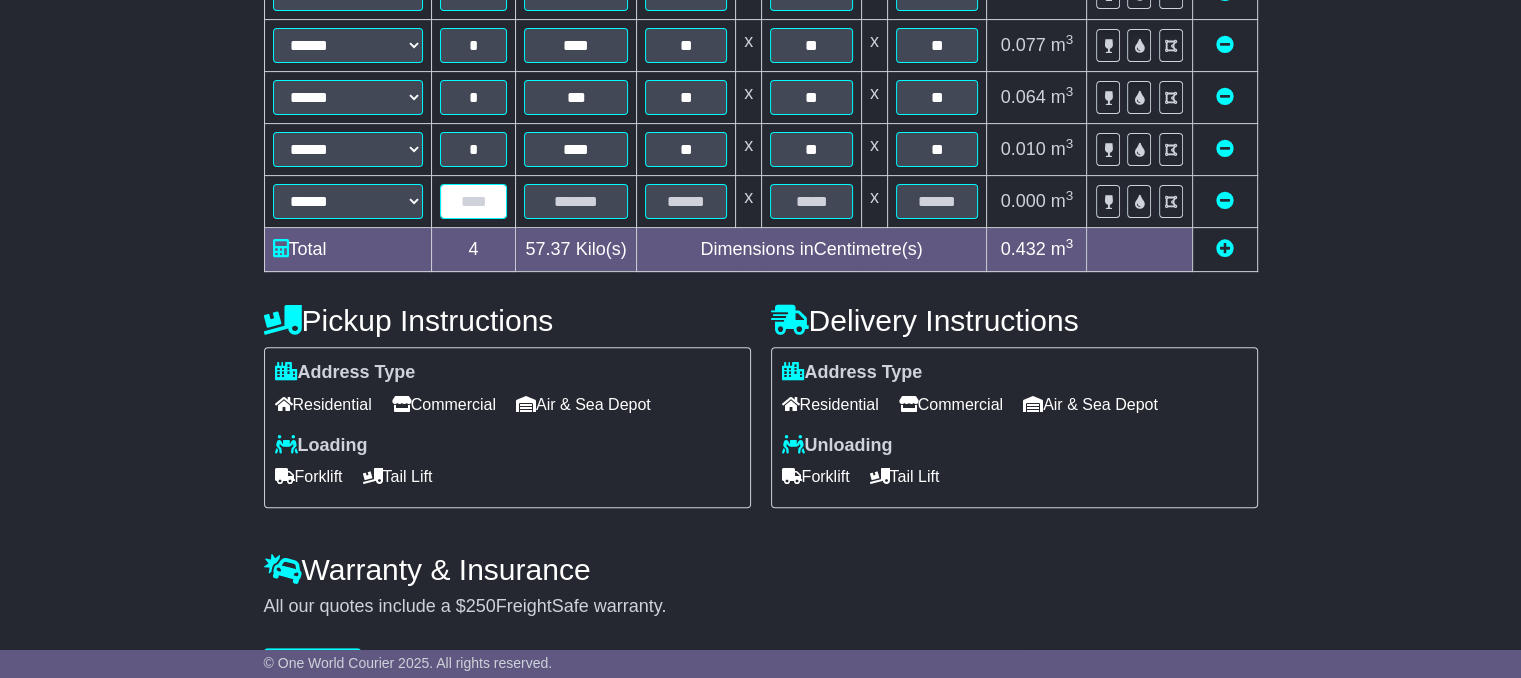 click at bounding box center [474, 201] 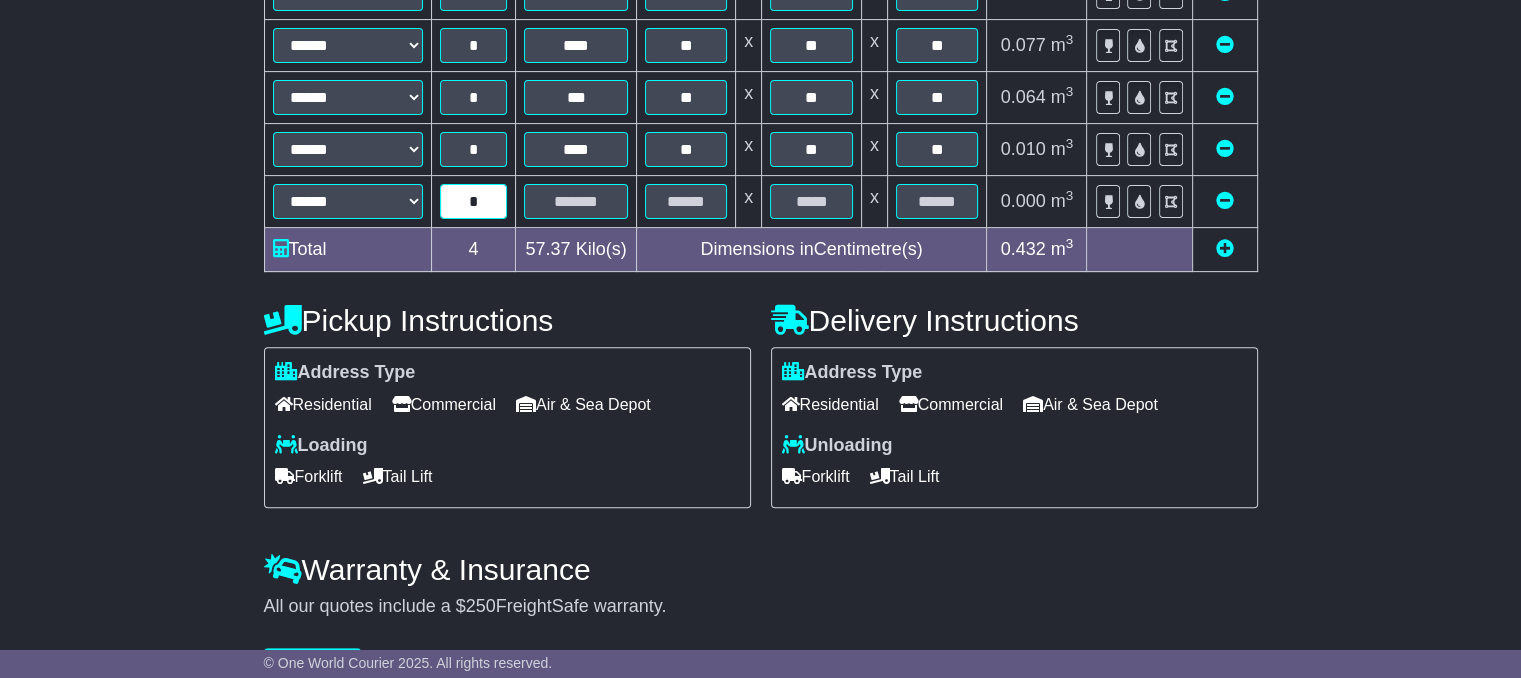 type on "*" 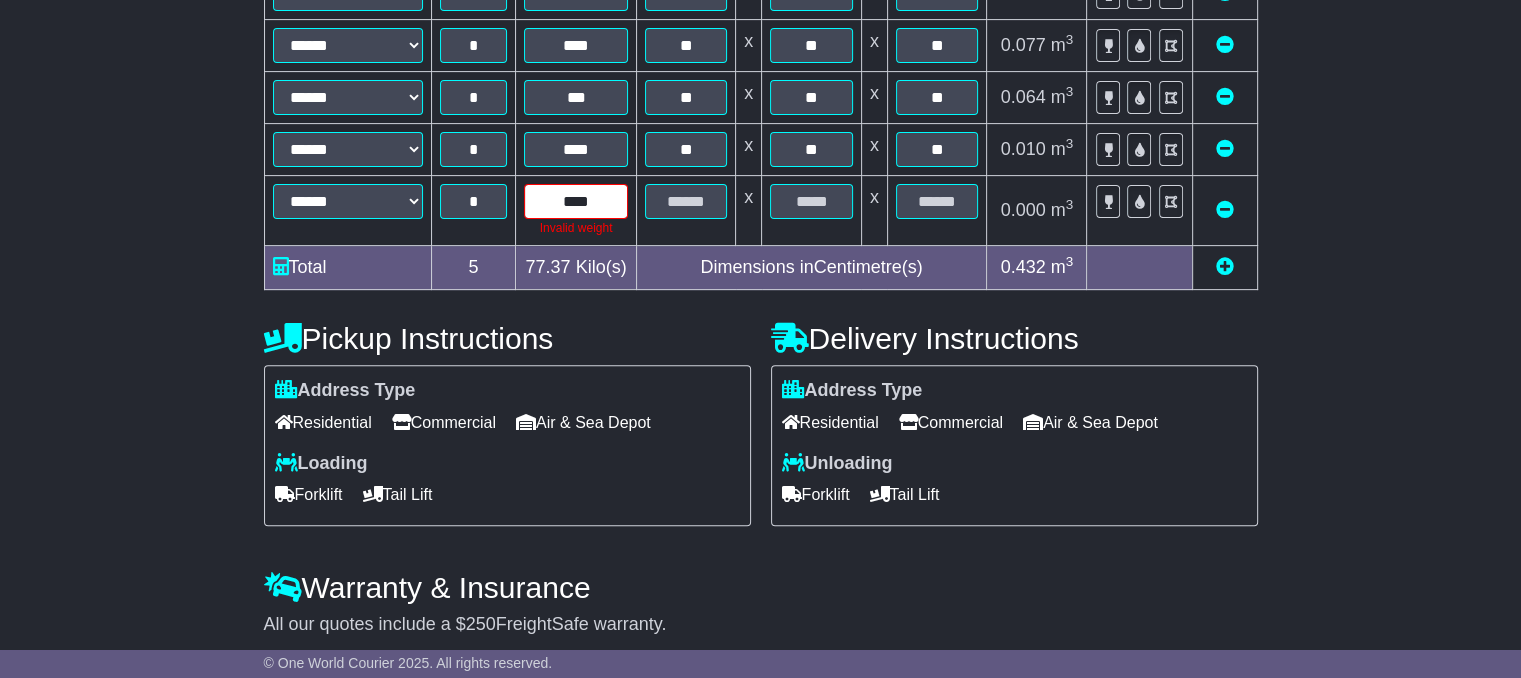 type on "****" 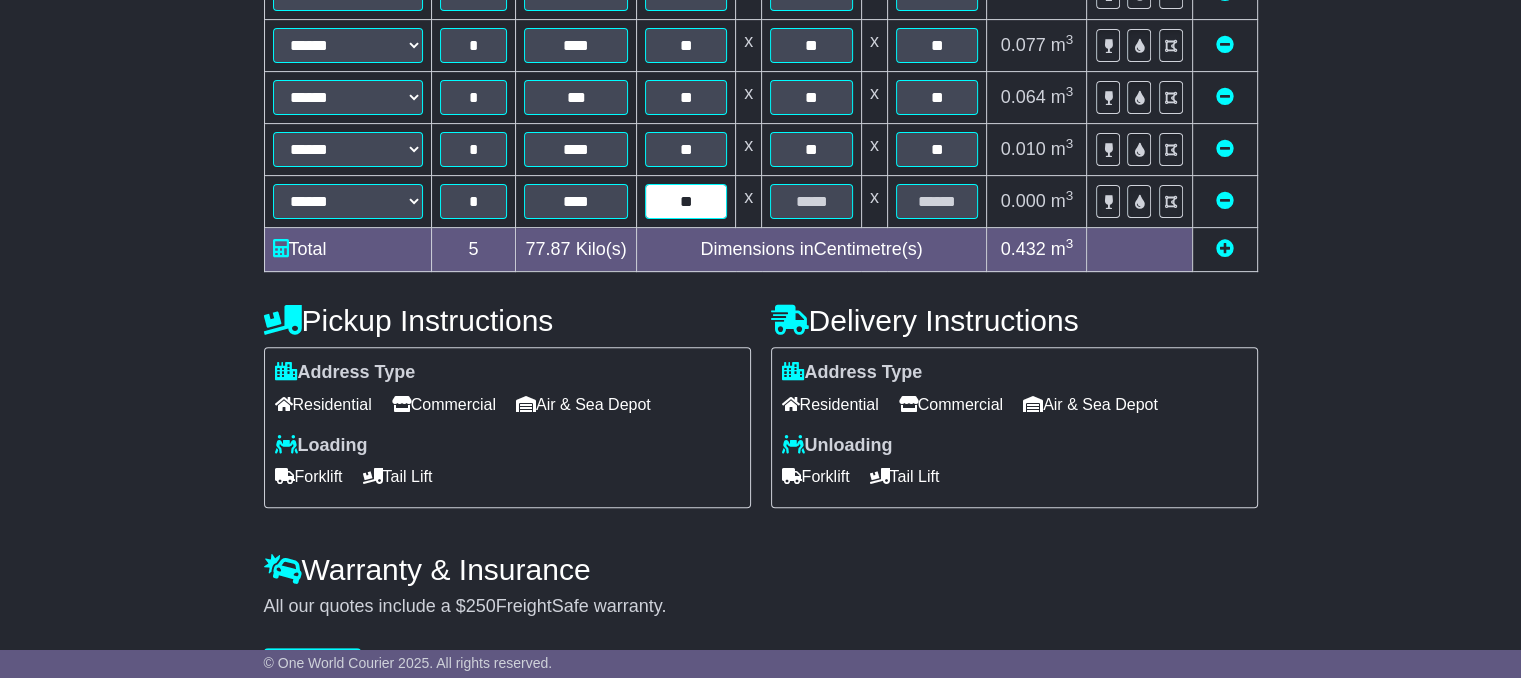 type on "**" 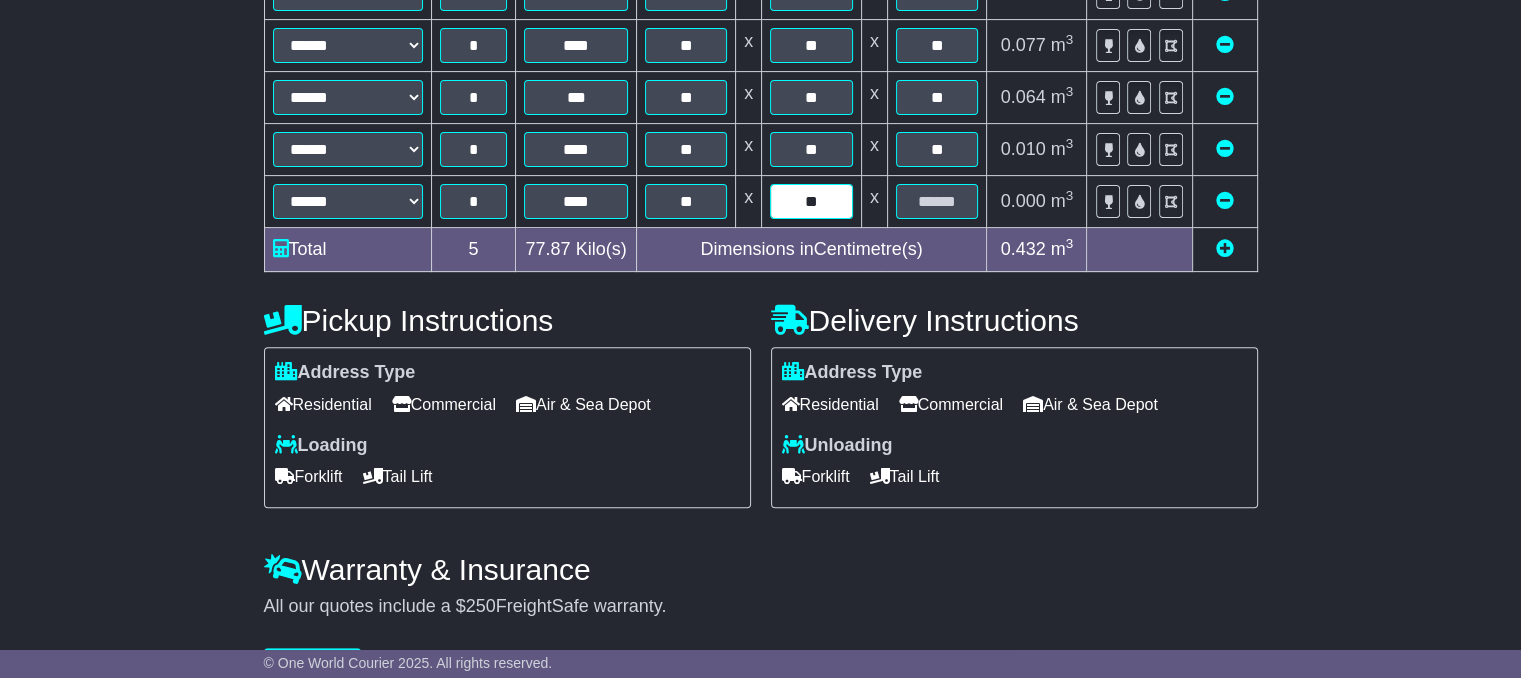 type on "**" 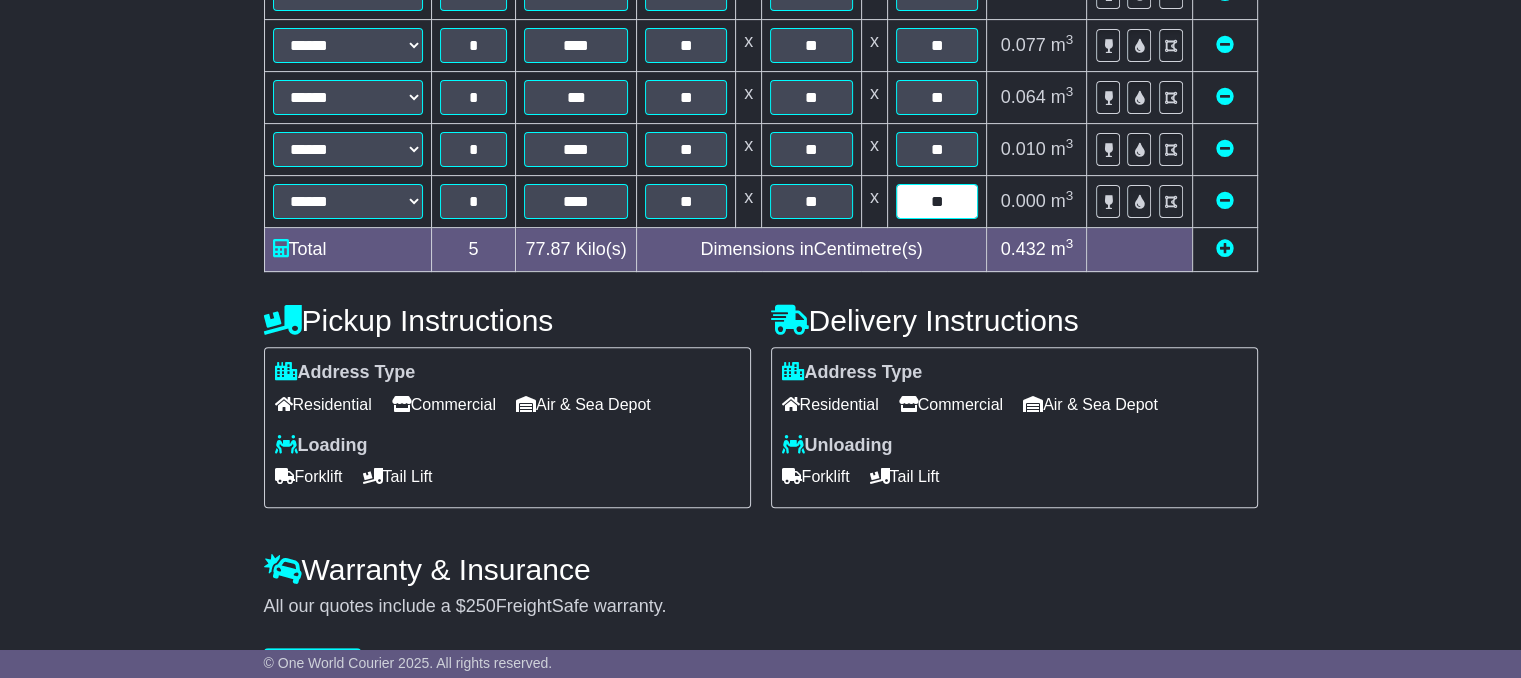 type on "**" 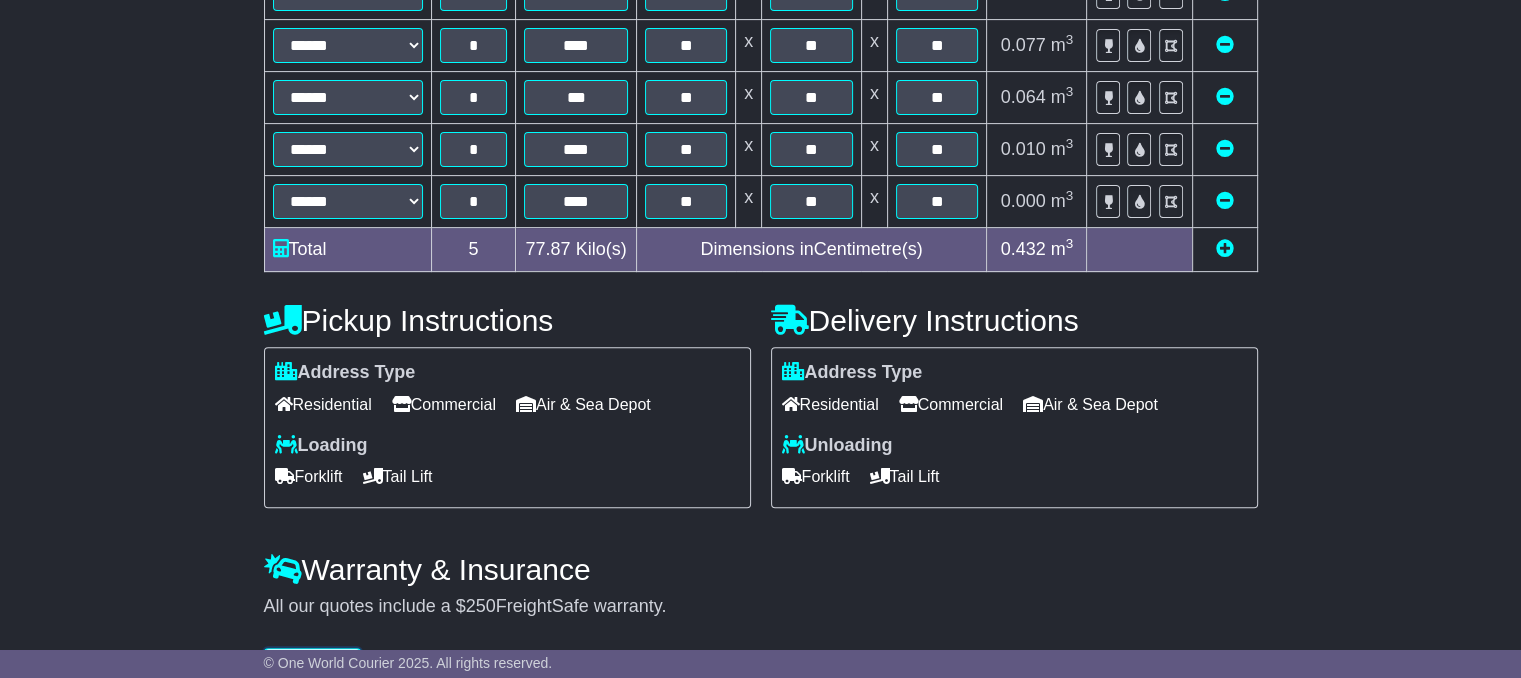 scroll, scrollTop: 687, scrollLeft: 0, axis: vertical 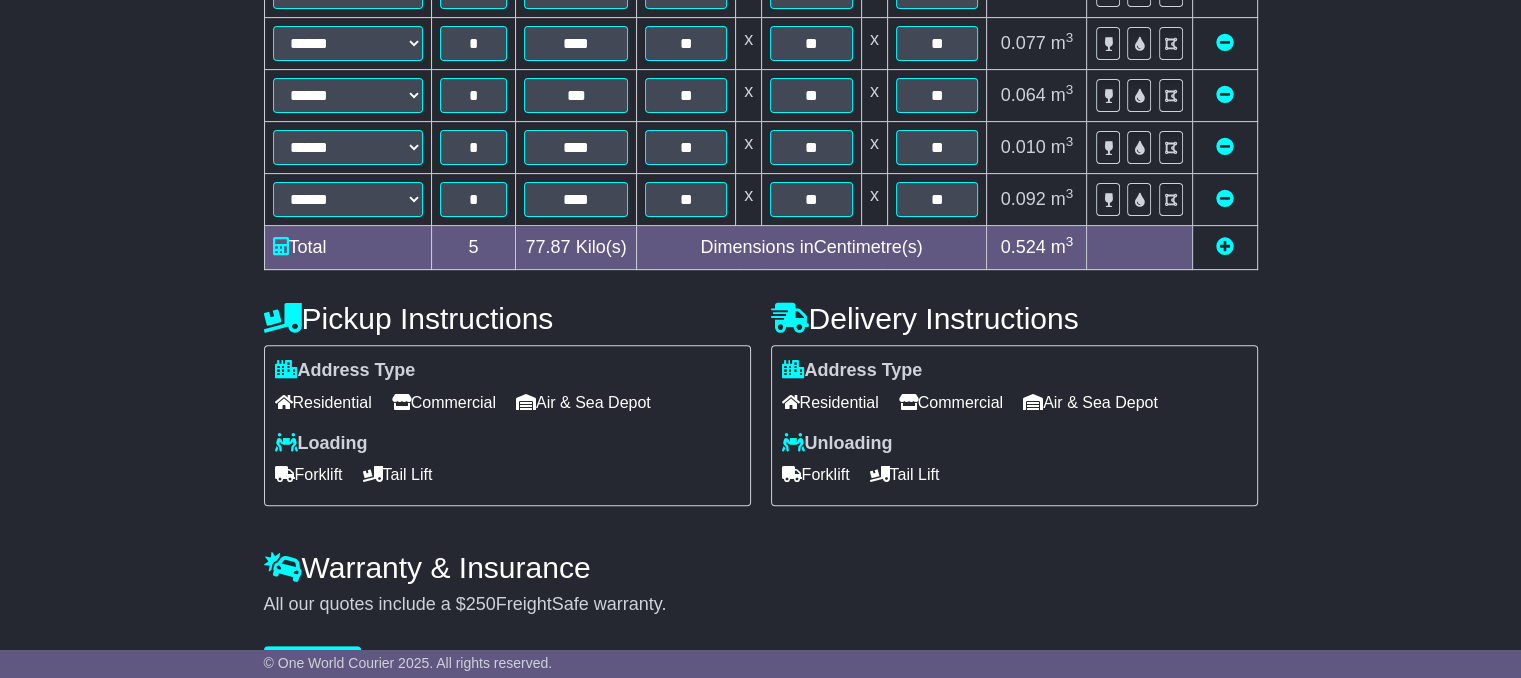 click at bounding box center [1225, 246] 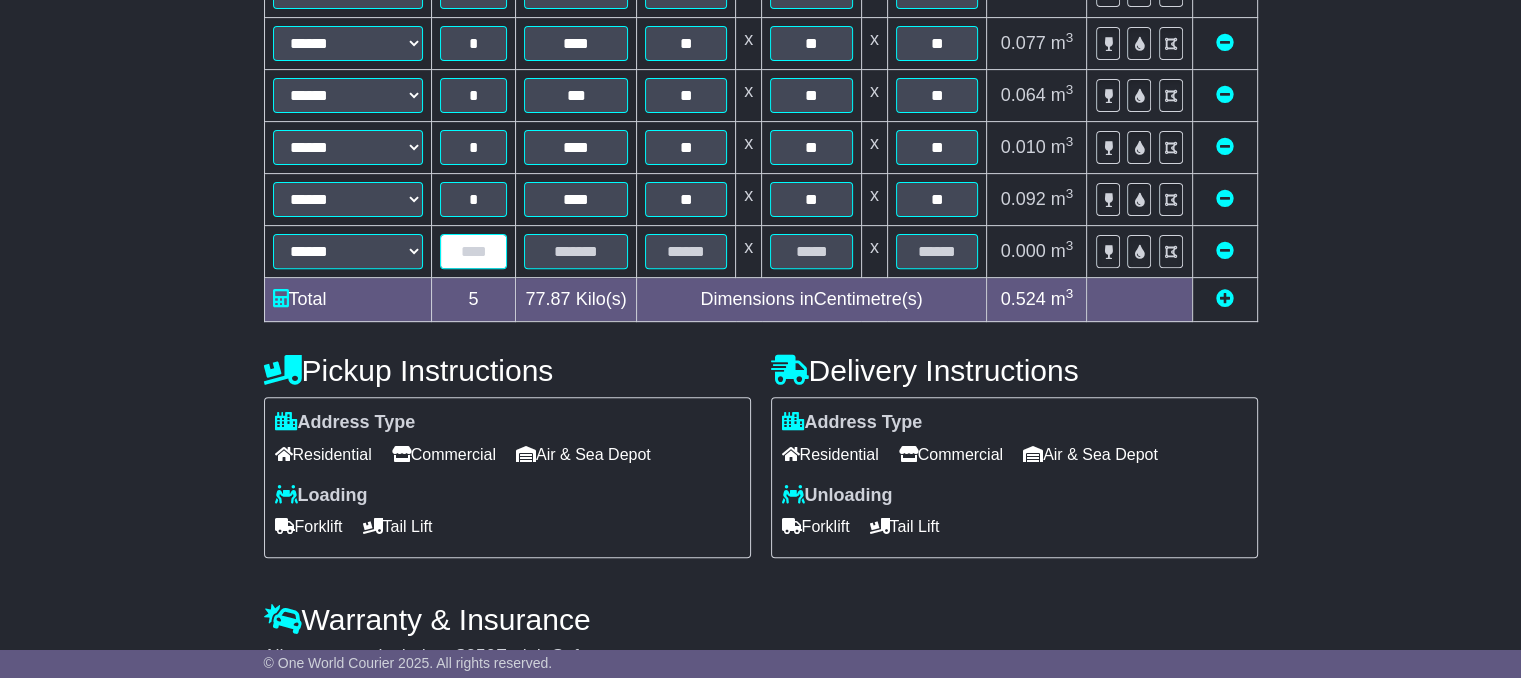 click at bounding box center (474, 251) 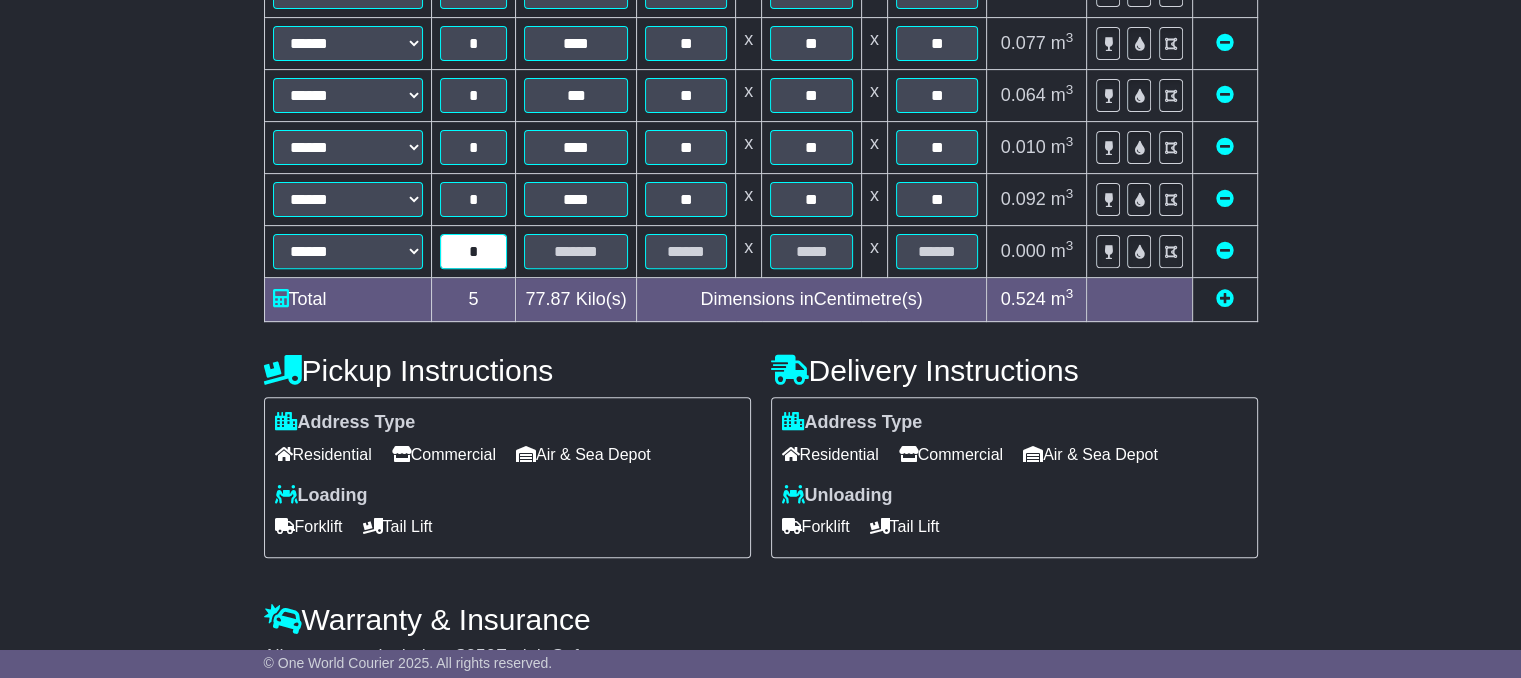 type on "*" 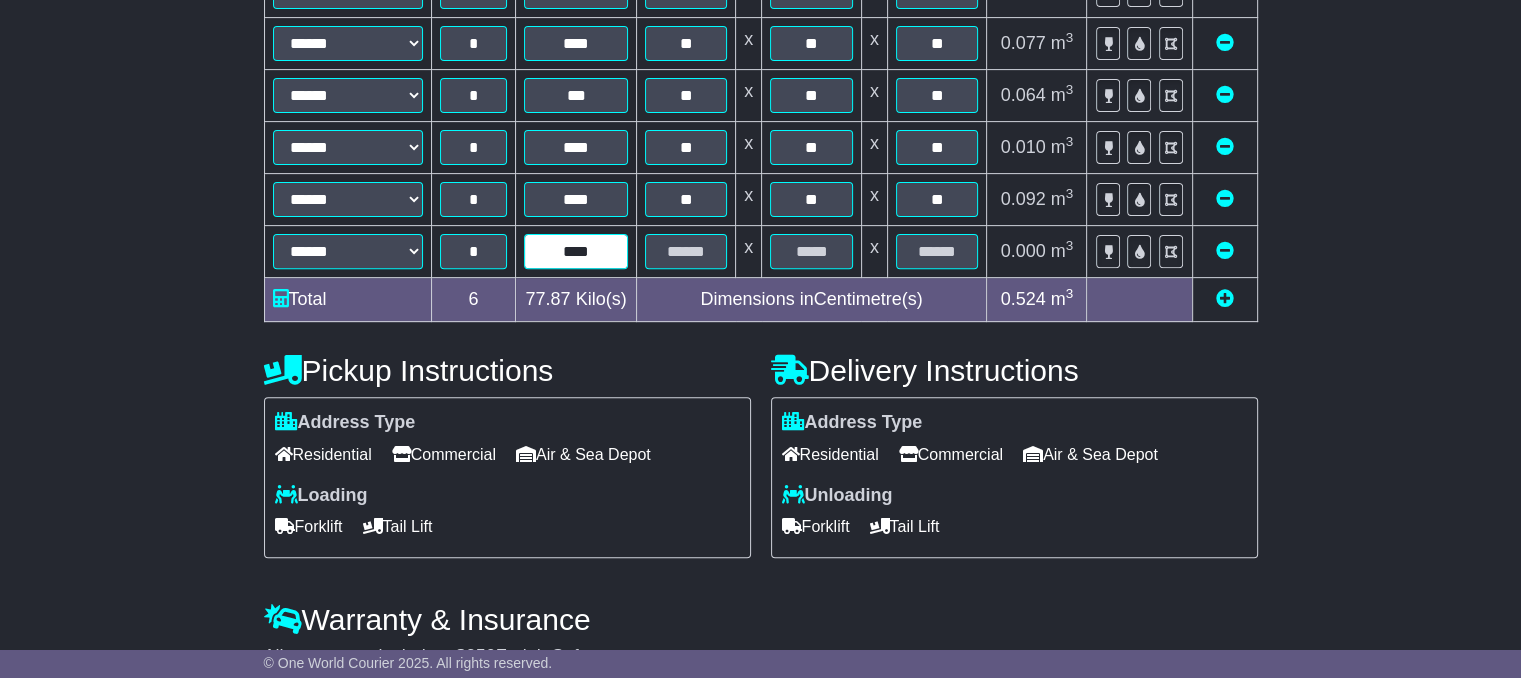 type on "****" 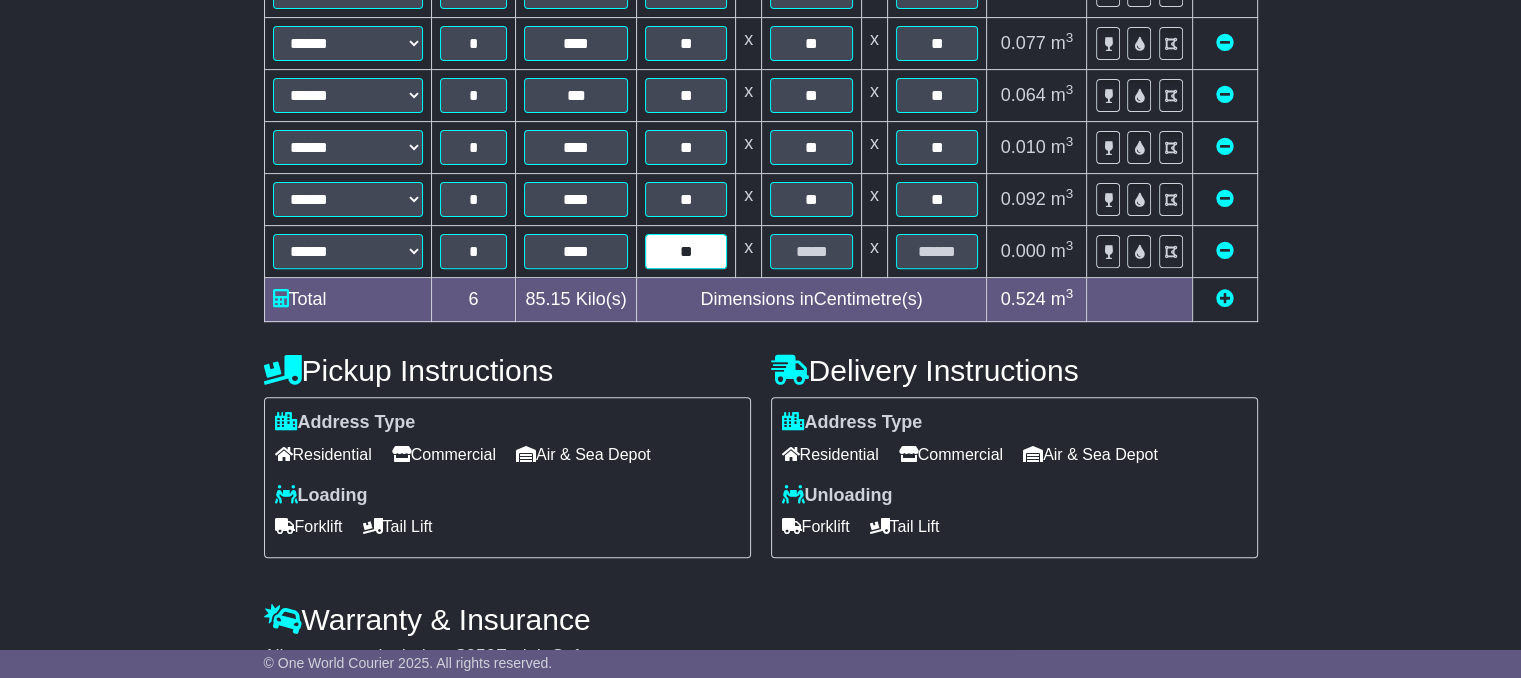 type on "**" 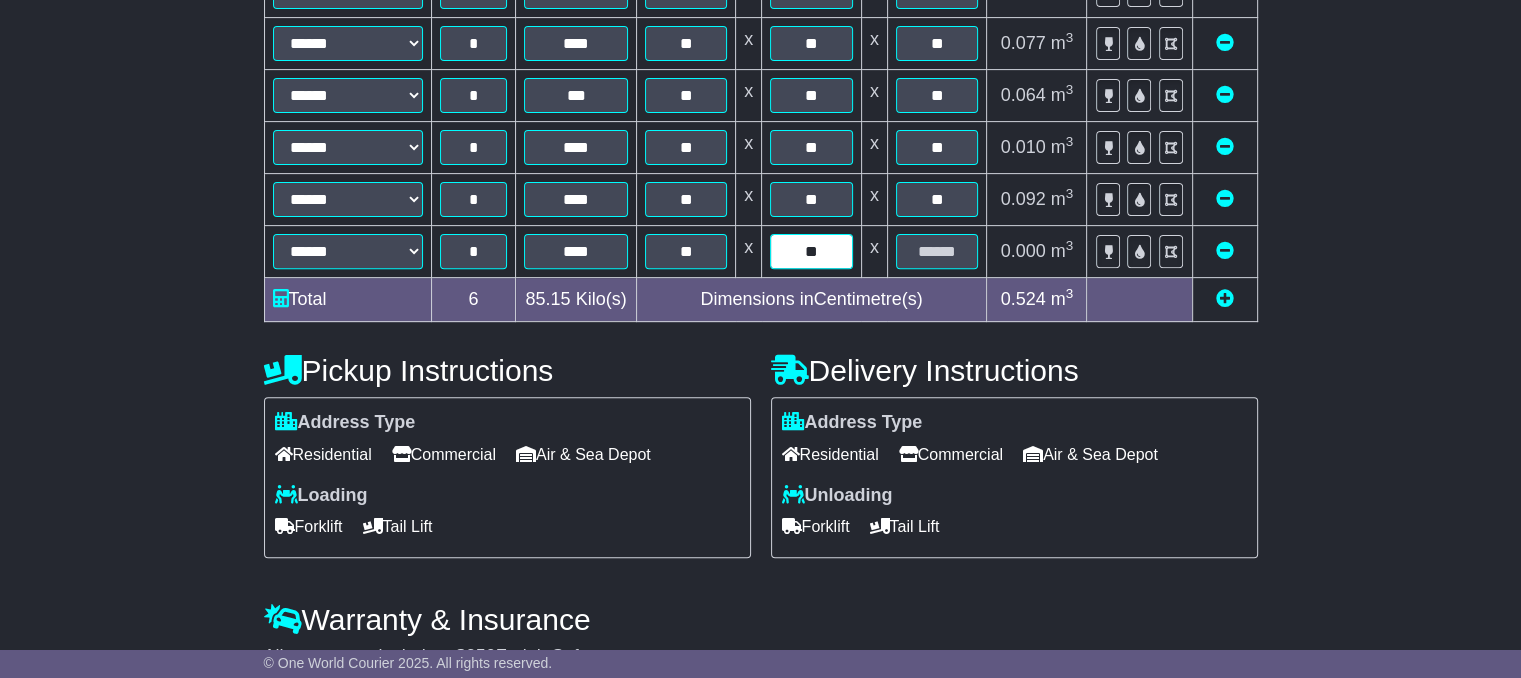 type on "**" 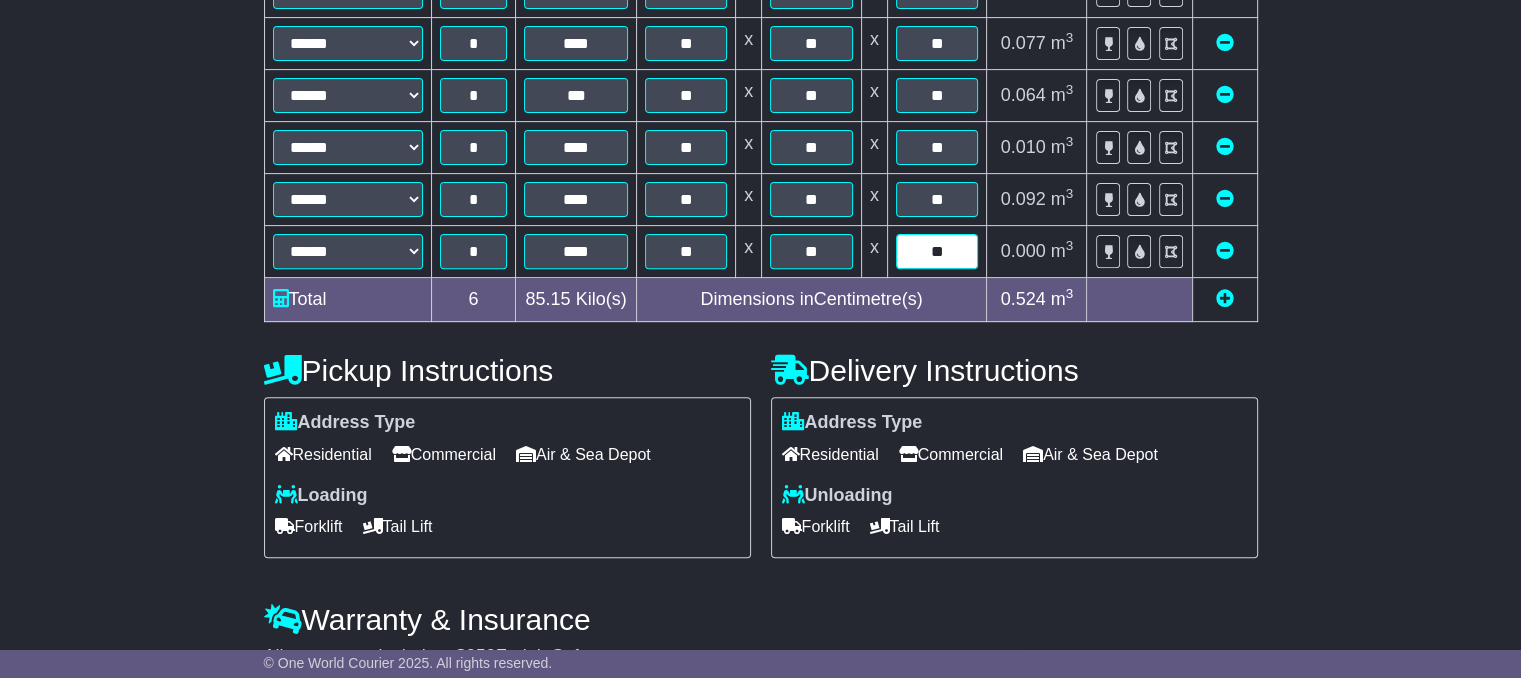 type on "**" 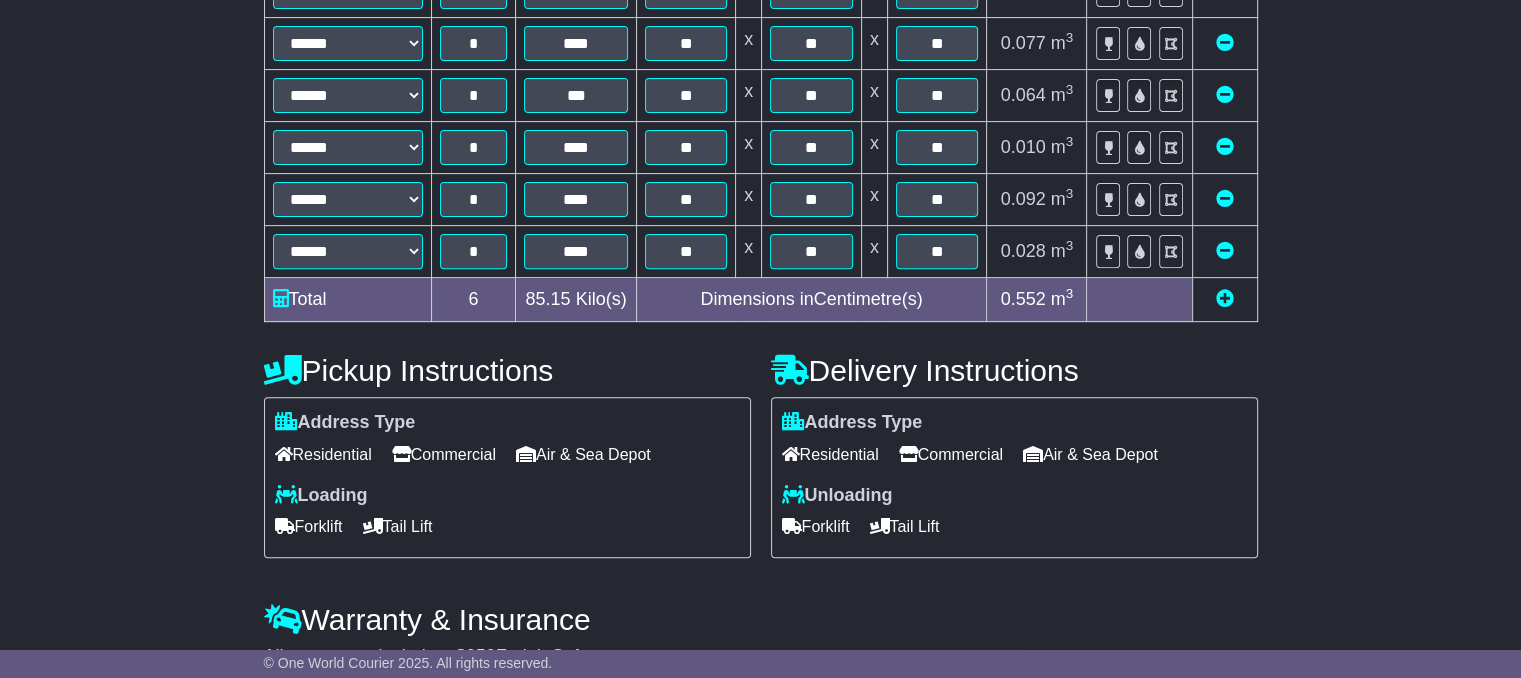 scroll, scrollTop: 788, scrollLeft: 0, axis: vertical 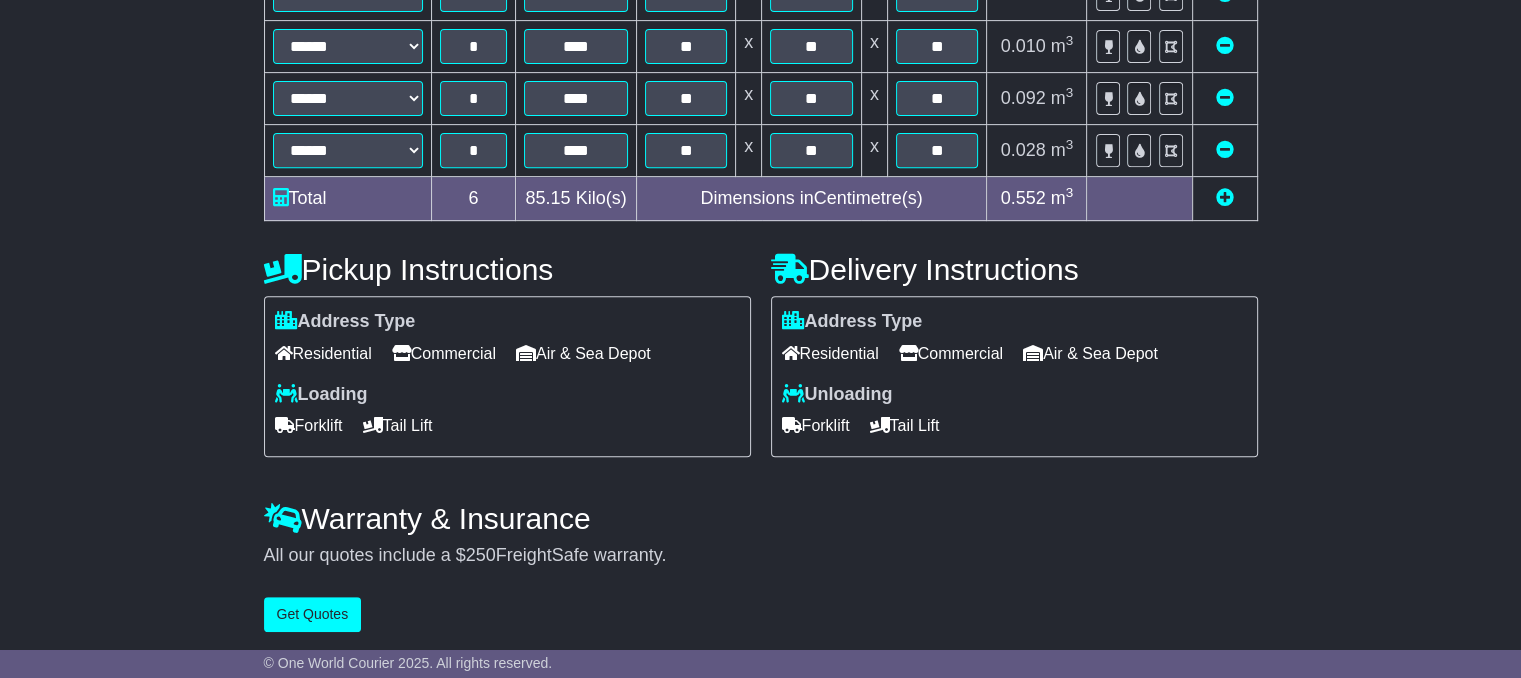 click at bounding box center [1225, 197] 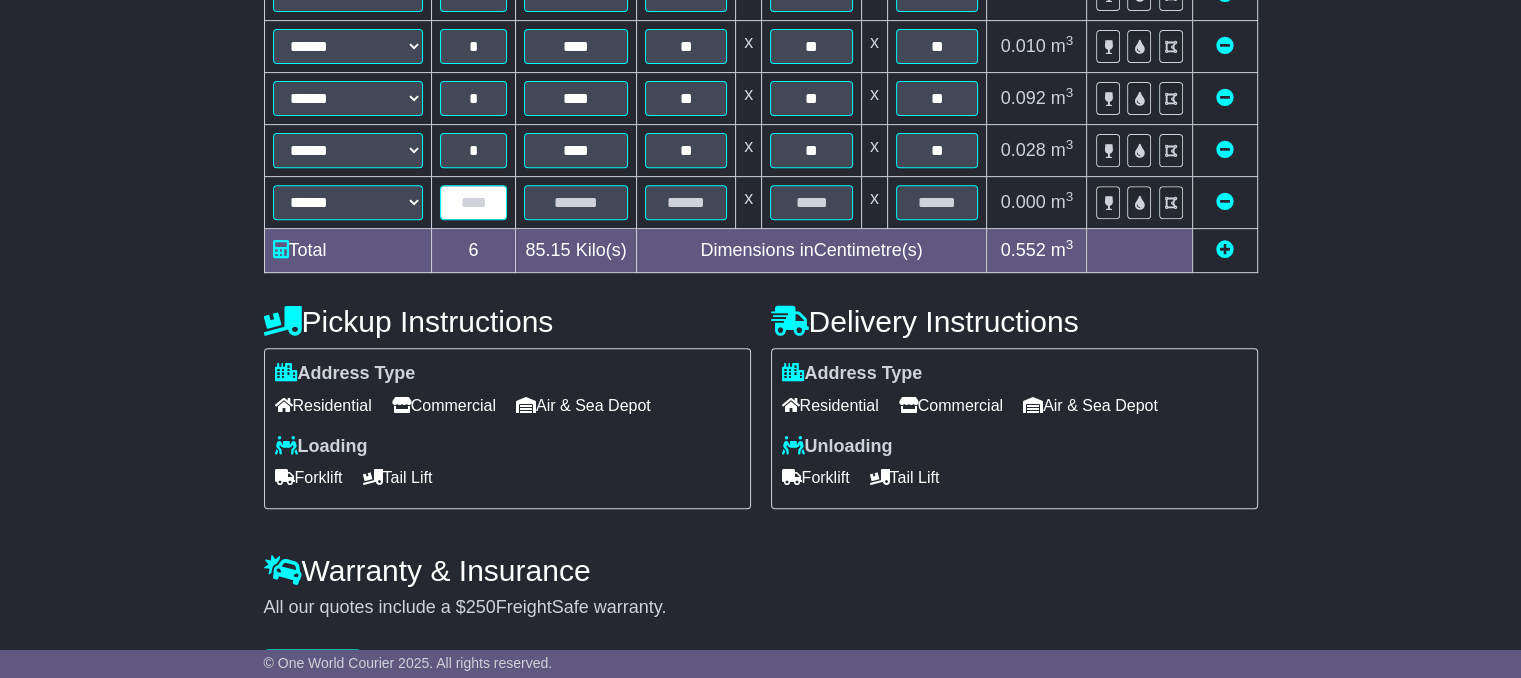 click at bounding box center (474, 202) 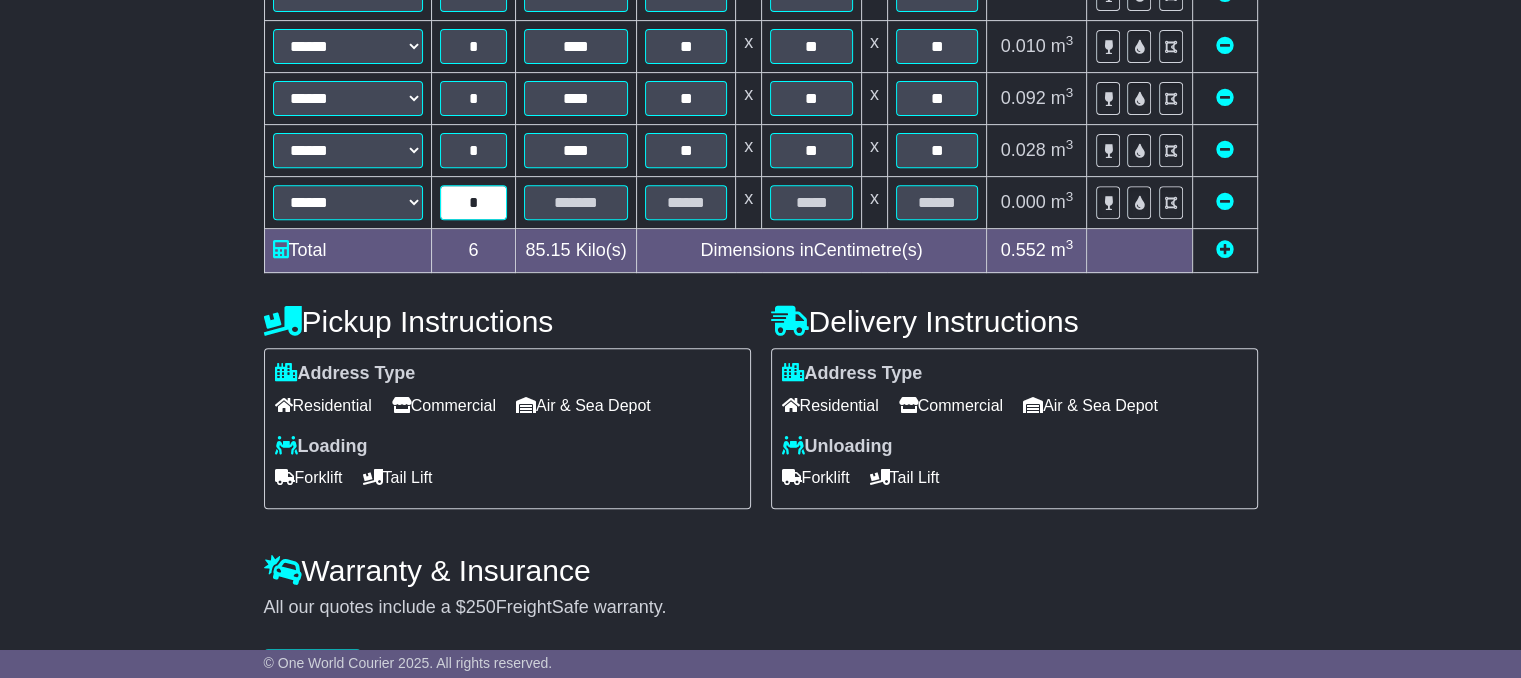 type on "*" 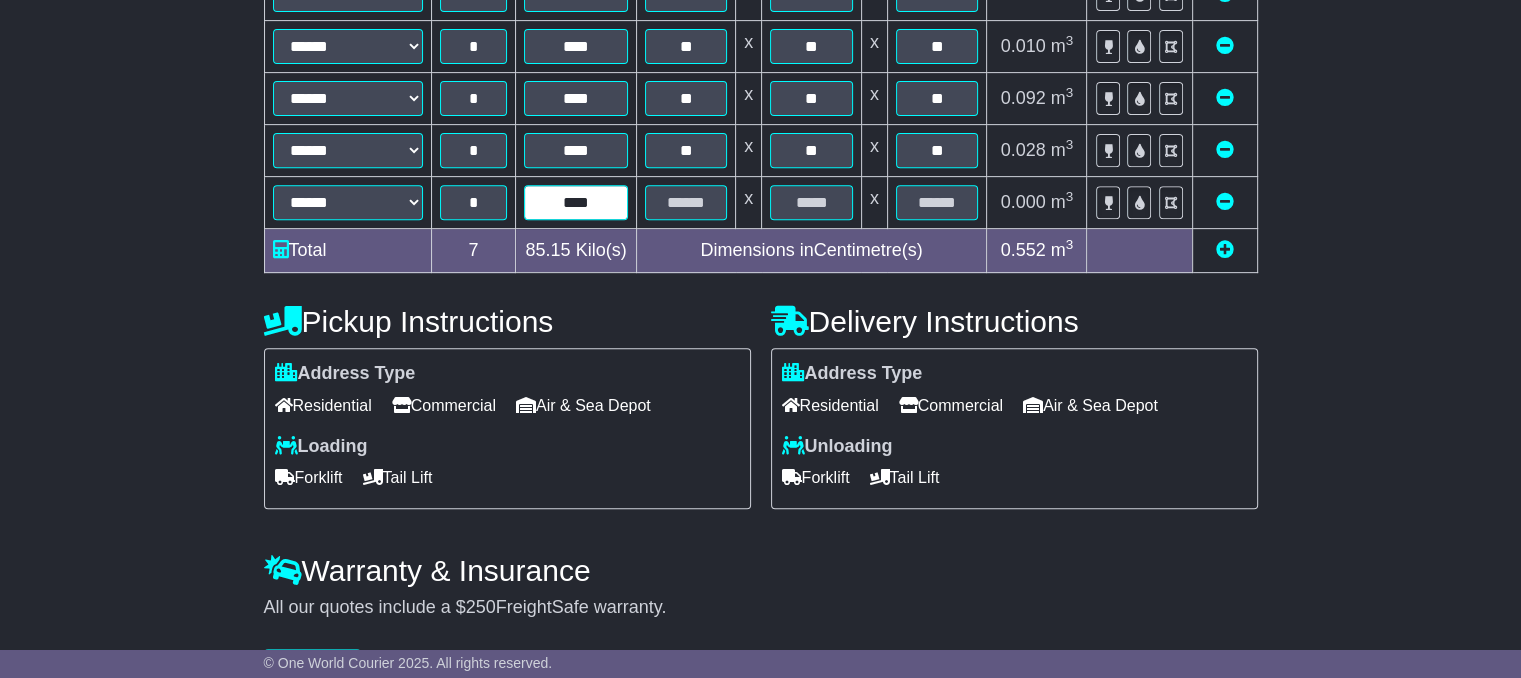 type on "****" 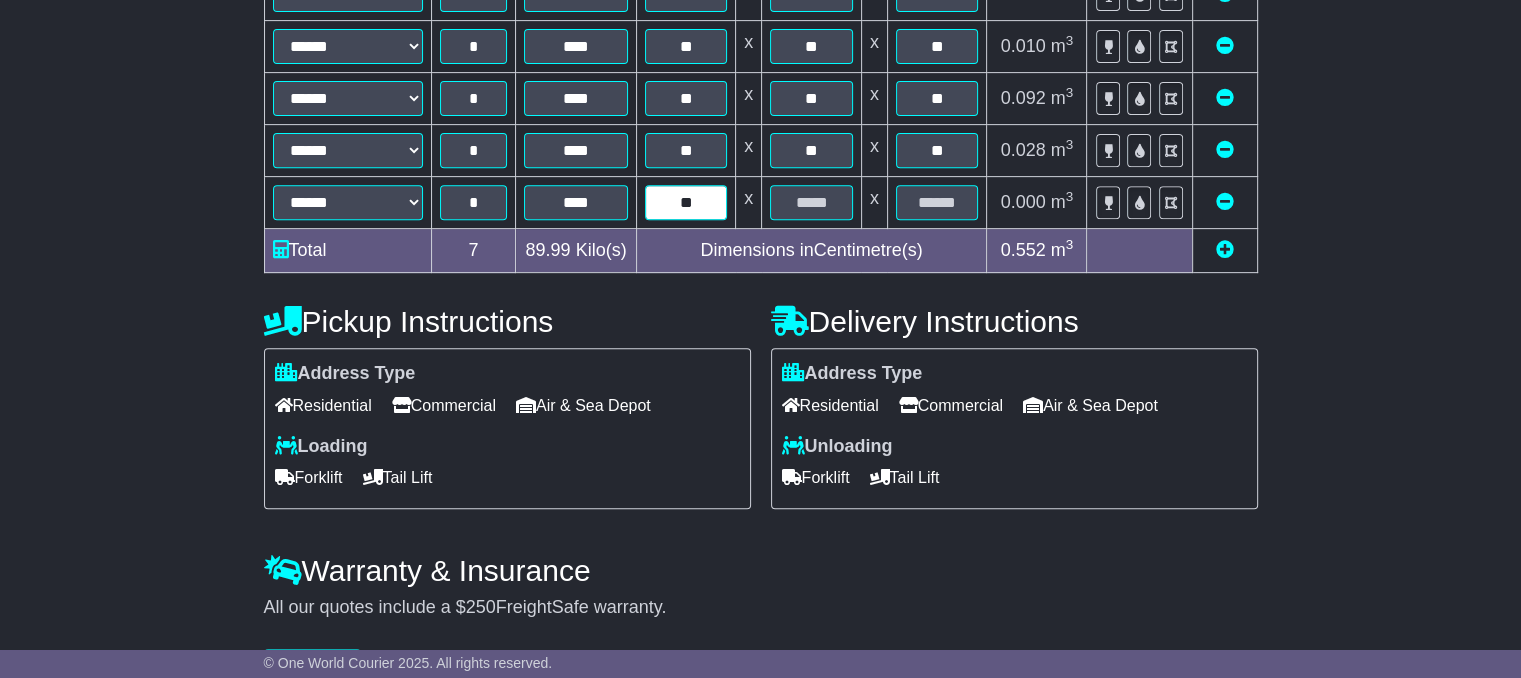 type on "**" 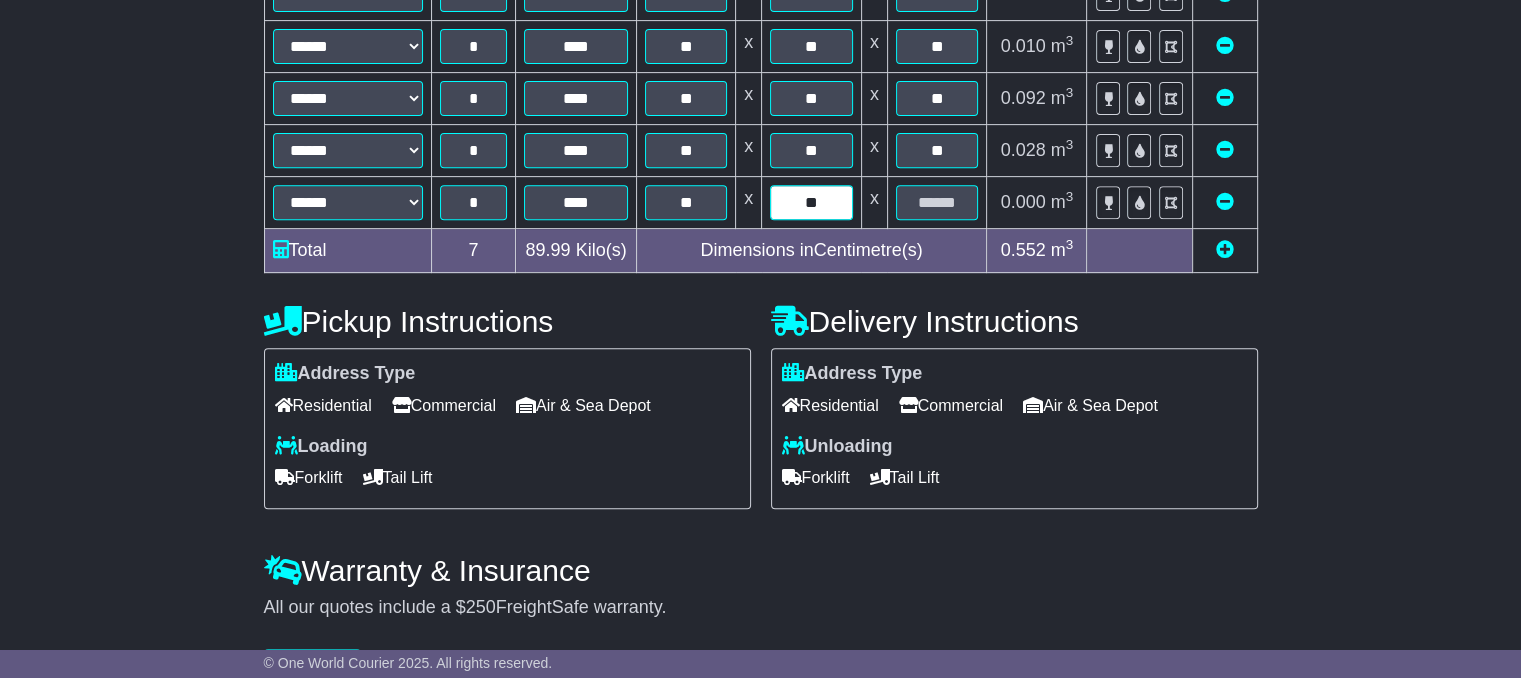 type on "**" 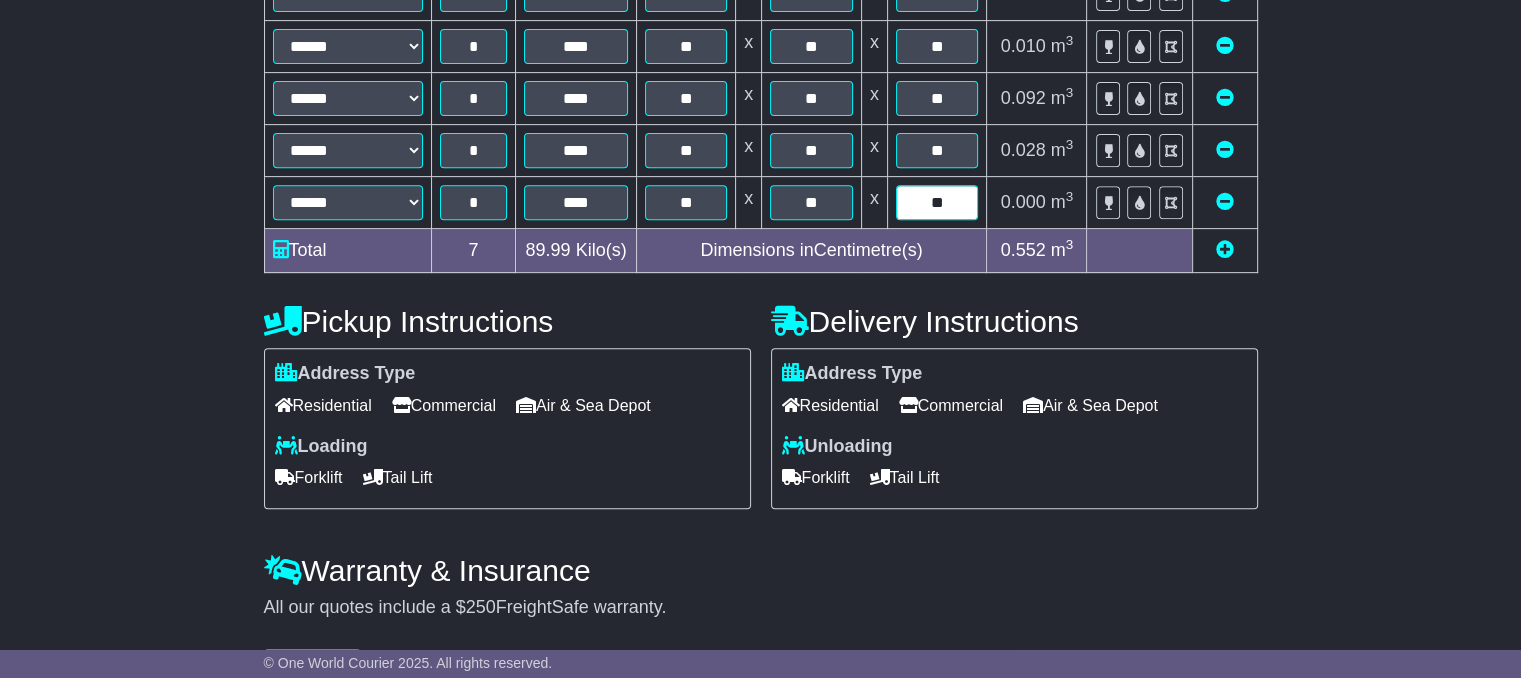 type on "**" 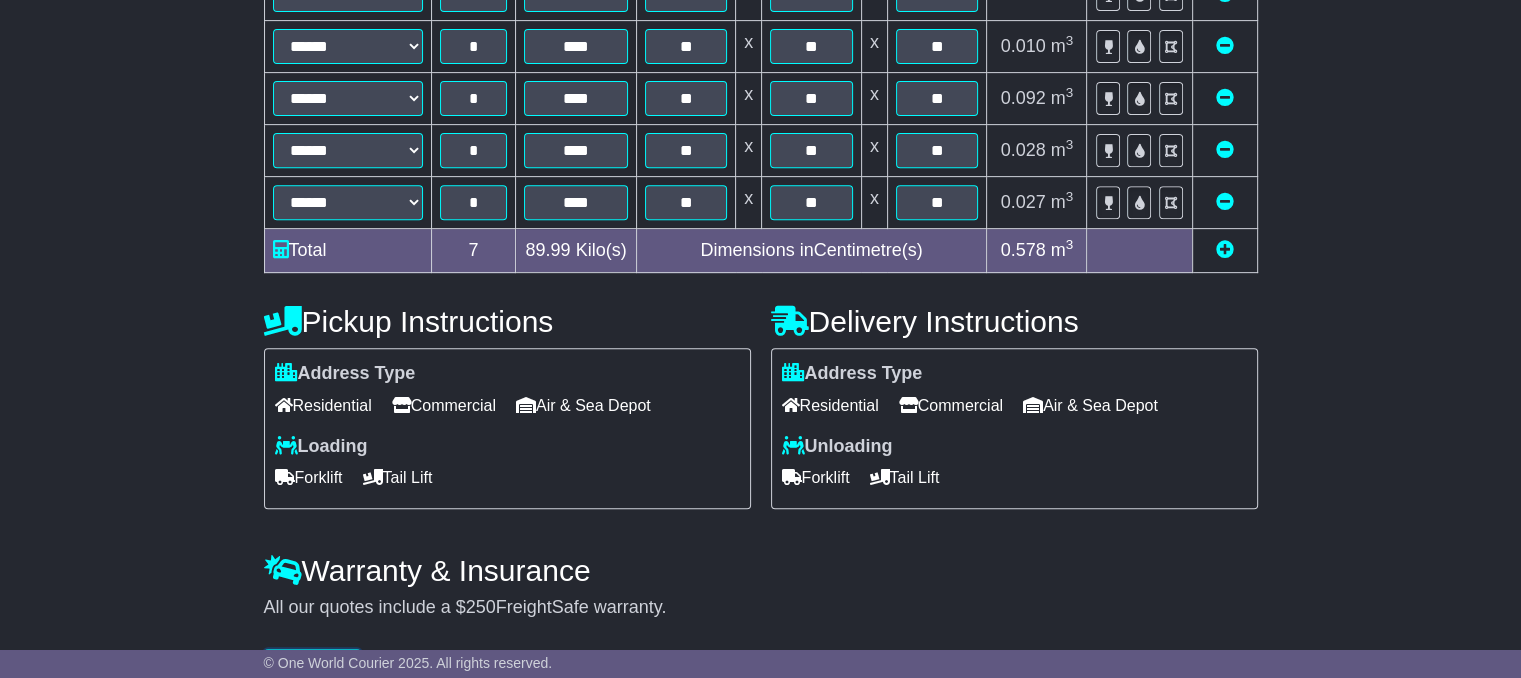 scroll, scrollTop: 791, scrollLeft: 0, axis: vertical 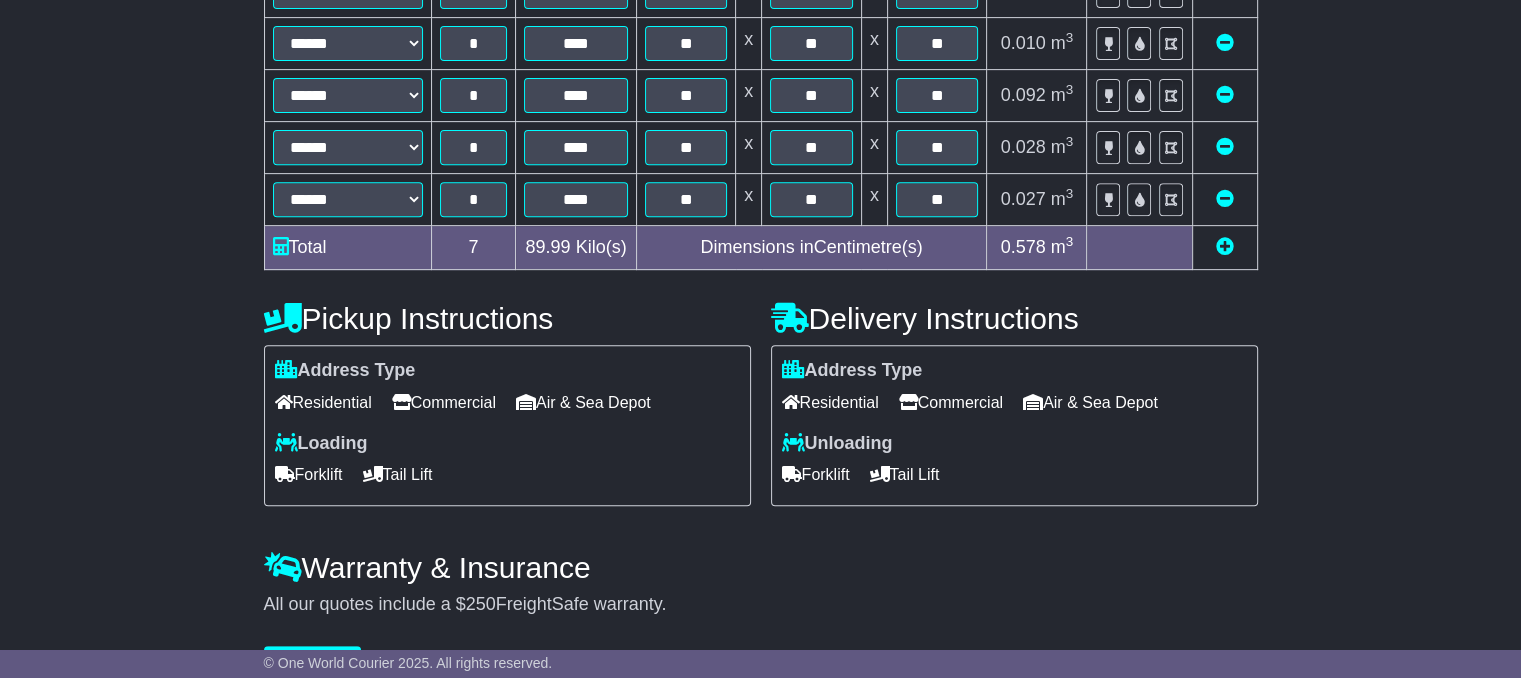 click at bounding box center (1225, 246) 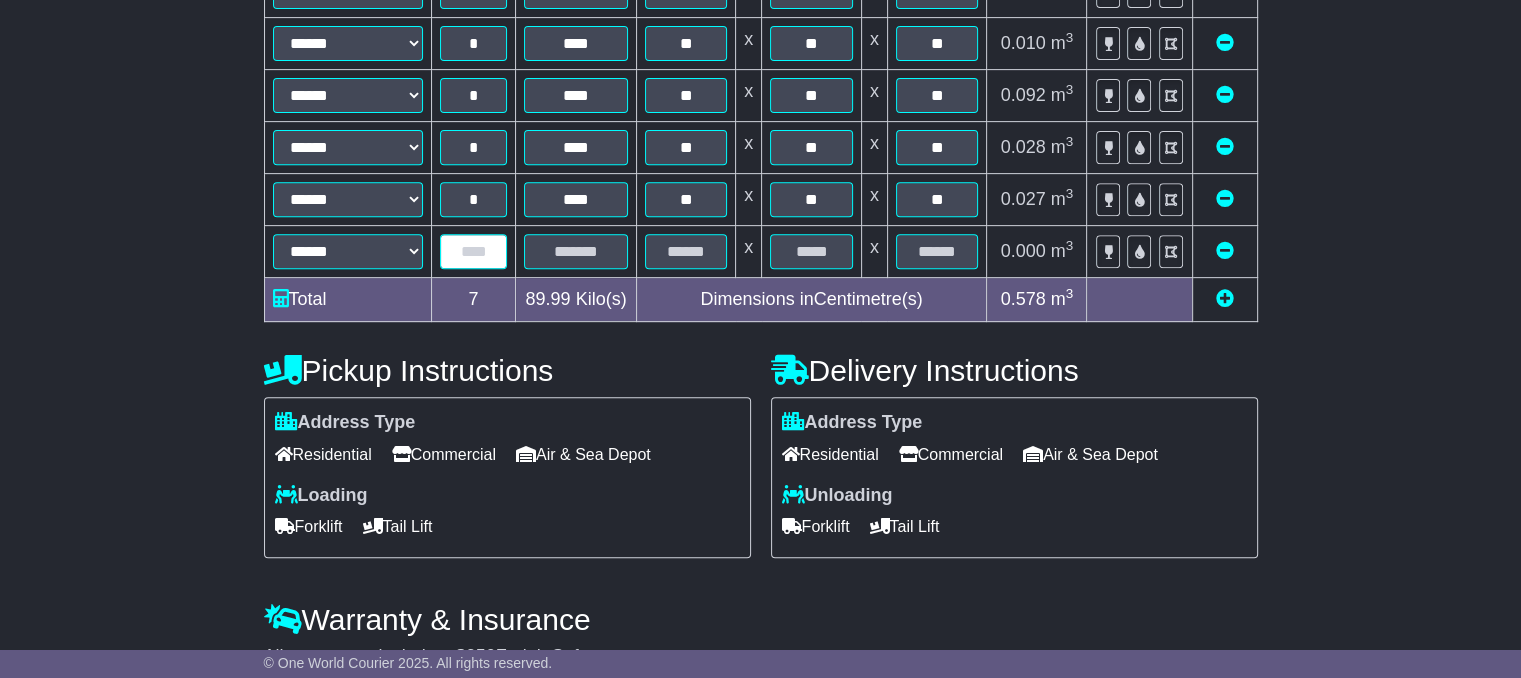 click at bounding box center [474, 251] 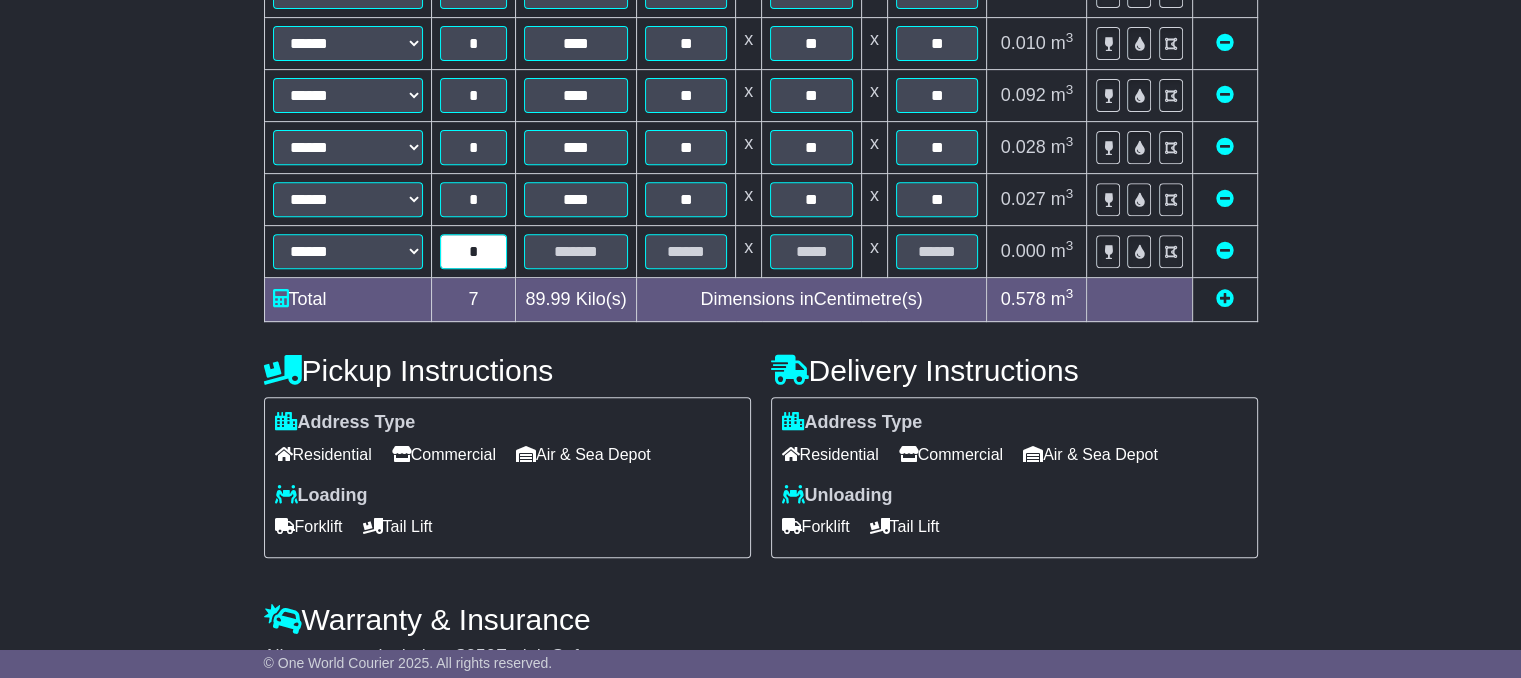 type on "*" 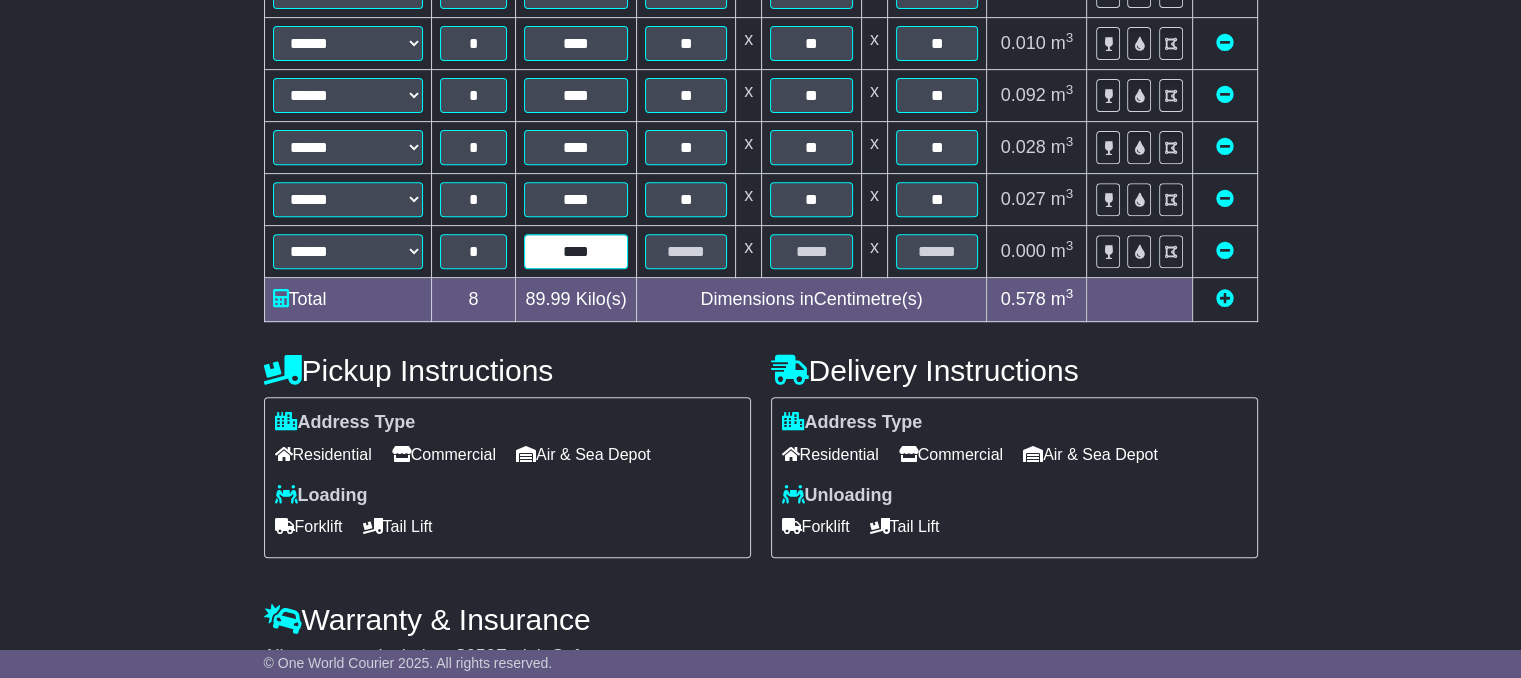 type on "****" 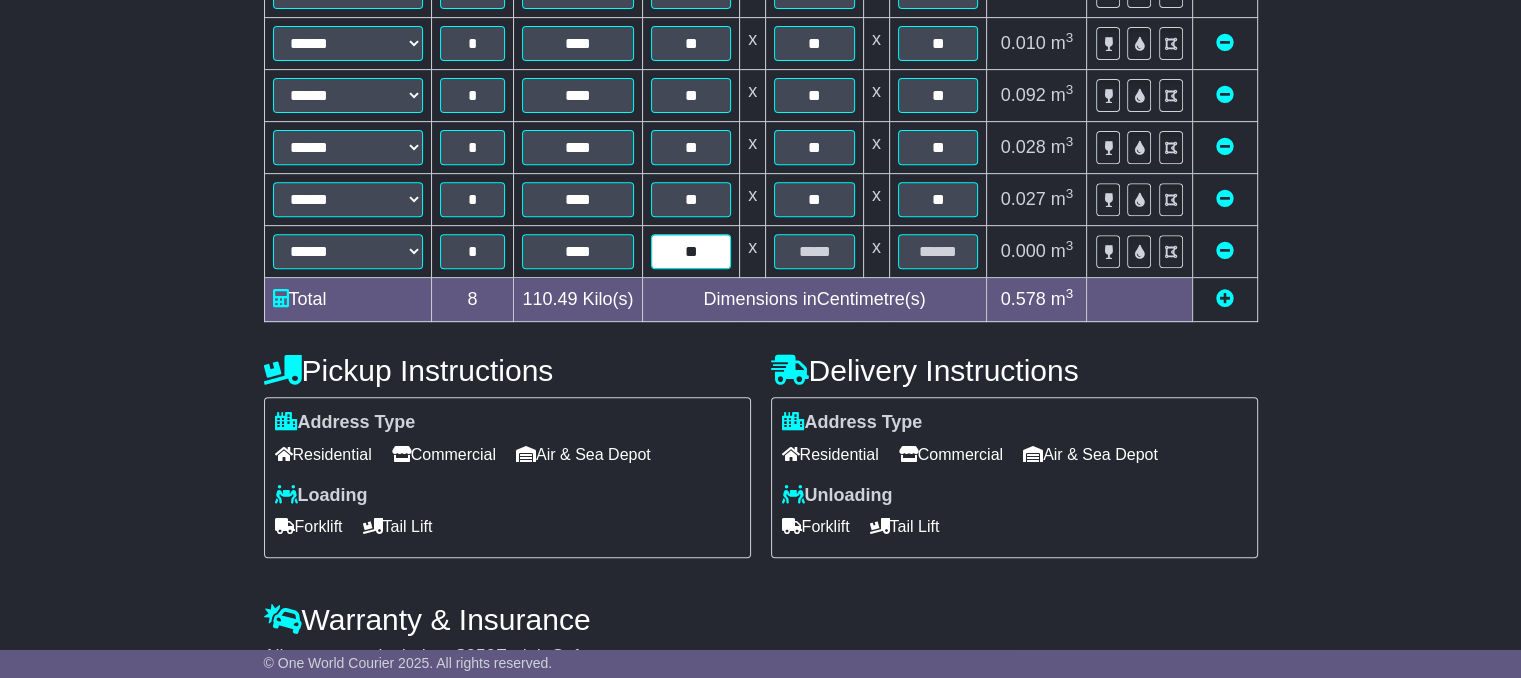 type on "**" 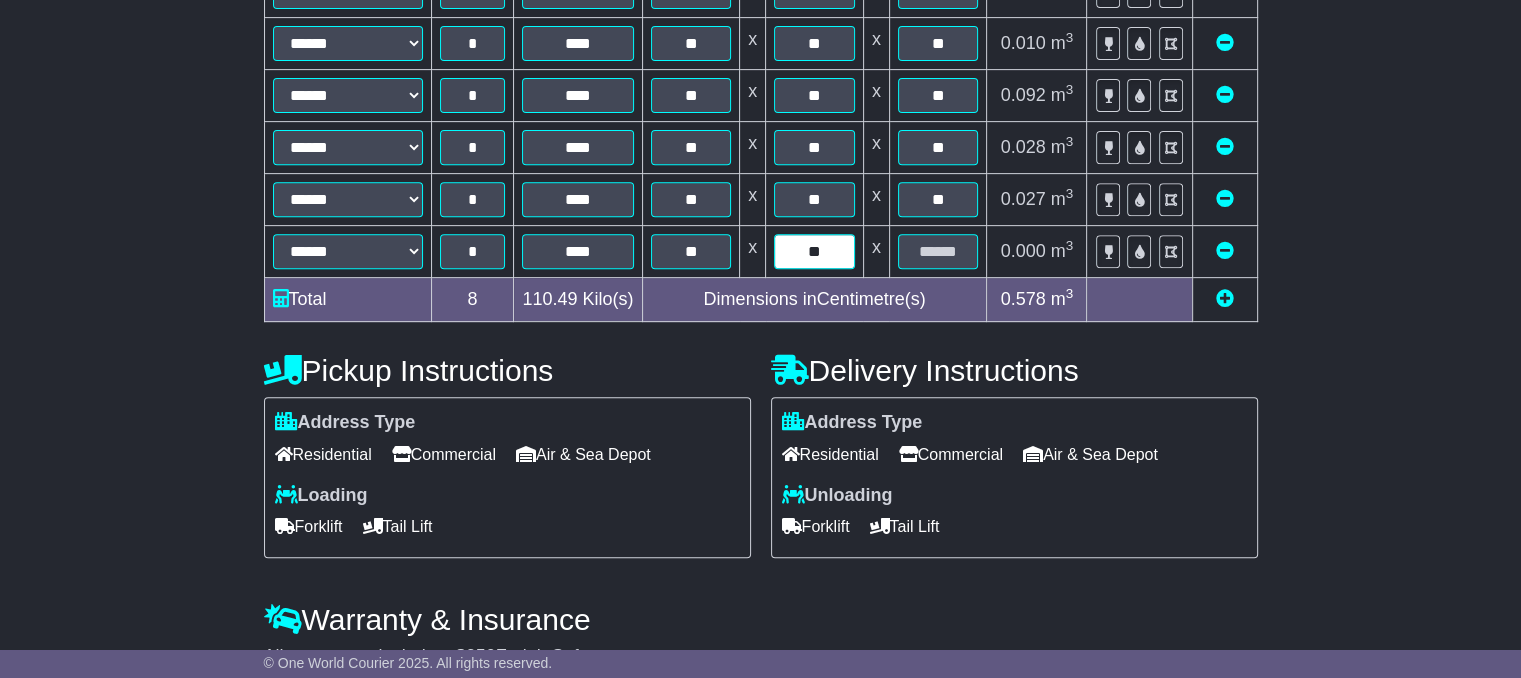 type on "**" 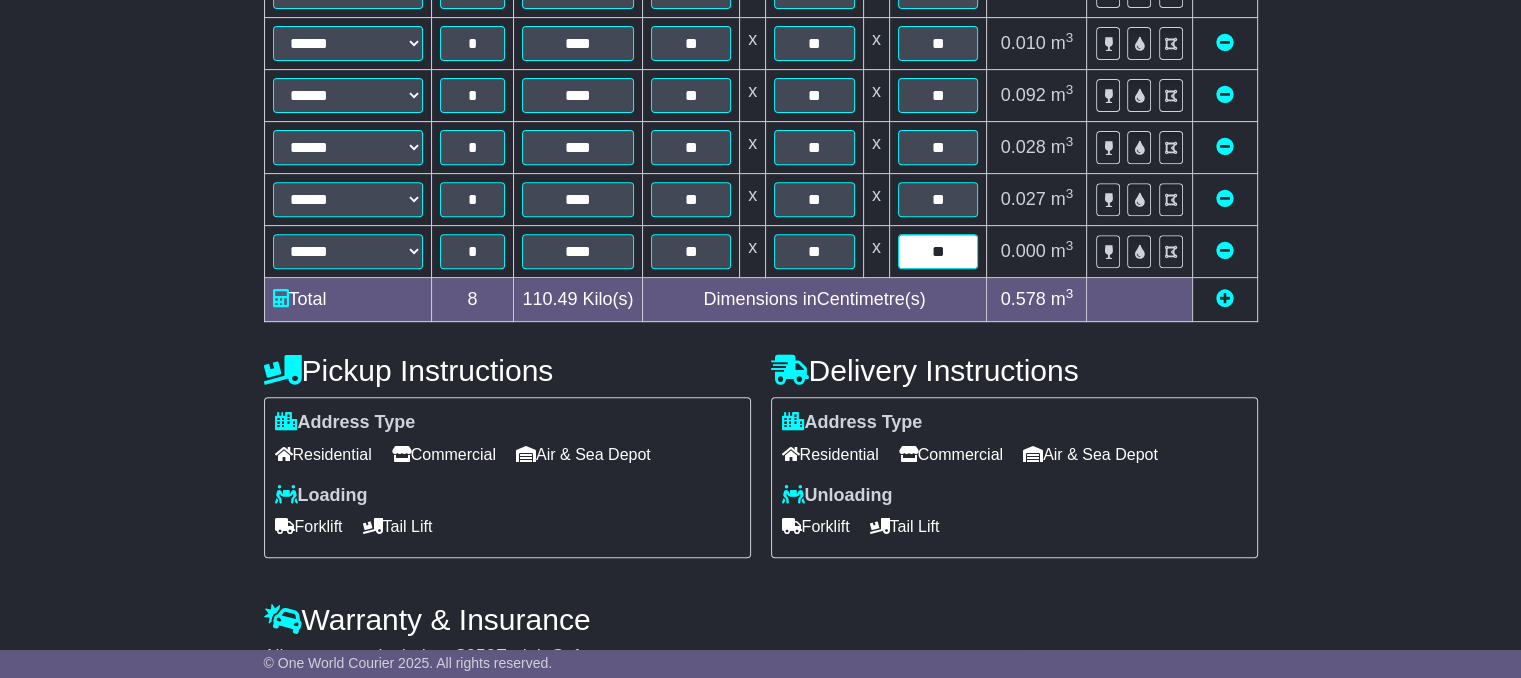 type on "**" 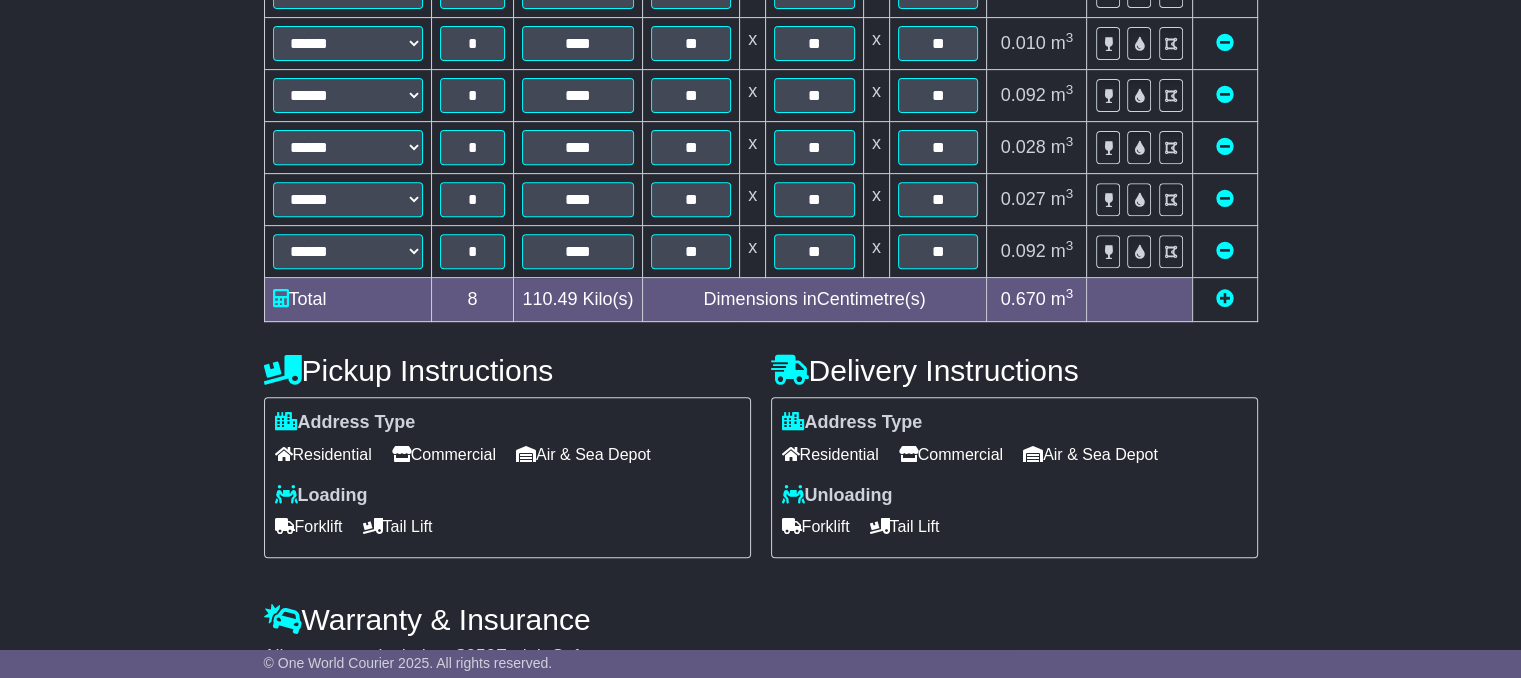 scroll, scrollTop: 892, scrollLeft: 0, axis: vertical 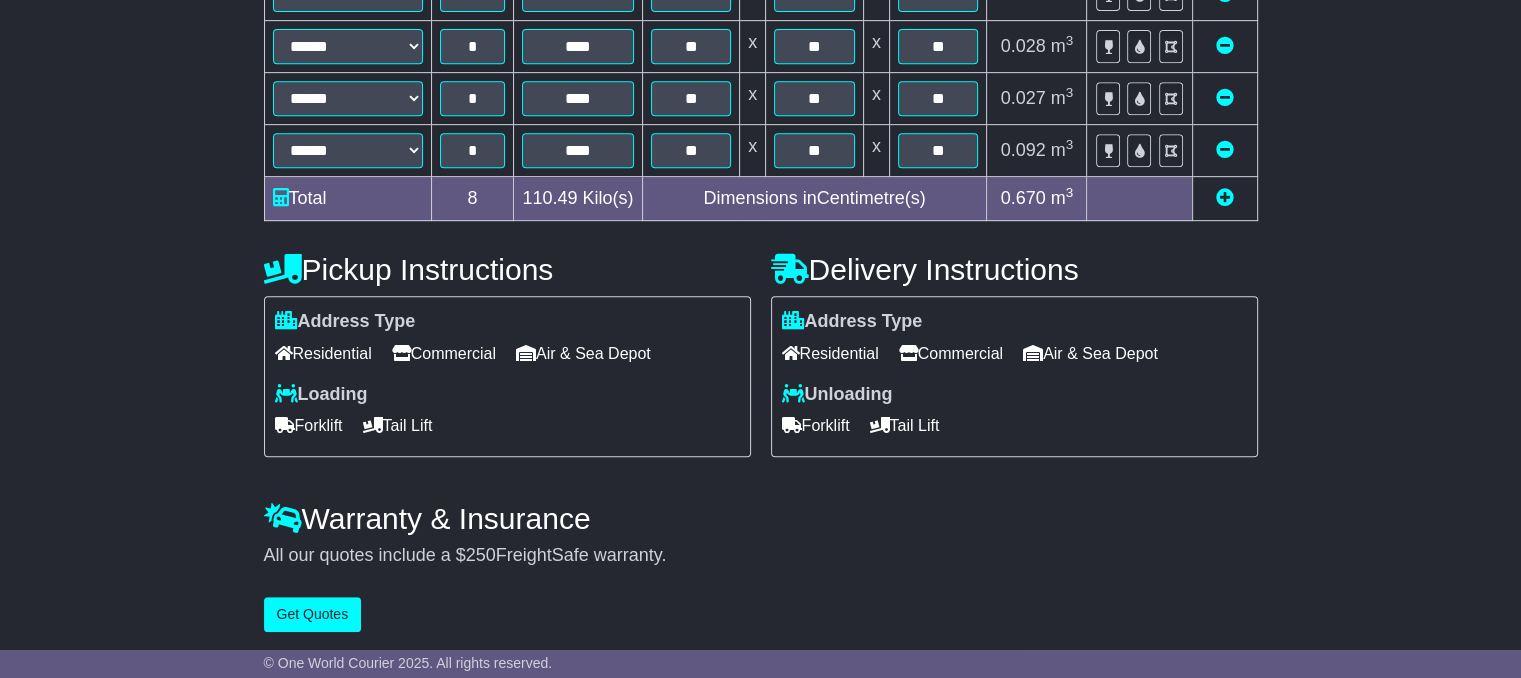 click on "Commercial" at bounding box center (444, 353) 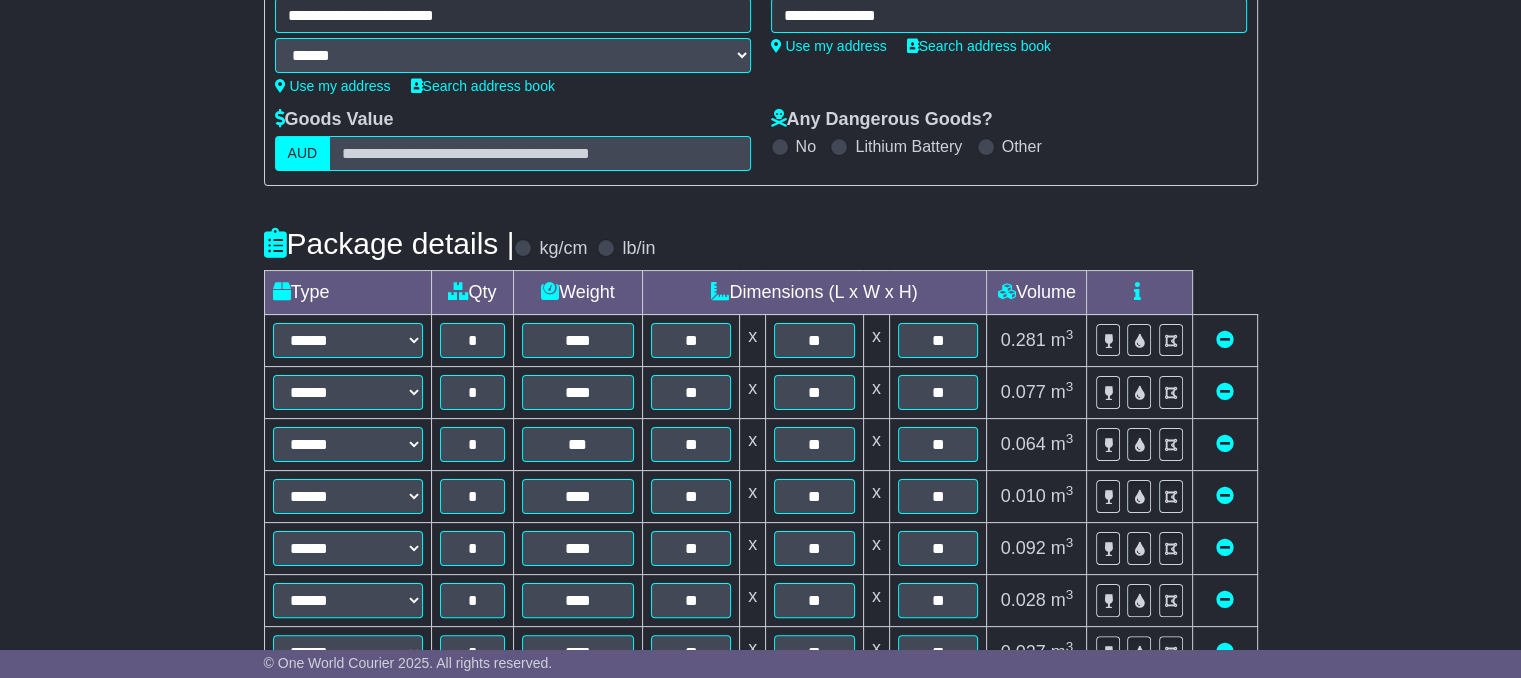 scroll, scrollTop: 94, scrollLeft: 0, axis: vertical 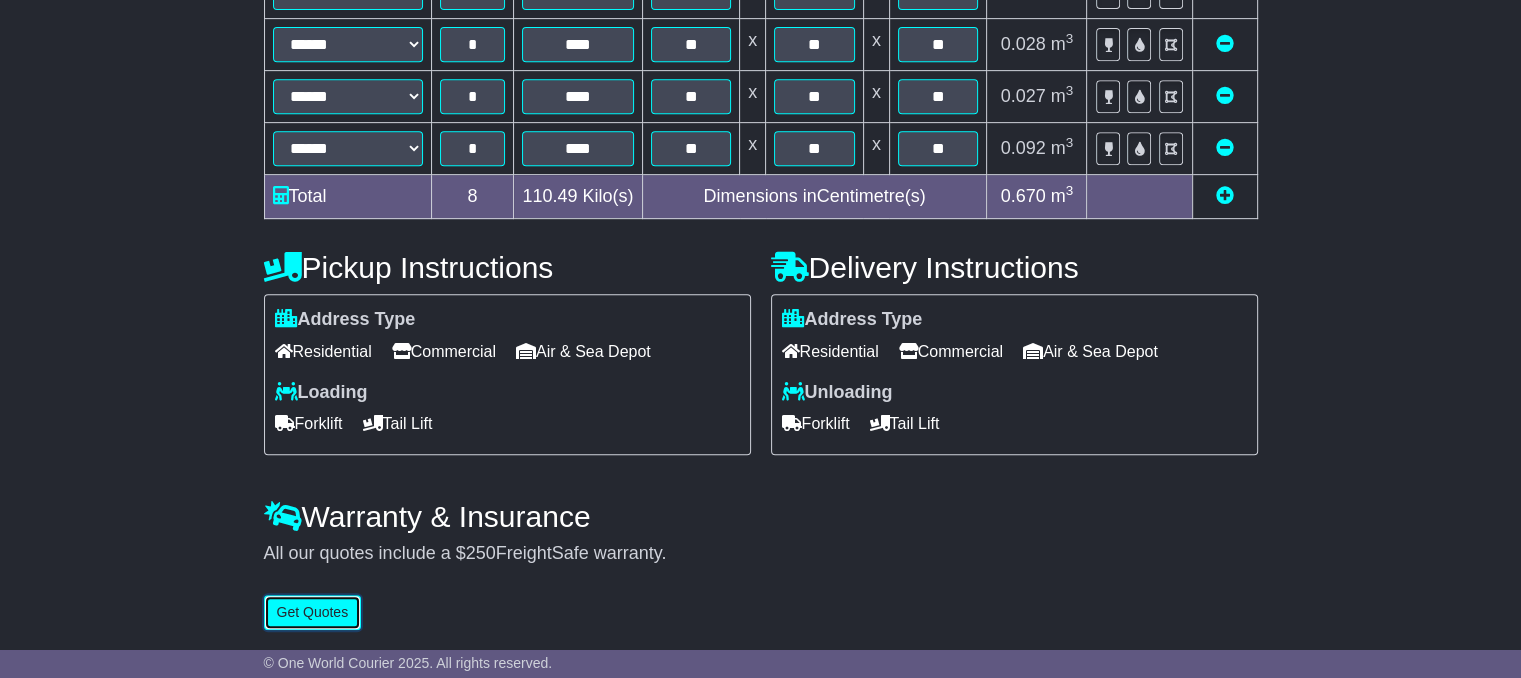click on "Get Quotes" at bounding box center [313, 612] 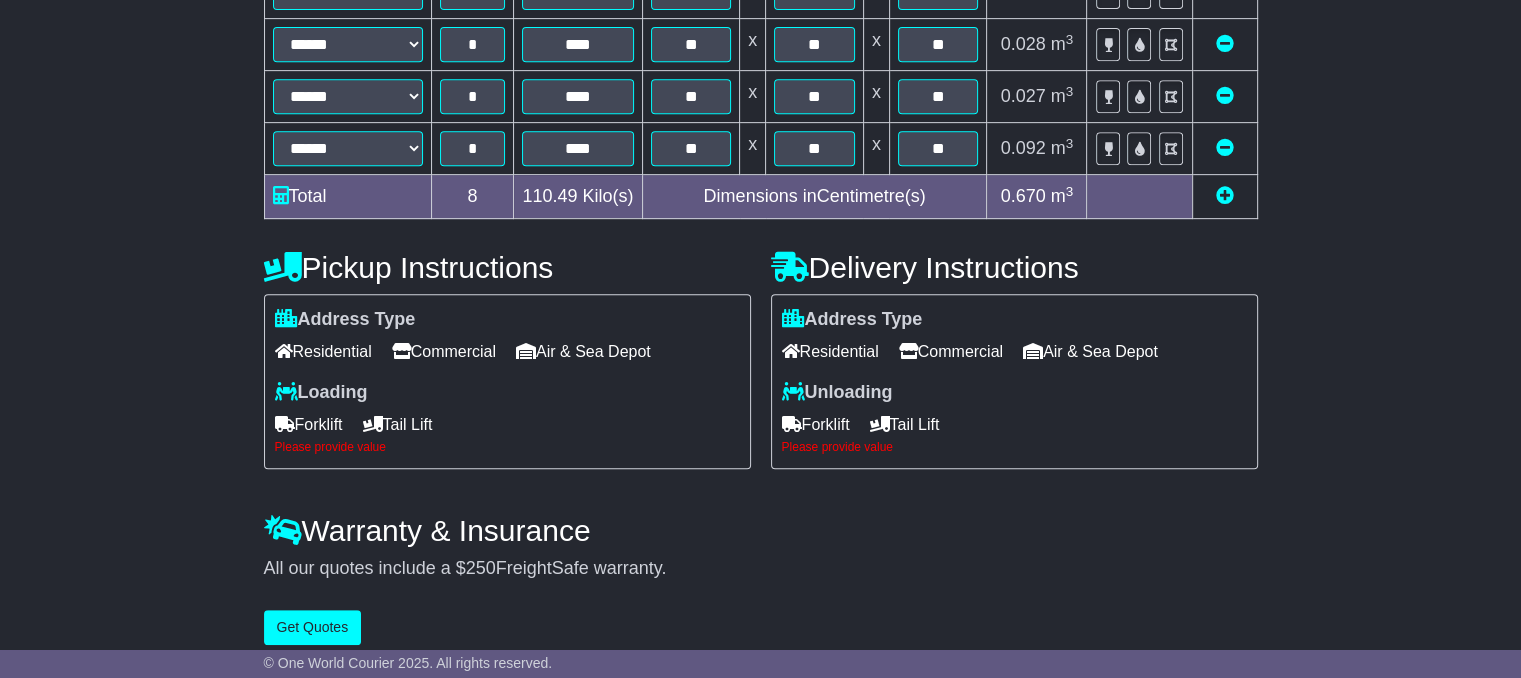 click on "Forklift" at bounding box center [309, 424] 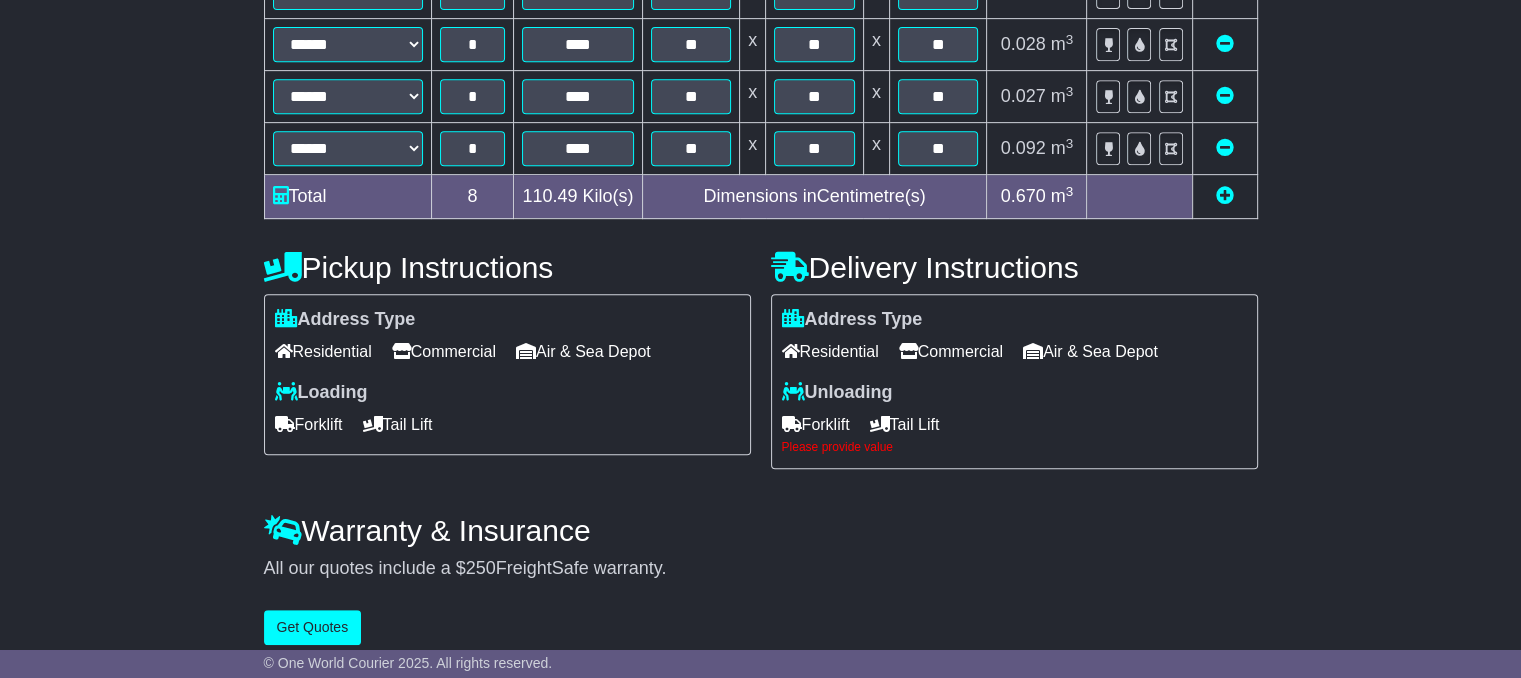click on "Forklift" at bounding box center (816, 424) 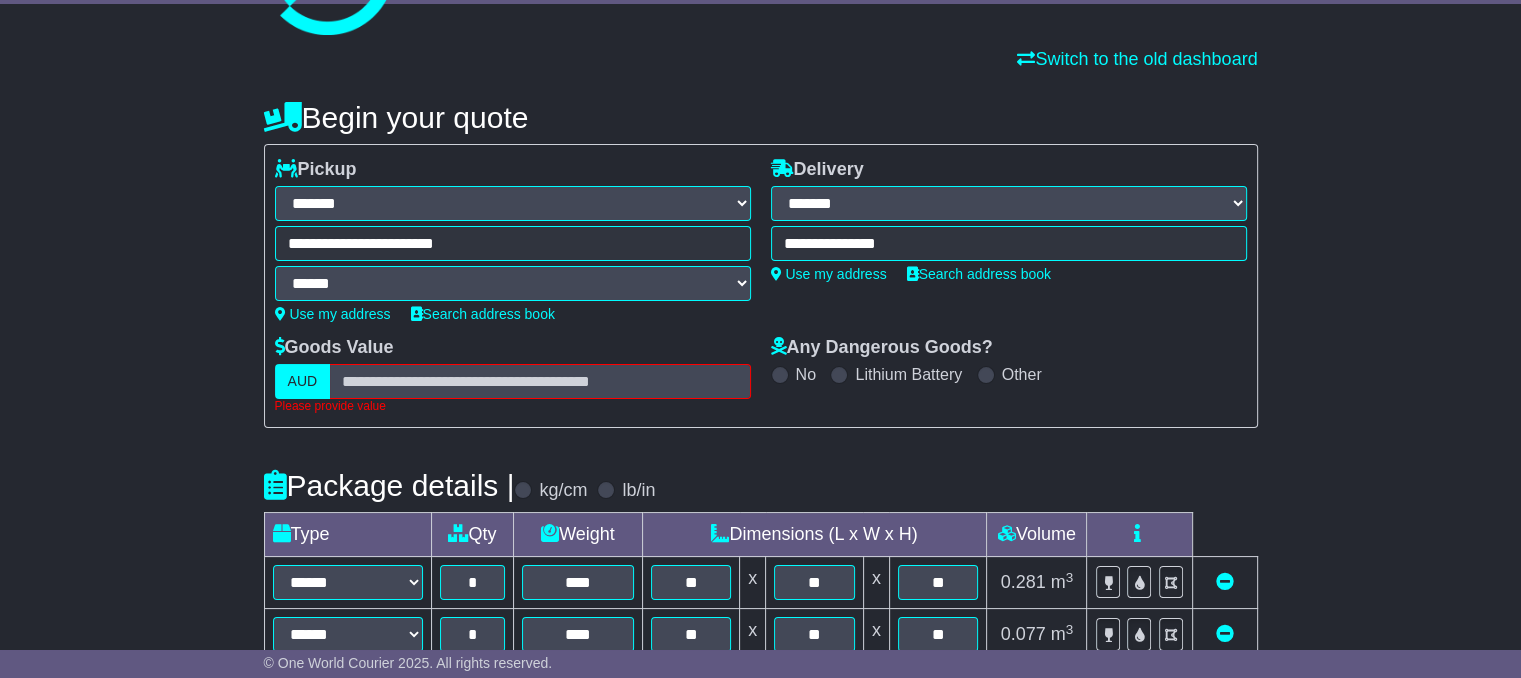 scroll, scrollTop: 108, scrollLeft: 0, axis: vertical 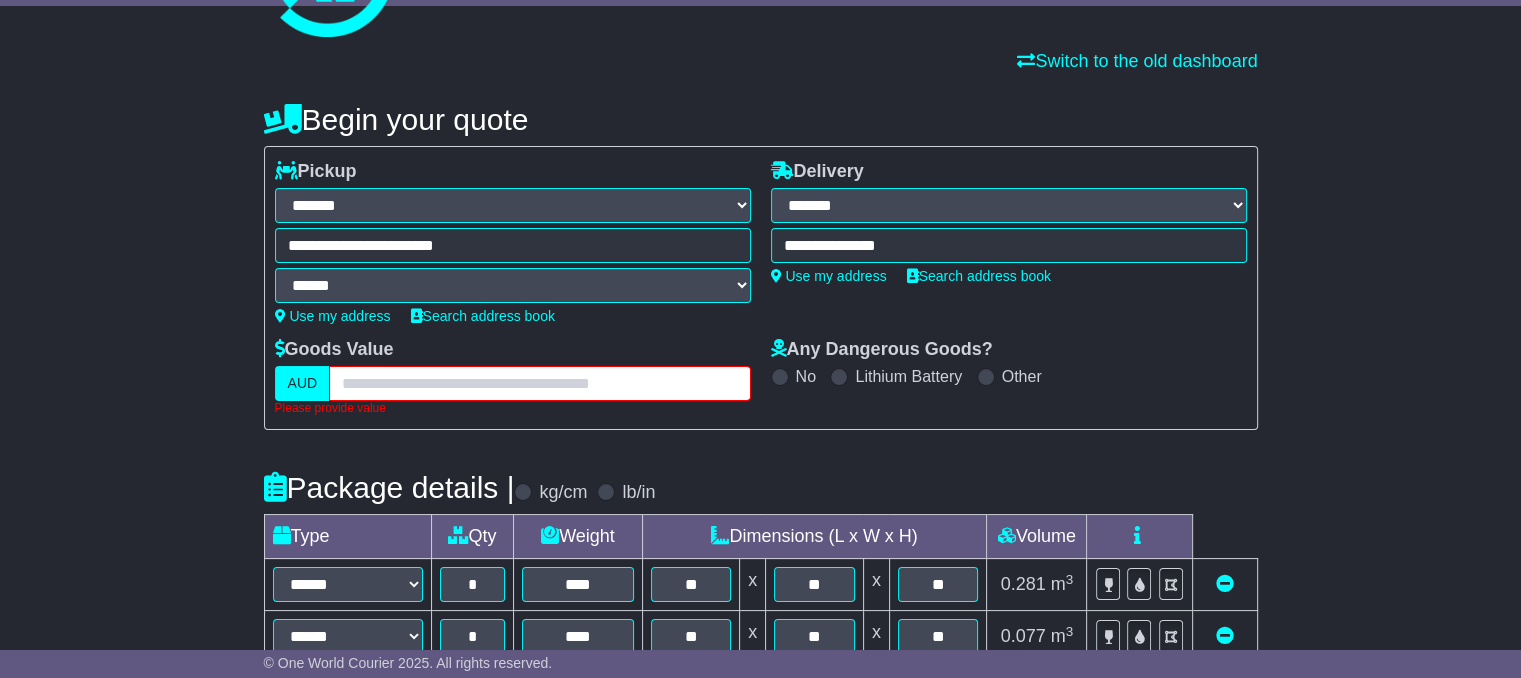 click at bounding box center [539, 383] 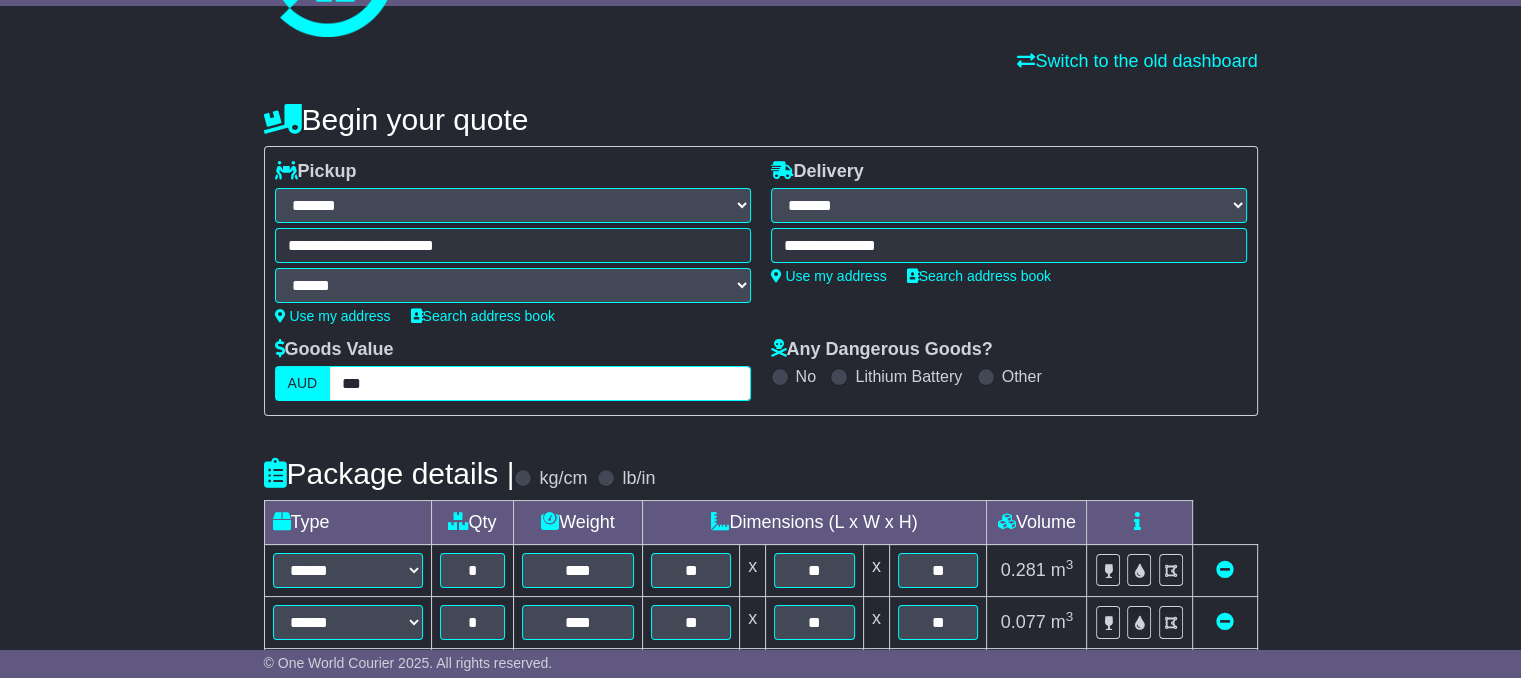 click on "***" at bounding box center (539, 383) 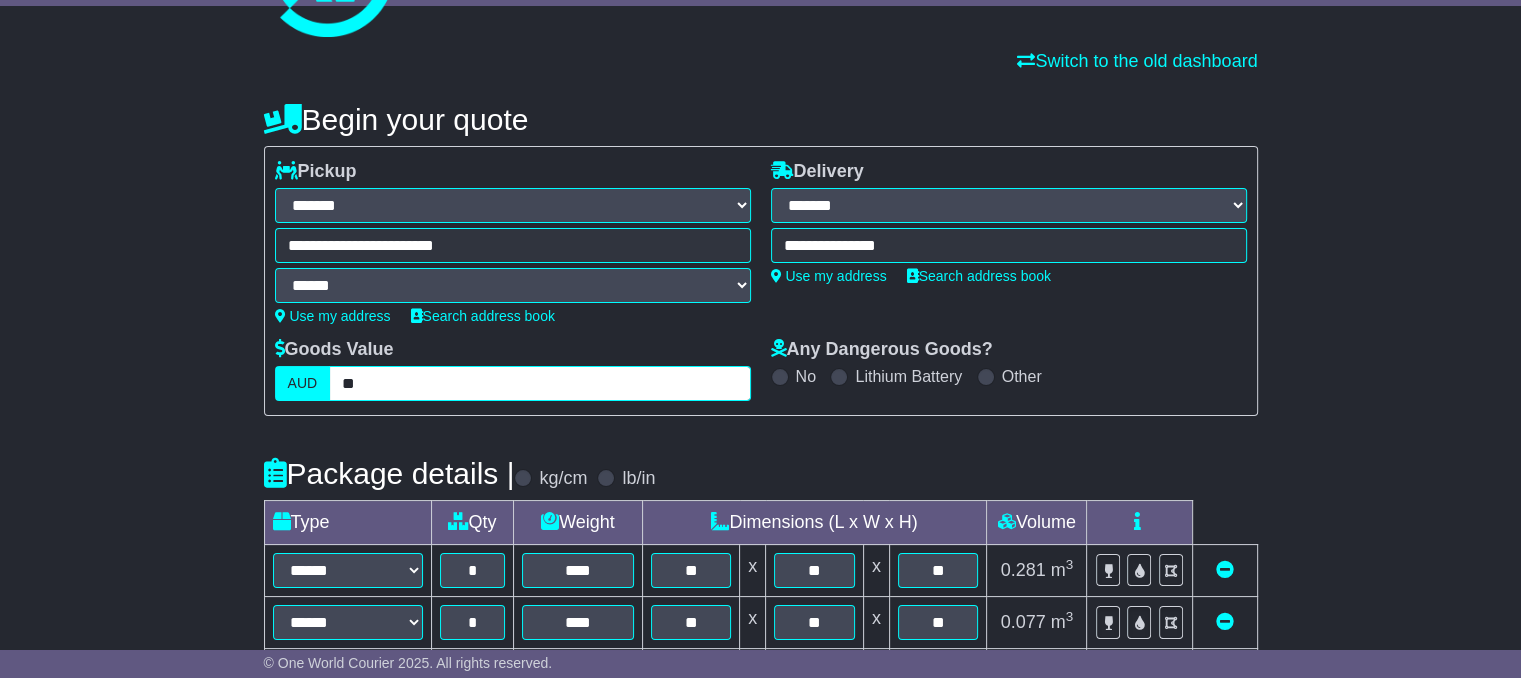 type on "*" 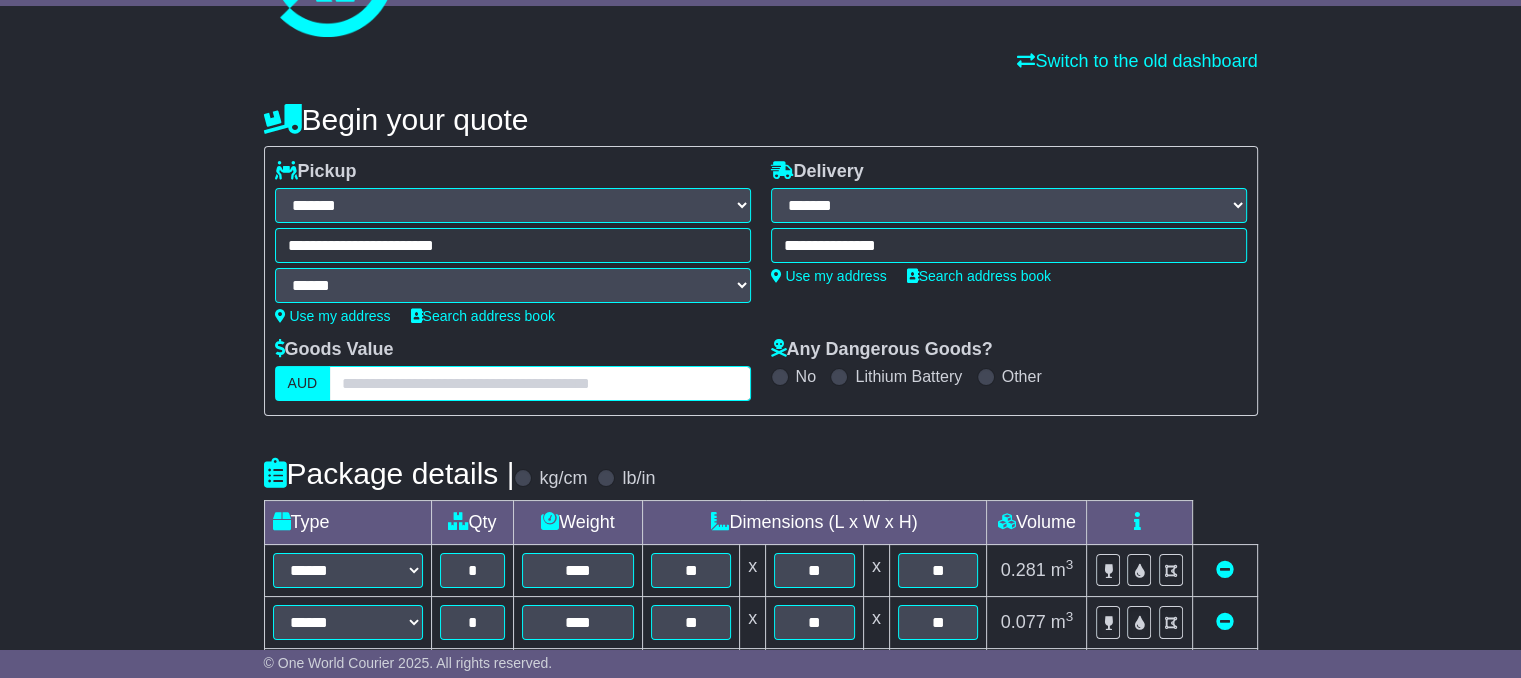 type on "*" 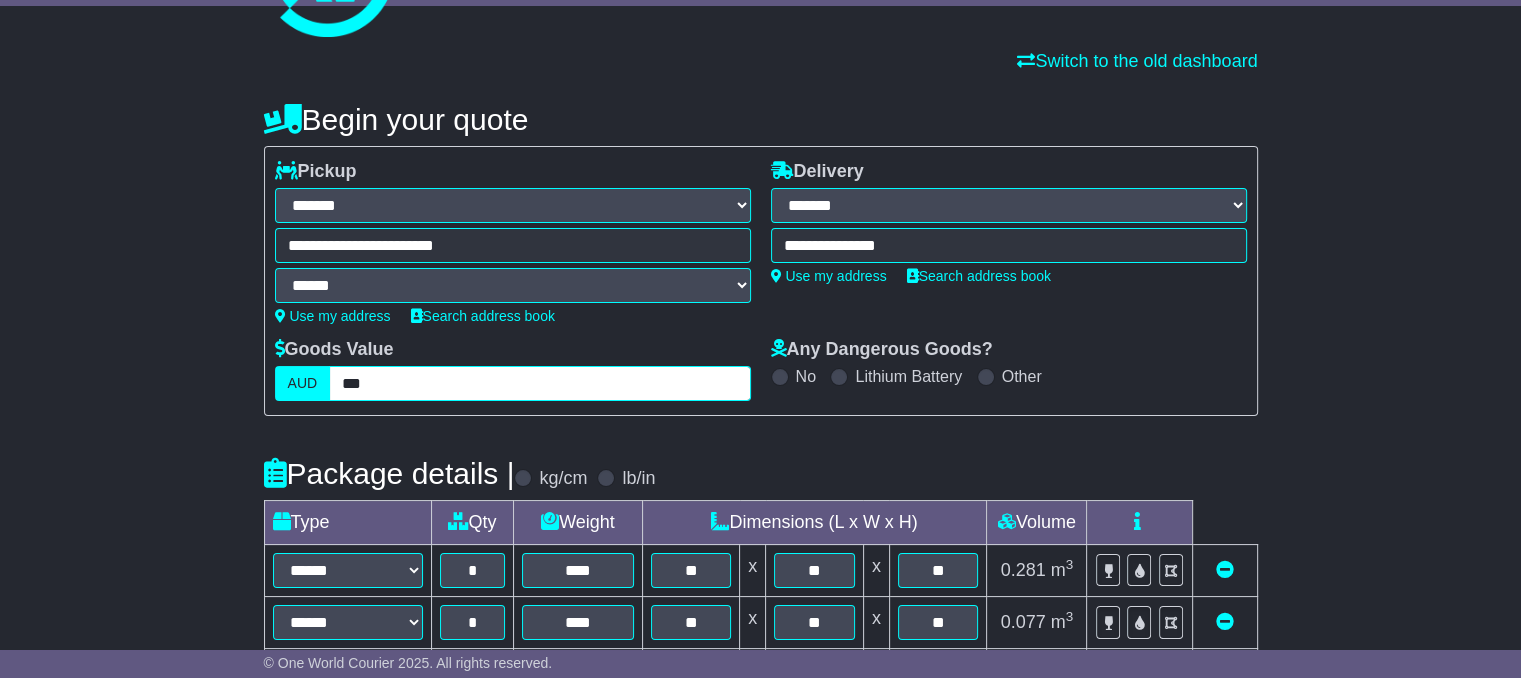 type on "***" 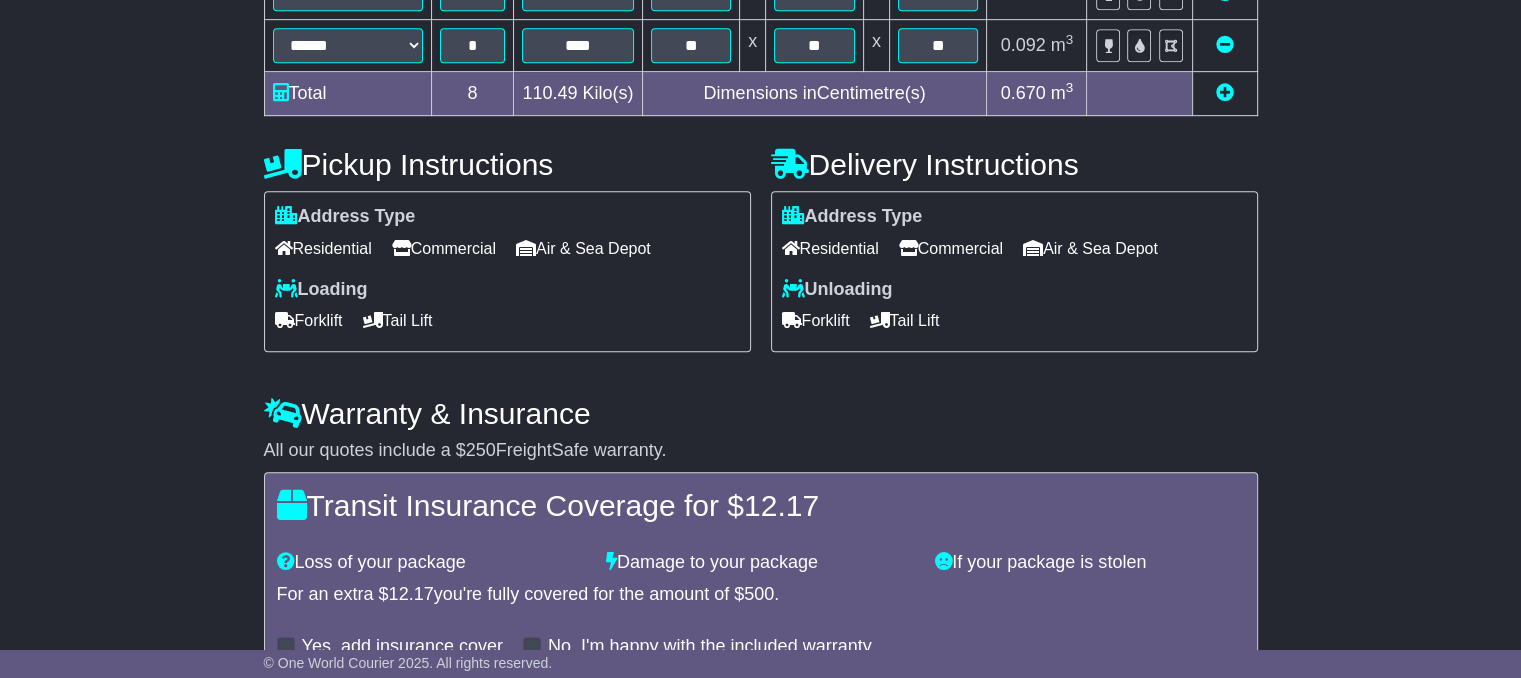 scroll, scrollTop: 1114, scrollLeft: 0, axis: vertical 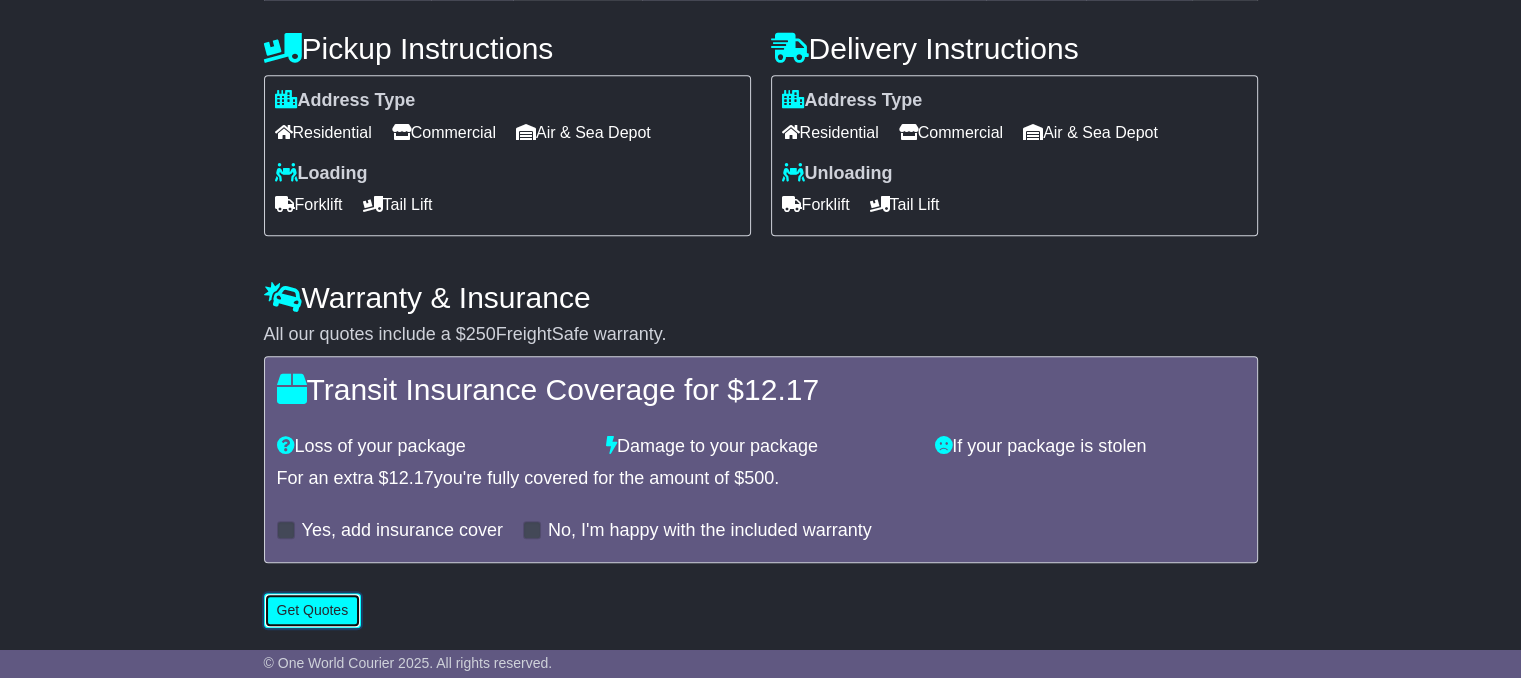 click on "Get Quotes" at bounding box center [313, 610] 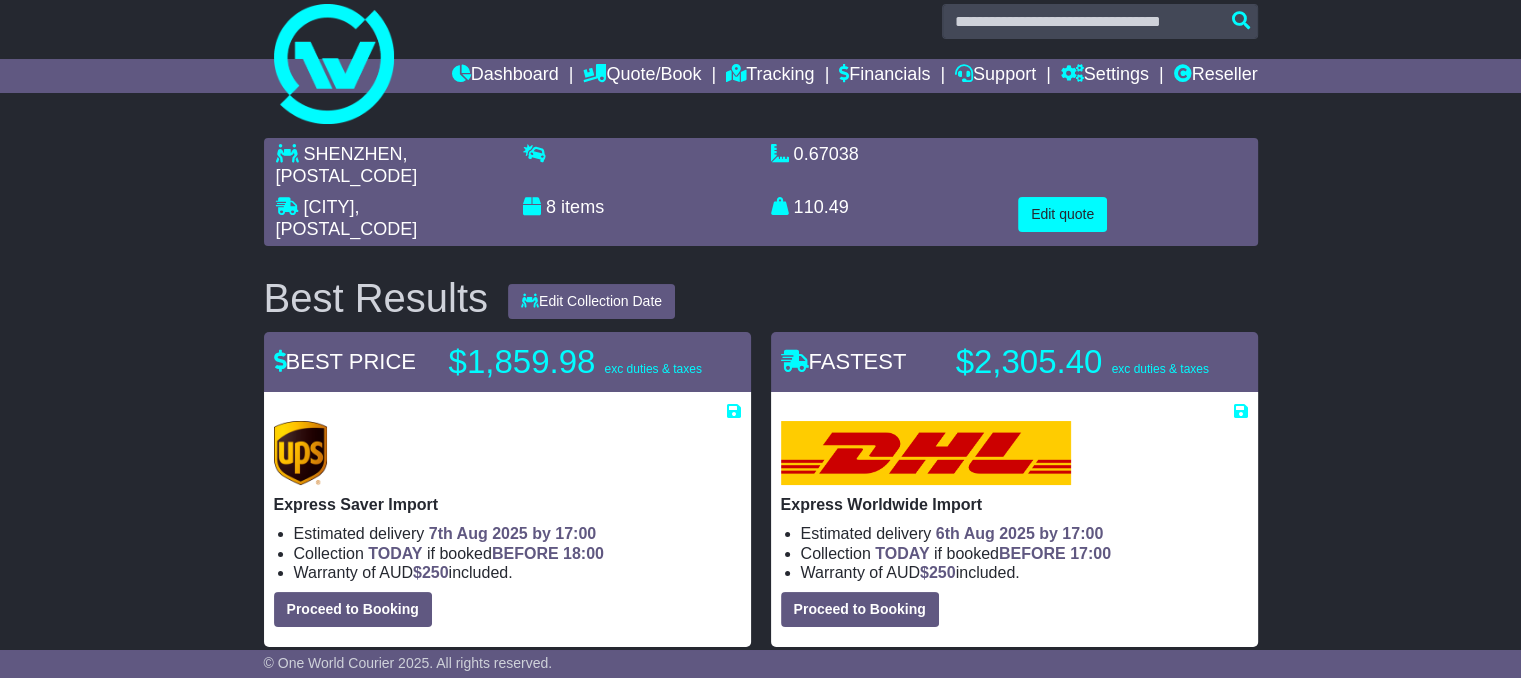 scroll, scrollTop: 0, scrollLeft: 0, axis: both 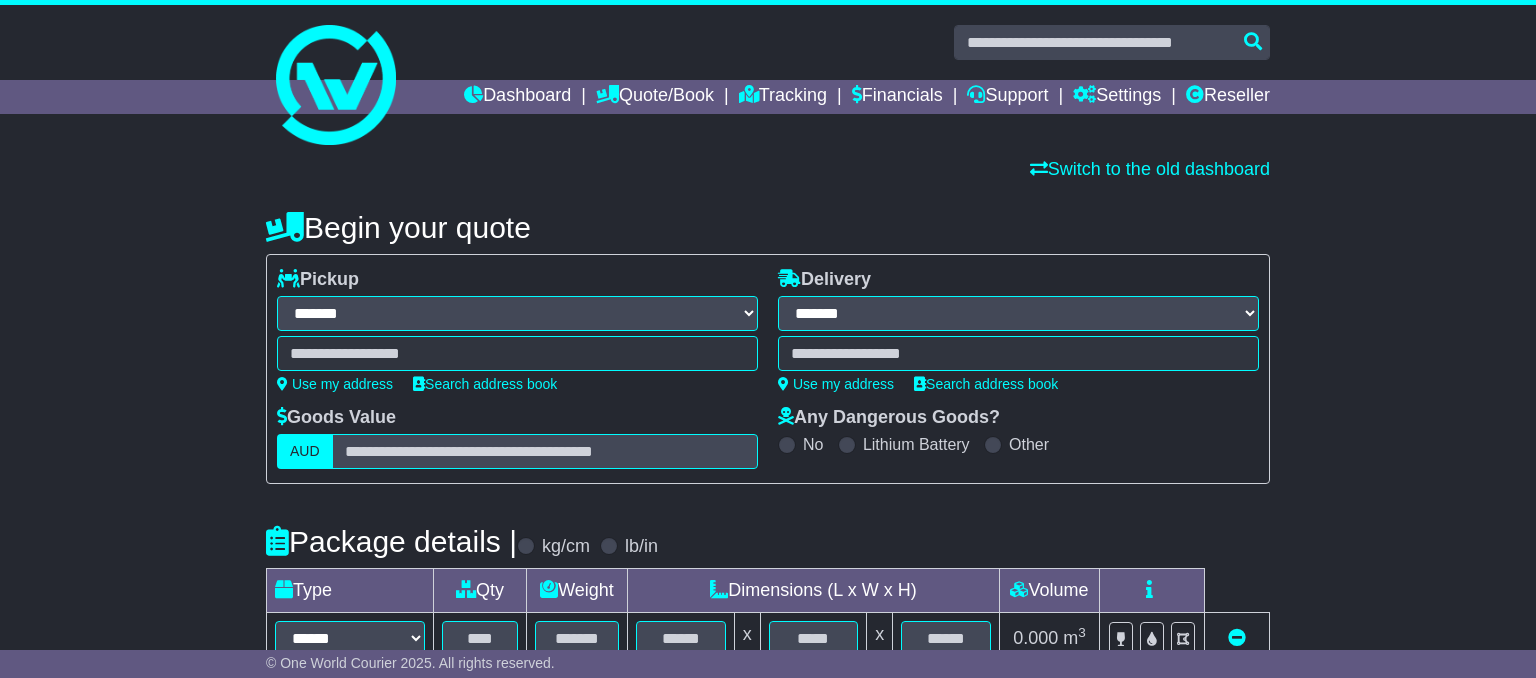 select on "**" 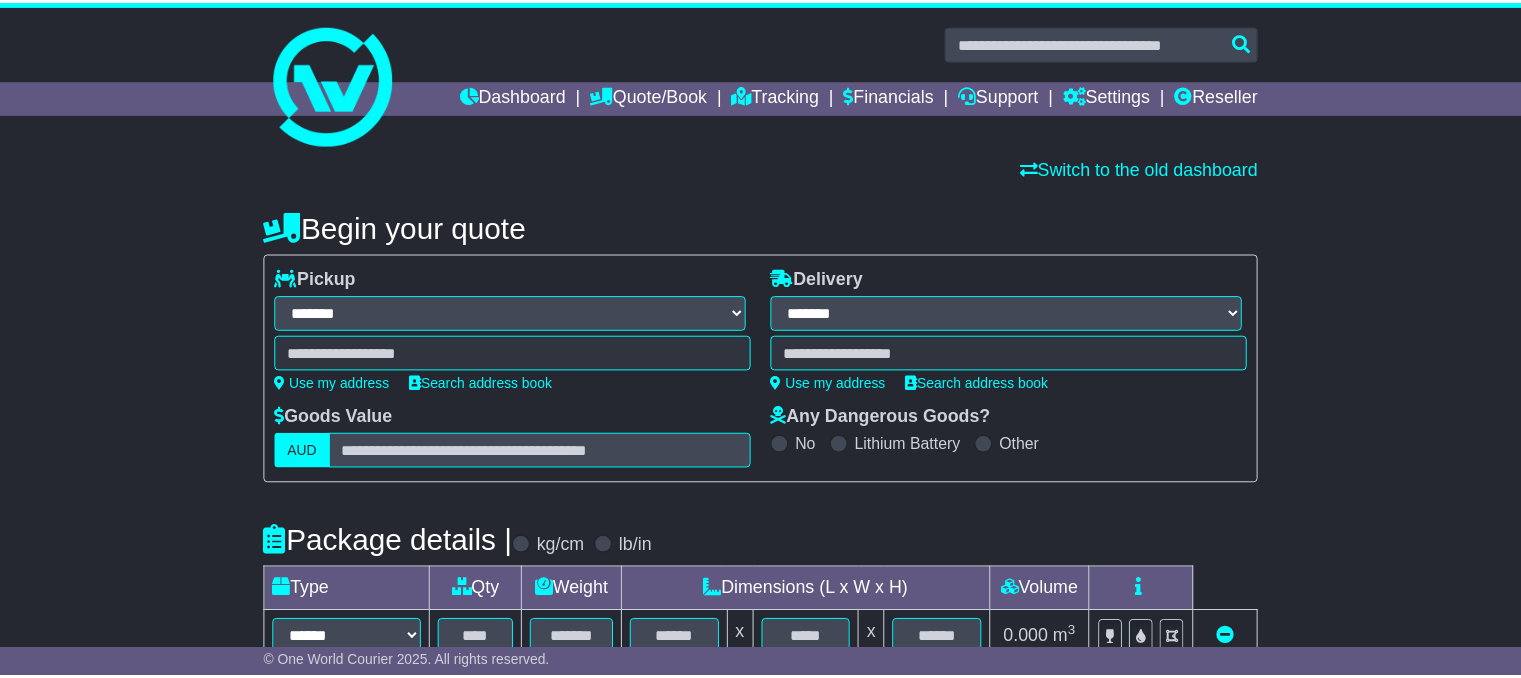 scroll, scrollTop: 0, scrollLeft: 0, axis: both 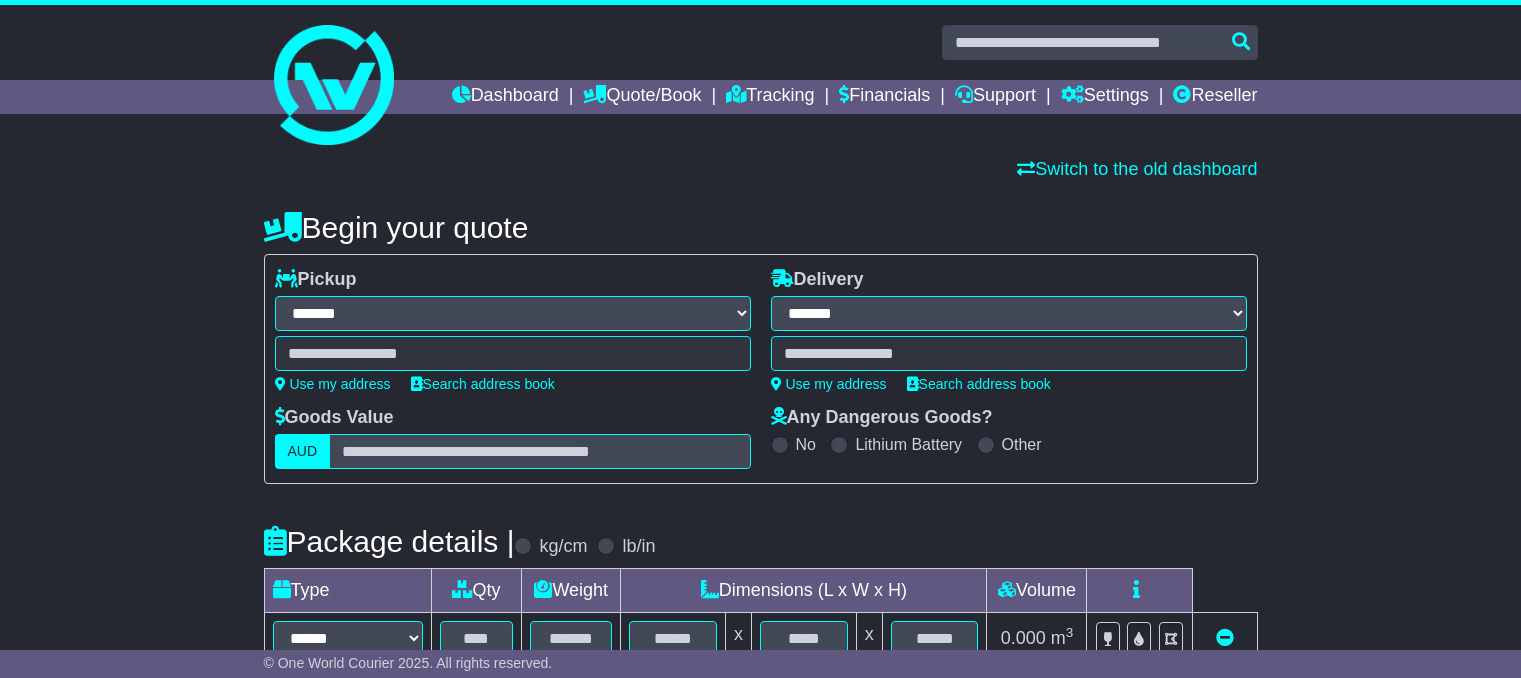 select on "**" 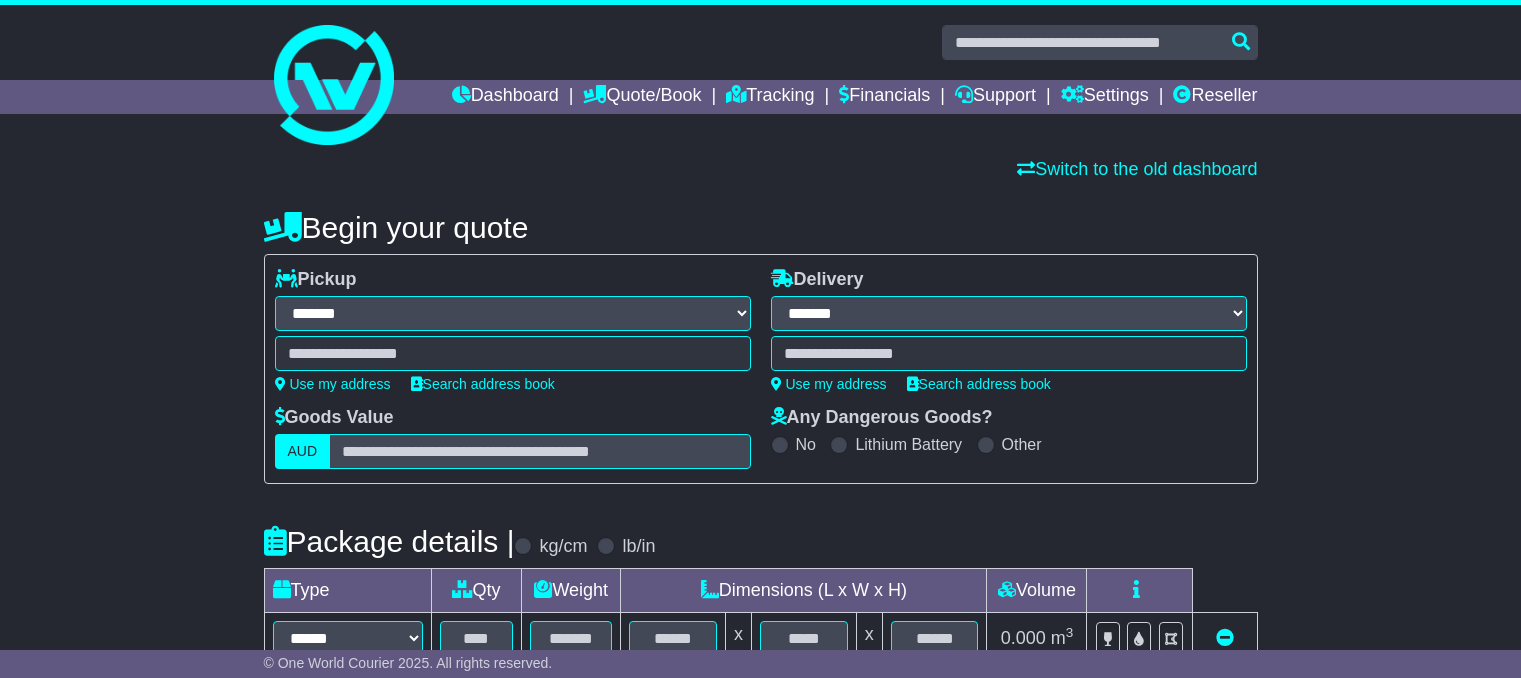 scroll, scrollTop: 0, scrollLeft: 0, axis: both 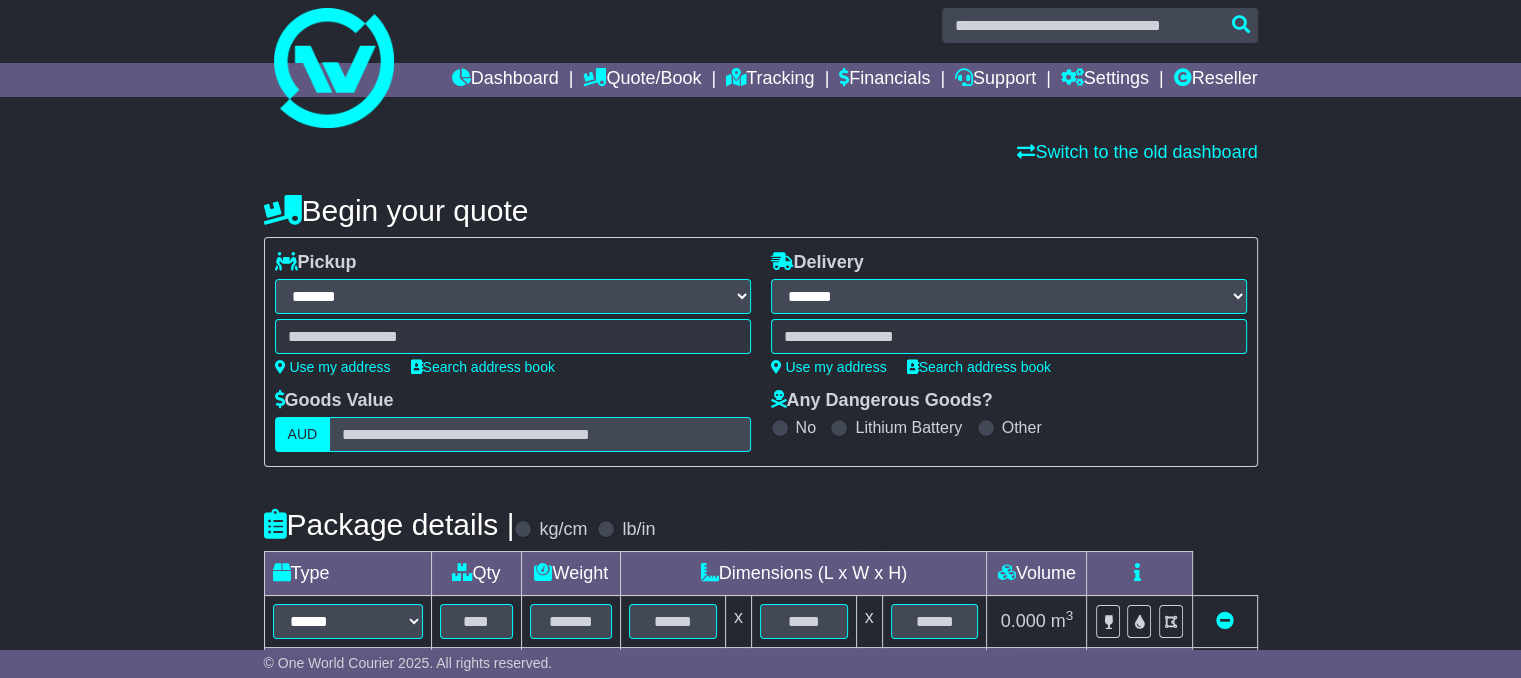 click at bounding box center (513, 336) 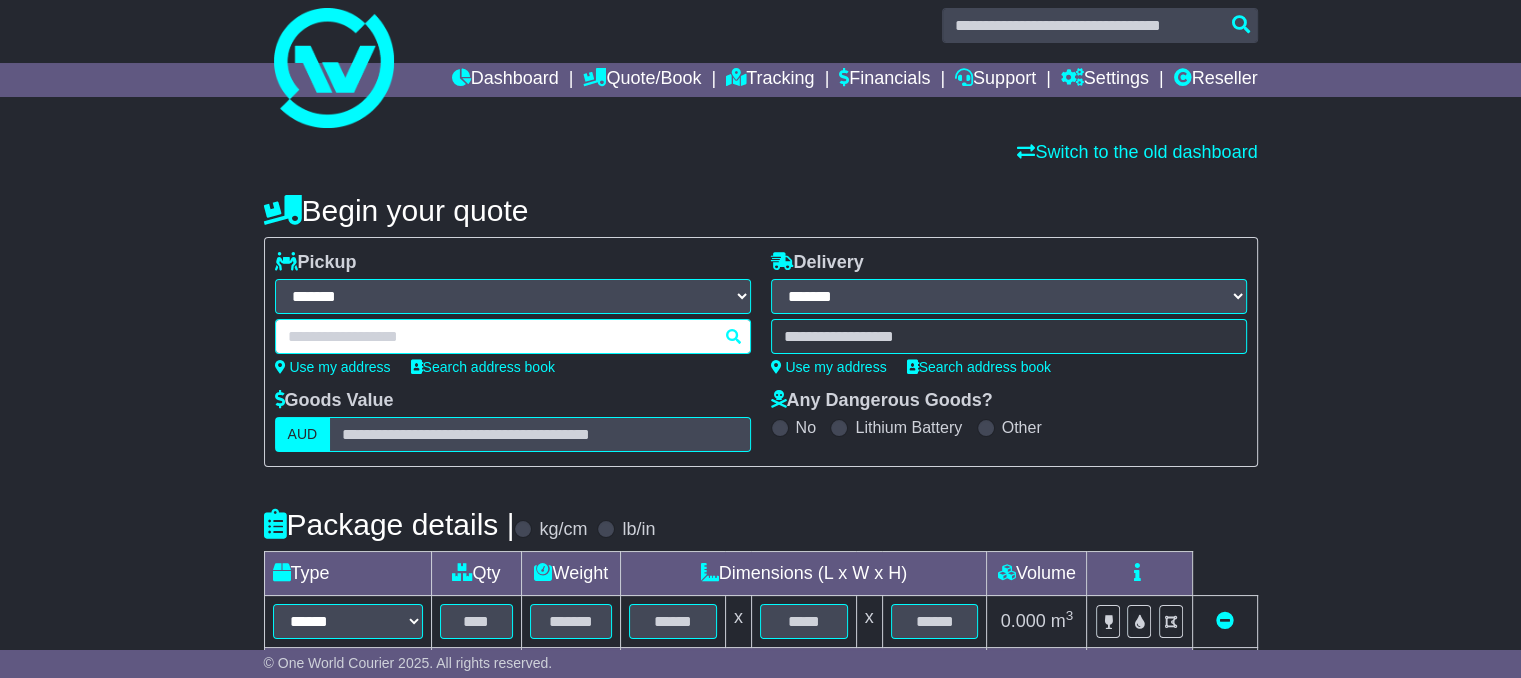 click at bounding box center [513, 336] 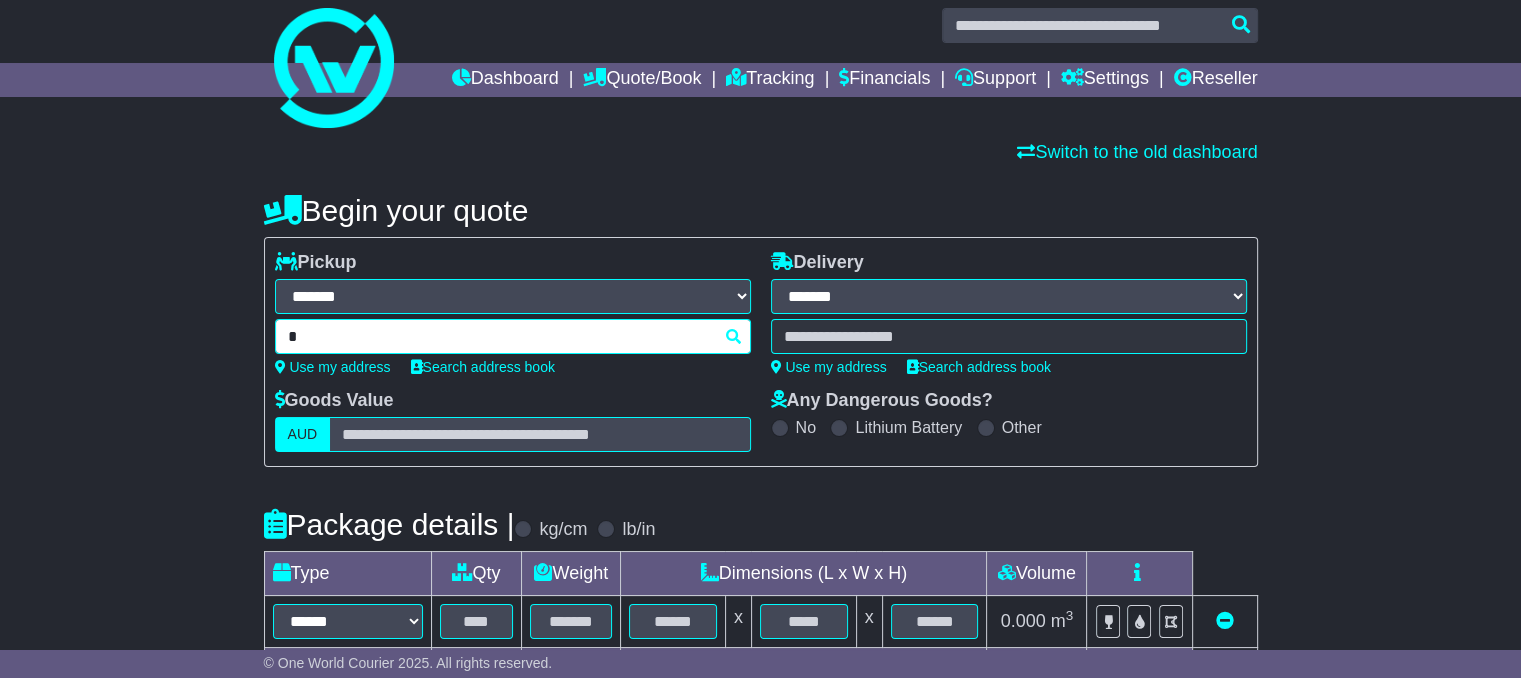 type on "**" 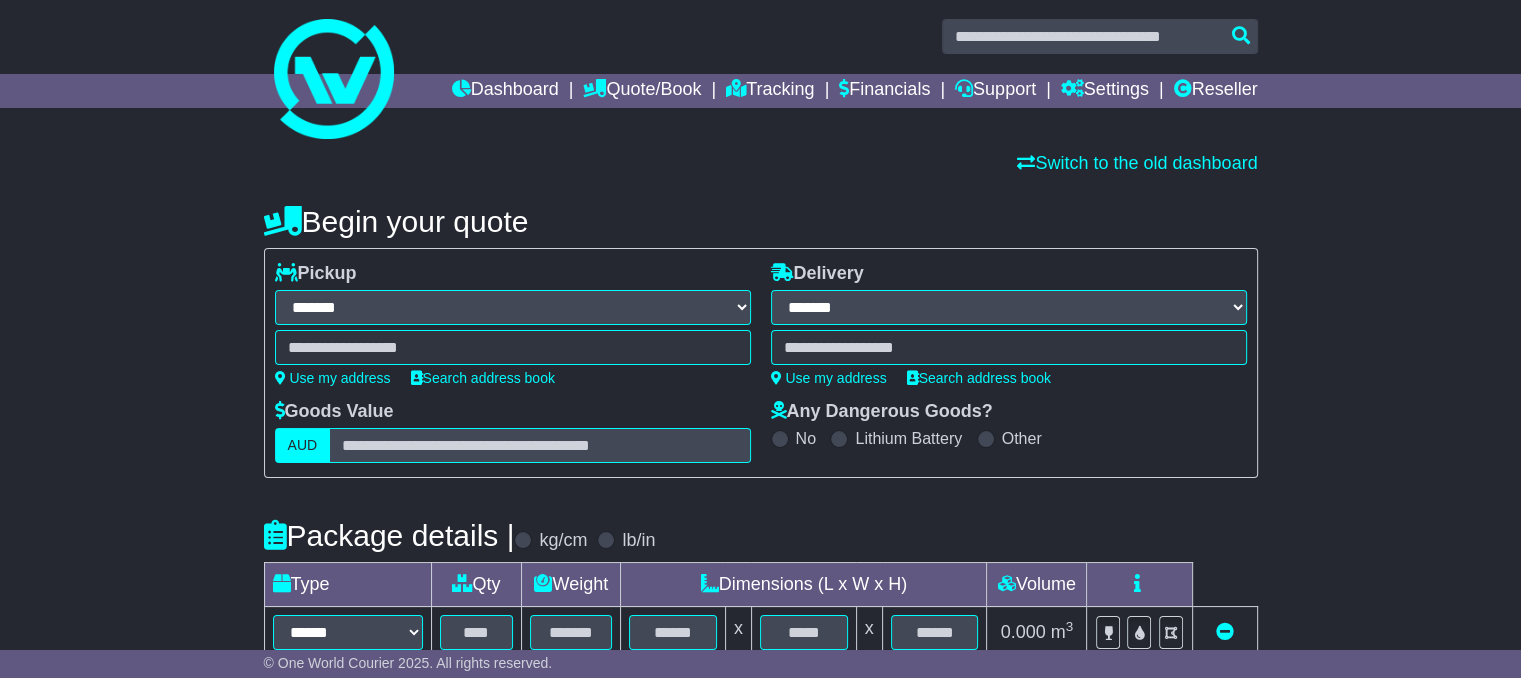 scroll, scrollTop: 0, scrollLeft: 0, axis: both 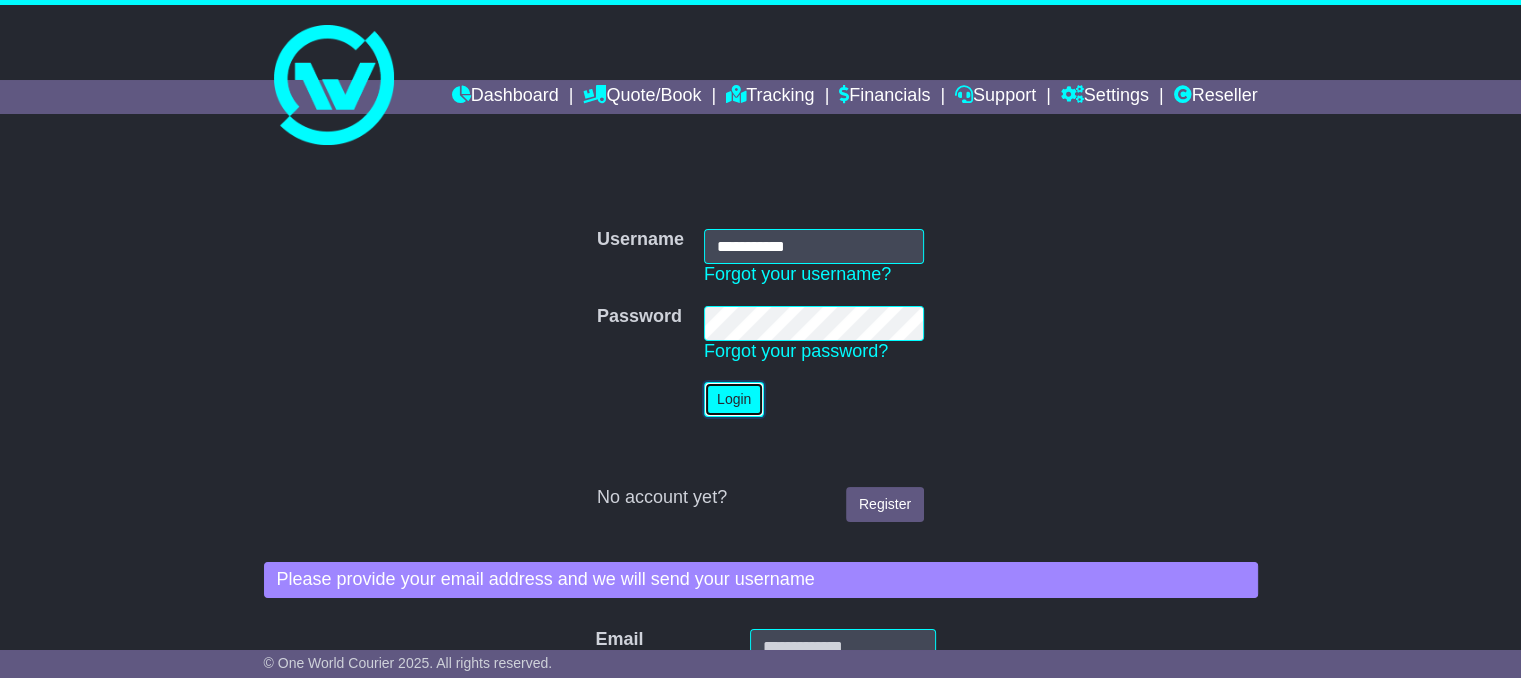 click on "Login" at bounding box center (734, 399) 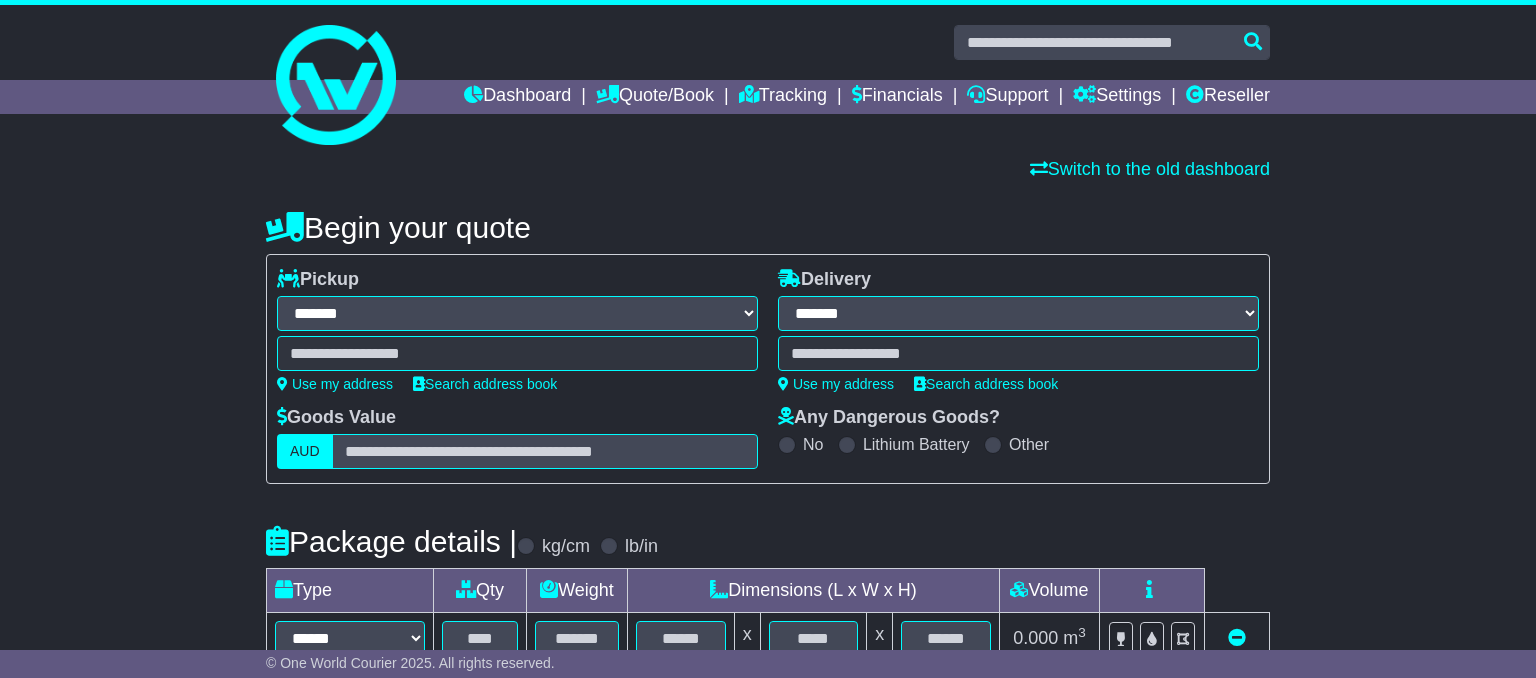 select on "**" 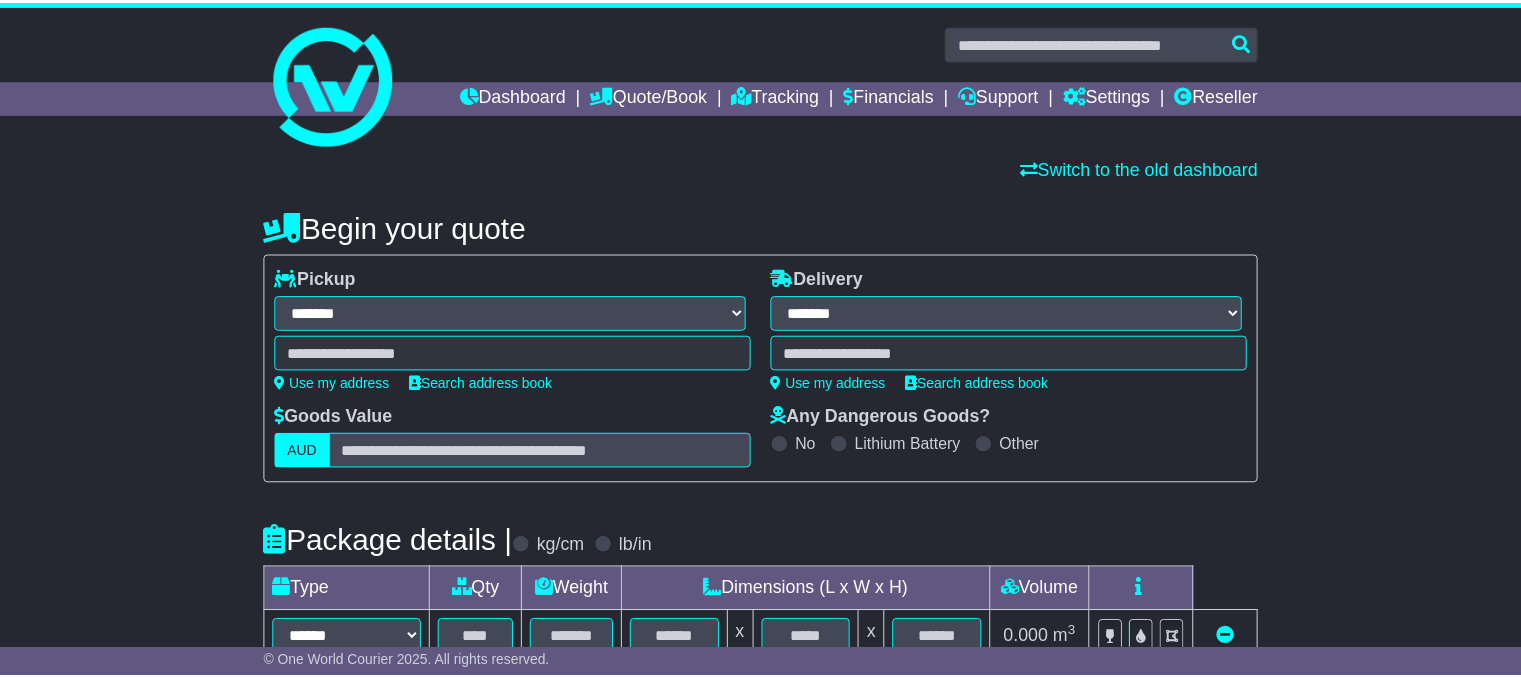 scroll, scrollTop: 0, scrollLeft: 0, axis: both 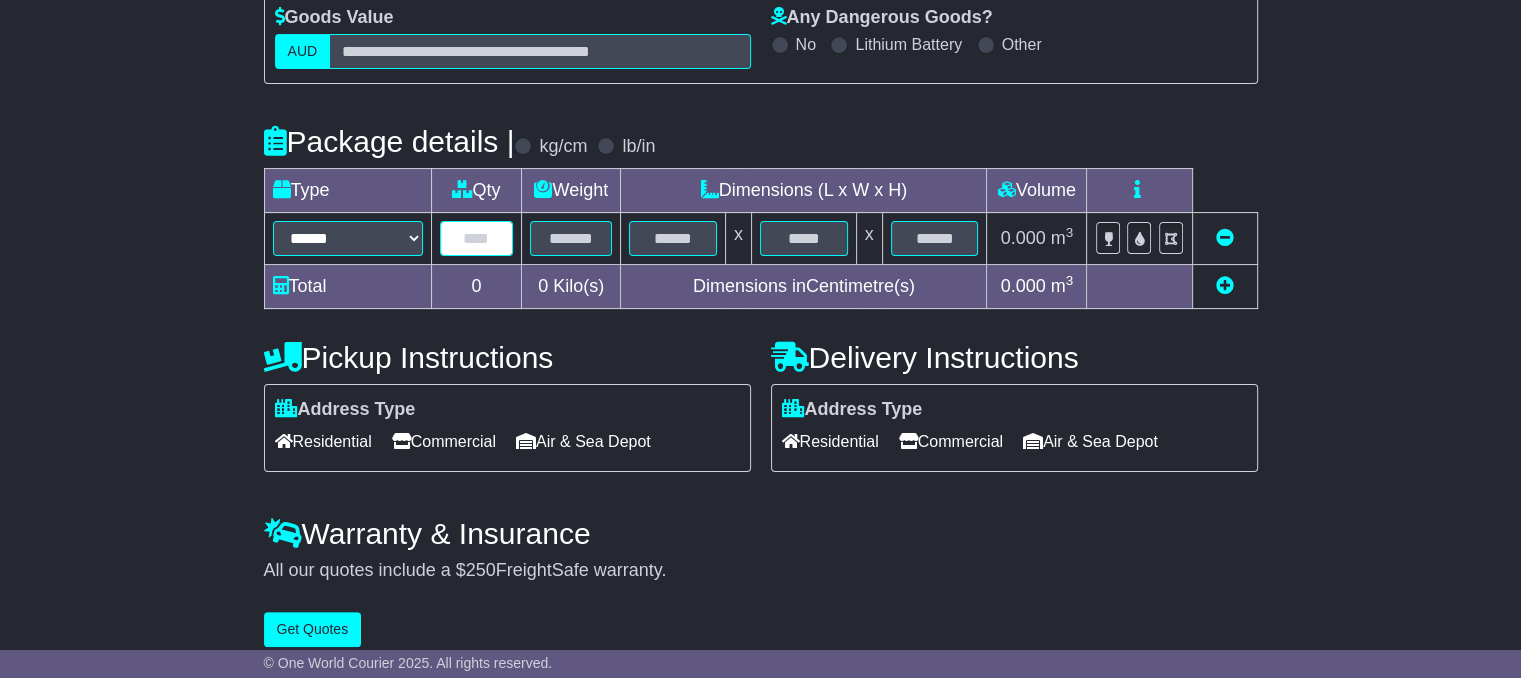 click at bounding box center [477, 238] 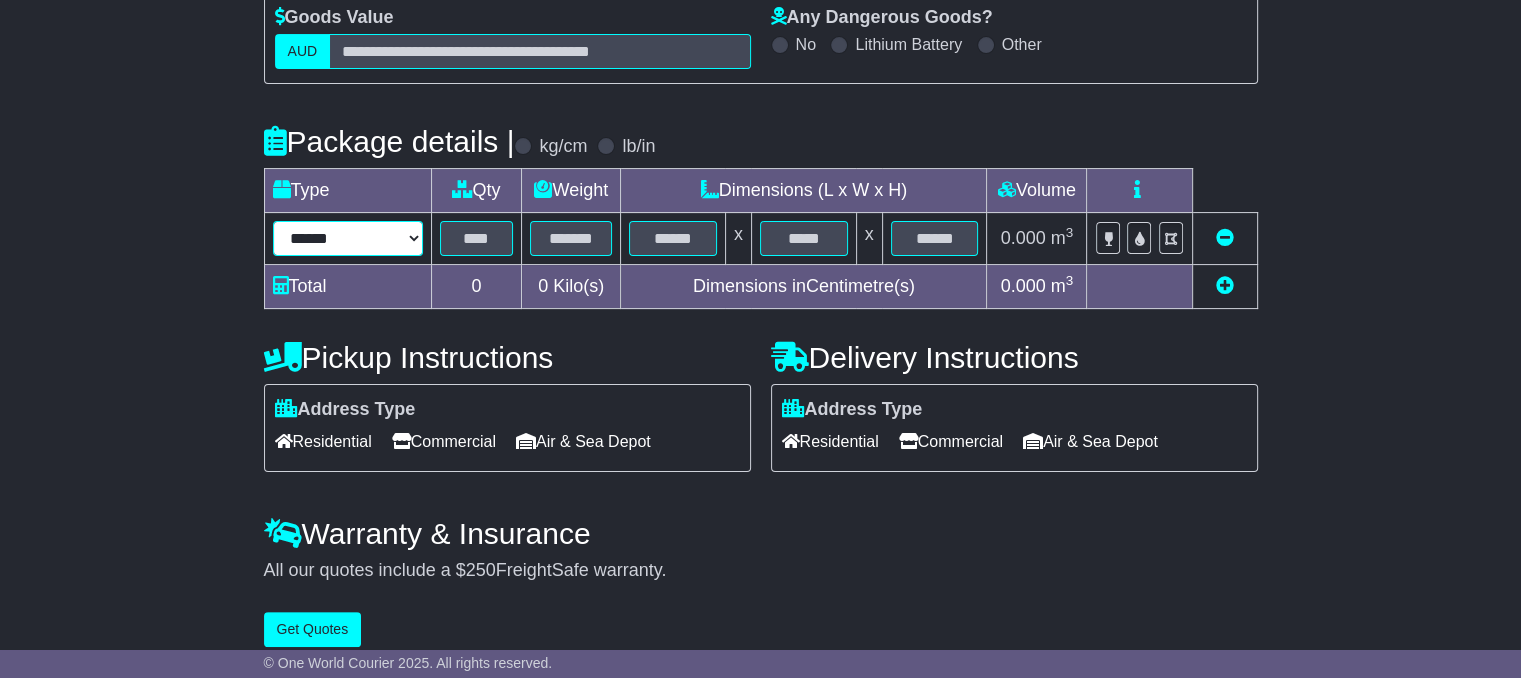 click on "****** ****** *** ******** ***** **** **** ****** *** *******" at bounding box center (348, 238) 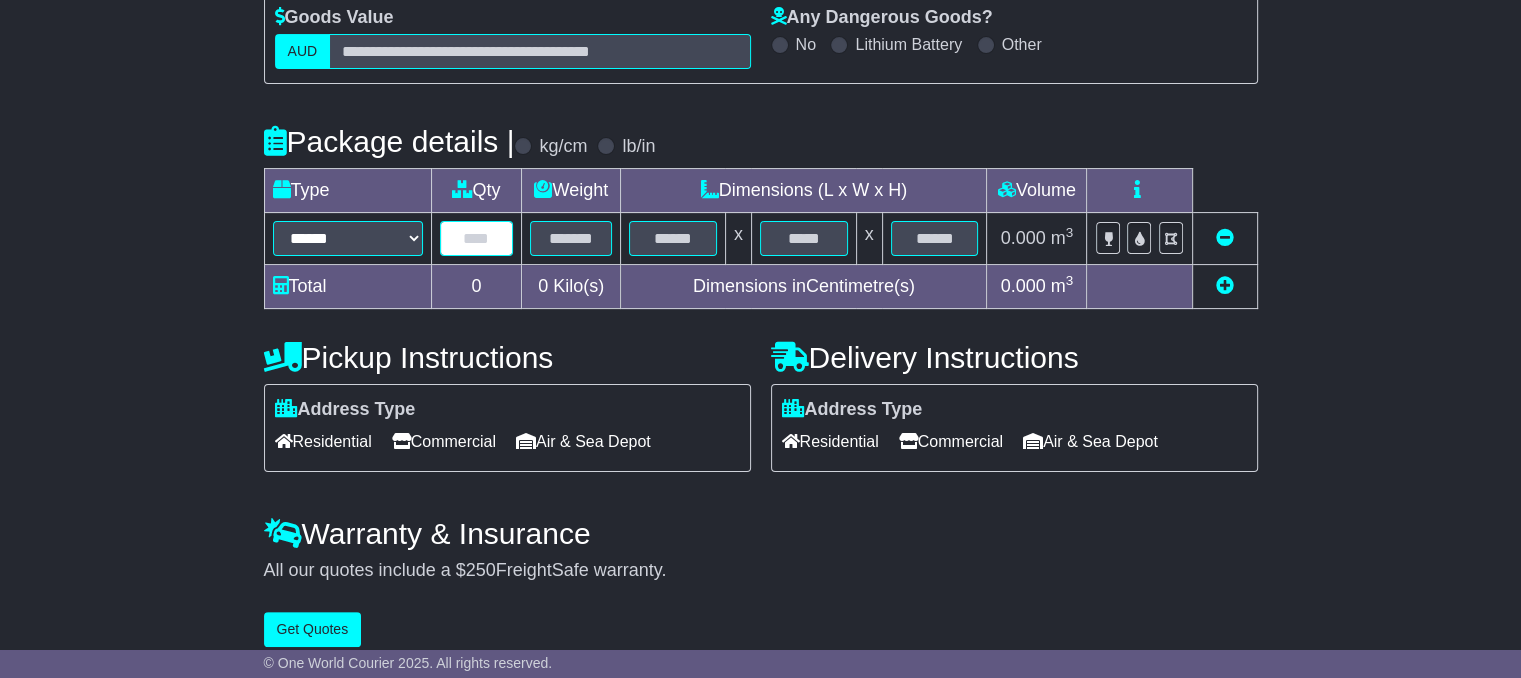 click at bounding box center (477, 238) 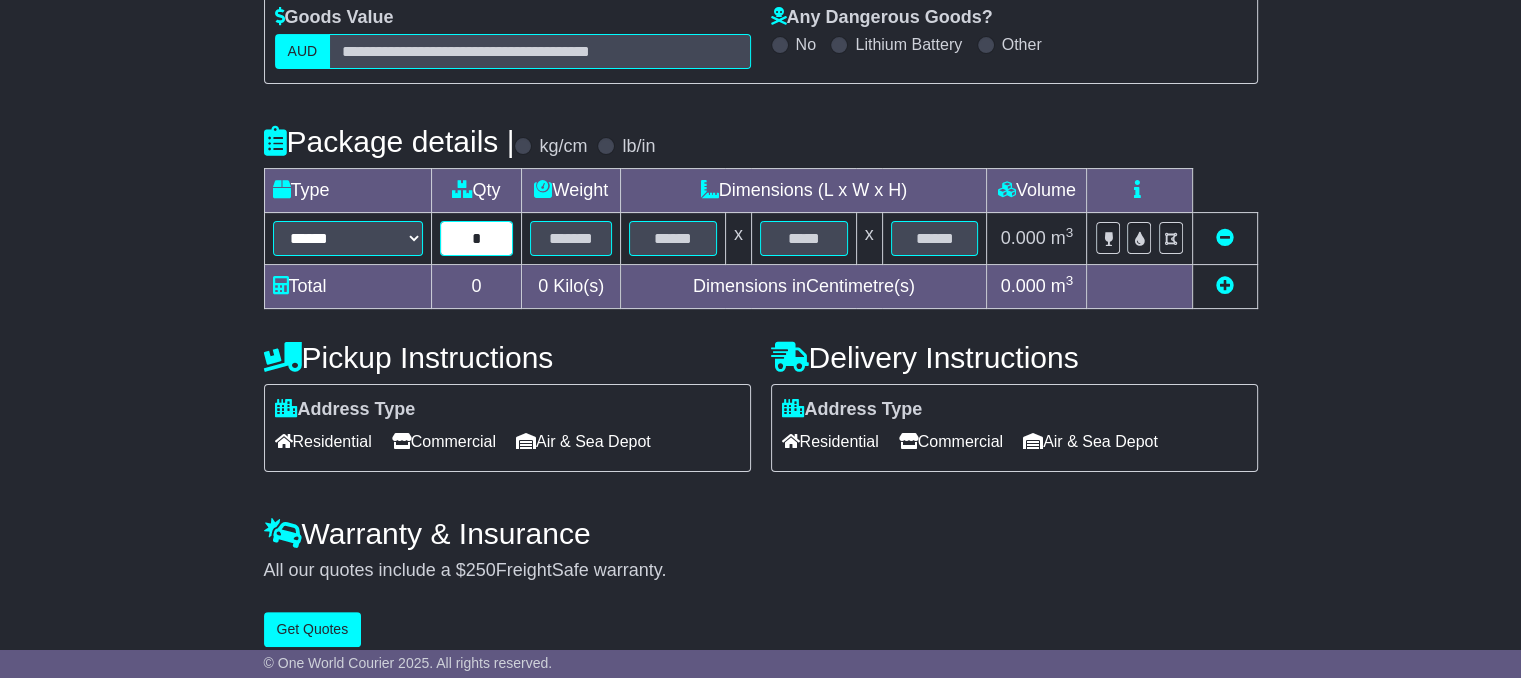 type on "*" 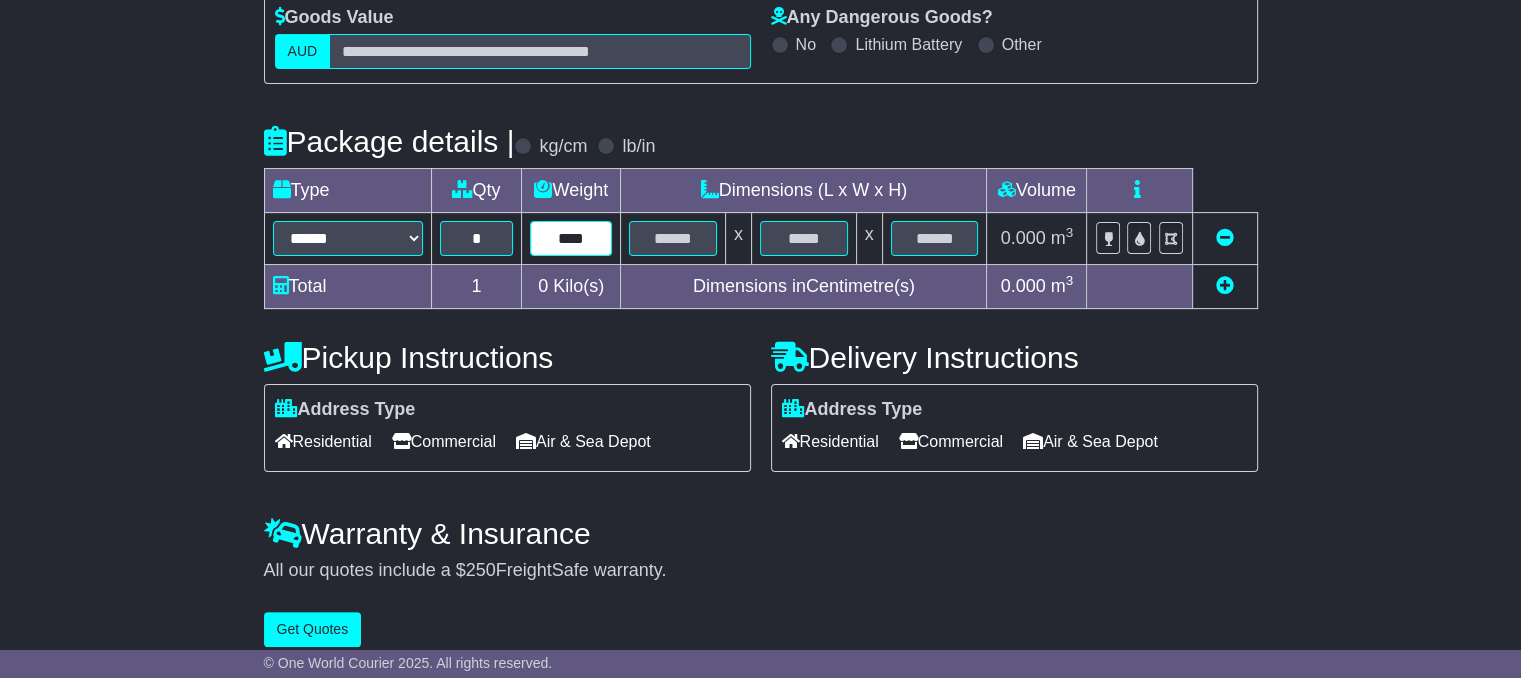 type on "****" 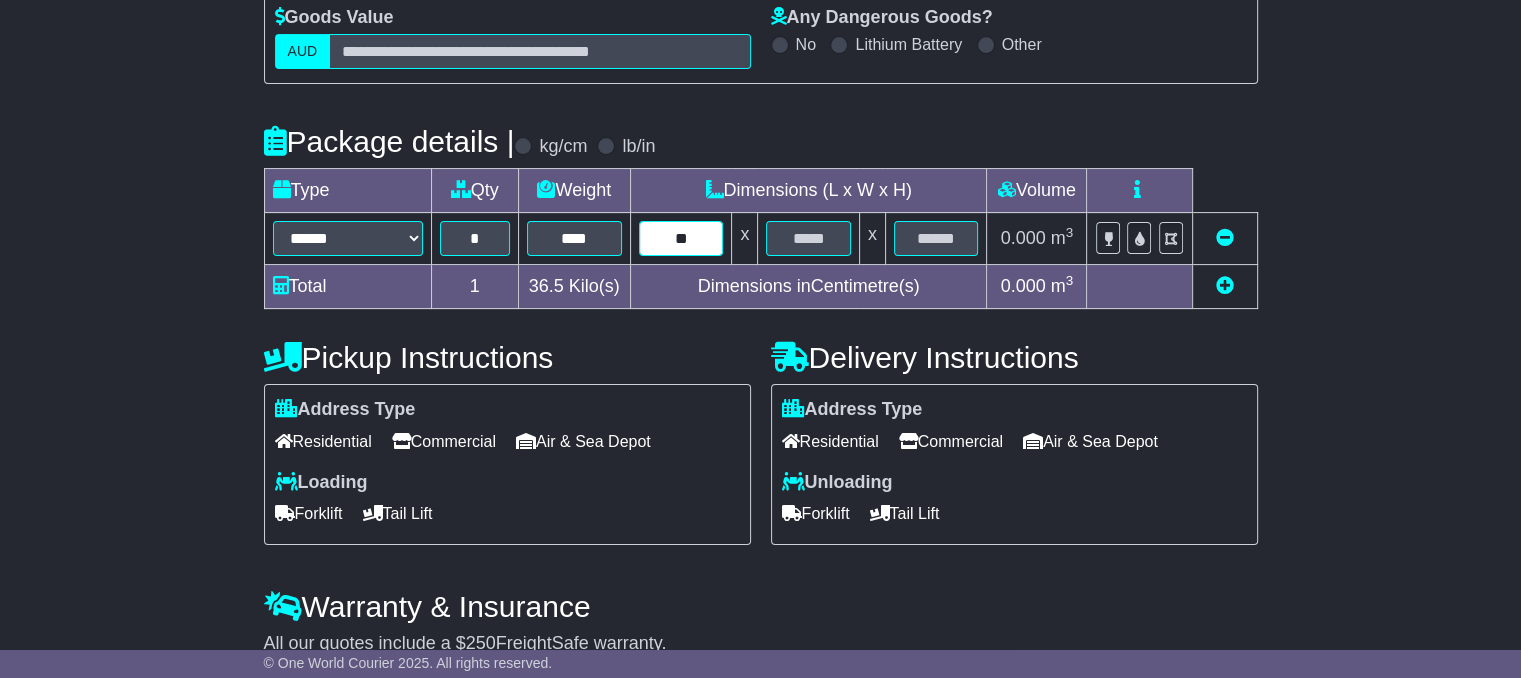 type on "**" 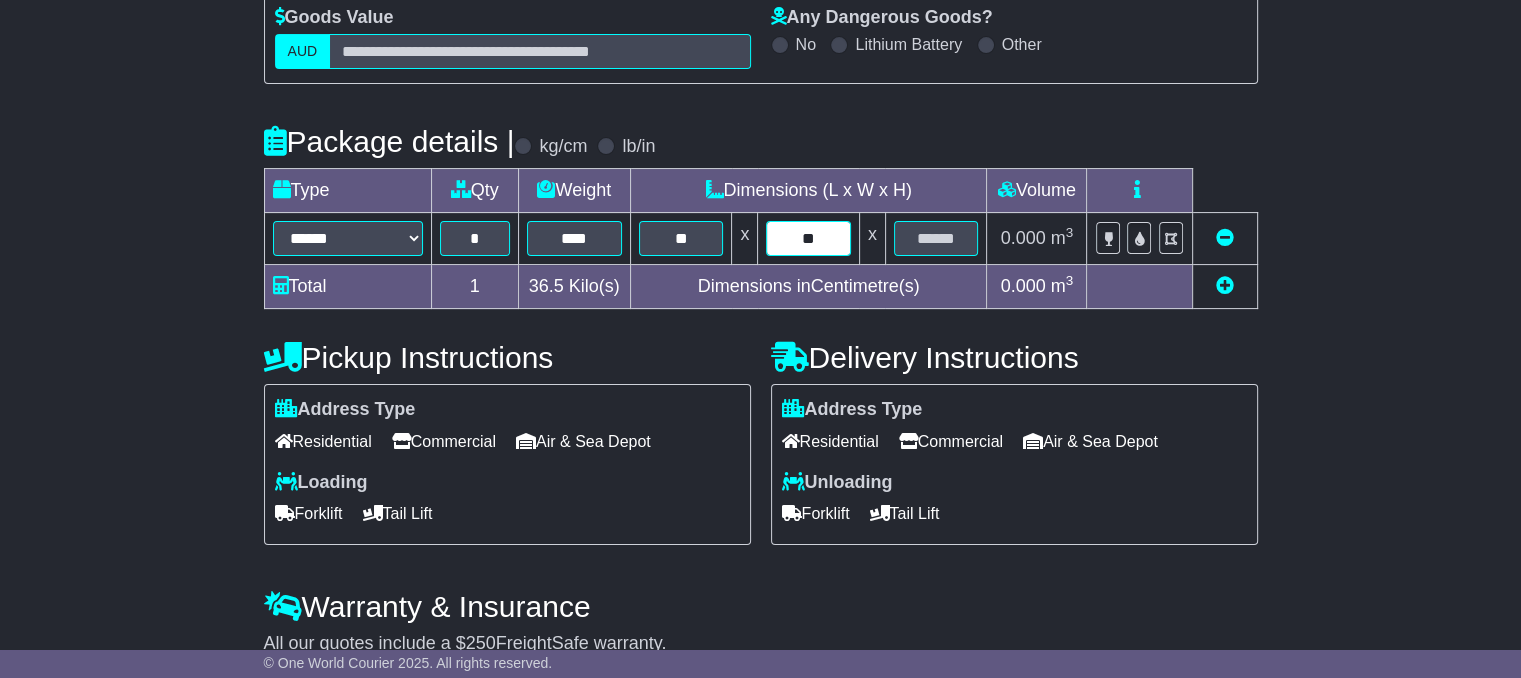 type on "**" 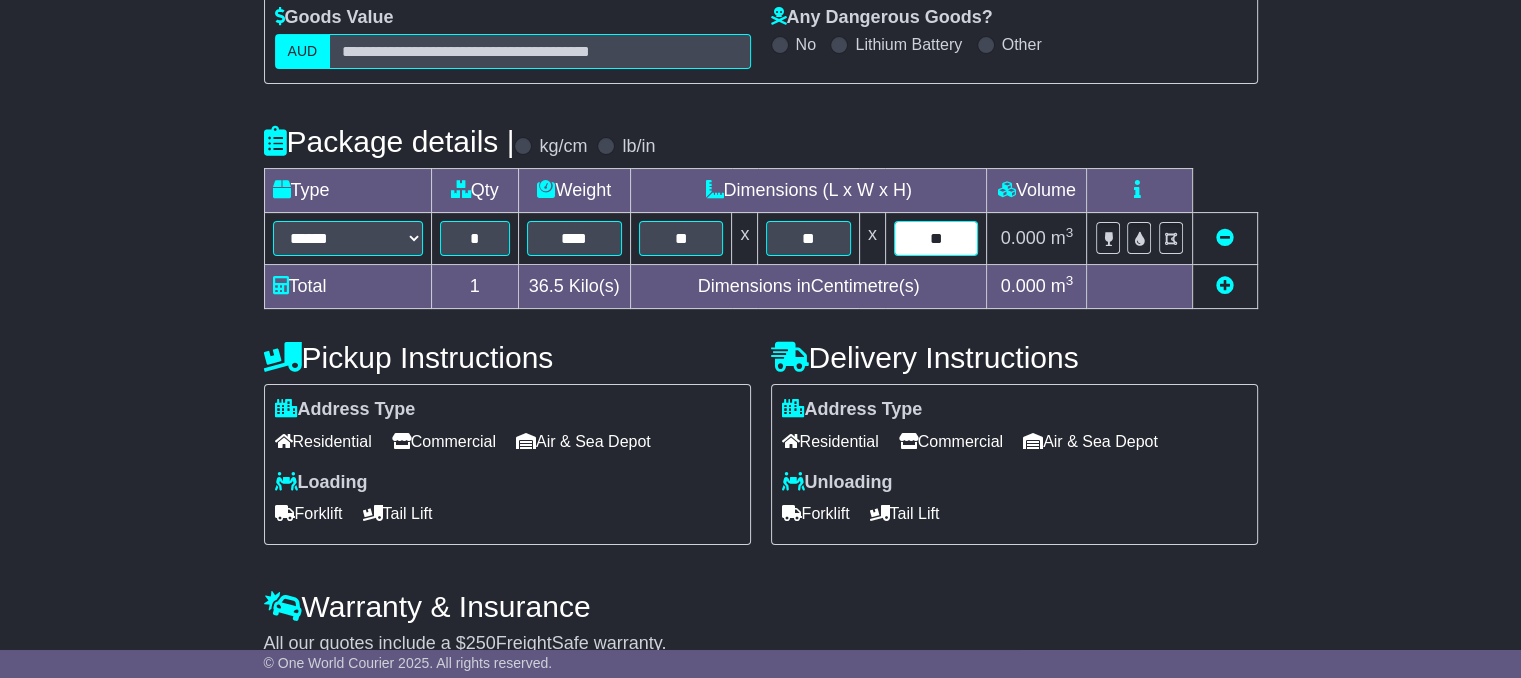 type on "**" 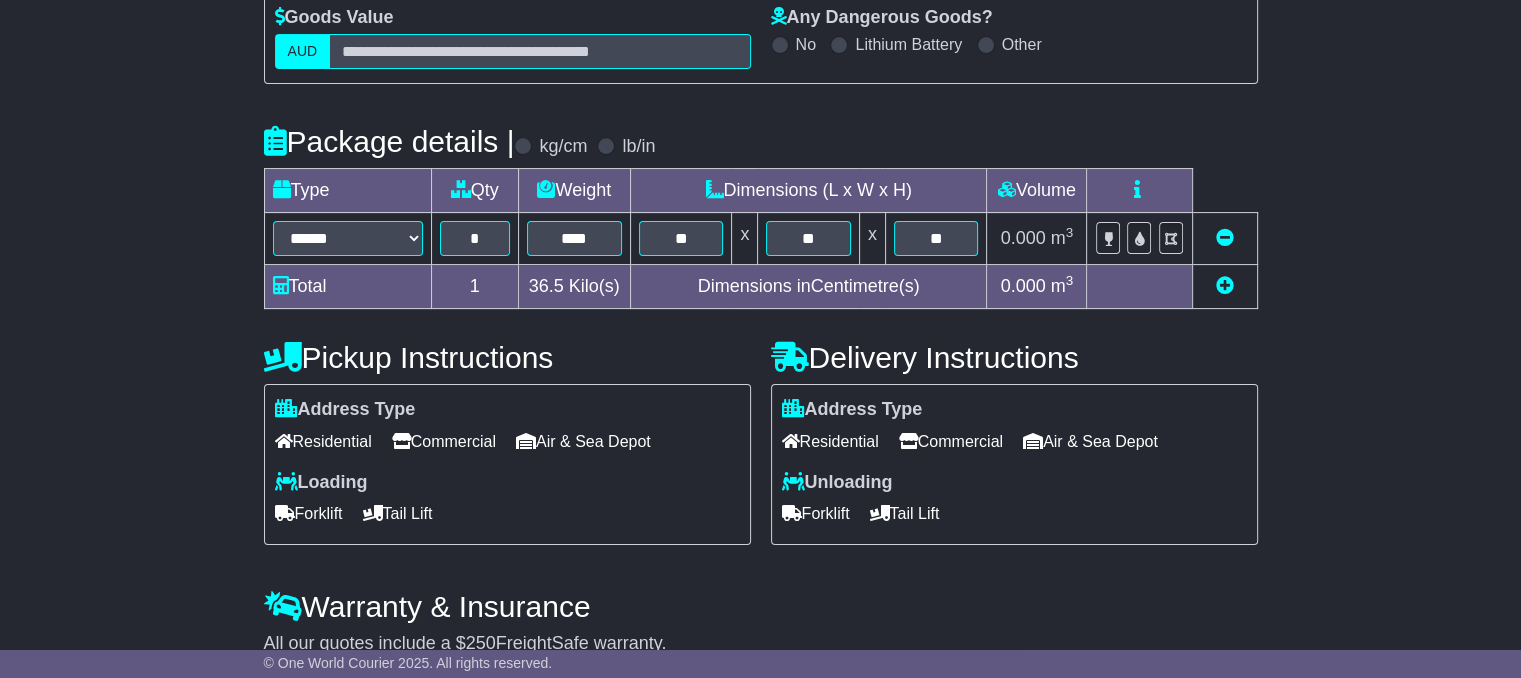 type 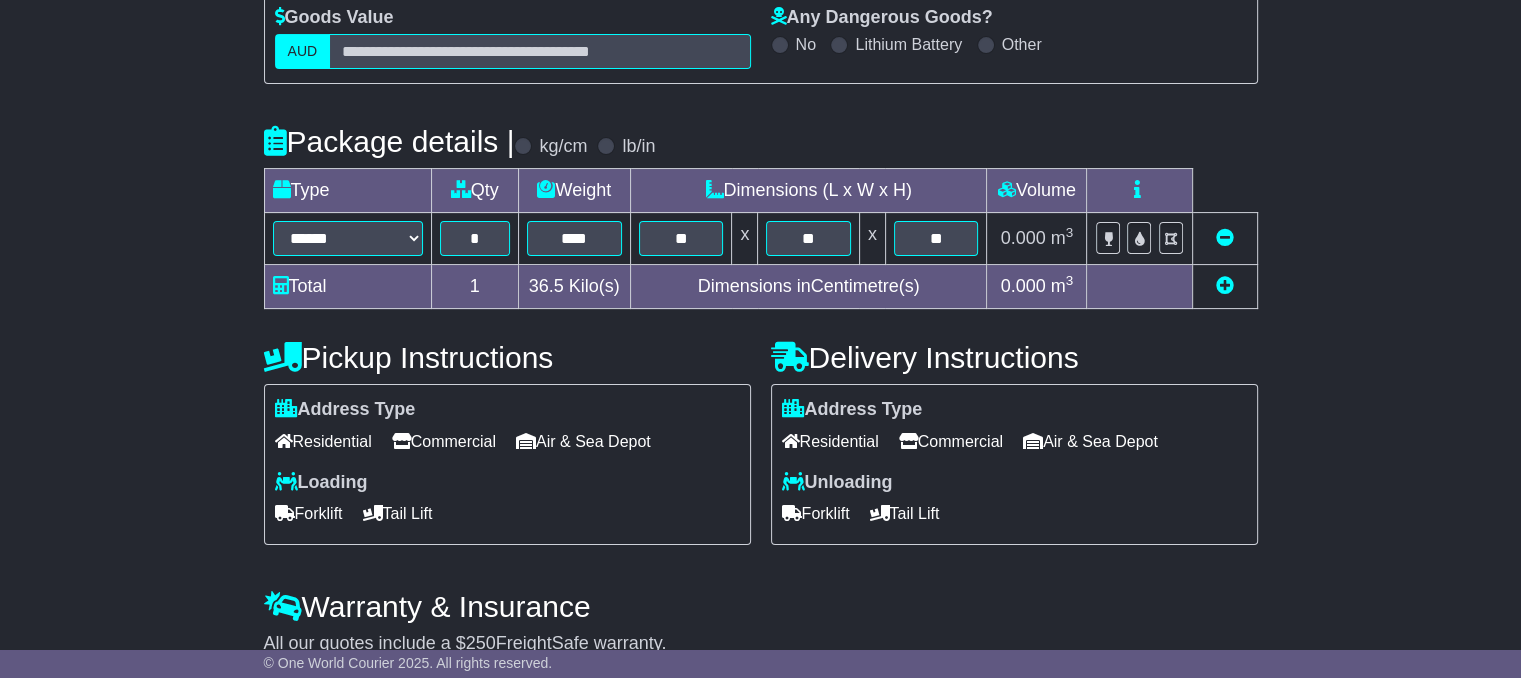 scroll, scrollTop: 490, scrollLeft: 0, axis: vertical 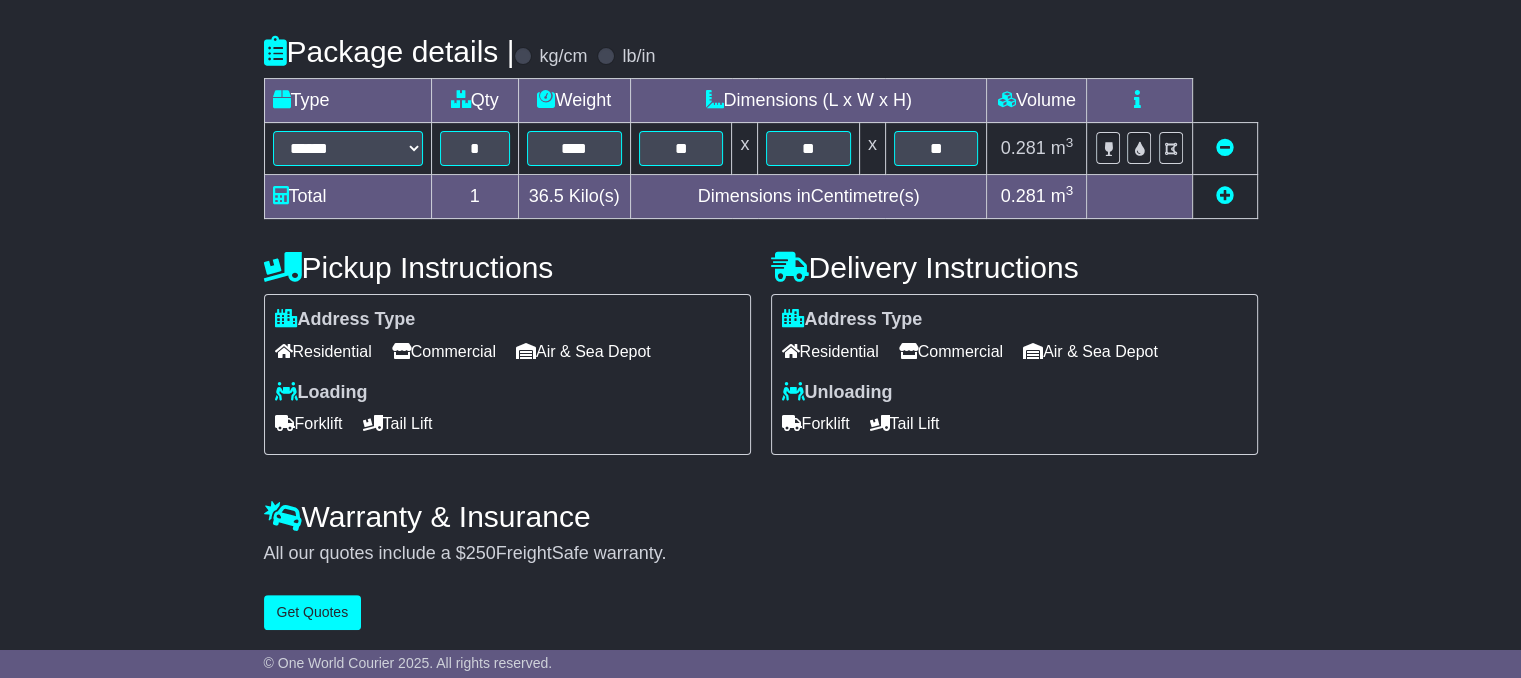 click at bounding box center (1225, 195) 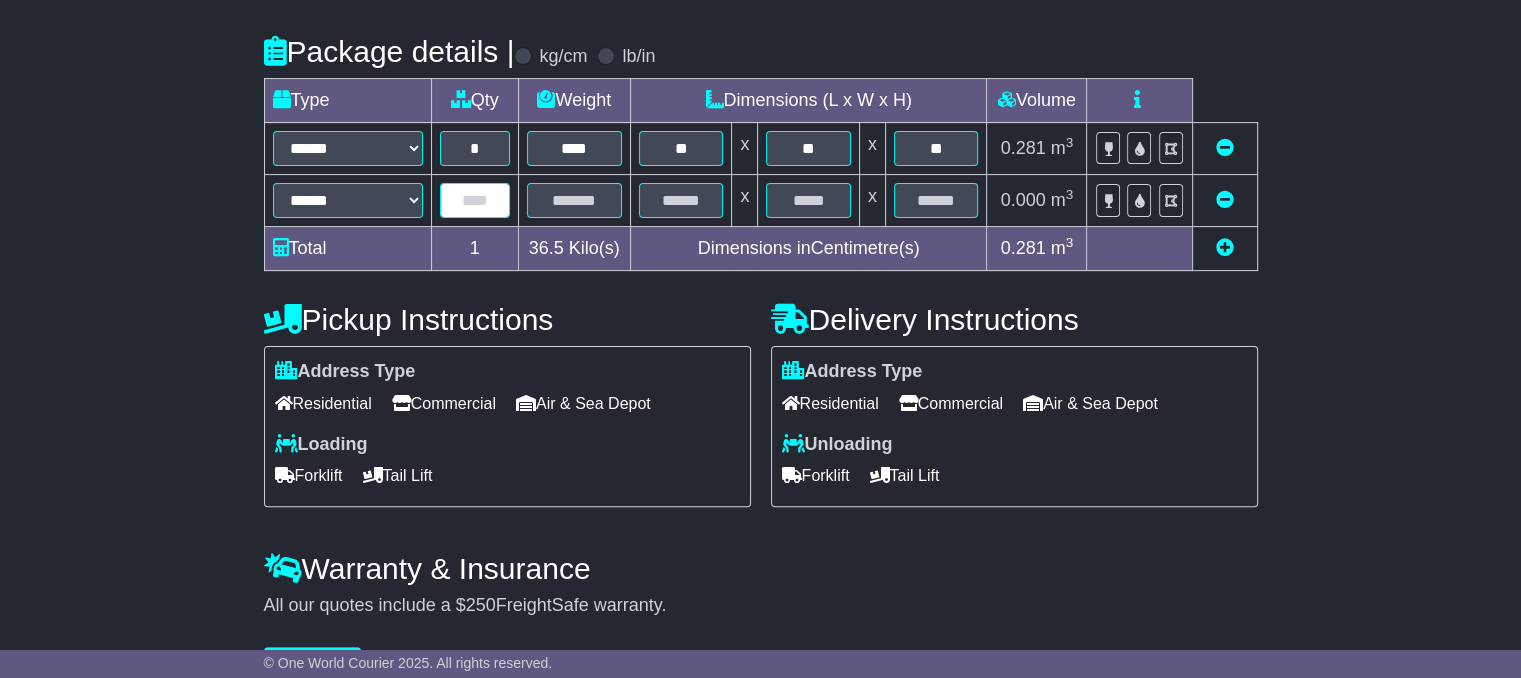 click at bounding box center (475, 200) 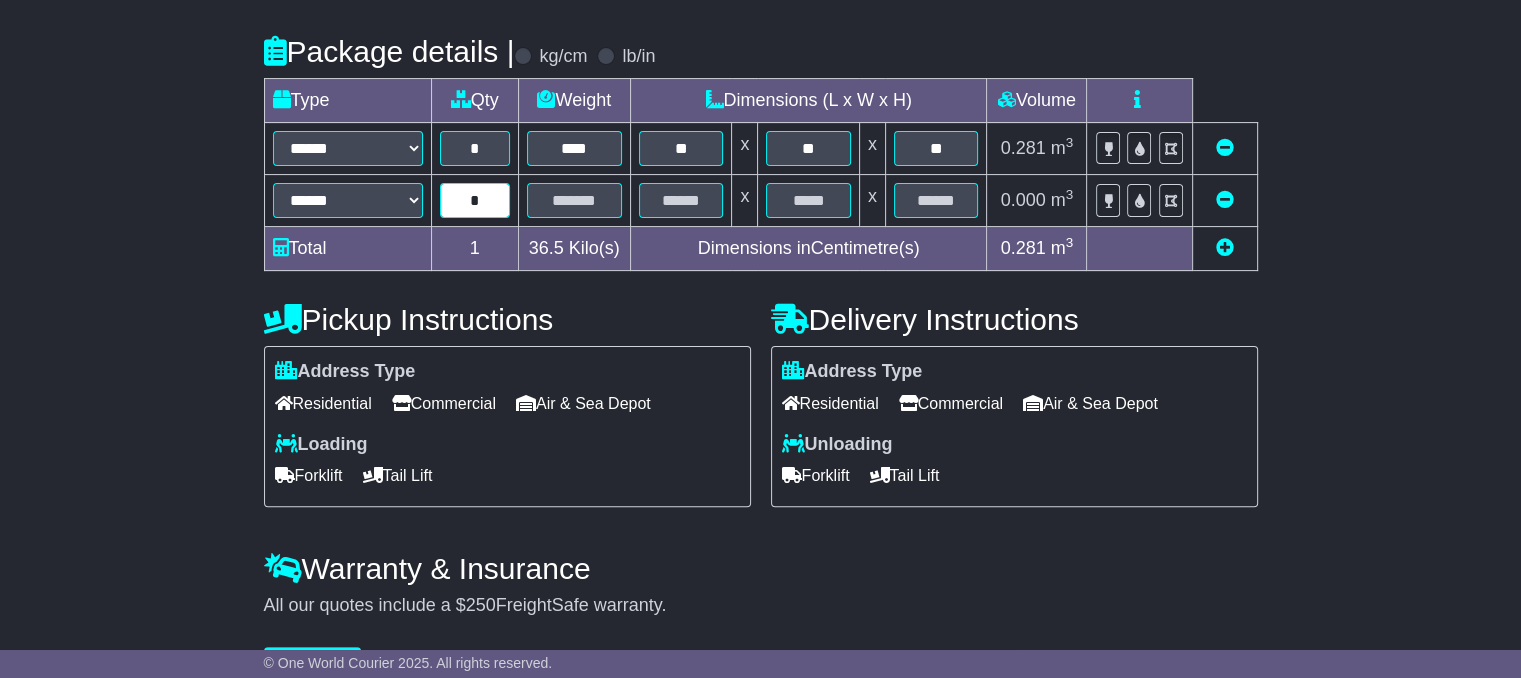 type on "*" 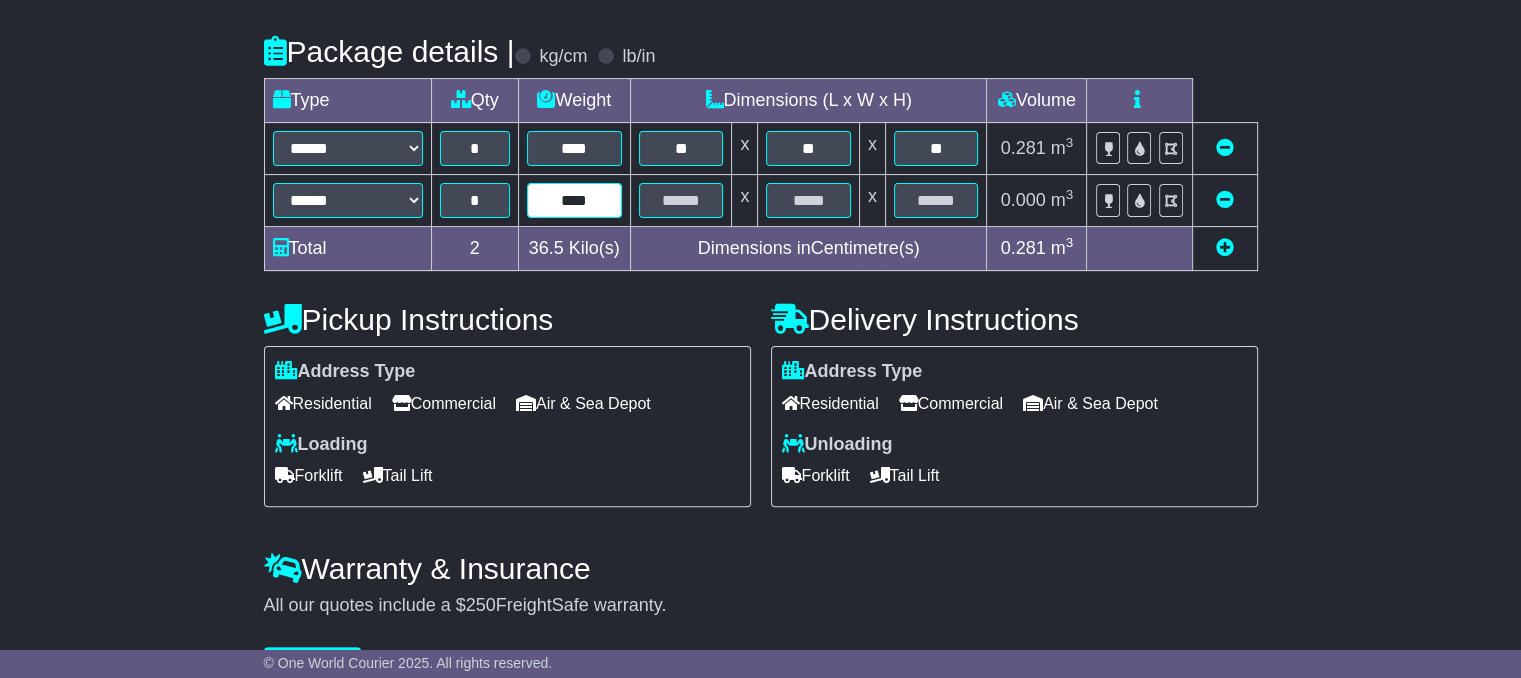 type on "****" 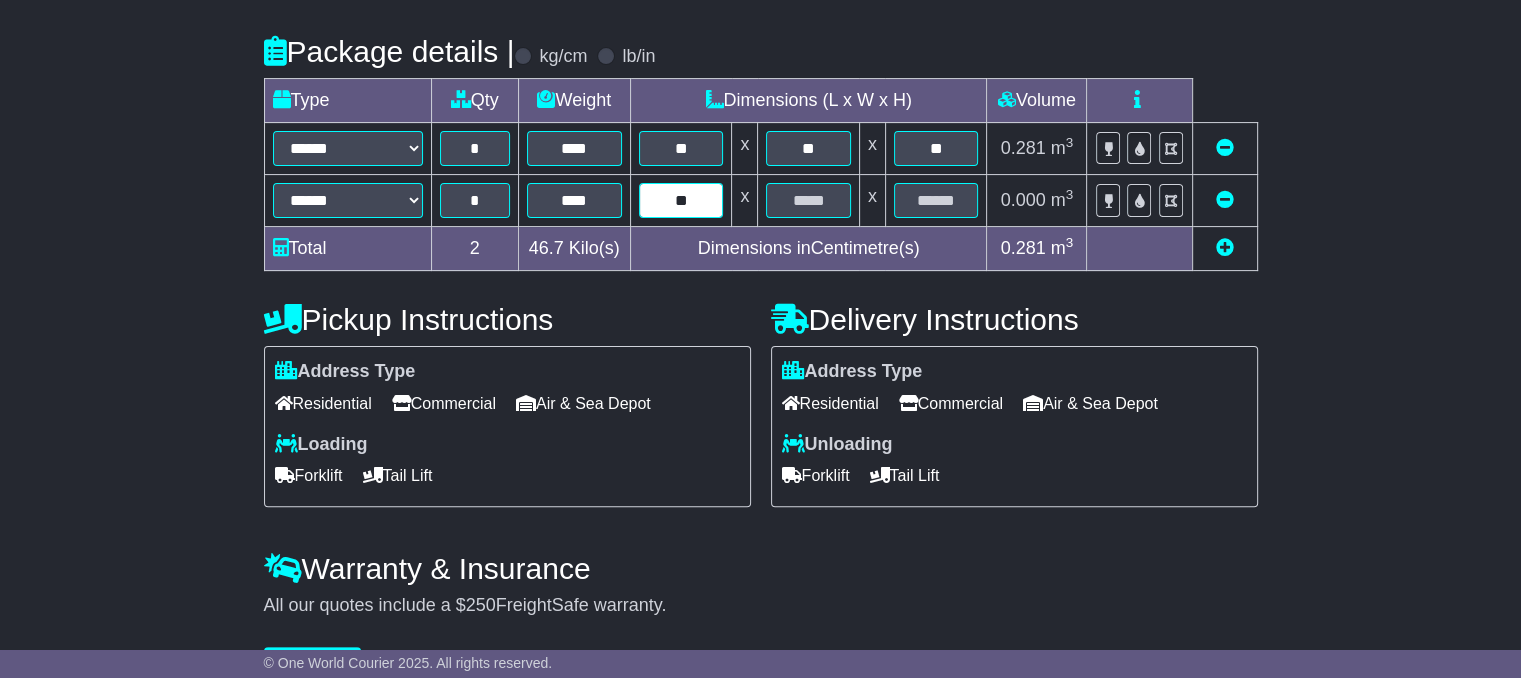 type on "**" 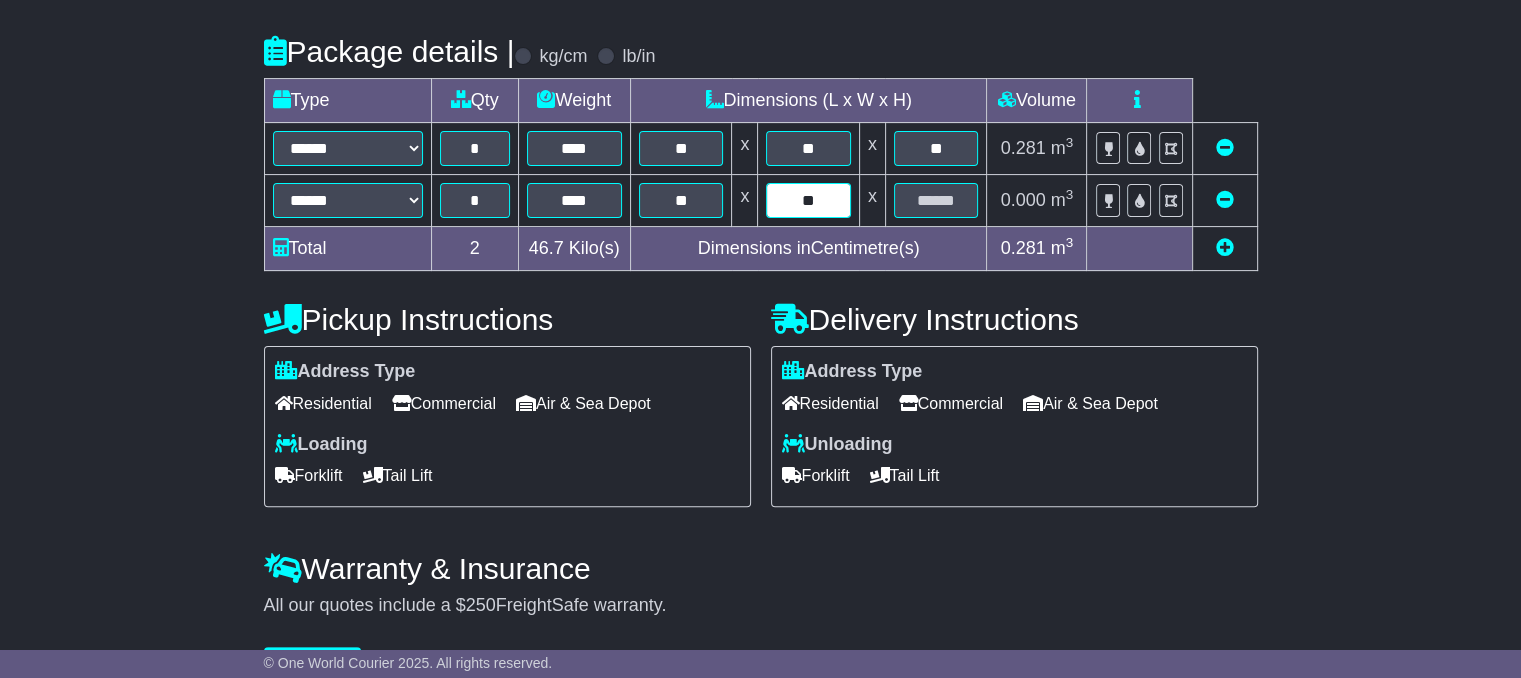 type on "**" 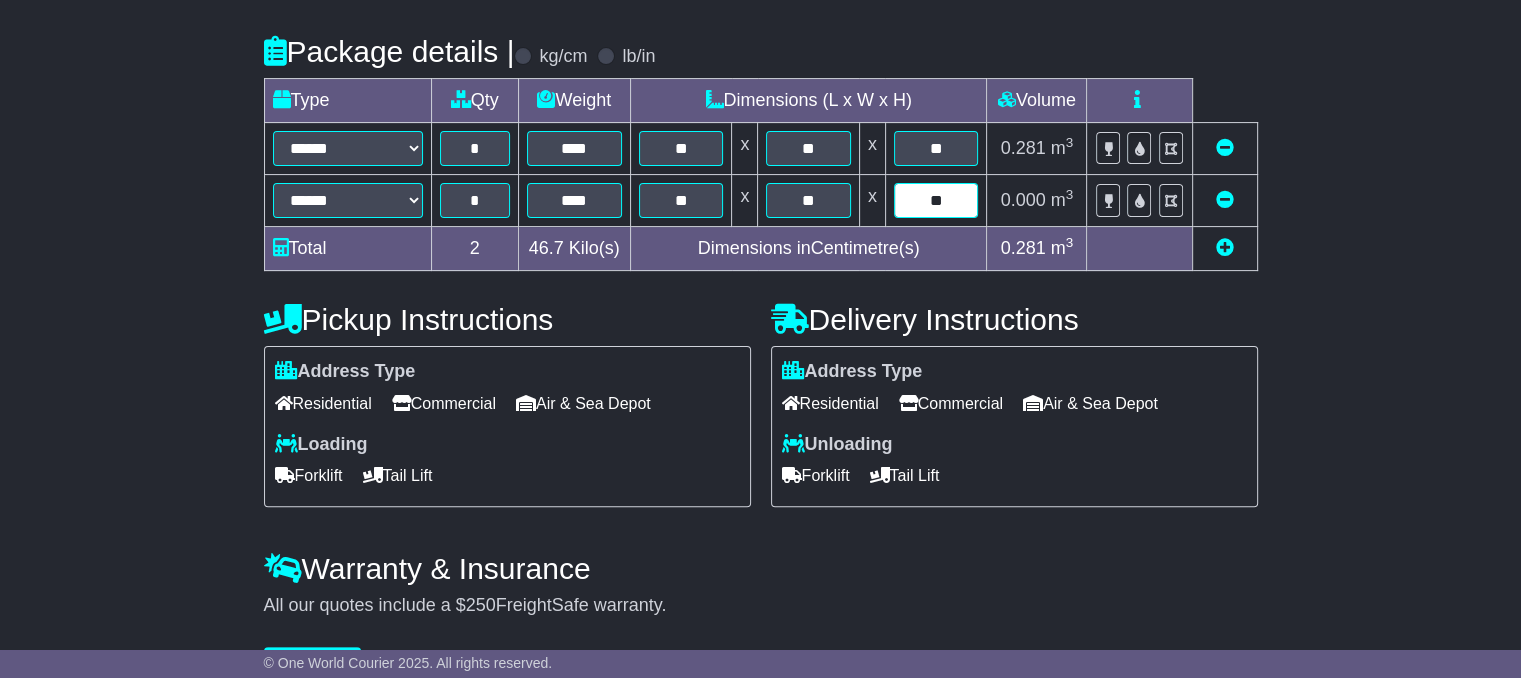 type on "**" 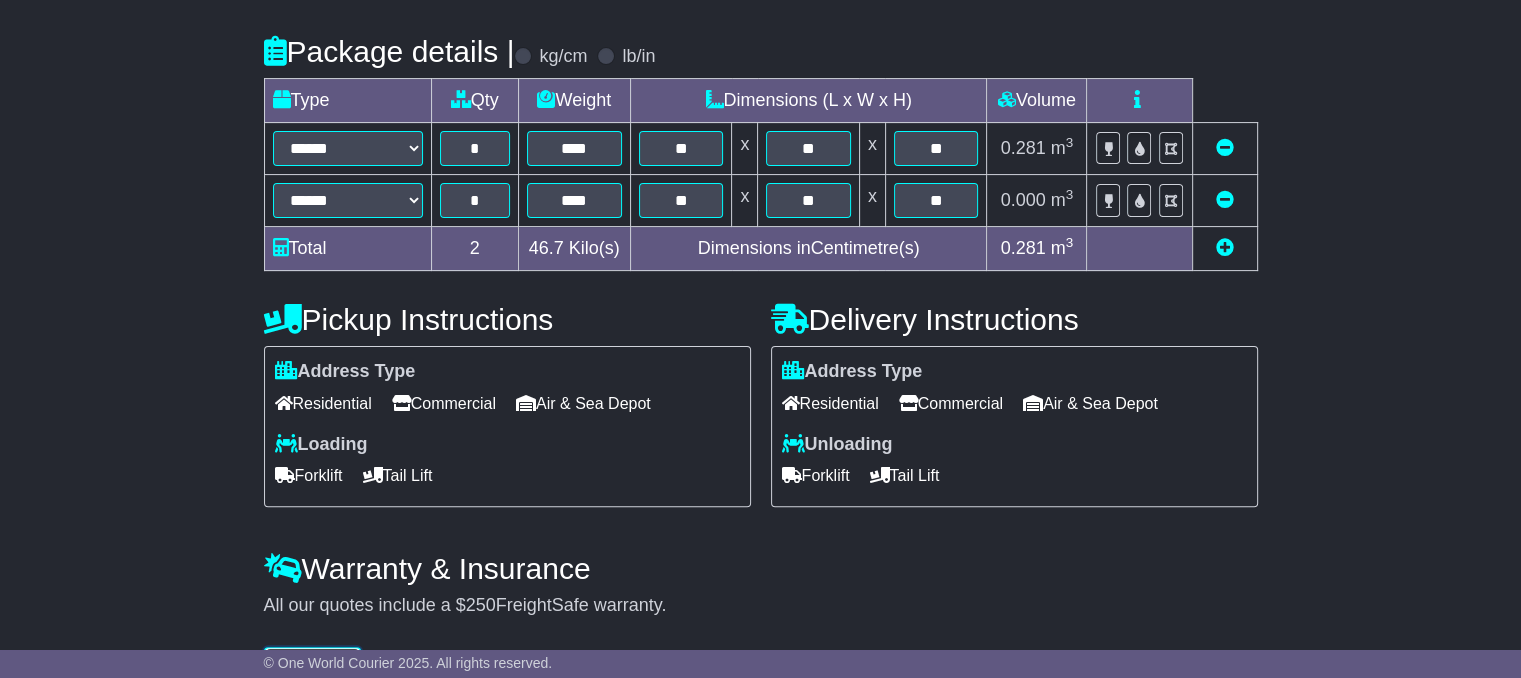 scroll, scrollTop: 492, scrollLeft: 0, axis: vertical 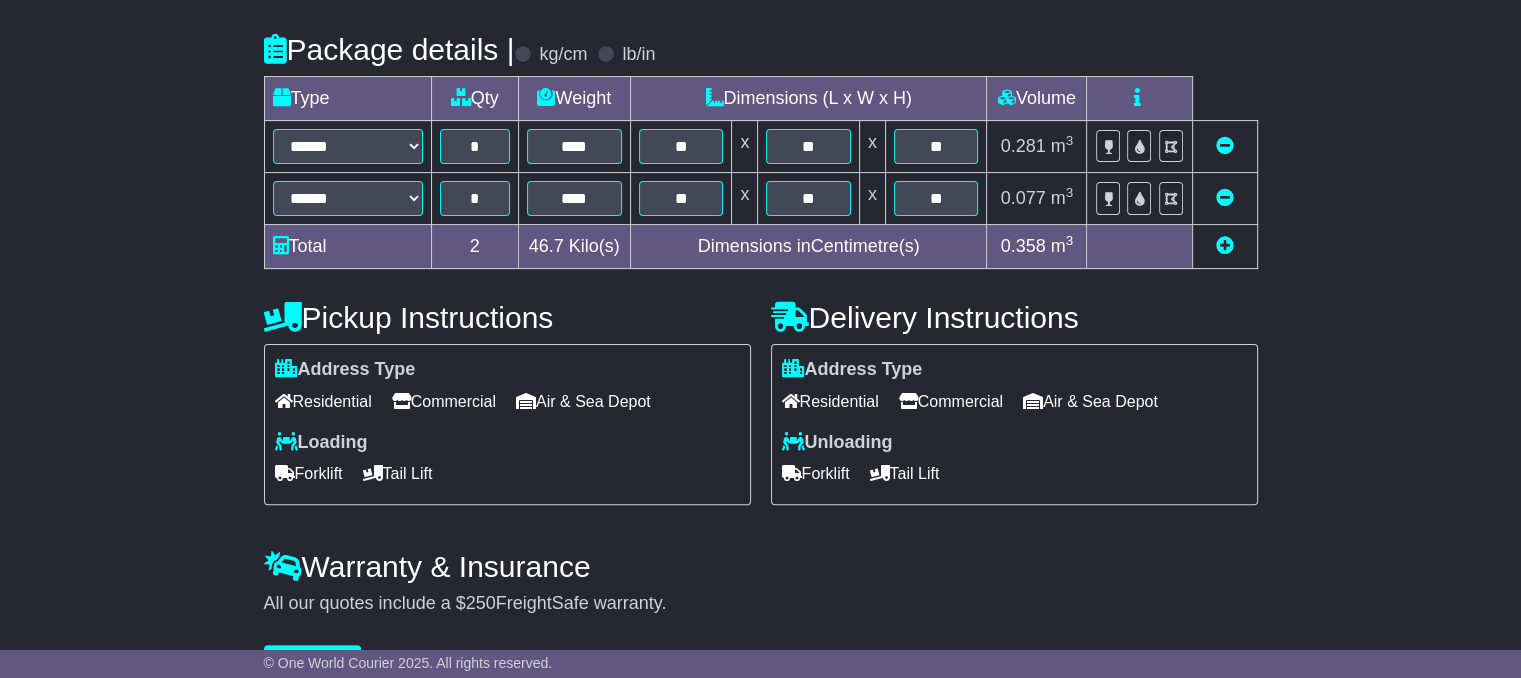 click at bounding box center (1225, 245) 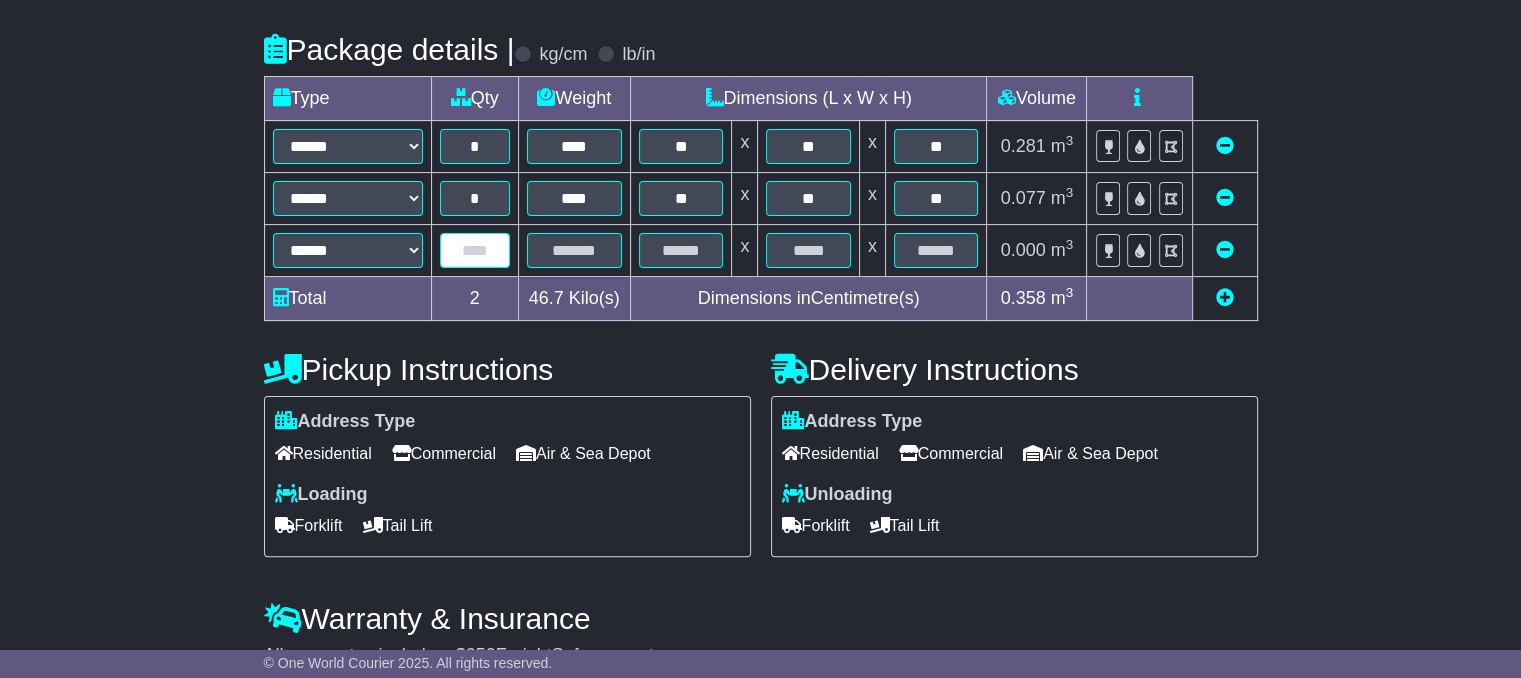 click at bounding box center [475, 250] 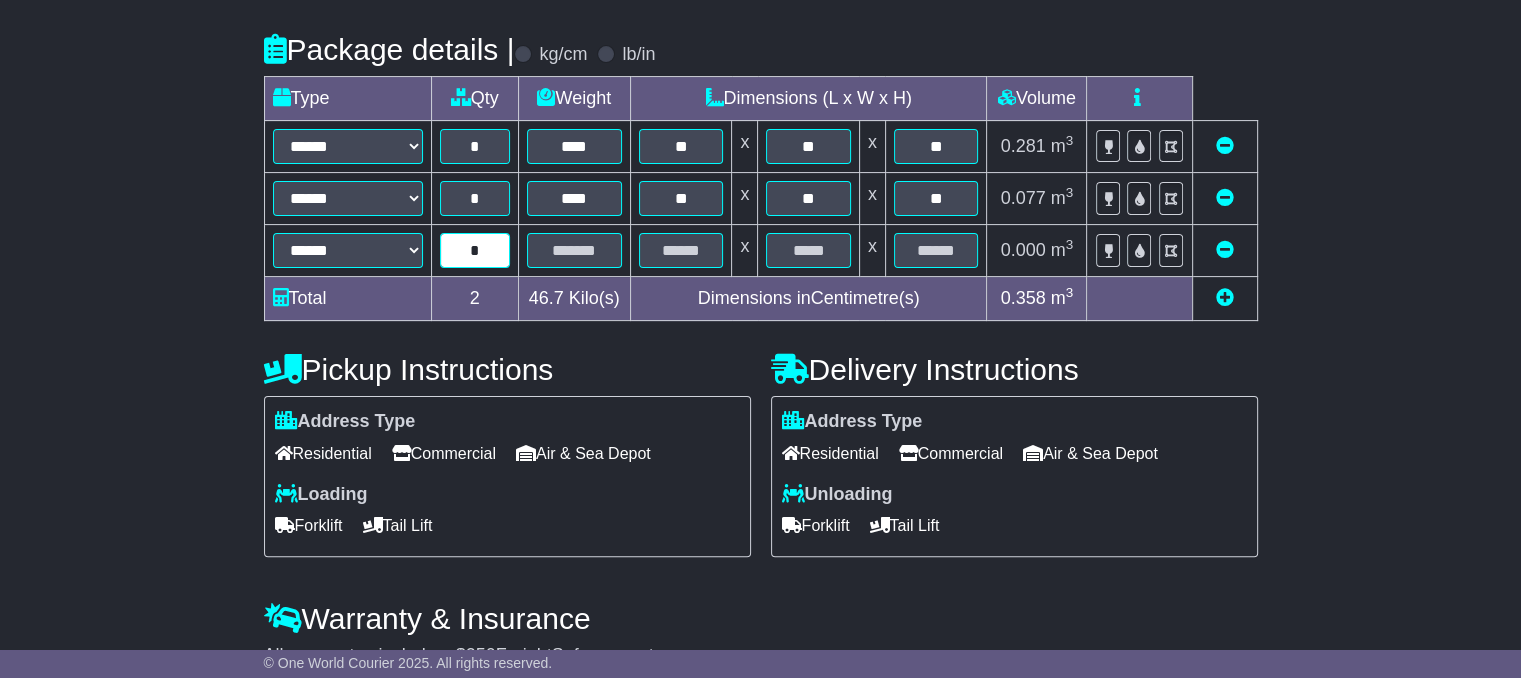 type on "*" 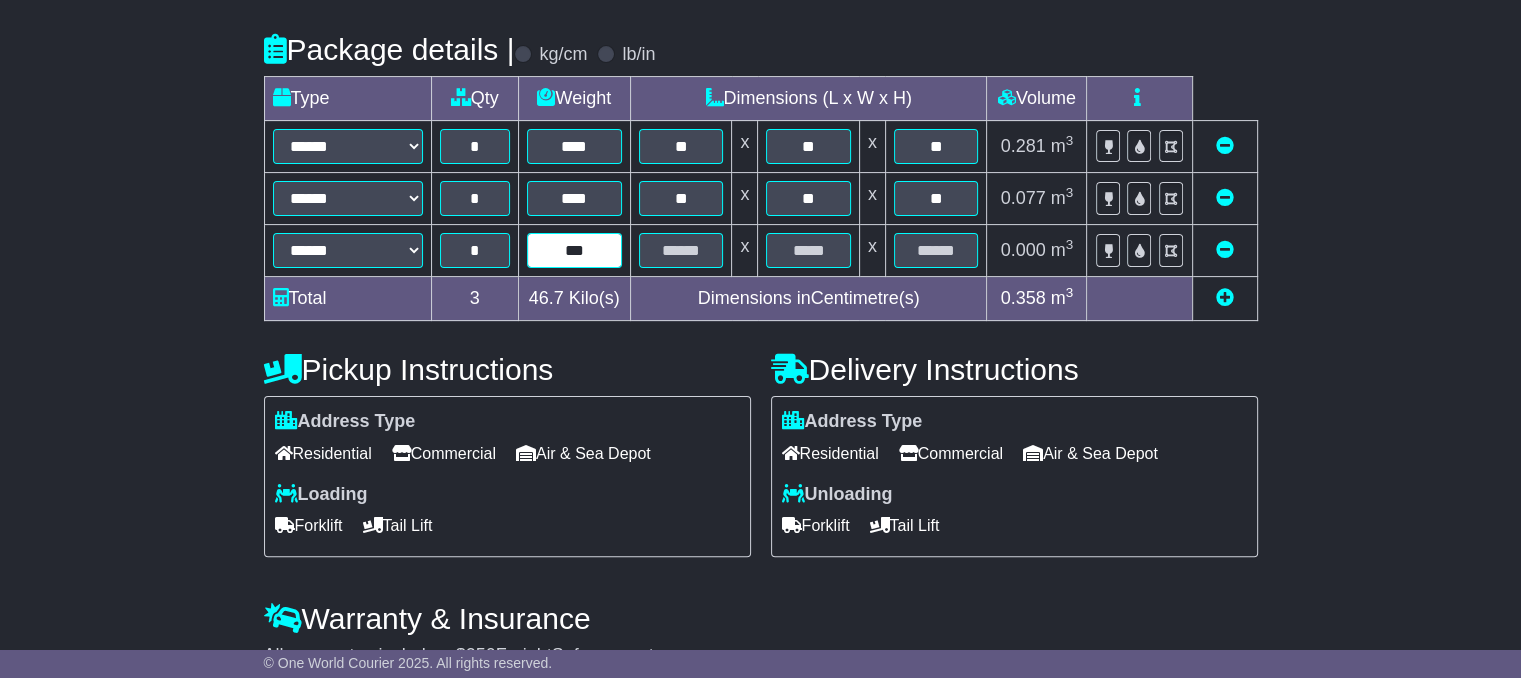 type on "***" 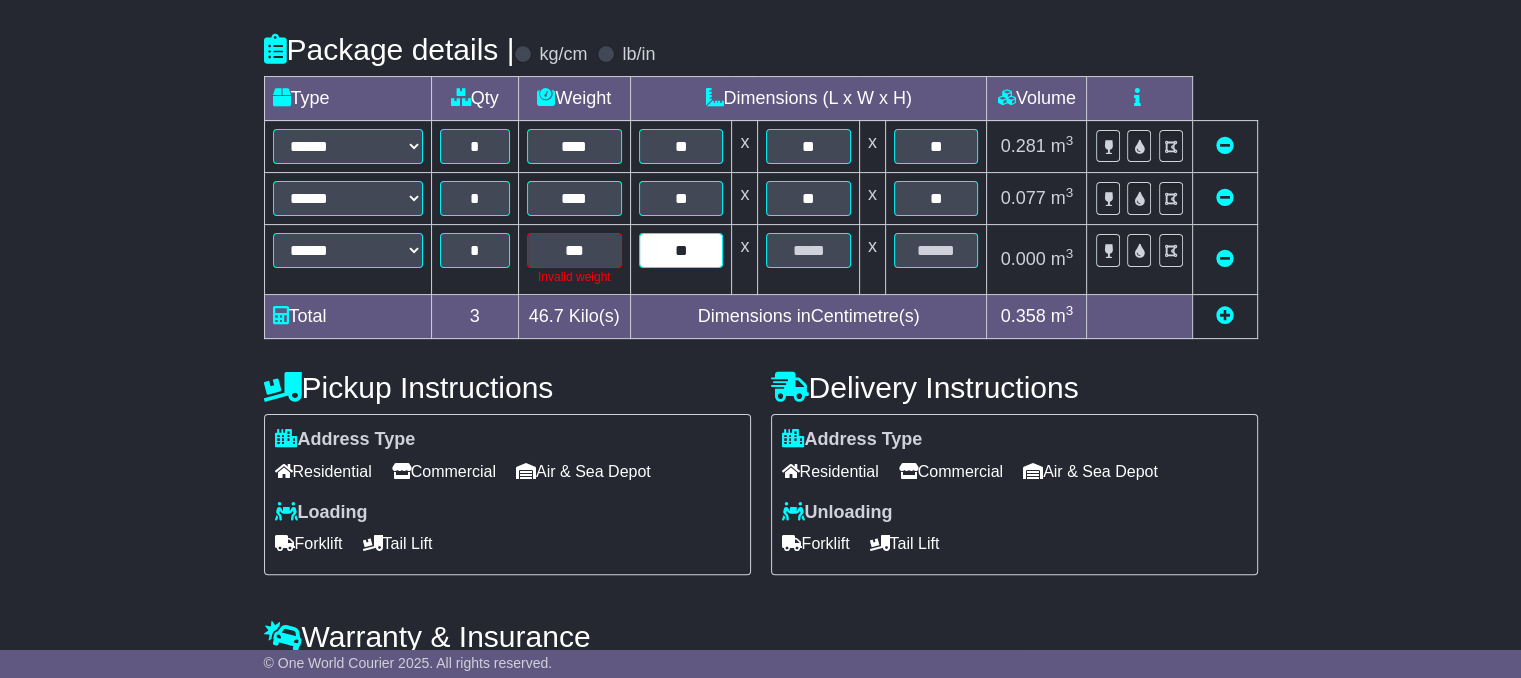 type on "**" 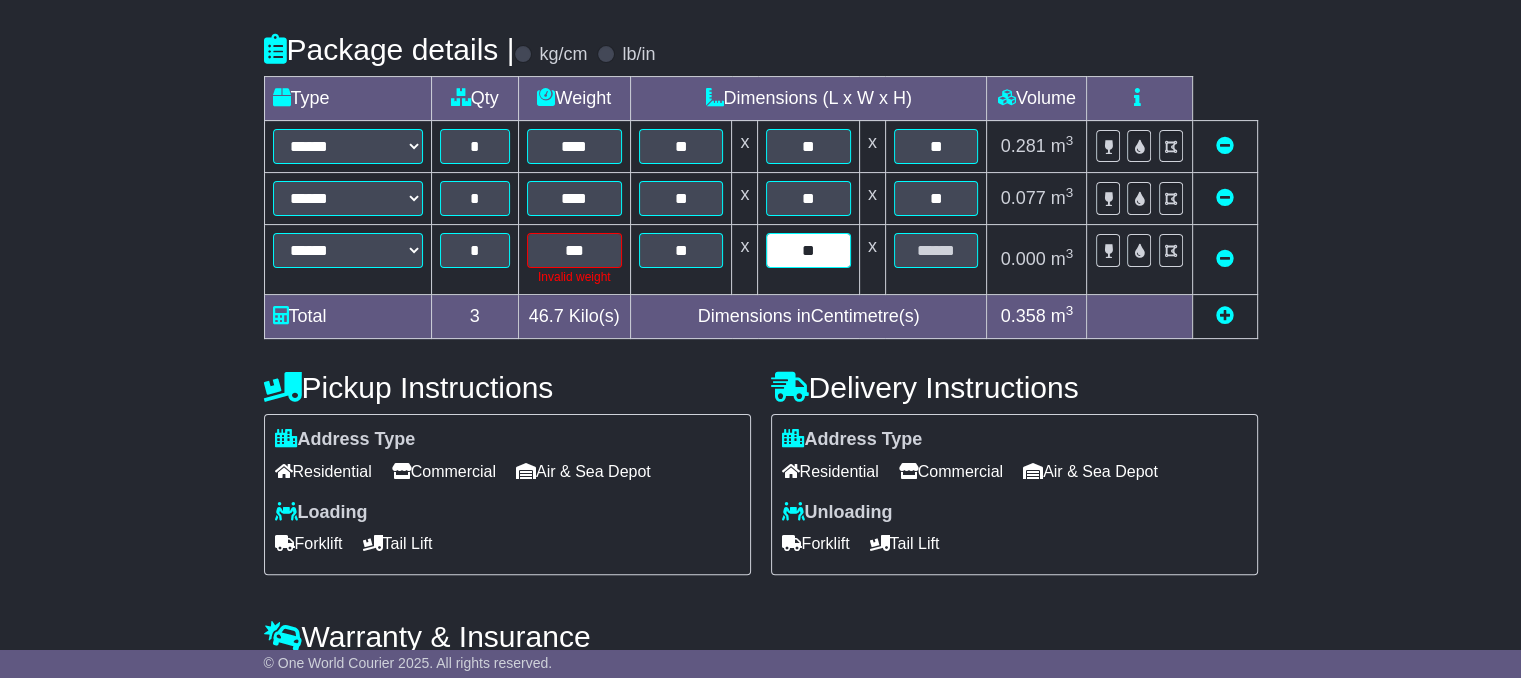 type on "**" 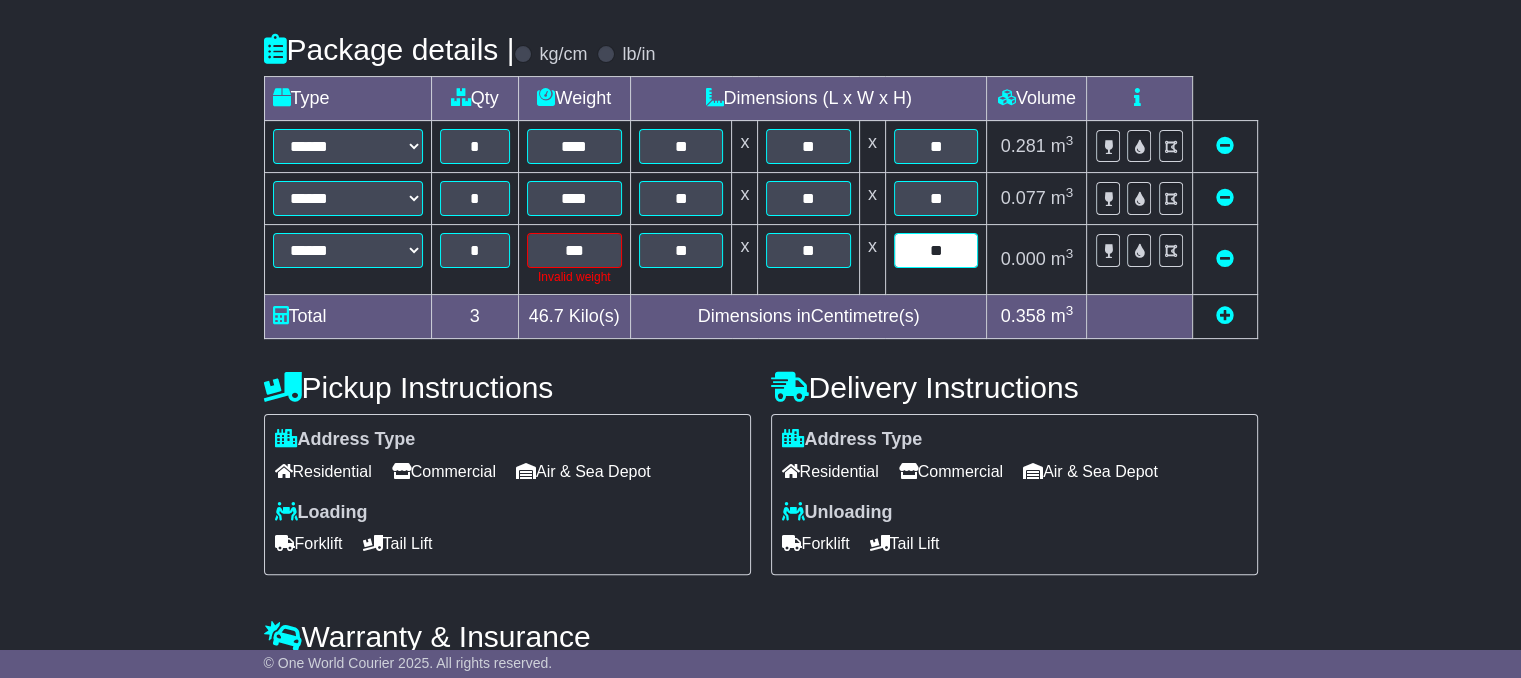 type on "**" 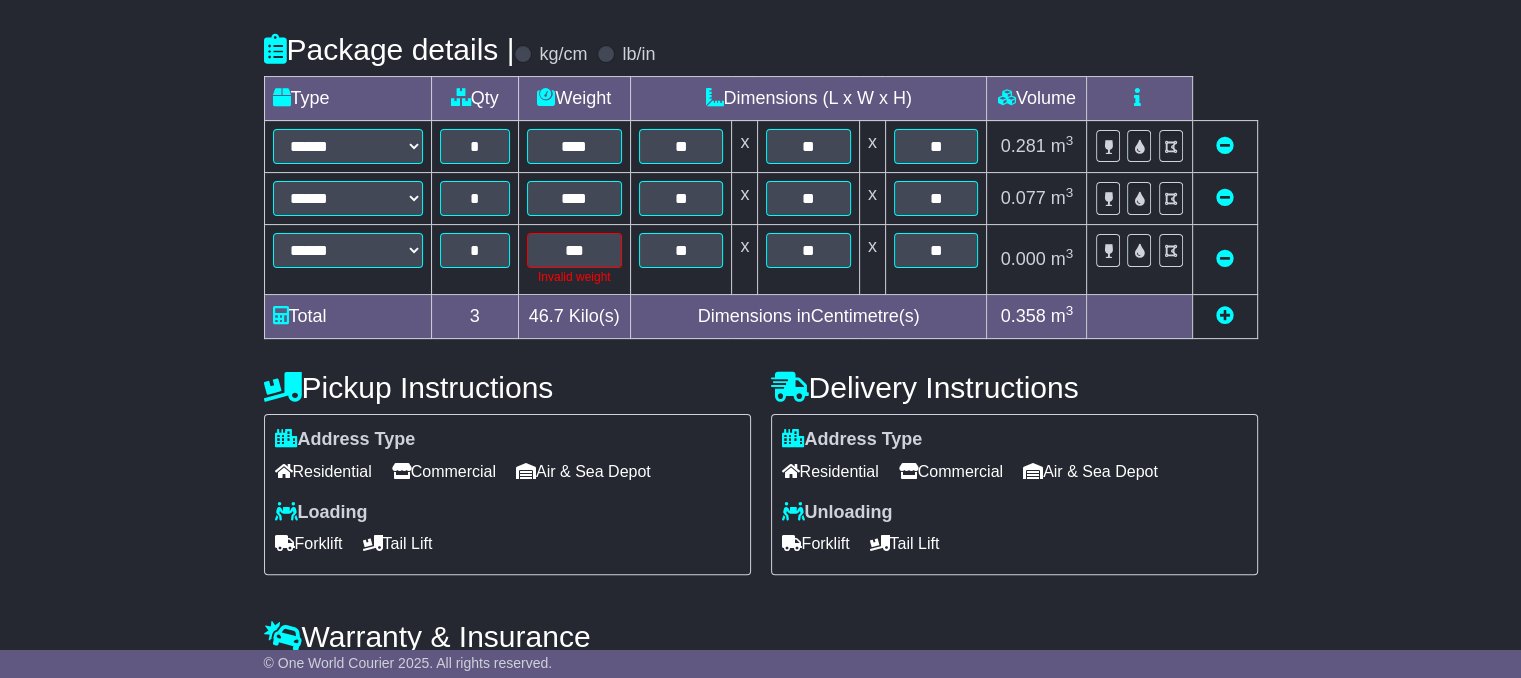 scroll, scrollTop: 612, scrollLeft: 0, axis: vertical 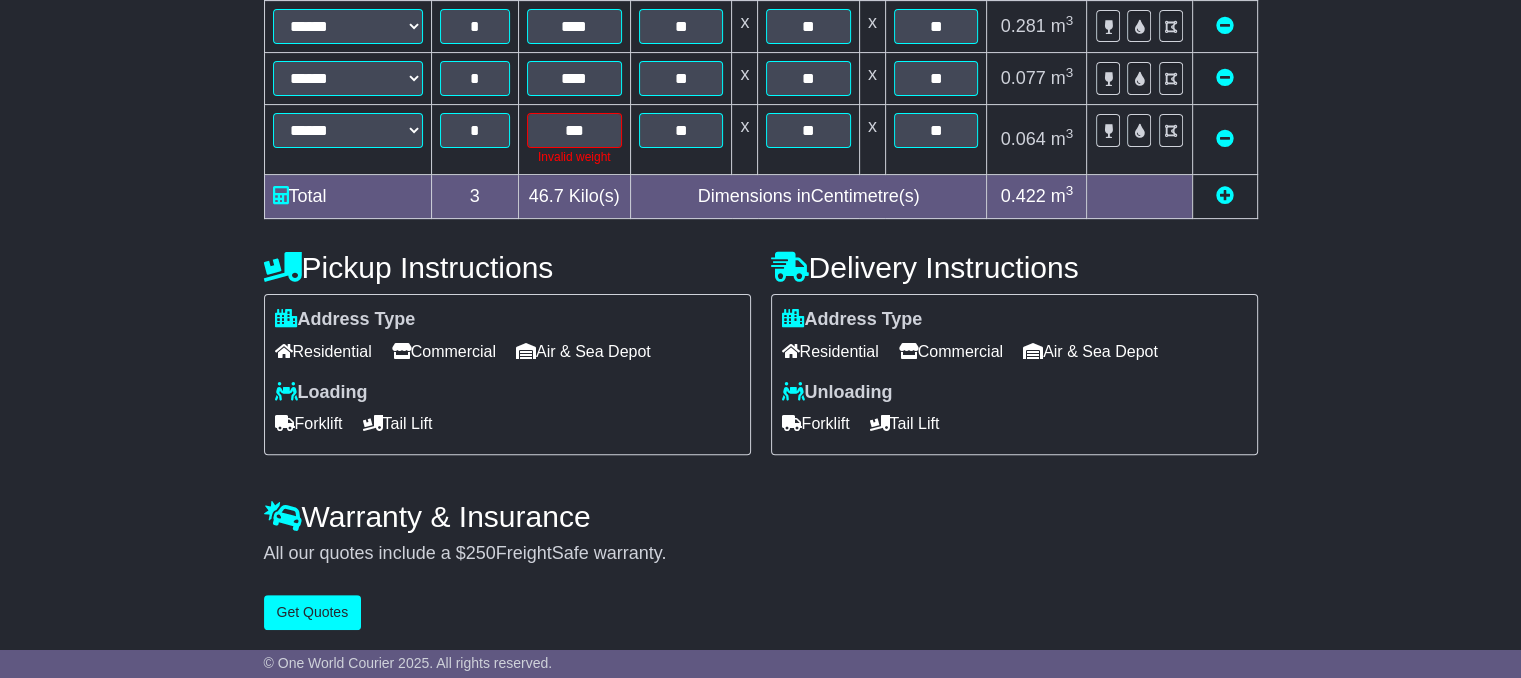 click at bounding box center [1225, 195] 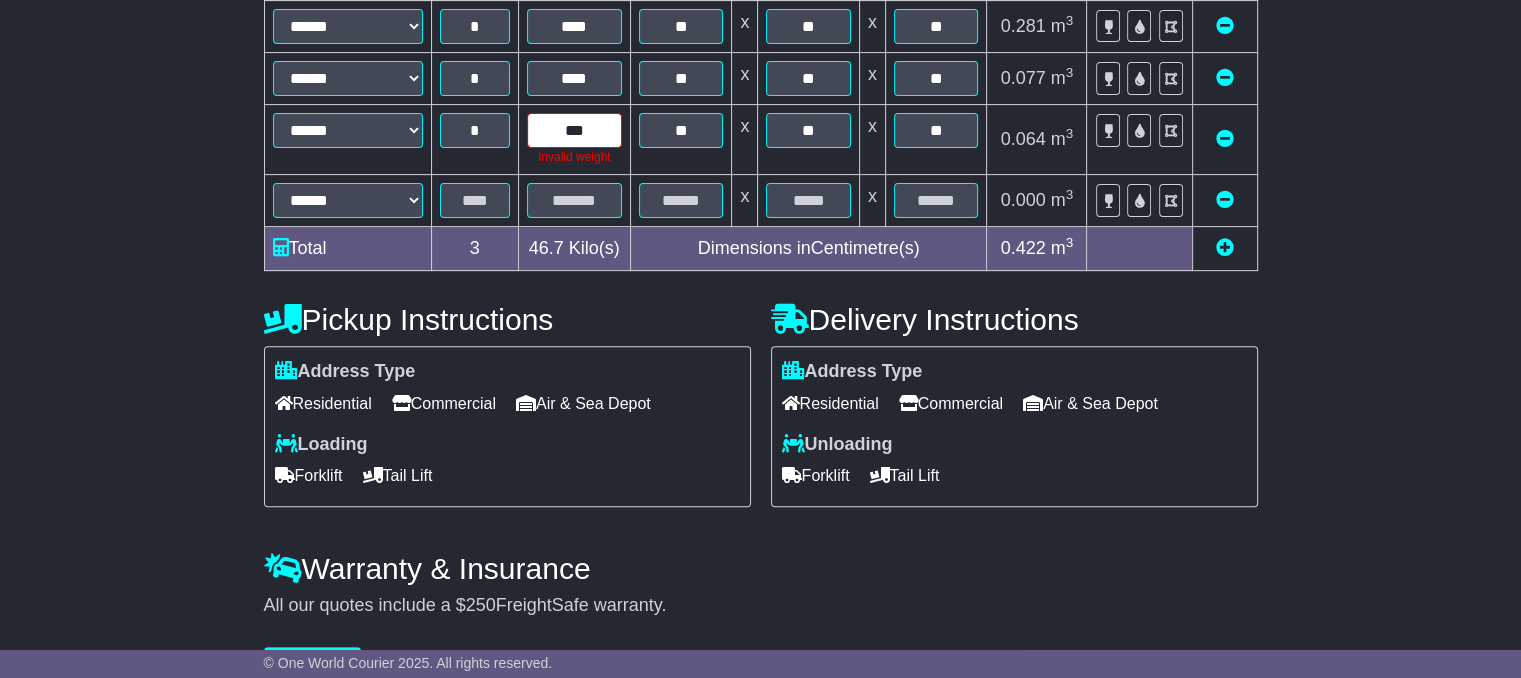 click on "***" at bounding box center [574, 130] 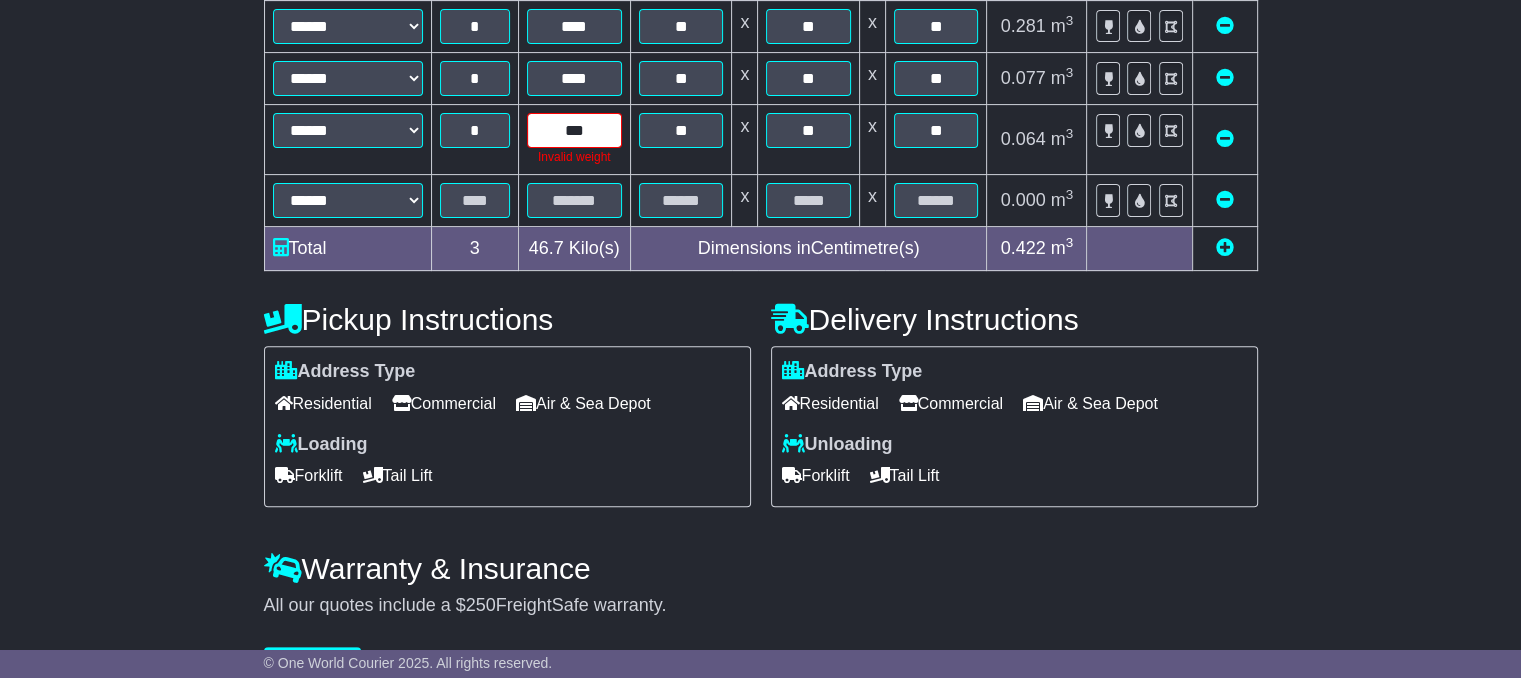type on "***" 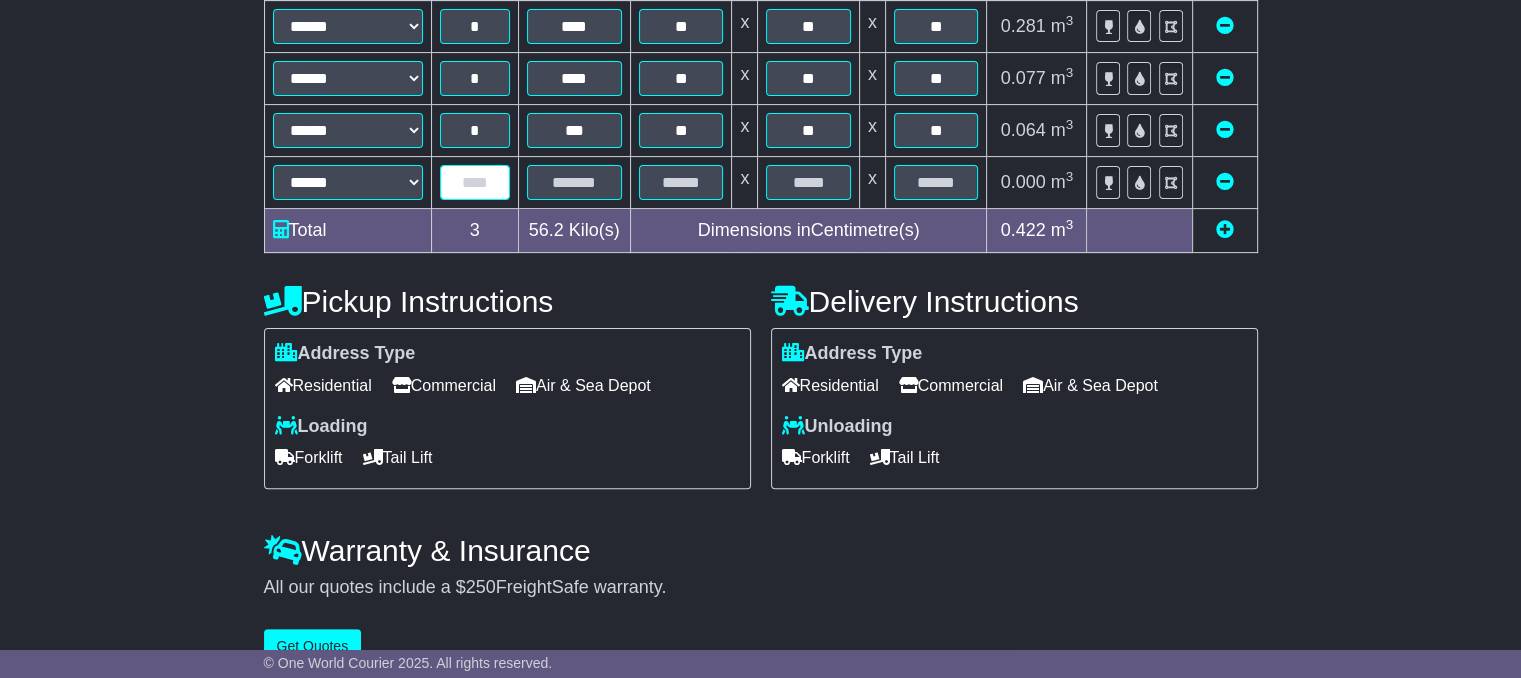 click at bounding box center [475, 182] 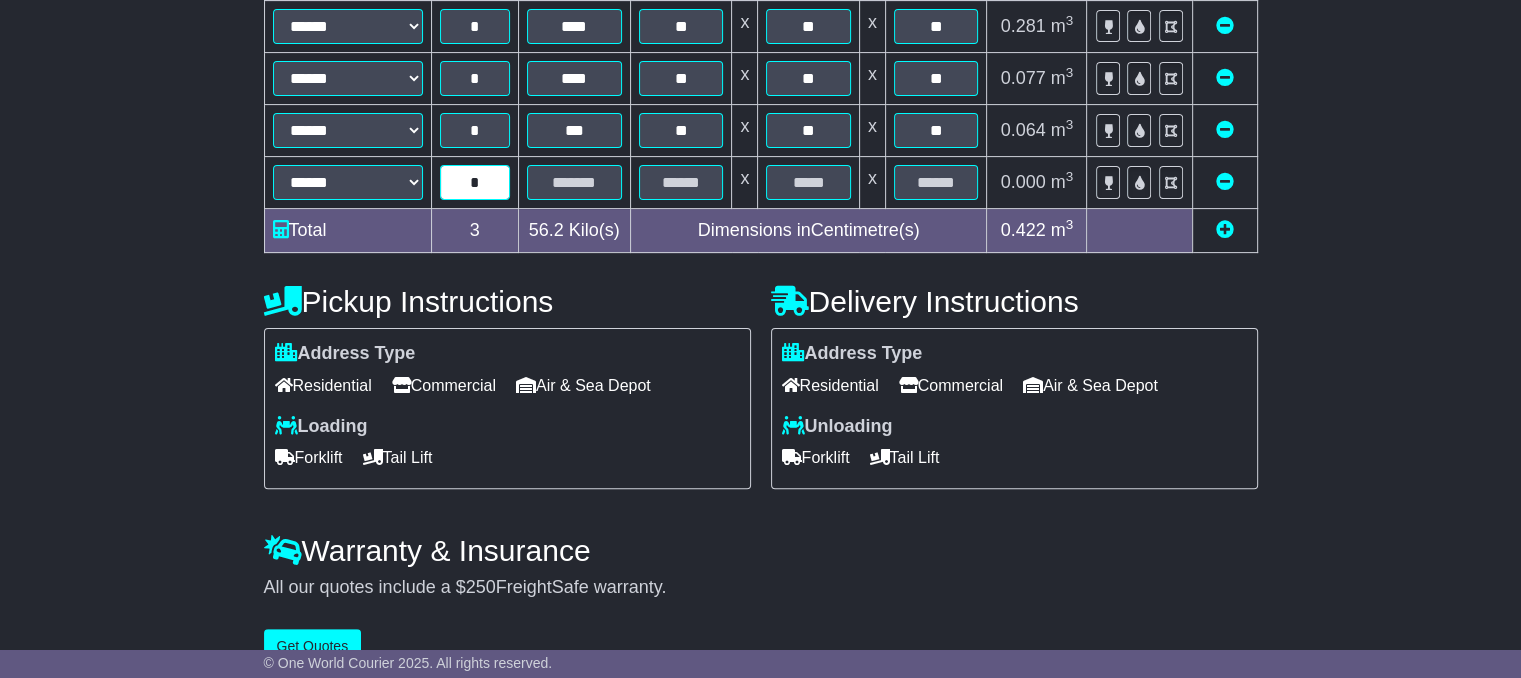 type on "*" 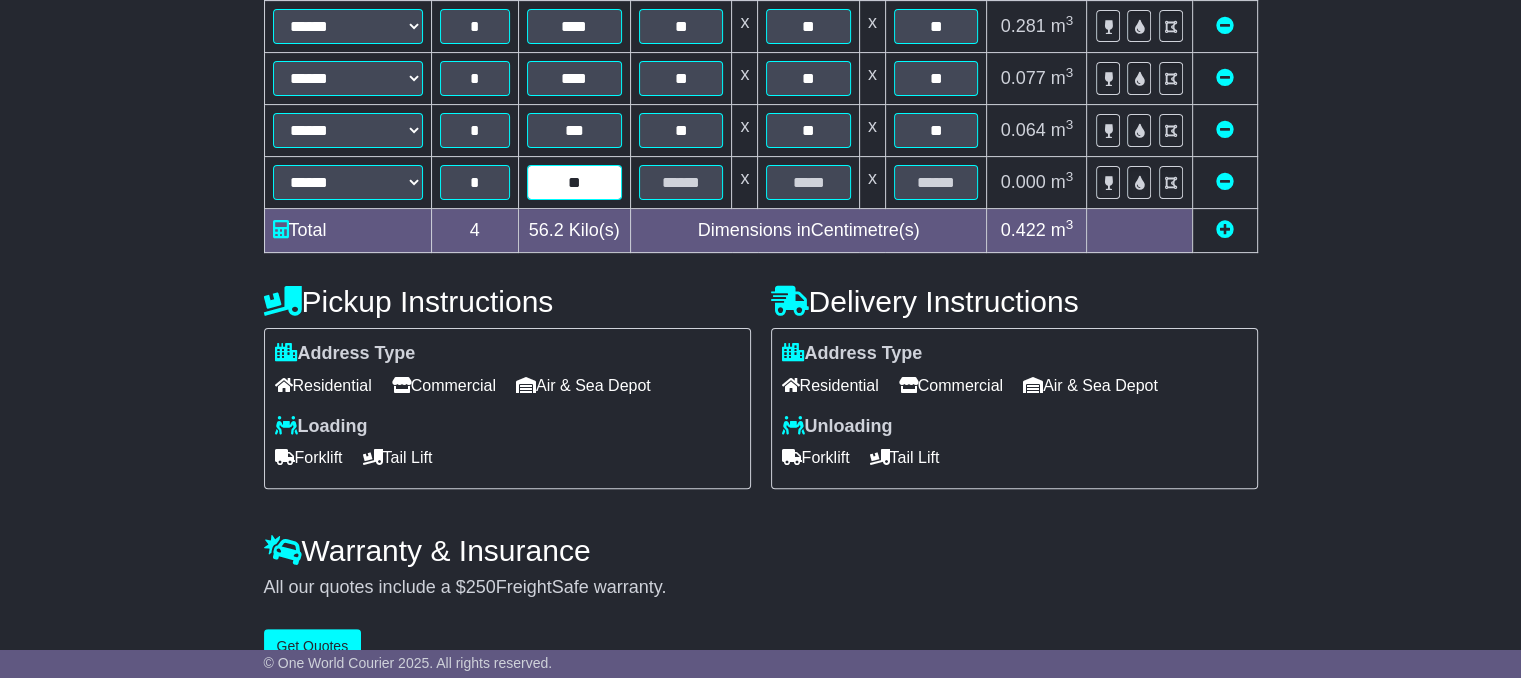 type on "*" 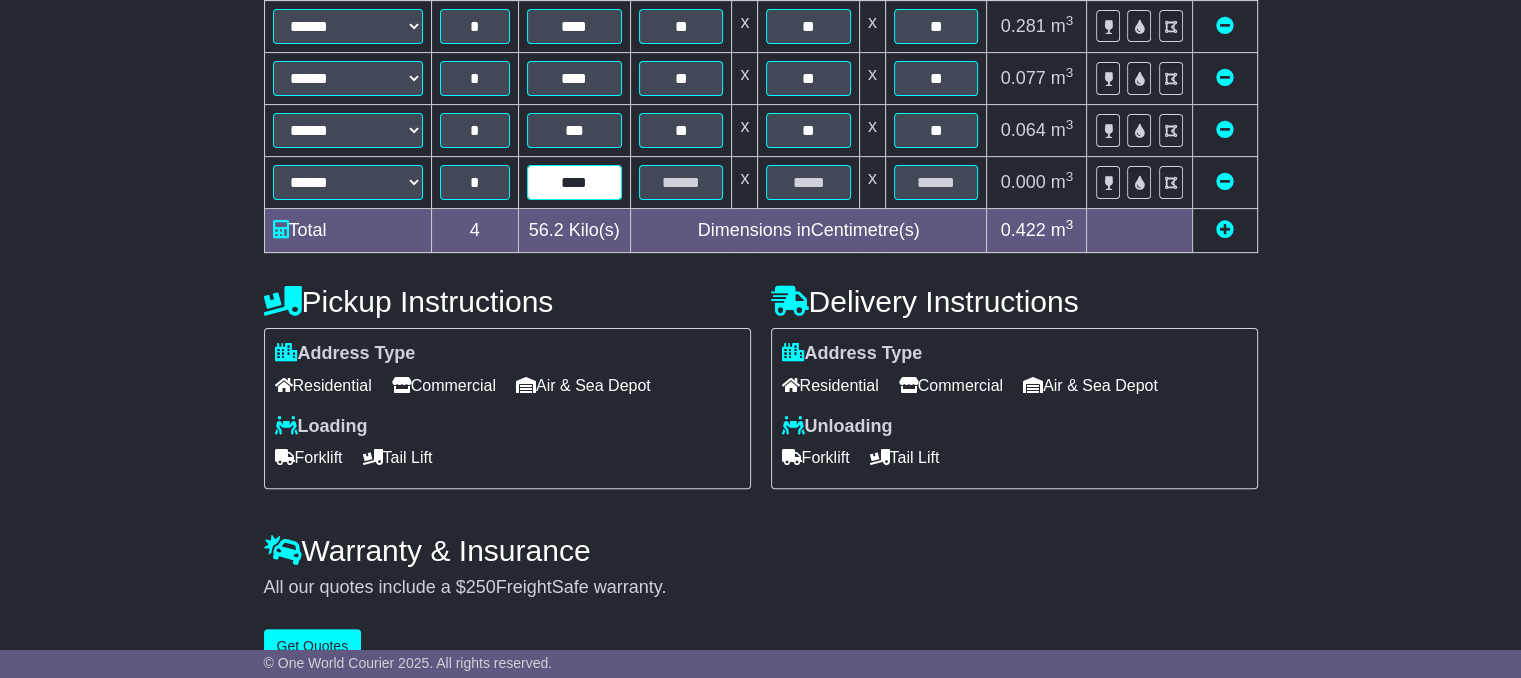 type on "****" 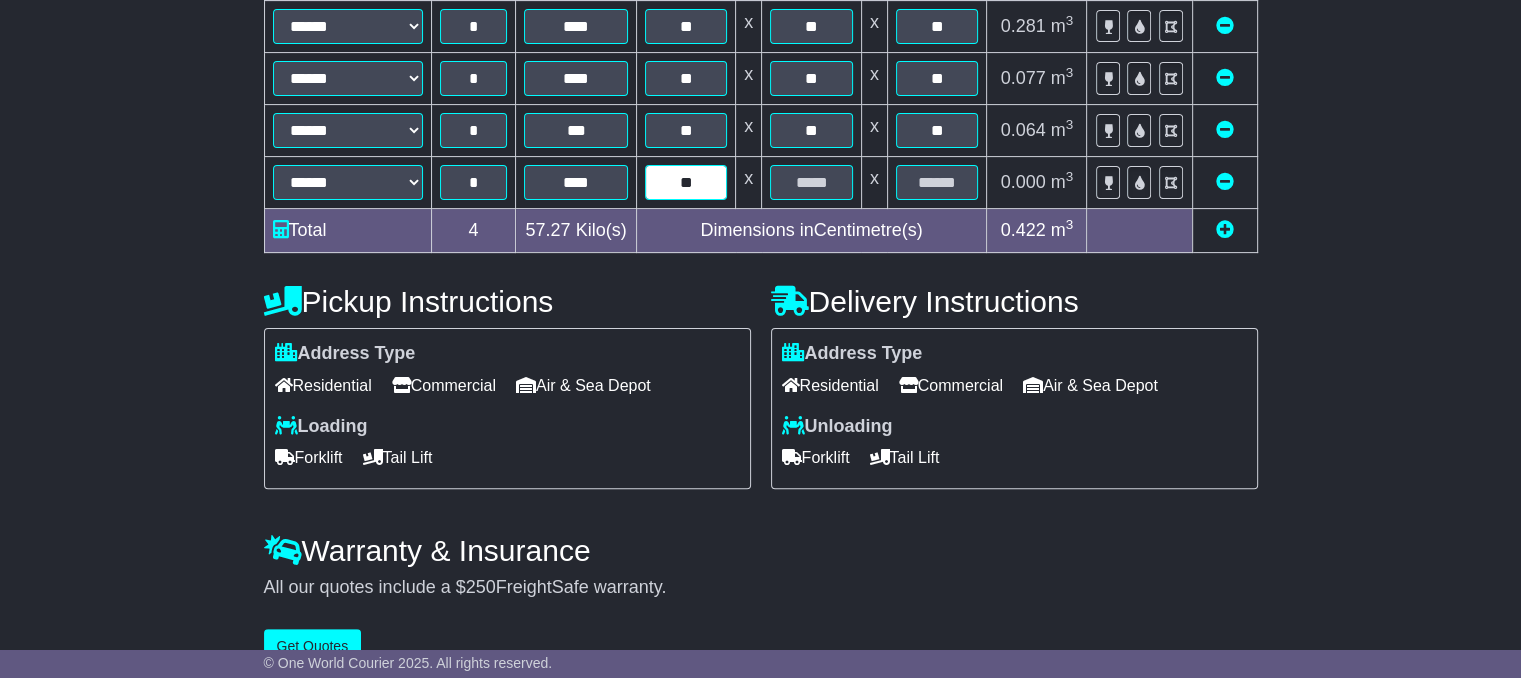 type on "**" 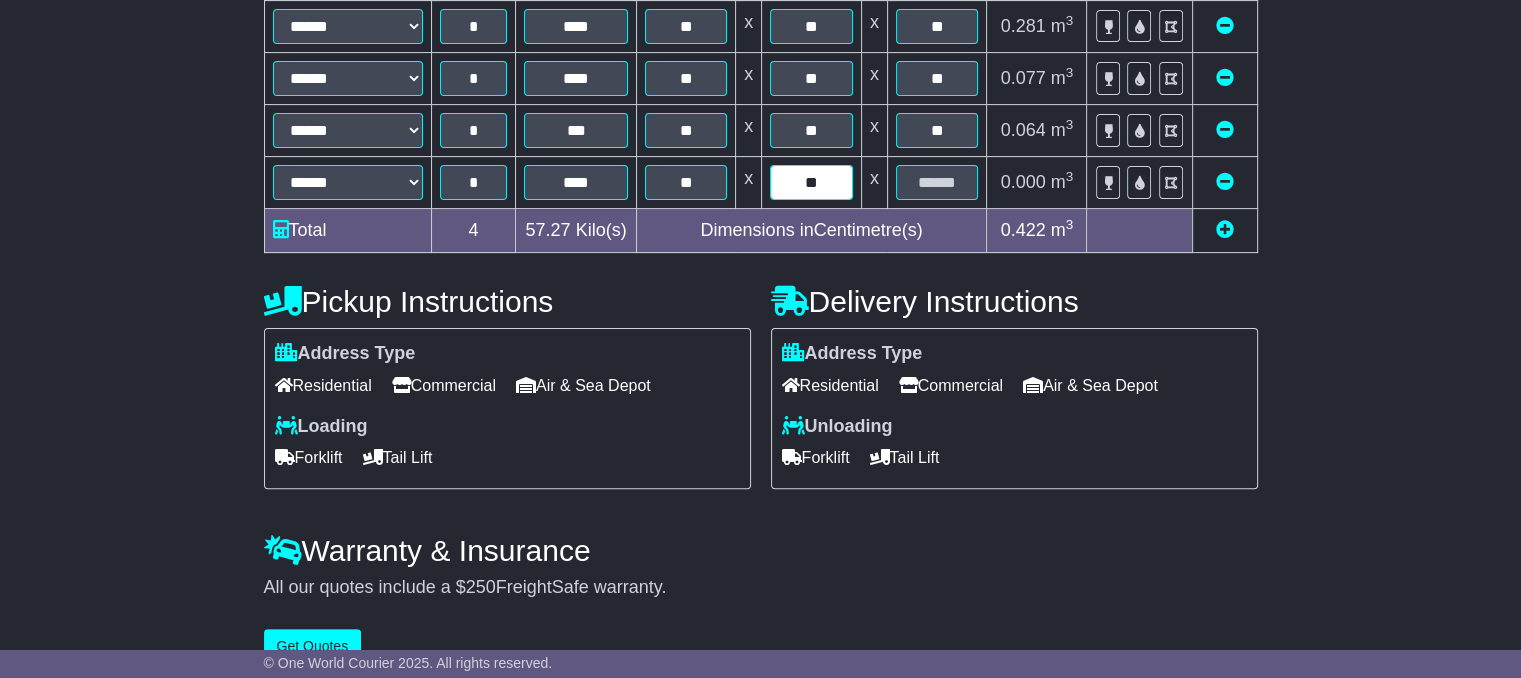 type on "**" 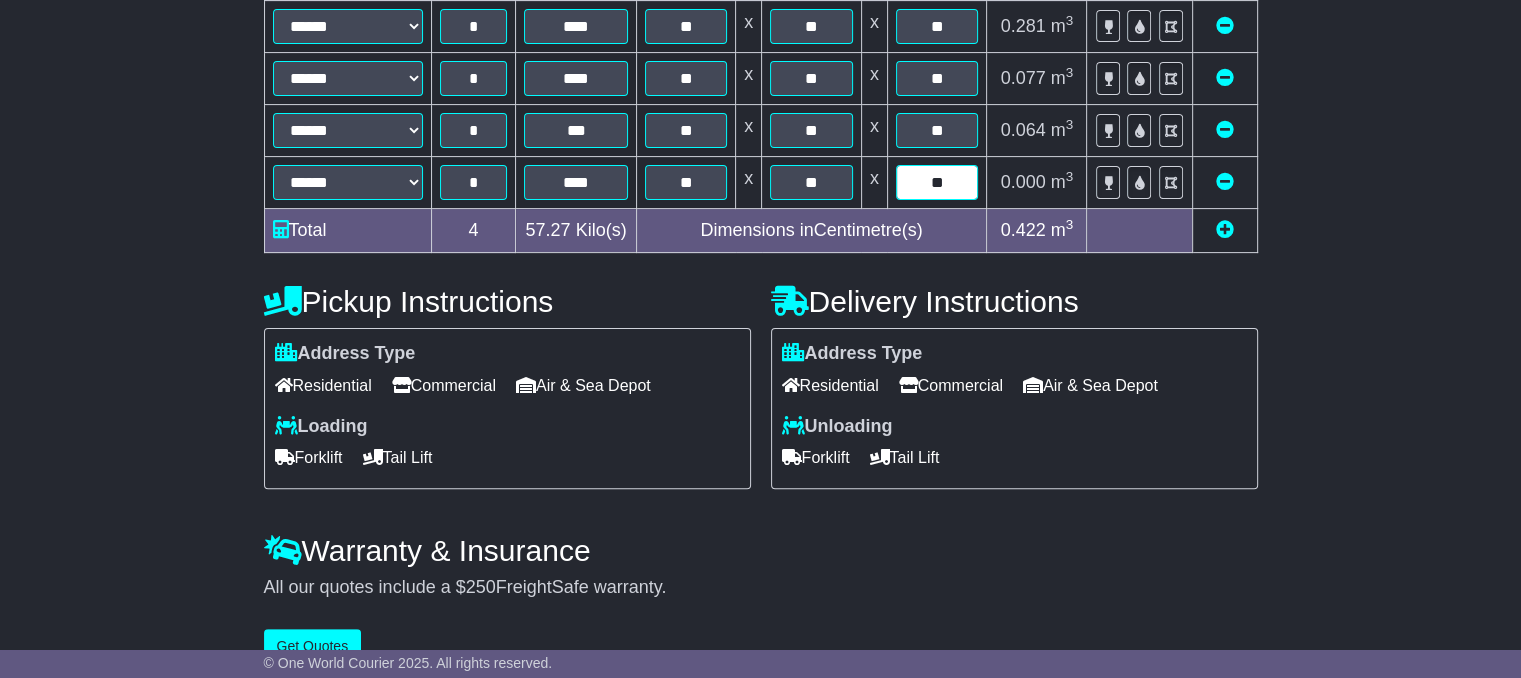 type on "**" 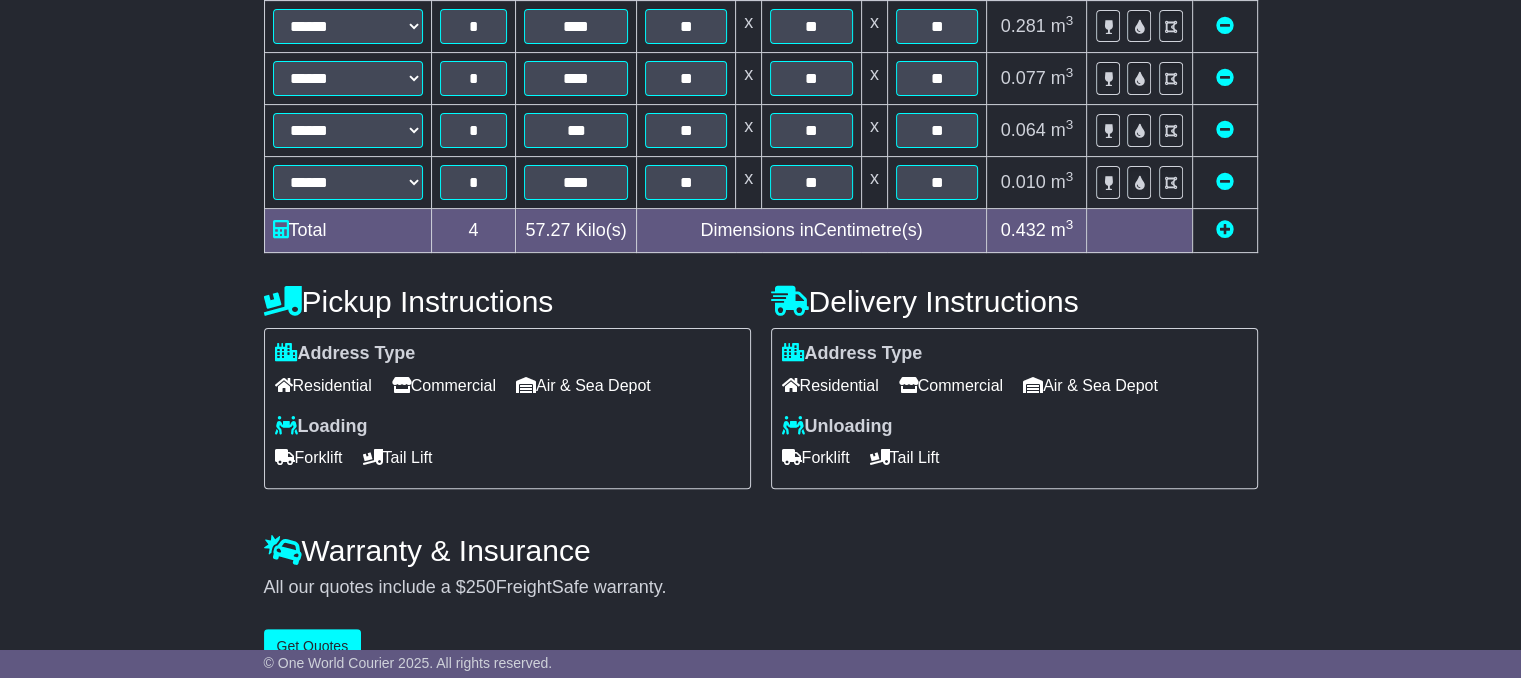 click at bounding box center (1225, 229) 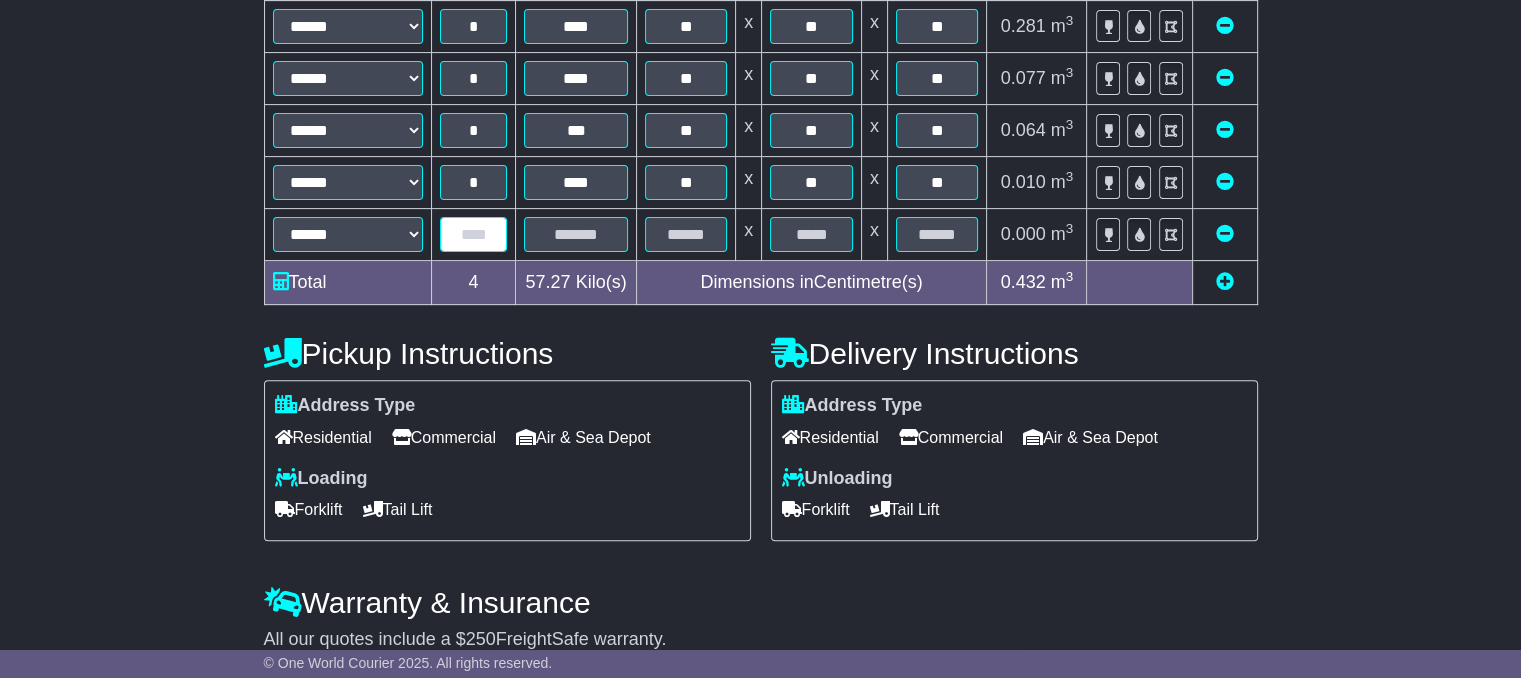 click at bounding box center (474, 234) 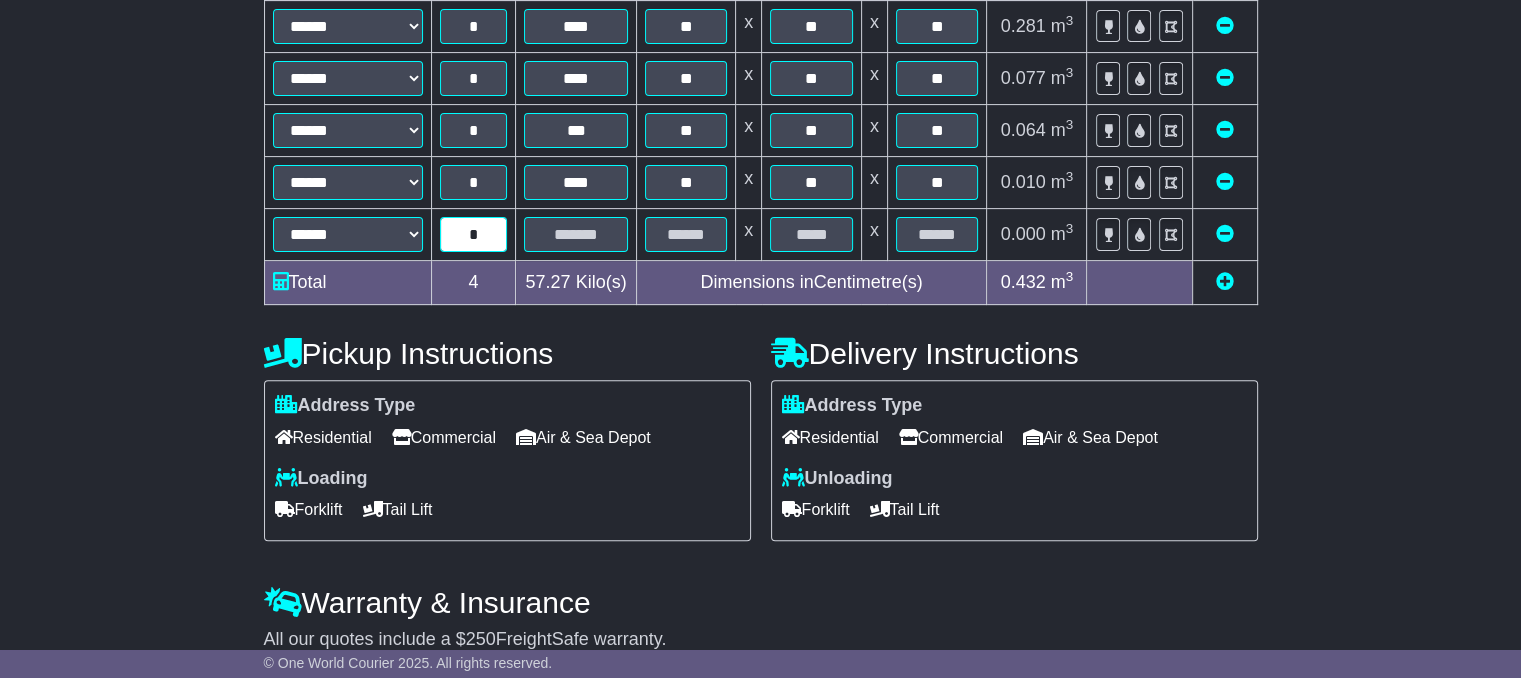type on "*" 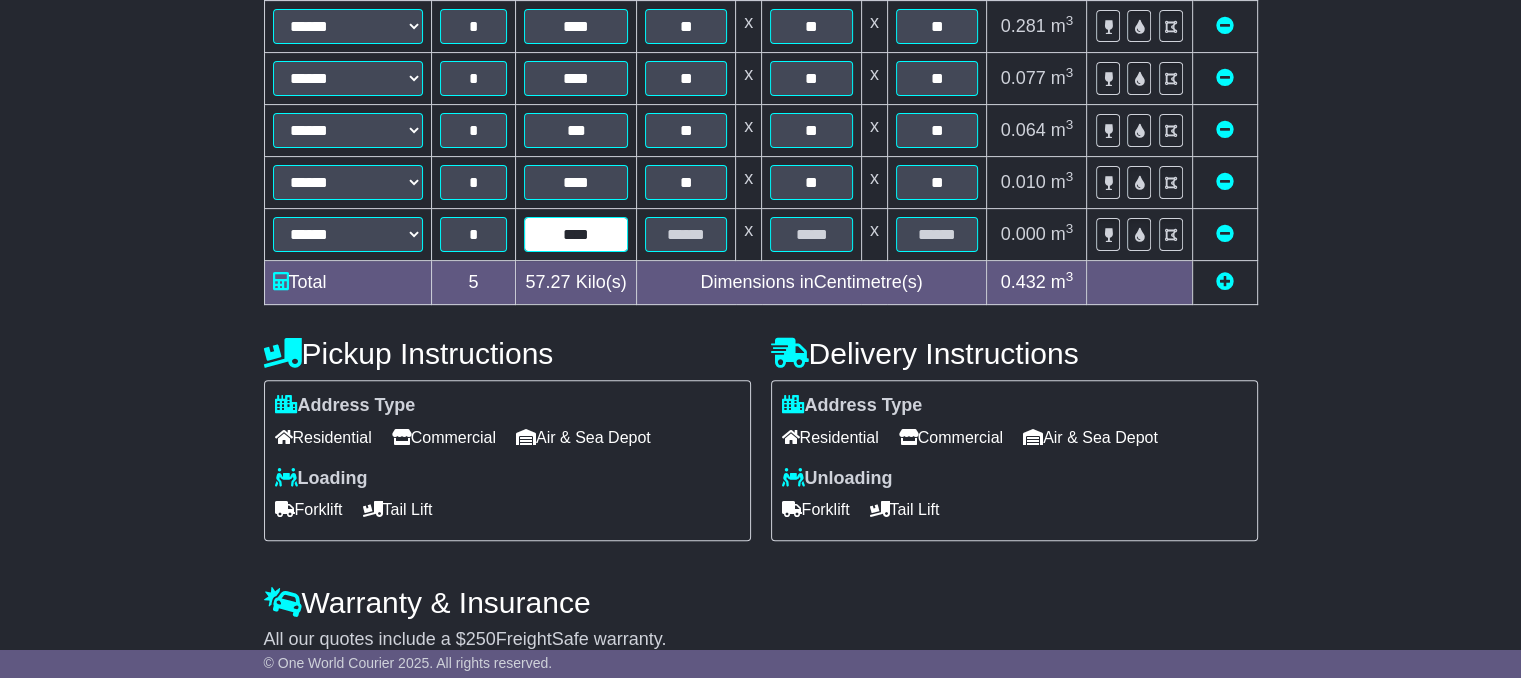 type on "****" 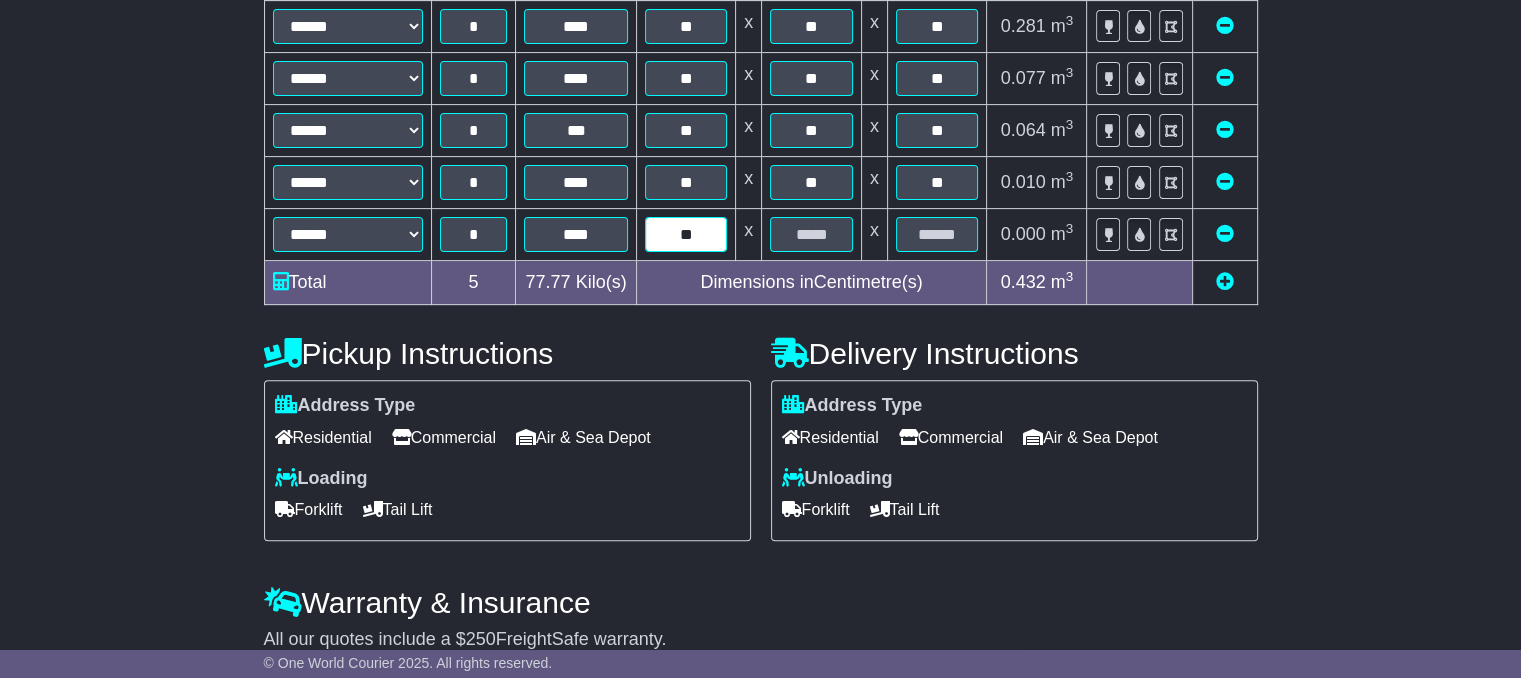 type on "**" 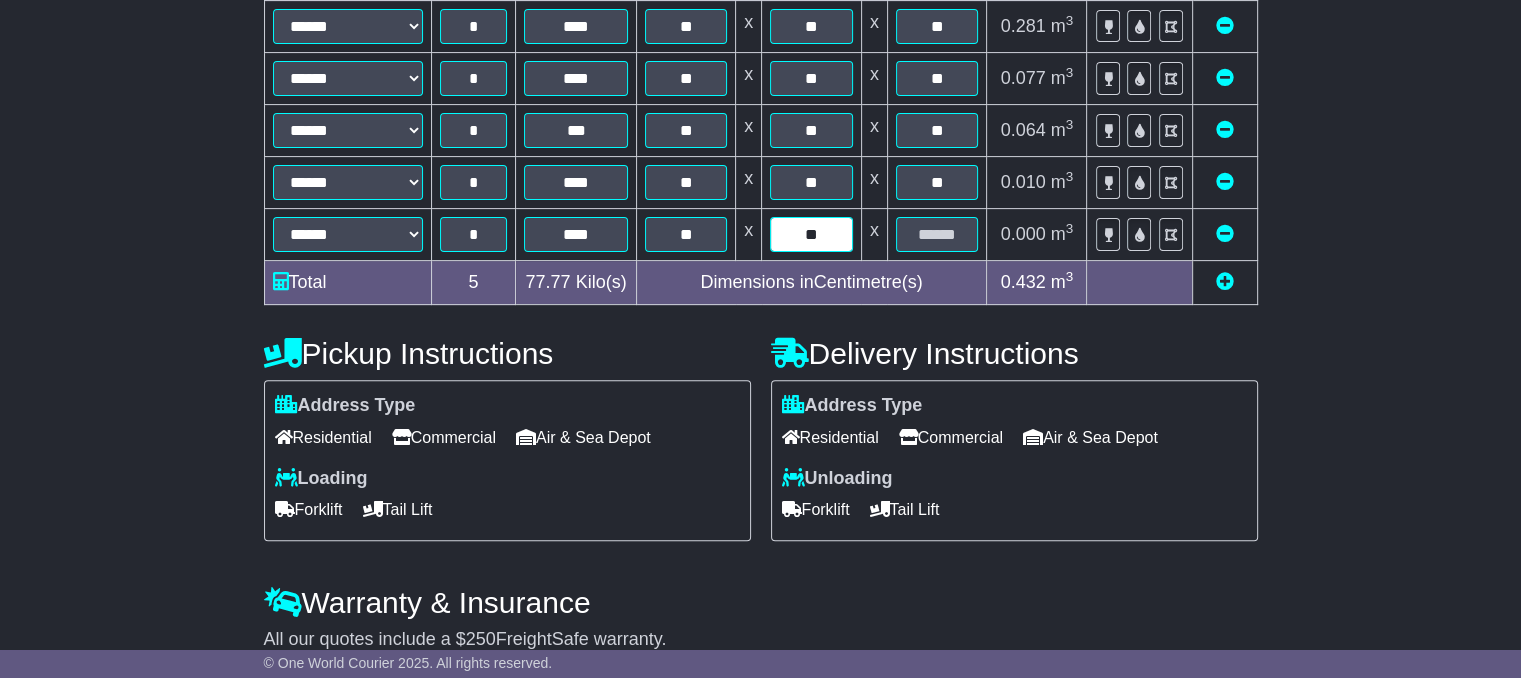 type on "**" 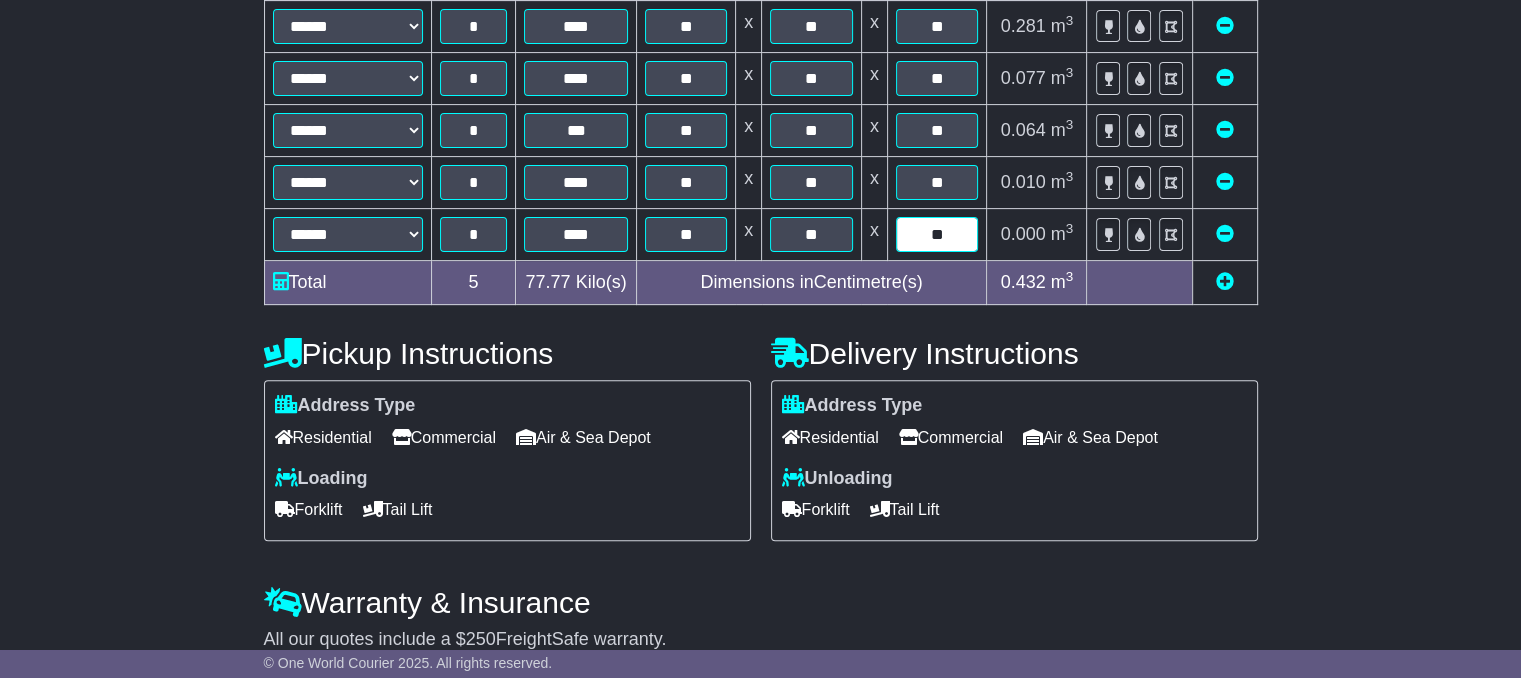 type on "**" 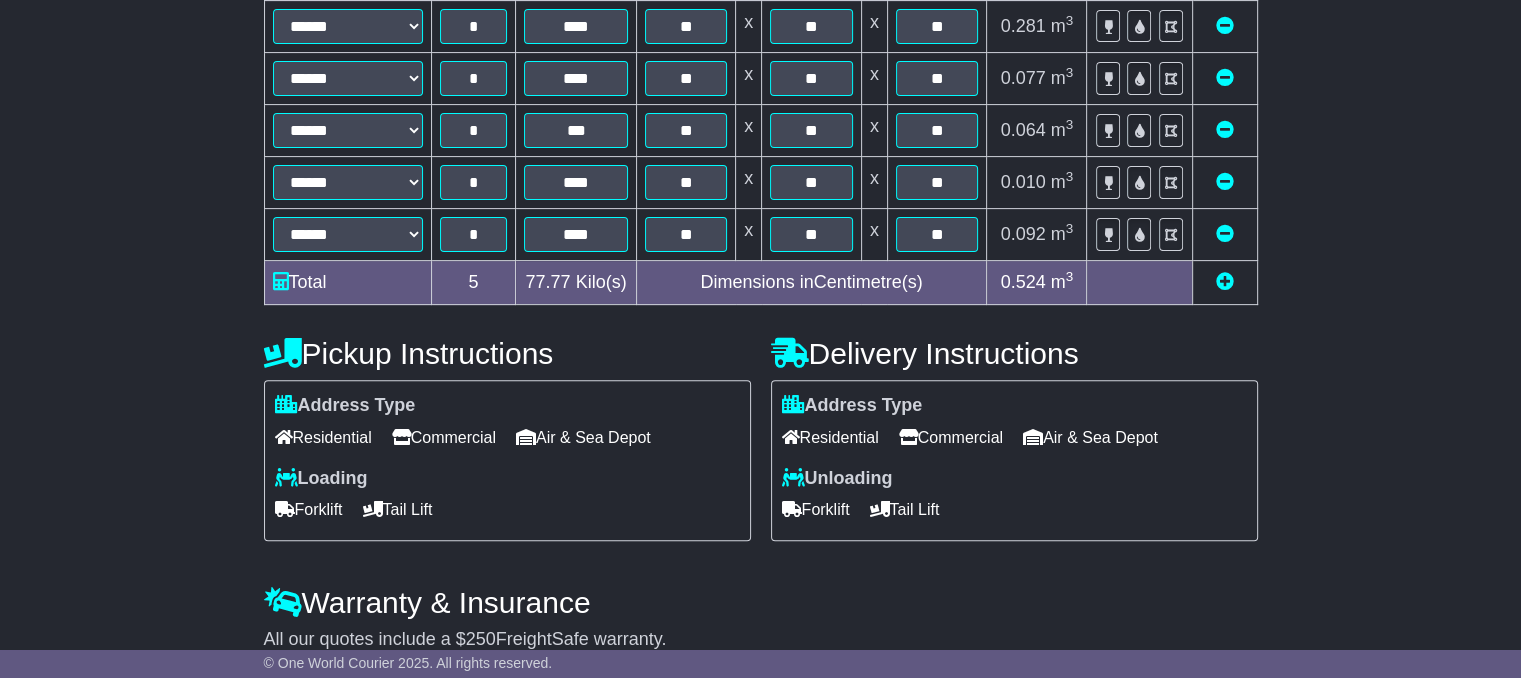 scroll, scrollTop: 697, scrollLeft: 0, axis: vertical 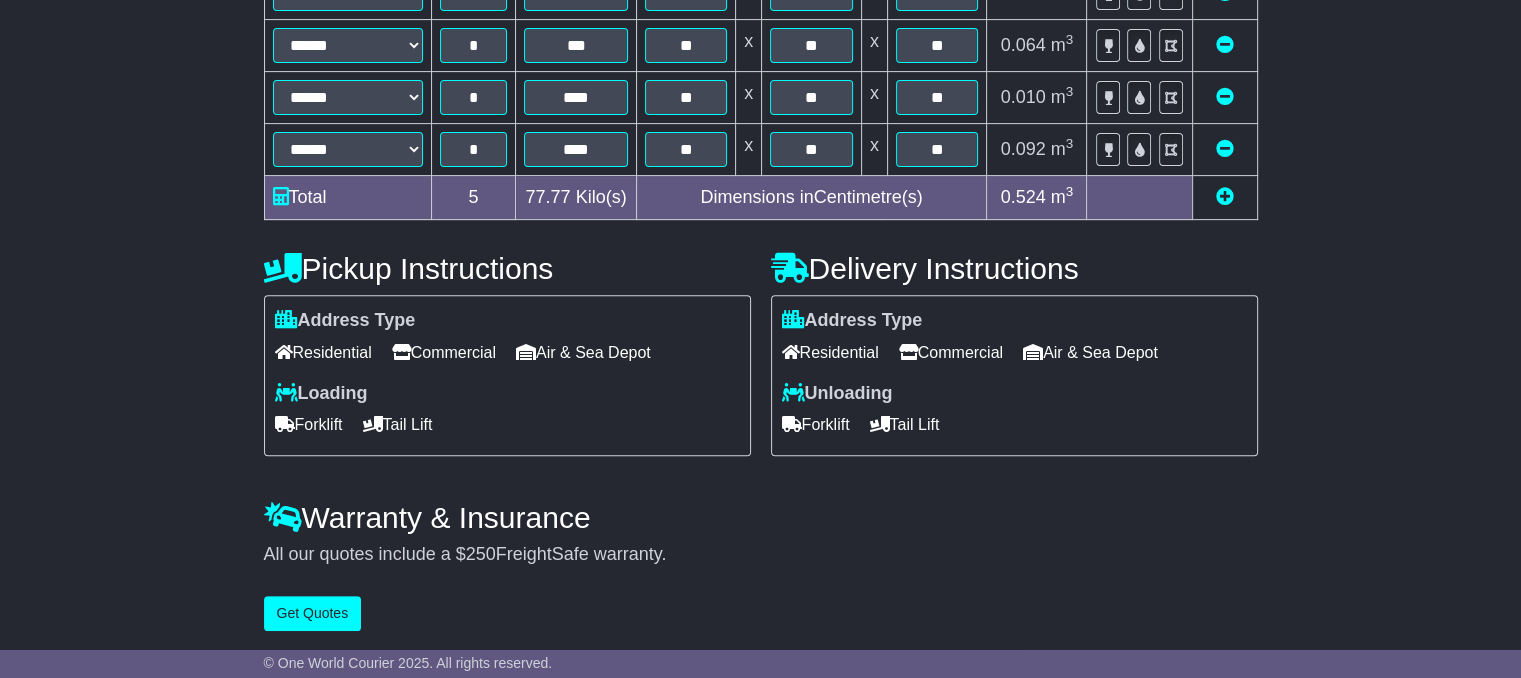 click at bounding box center (1225, 196) 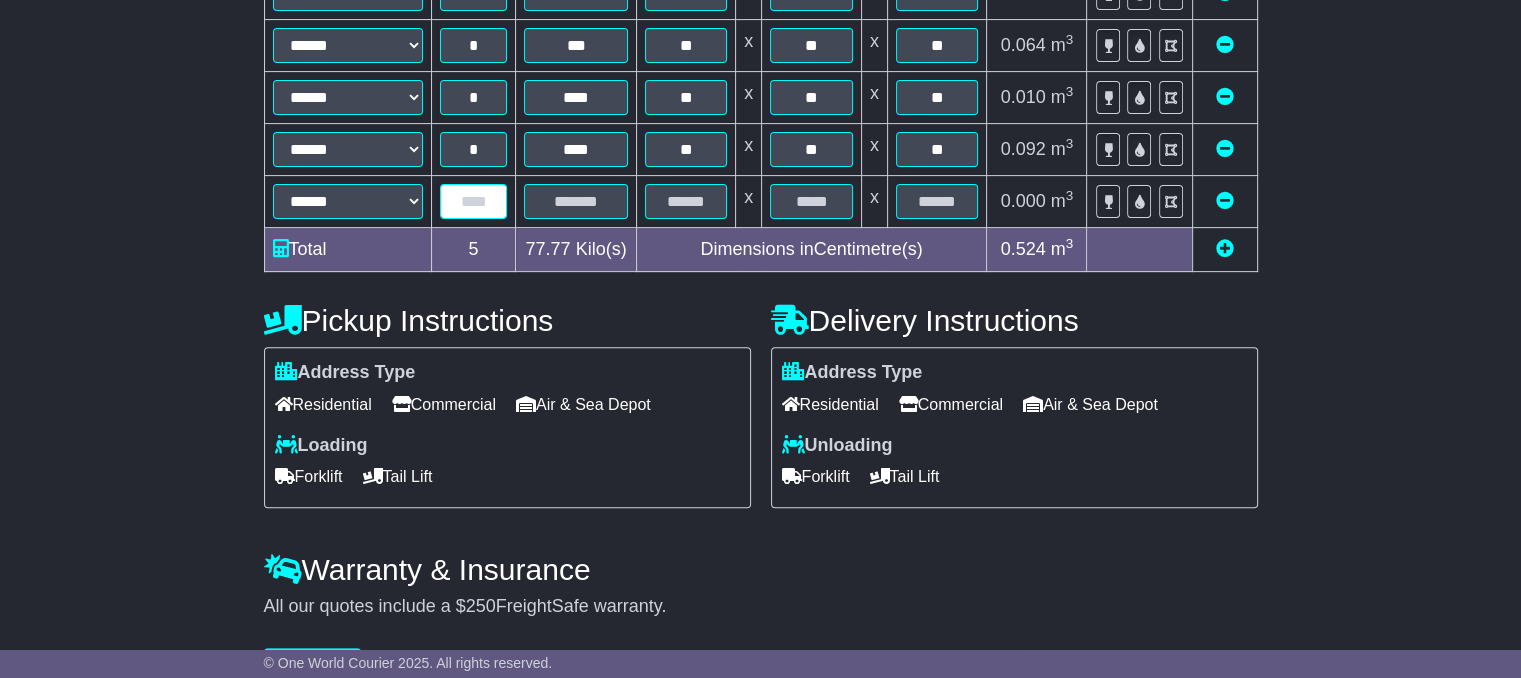 click at bounding box center (474, 201) 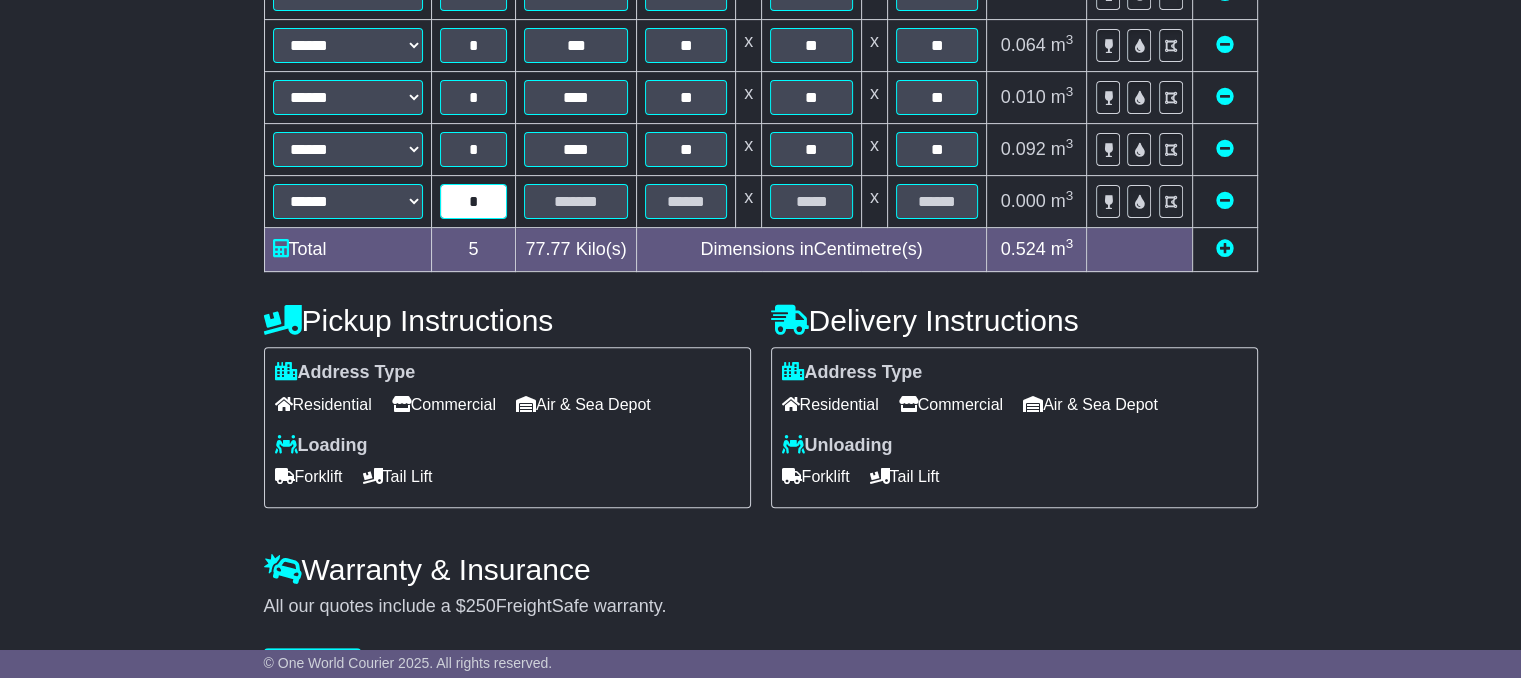 type on "*" 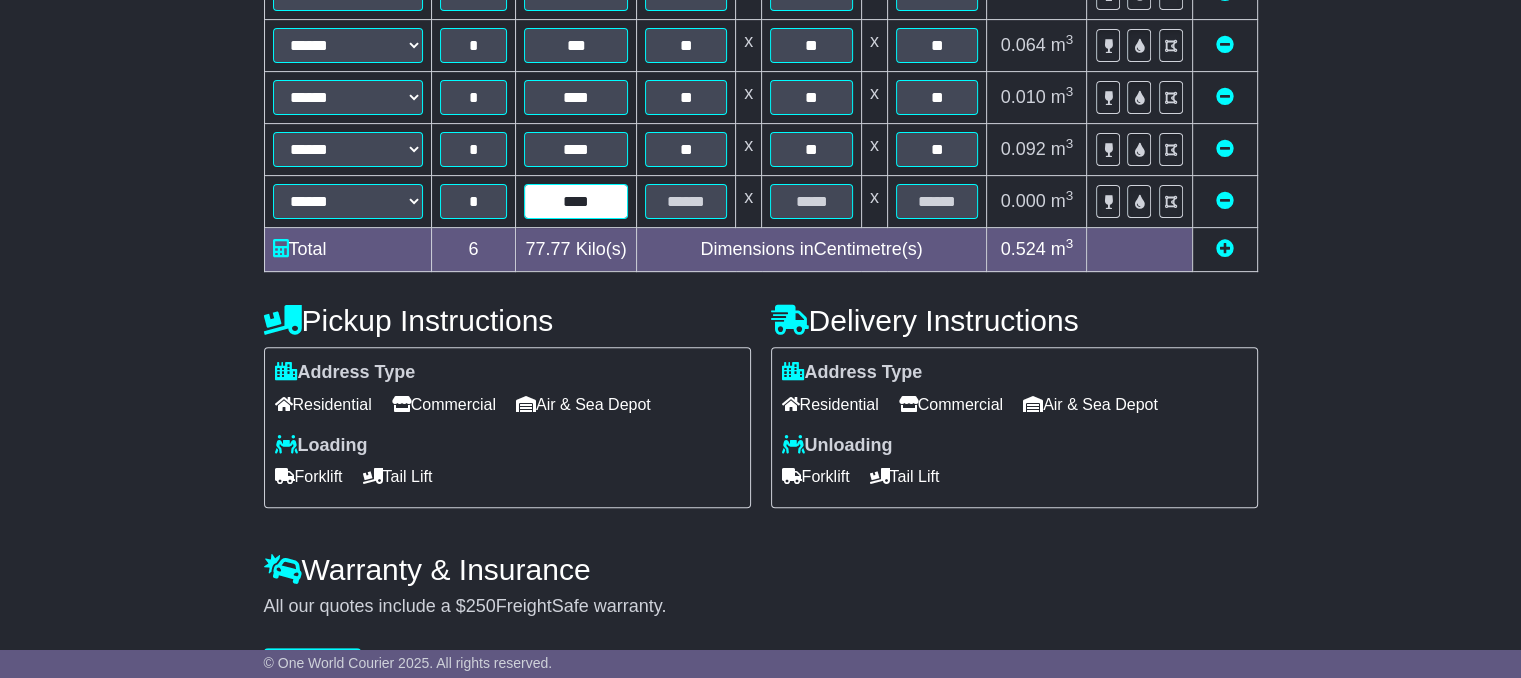 type on "****" 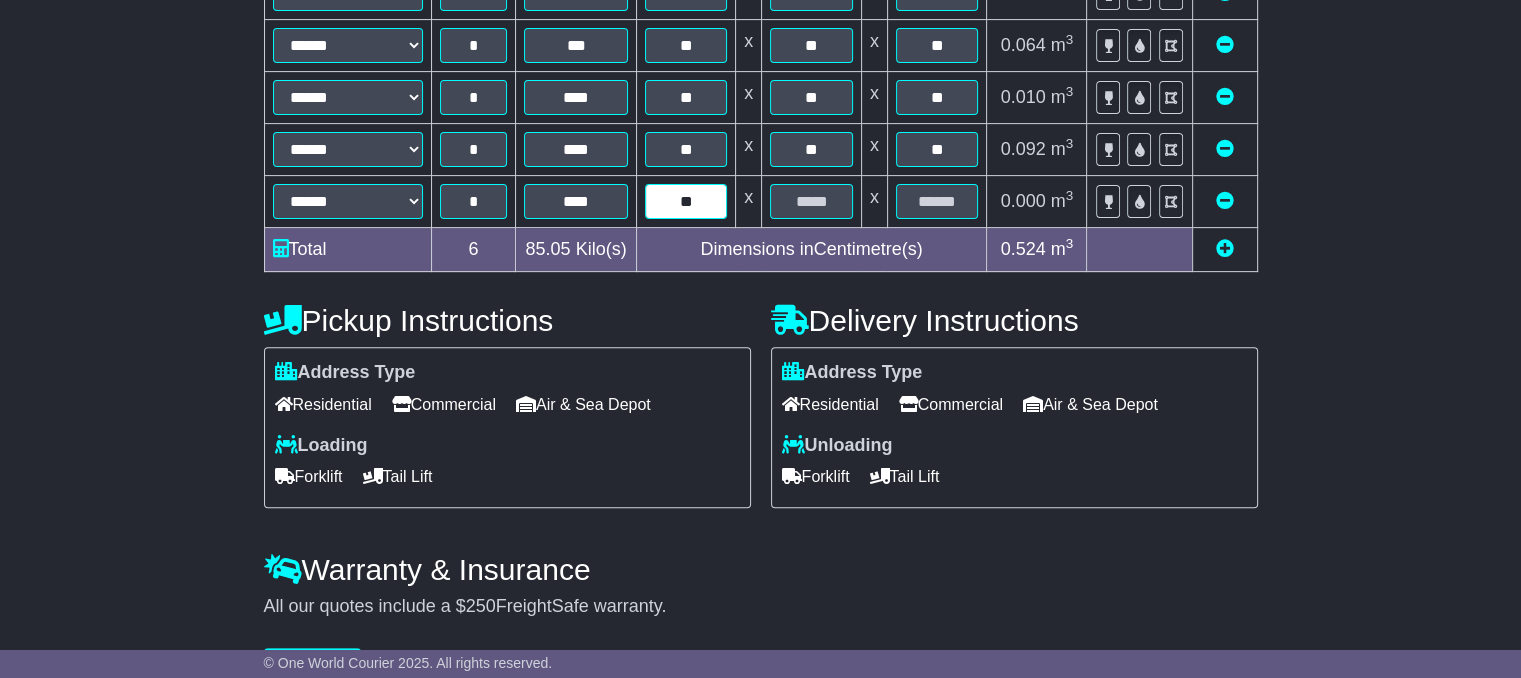 type on "**" 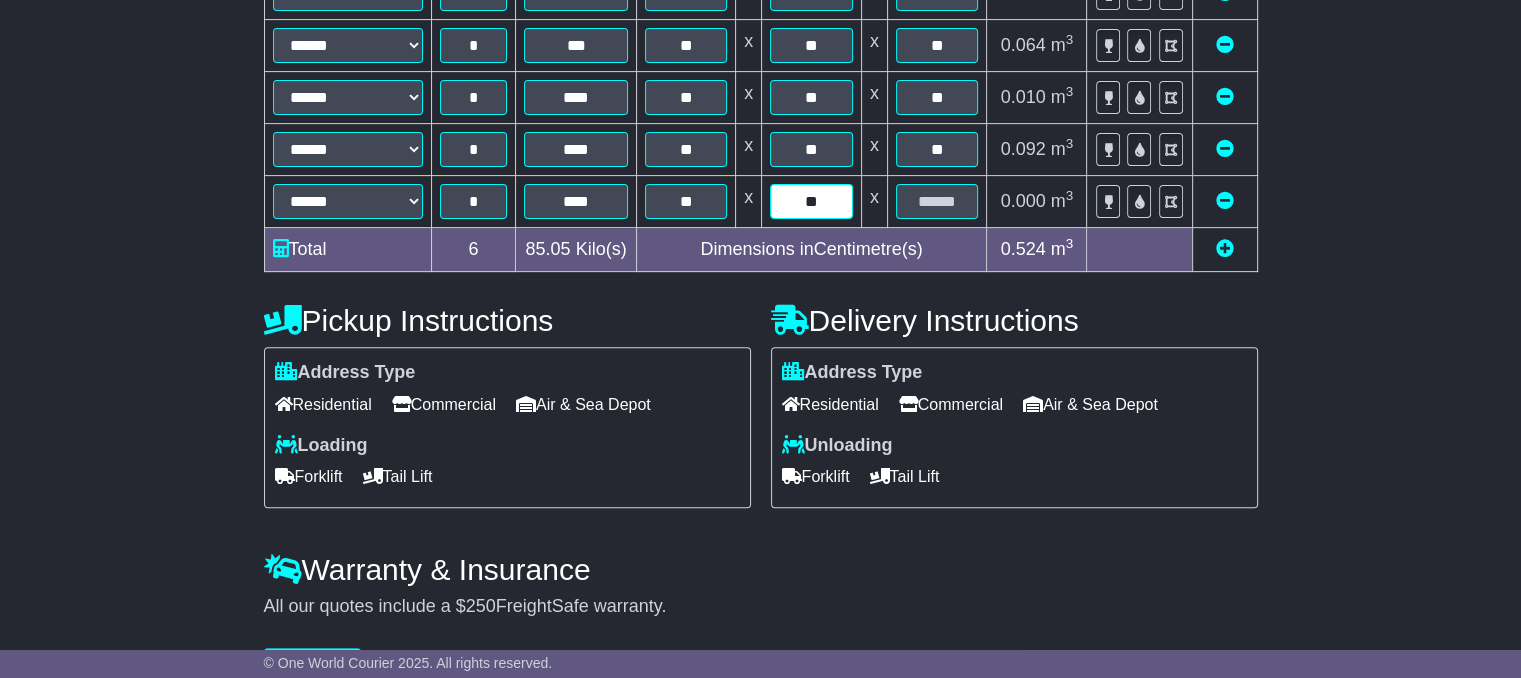 type on "**" 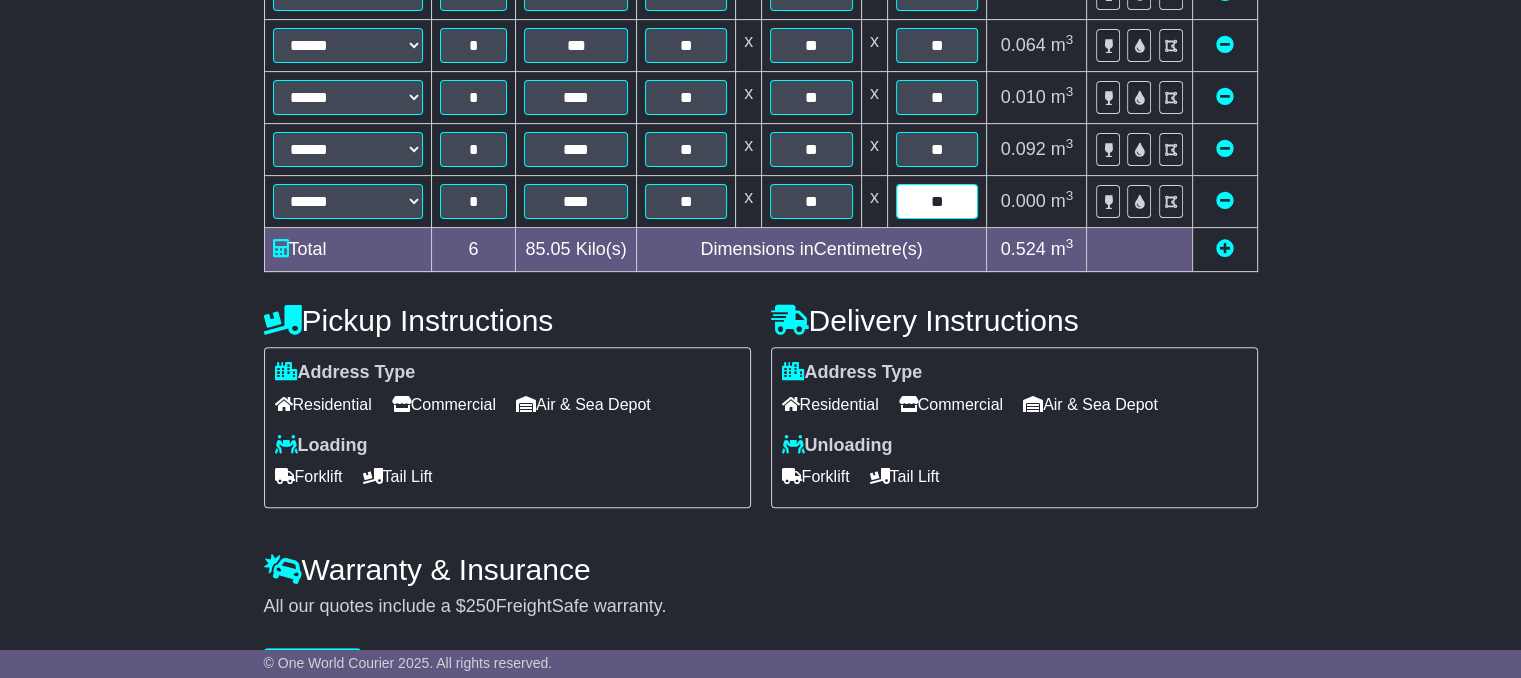 type on "**" 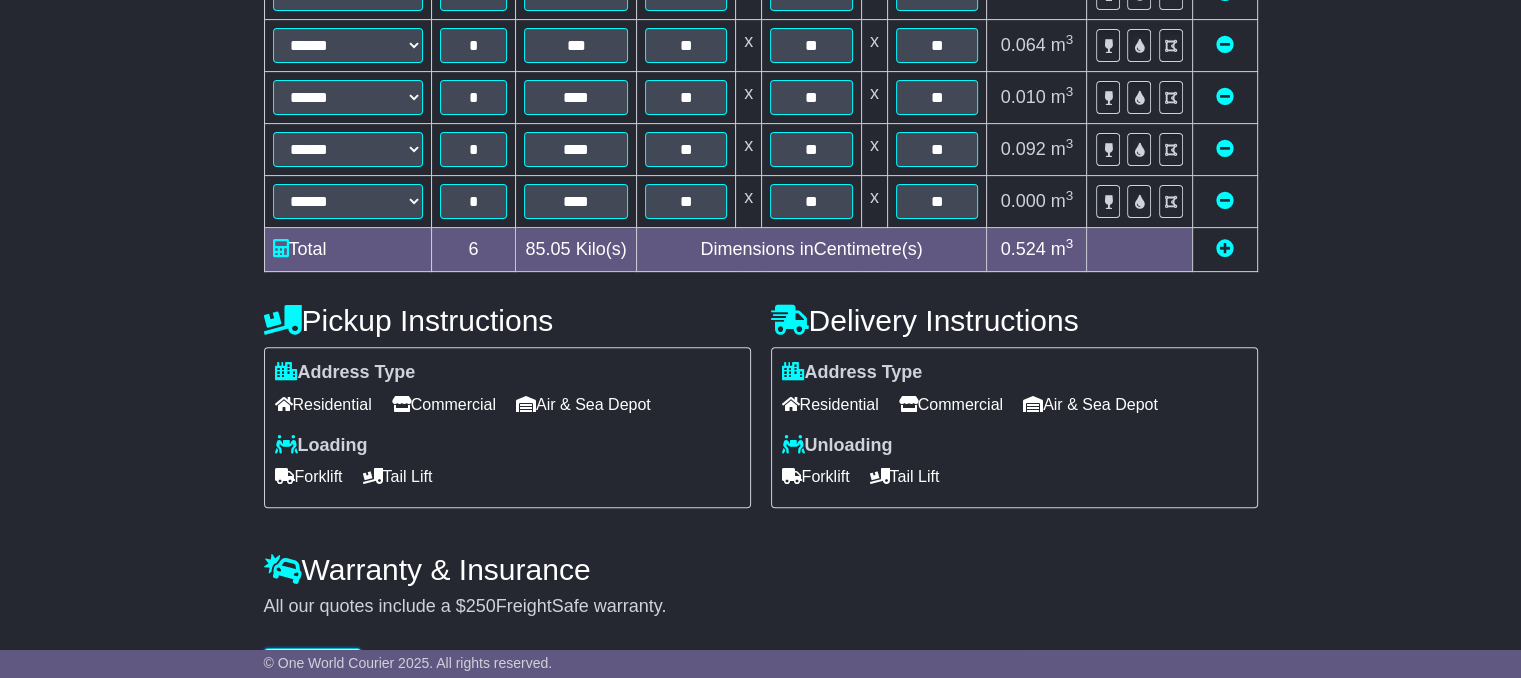 scroll, scrollTop: 699, scrollLeft: 0, axis: vertical 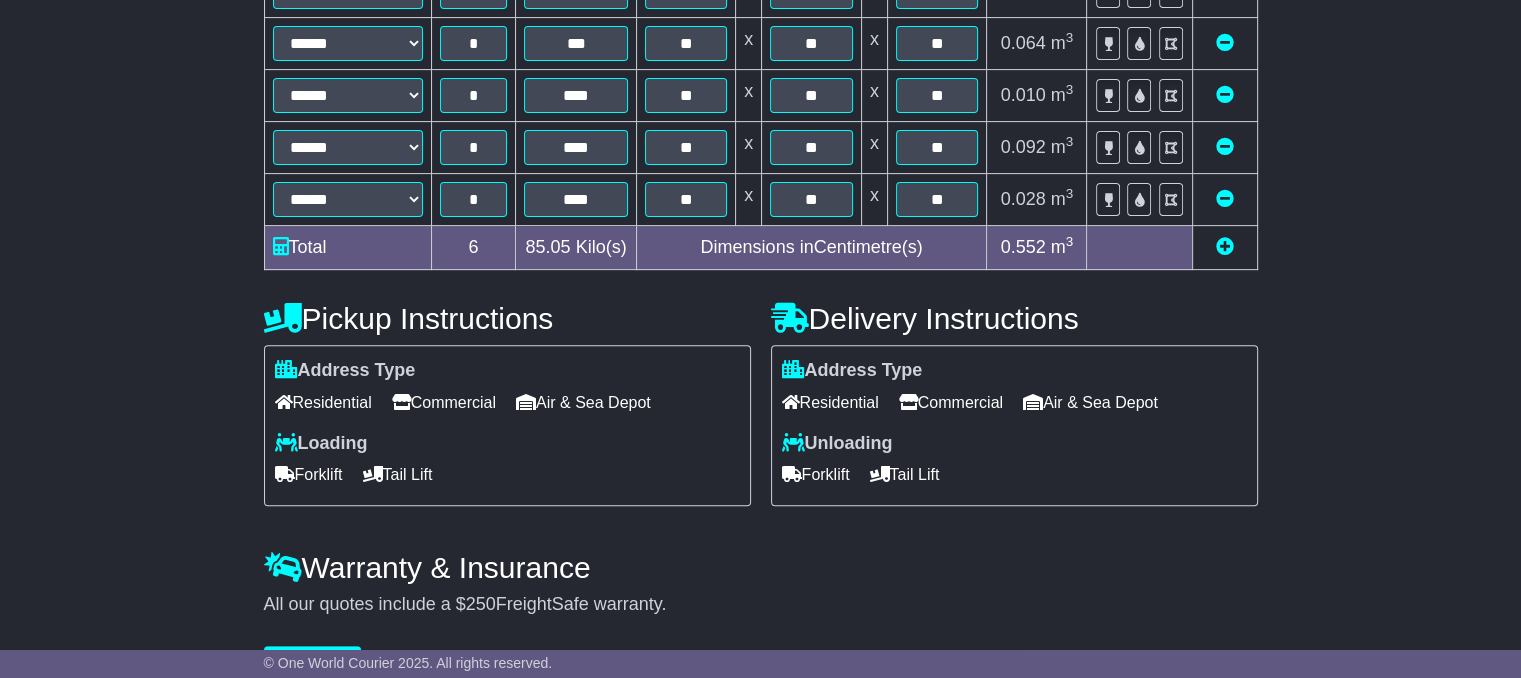 click at bounding box center [1225, 246] 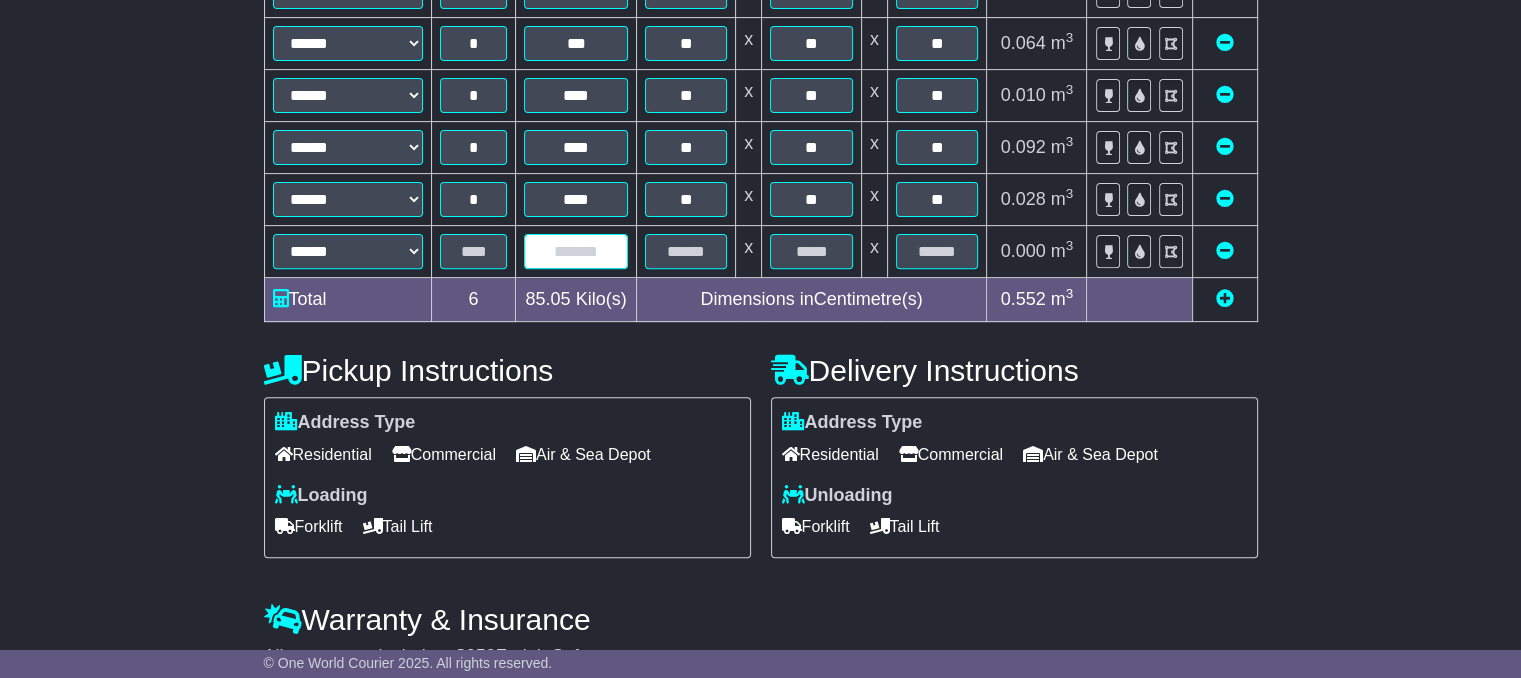 click at bounding box center (575, 251) 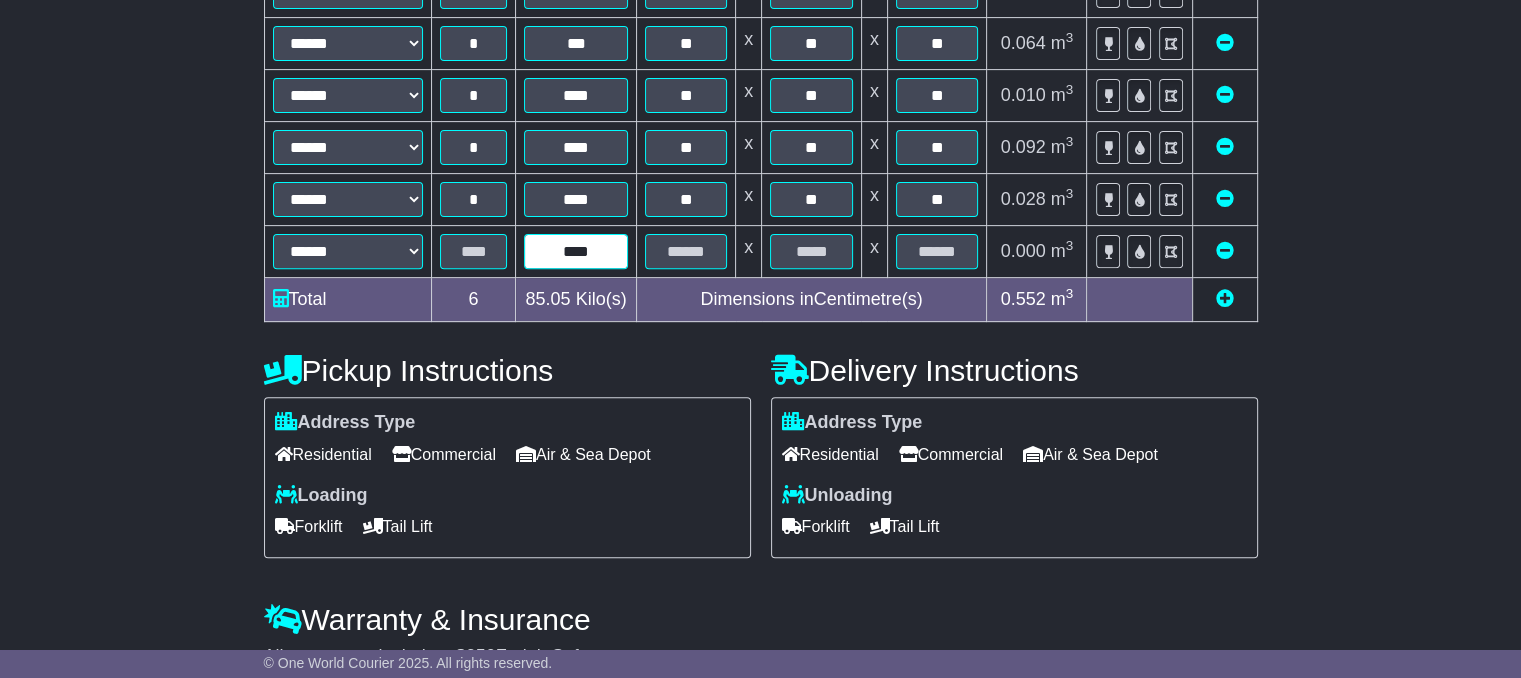 type on "****" 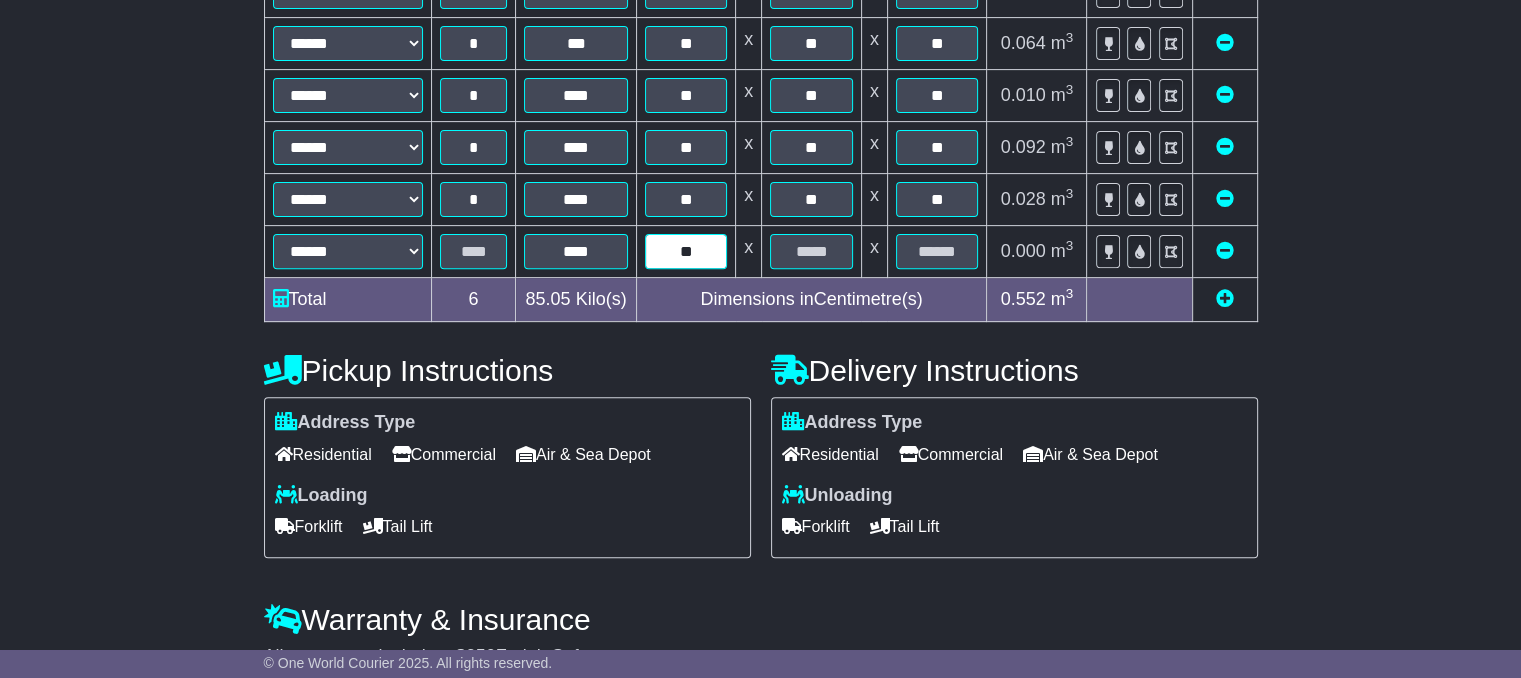 type on "**" 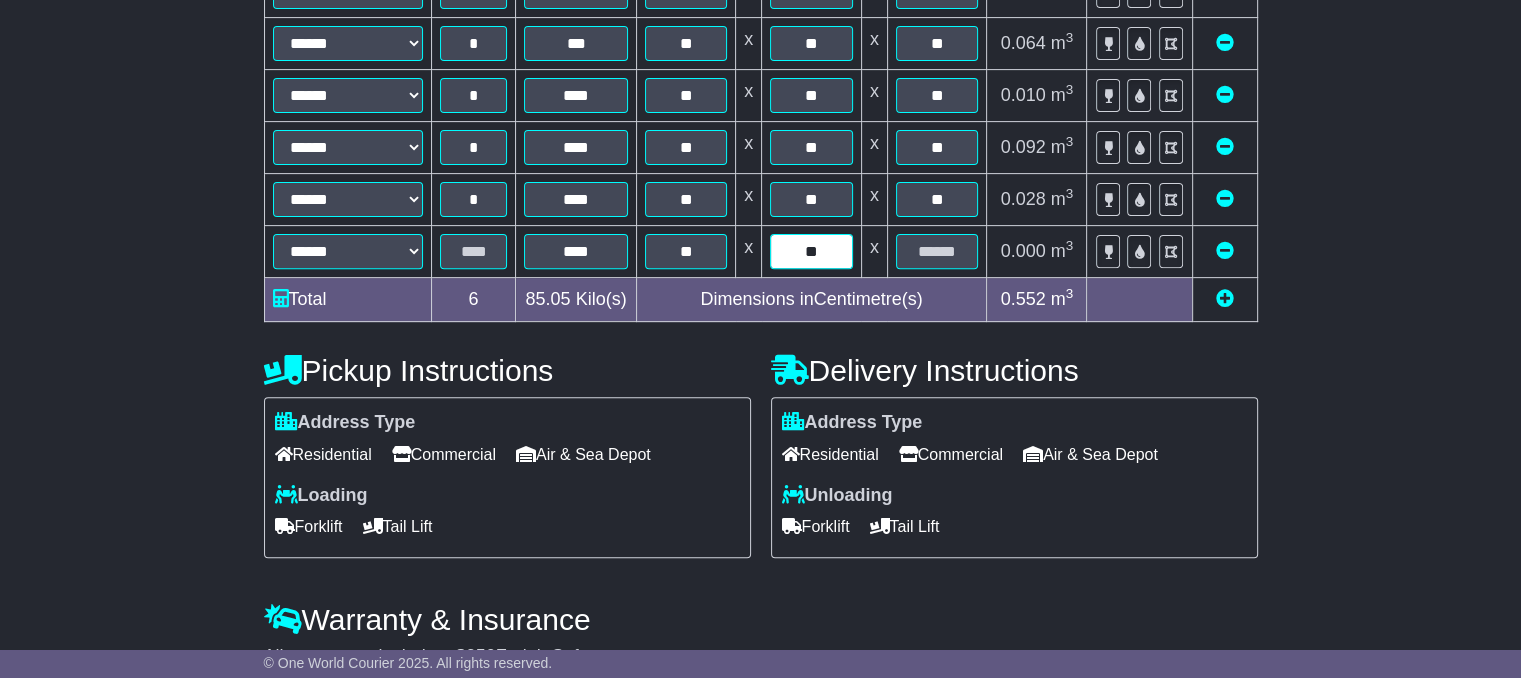type on "**" 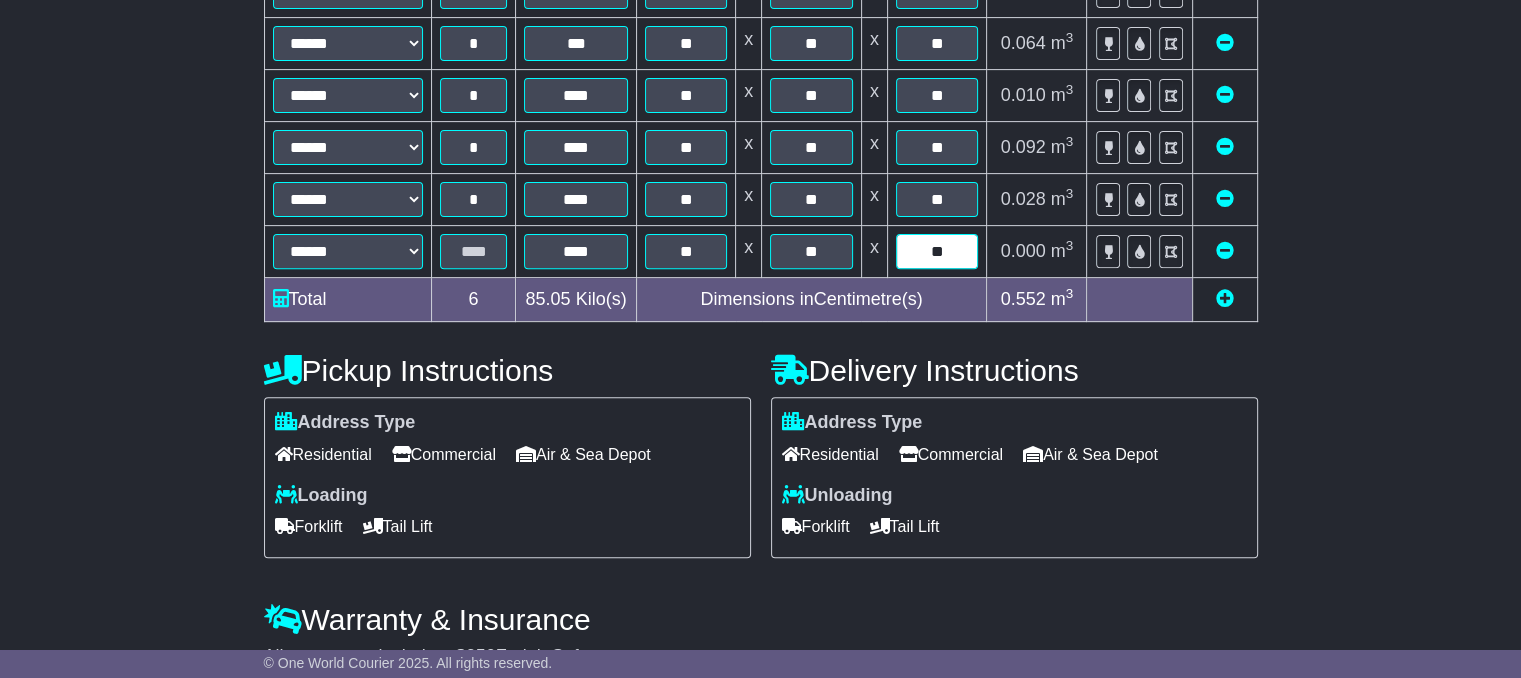 type on "**" 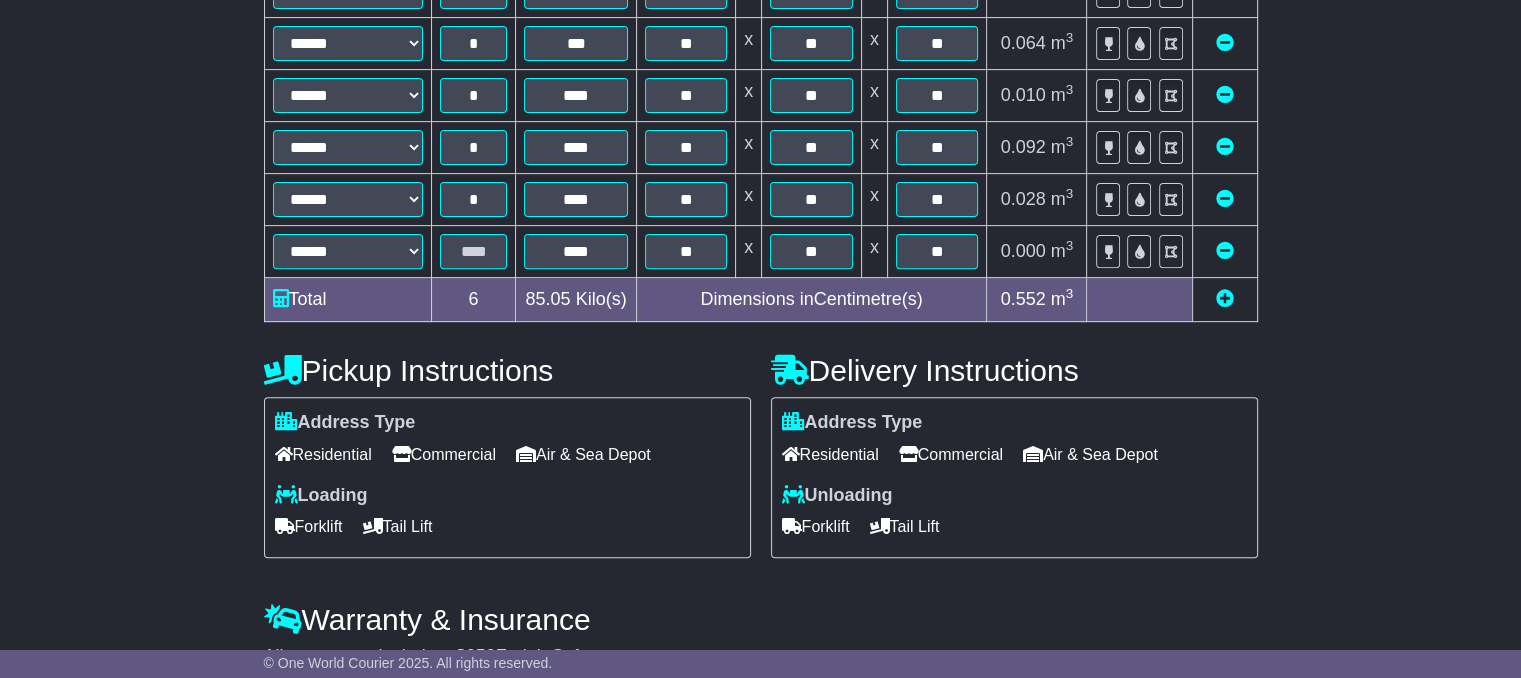 scroll, scrollTop: 800, scrollLeft: 0, axis: vertical 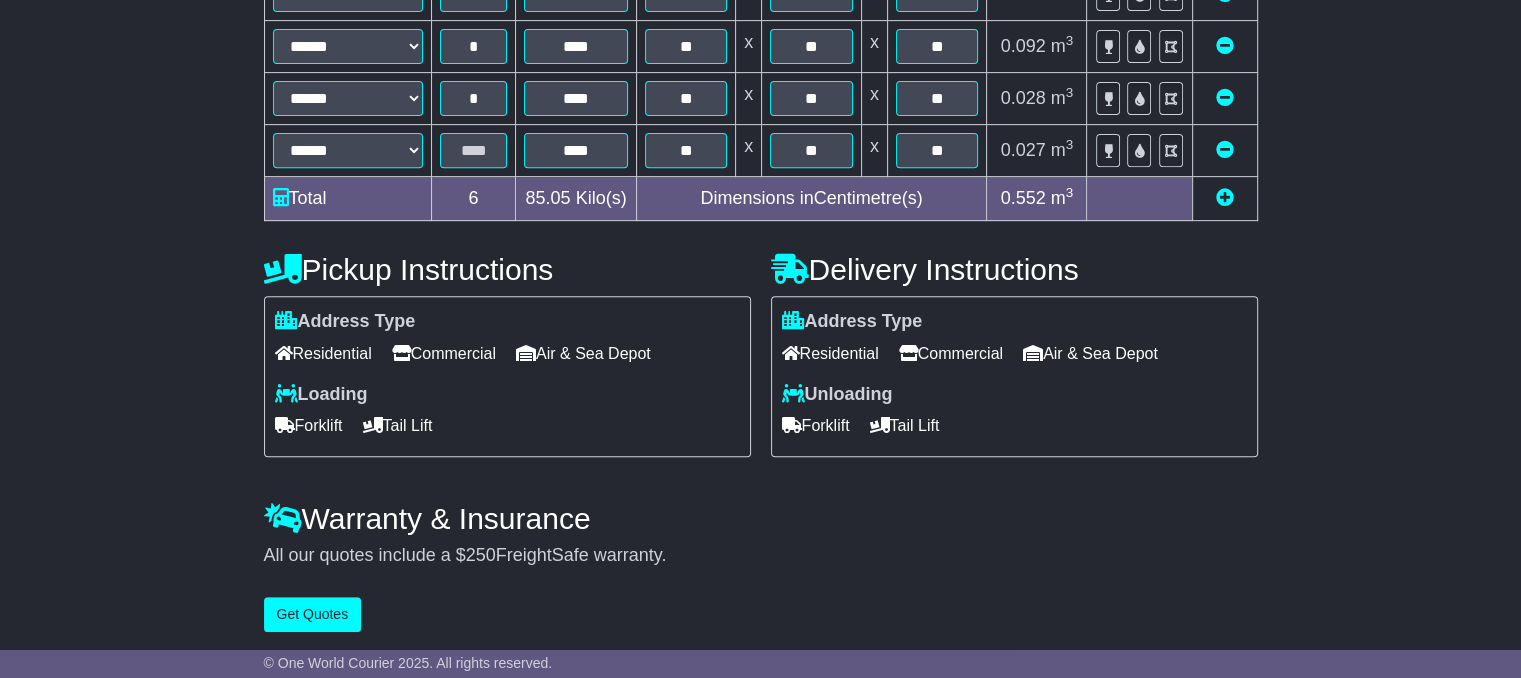 click at bounding box center [1225, 197] 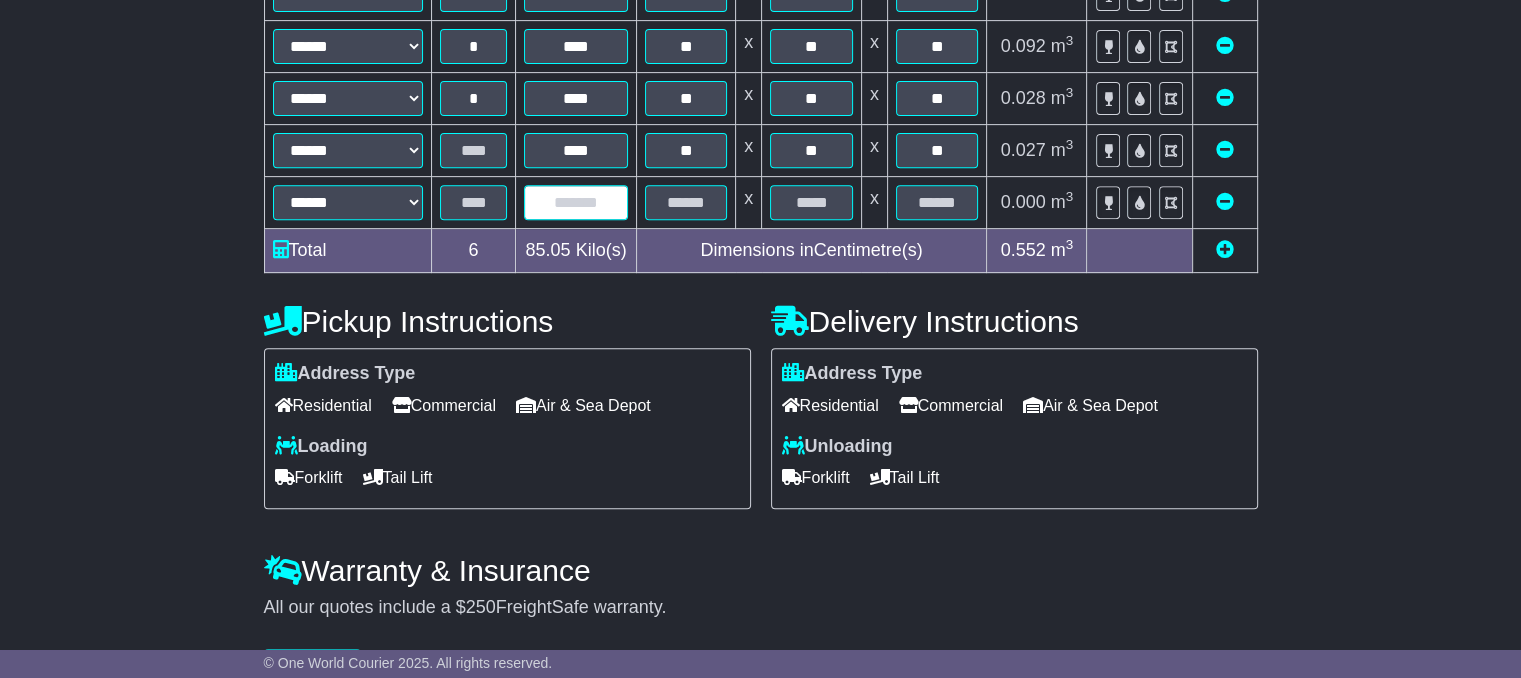 click at bounding box center [575, 202] 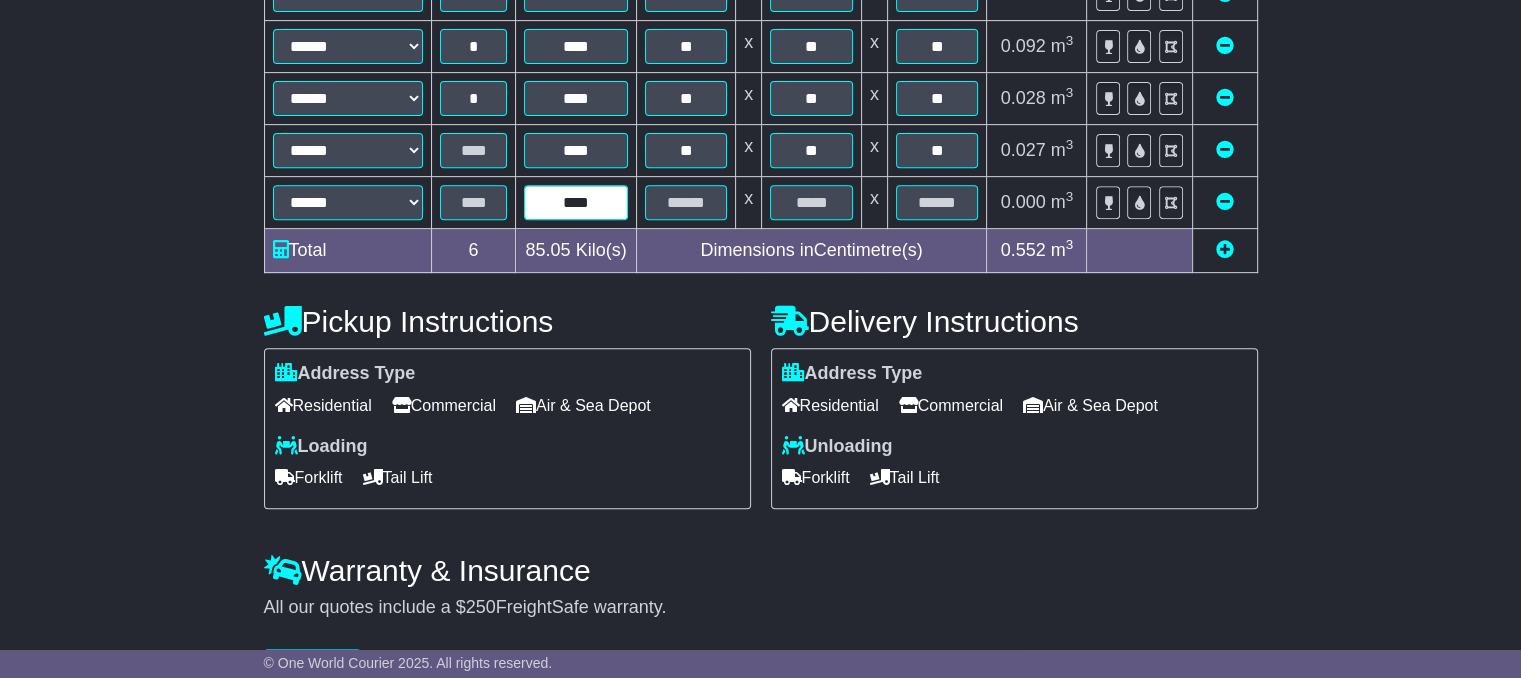 type on "****" 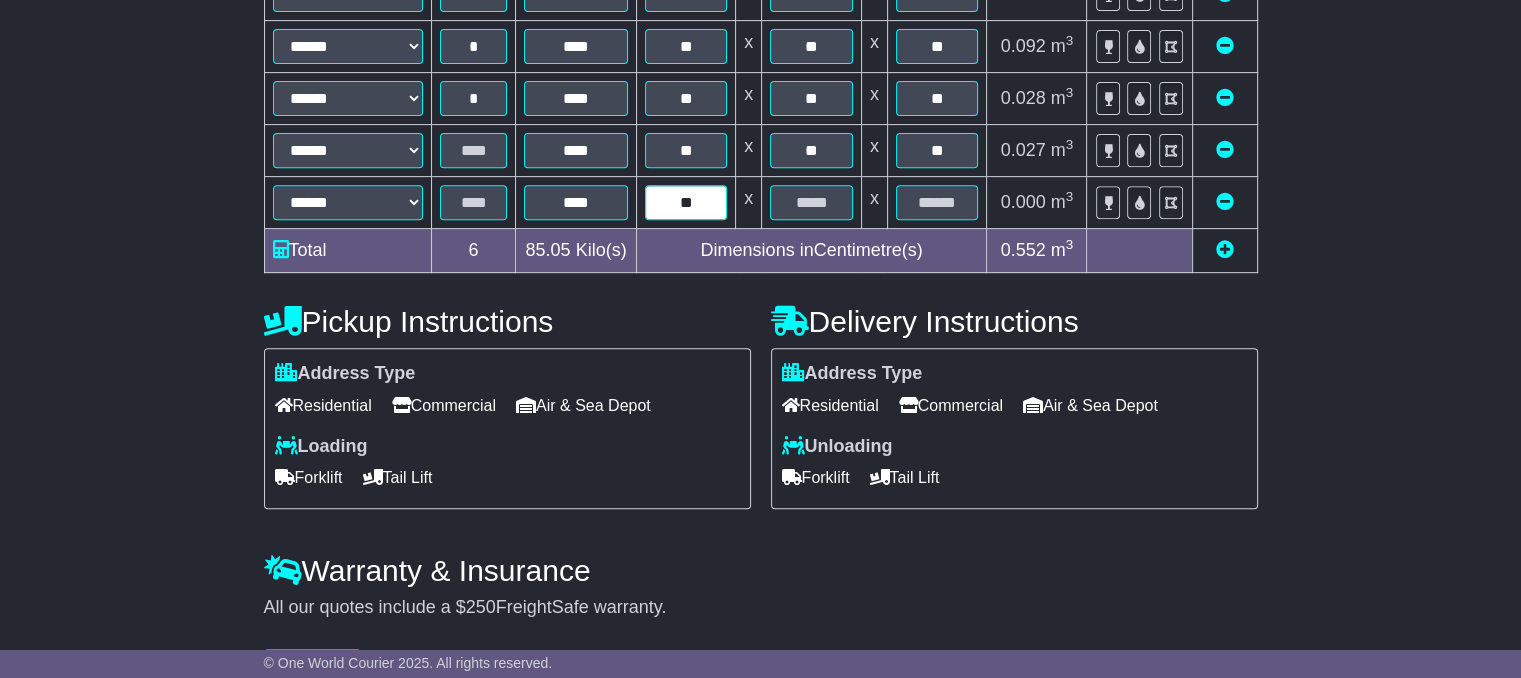 type on "**" 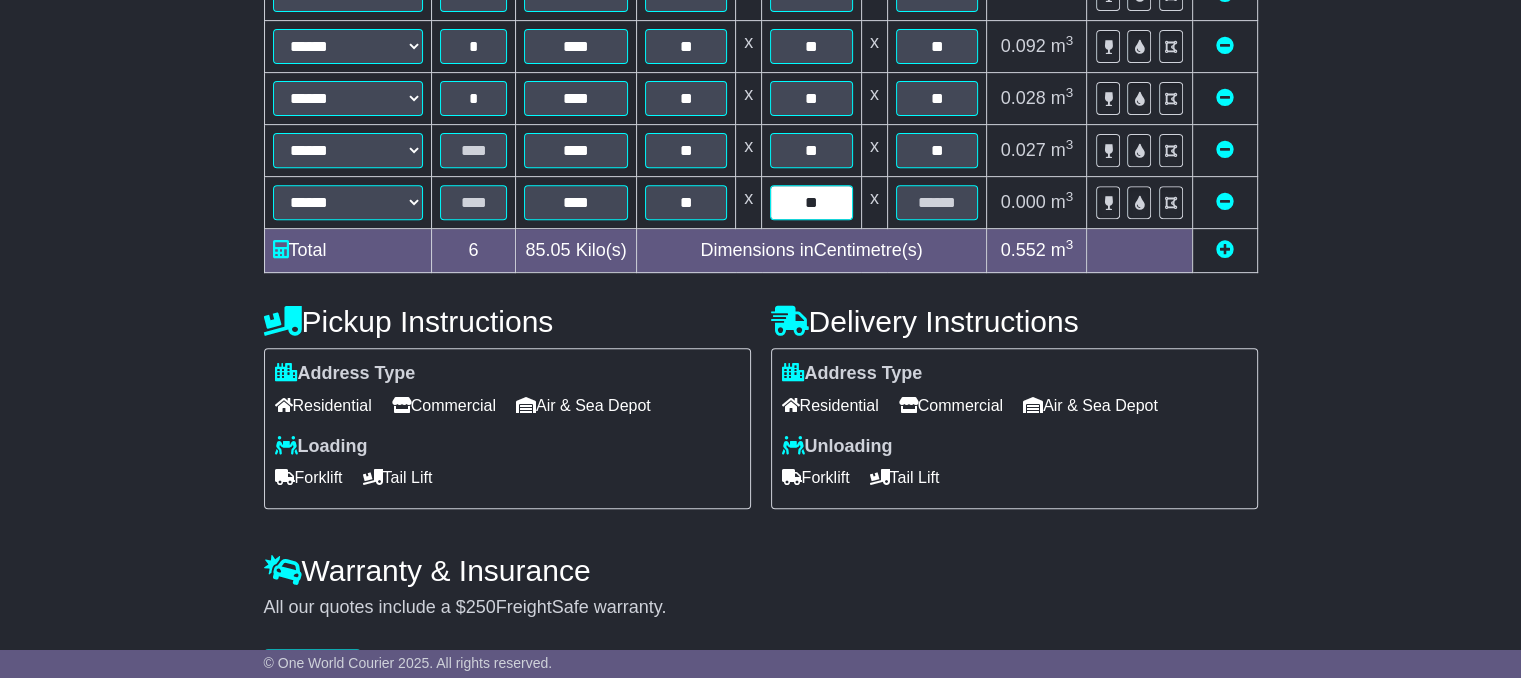 type on "**" 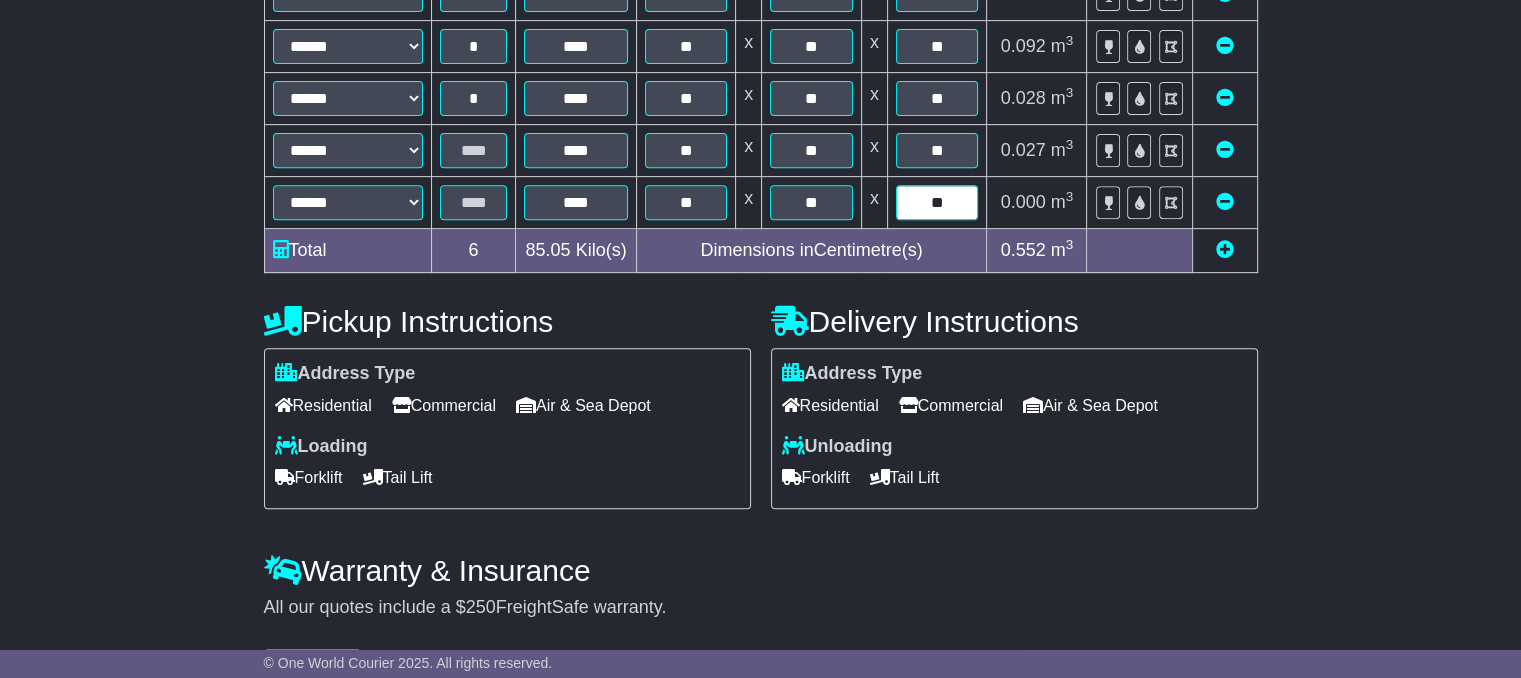 type on "**" 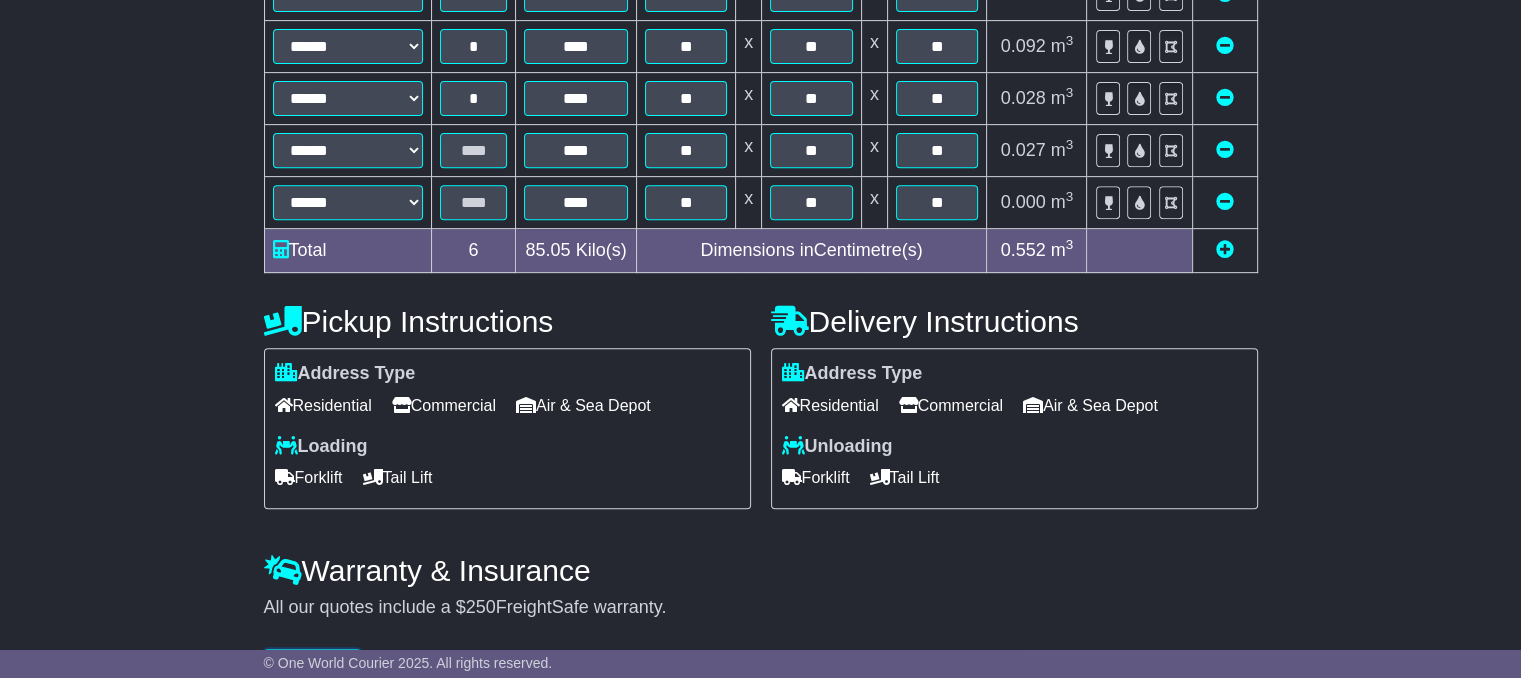 scroll, scrollTop: 802, scrollLeft: 0, axis: vertical 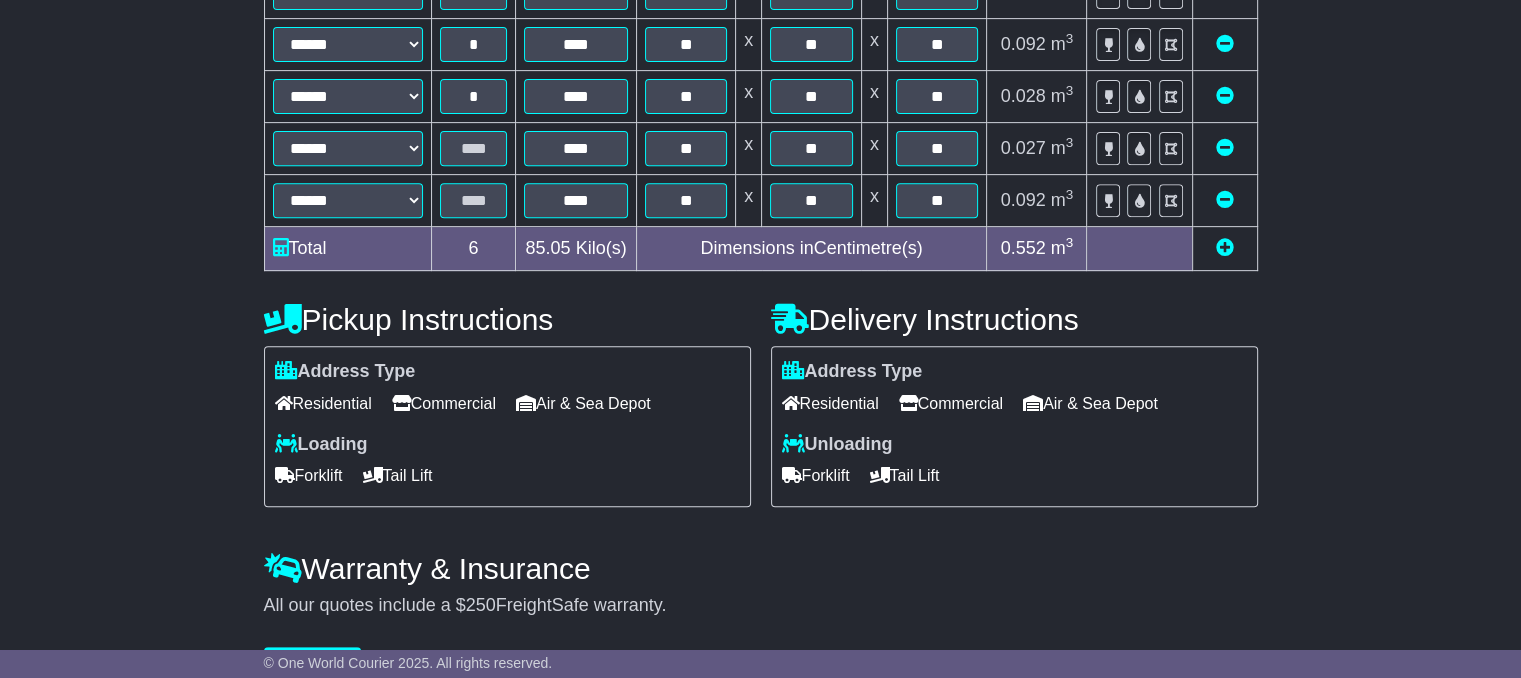 click at bounding box center [1225, 247] 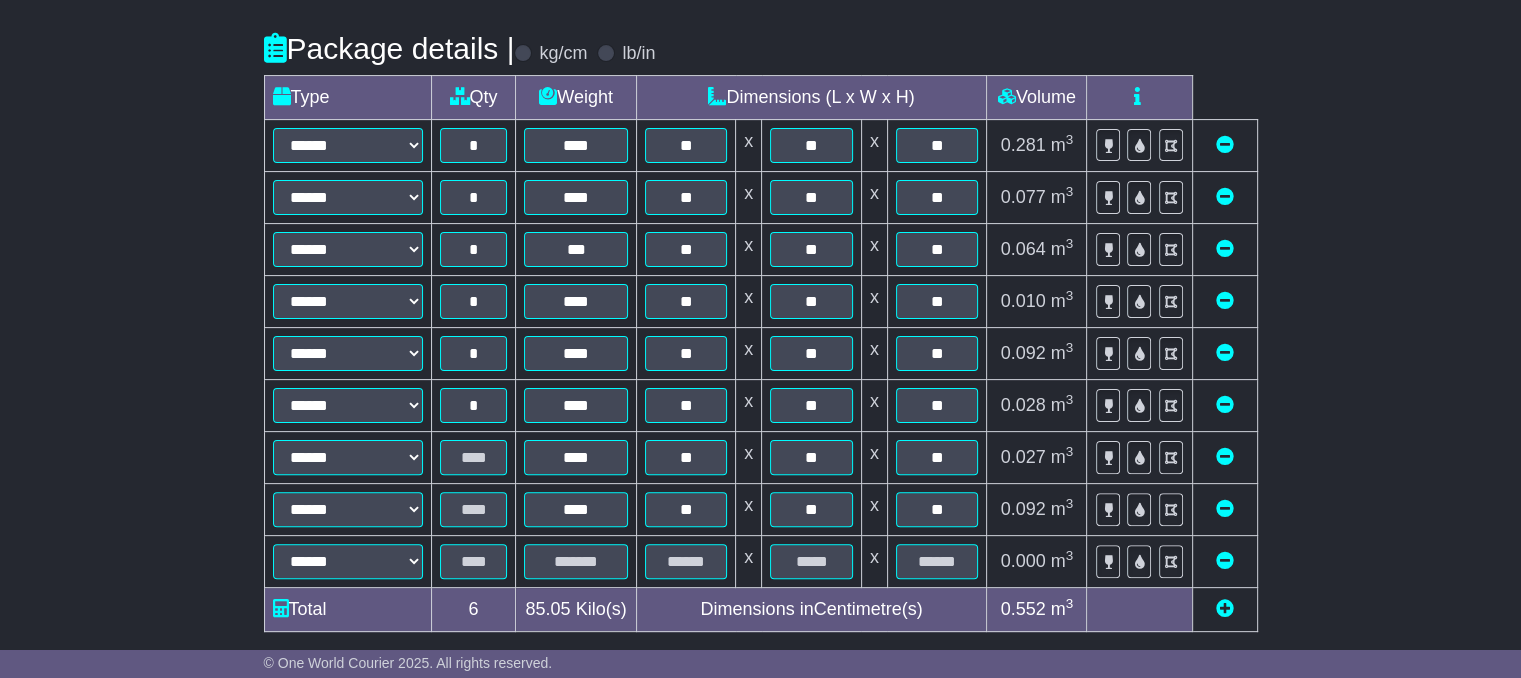 scroll, scrollTop: 602, scrollLeft: 0, axis: vertical 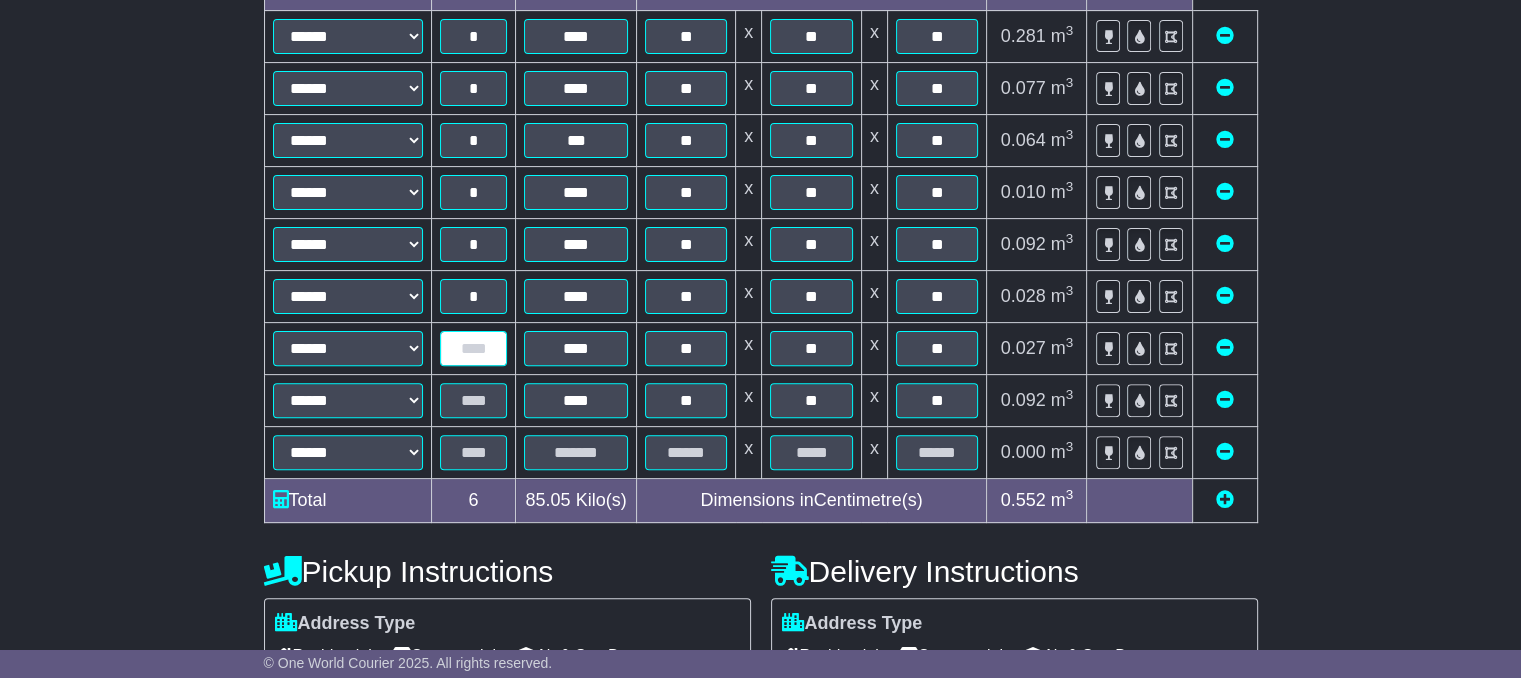 click at bounding box center [474, 348] 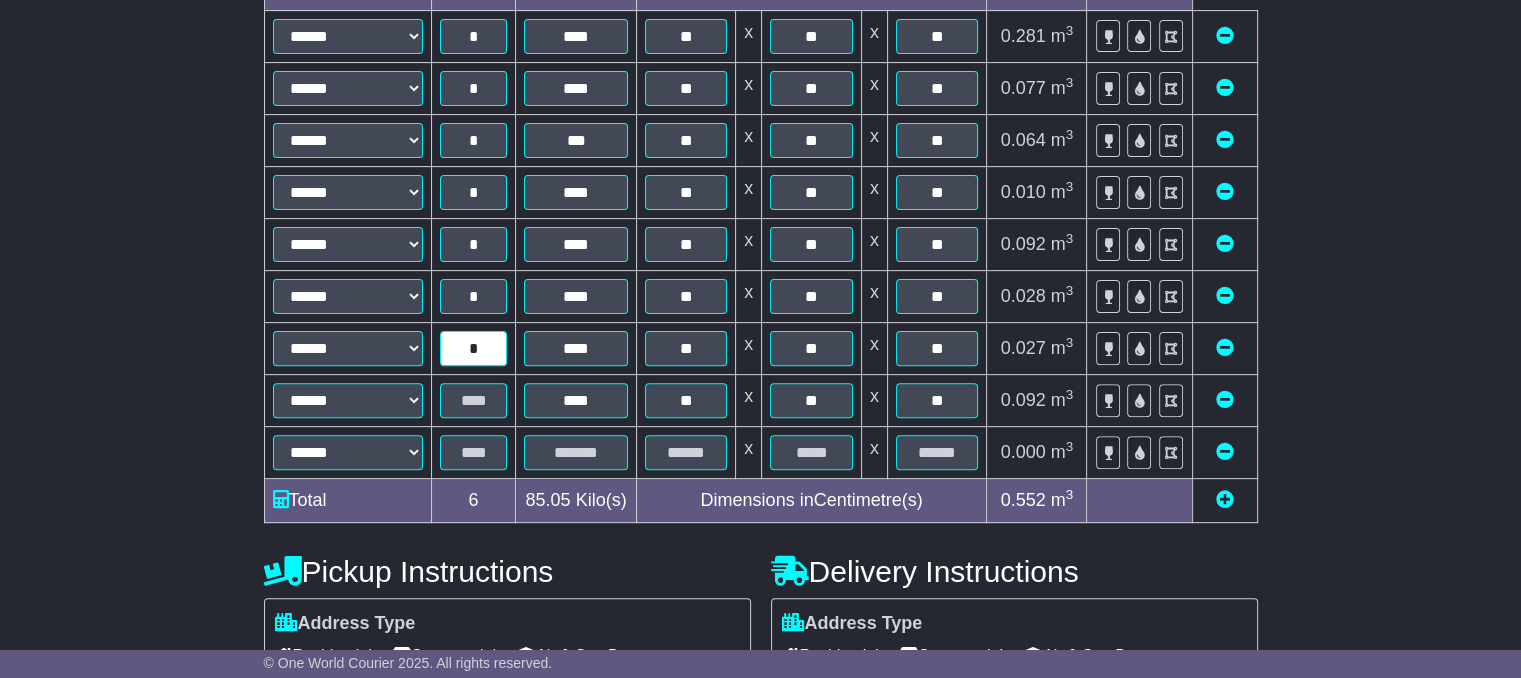 type on "*" 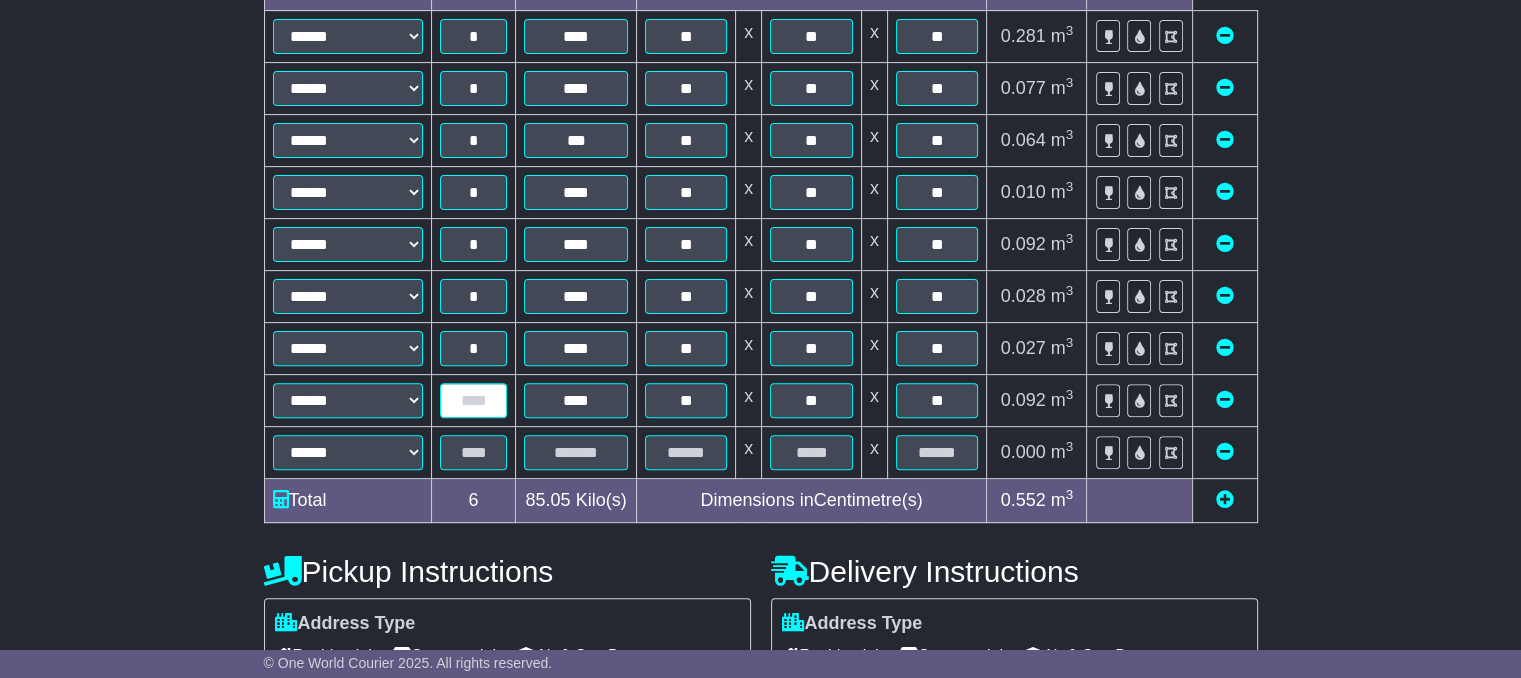 click at bounding box center [474, 400] 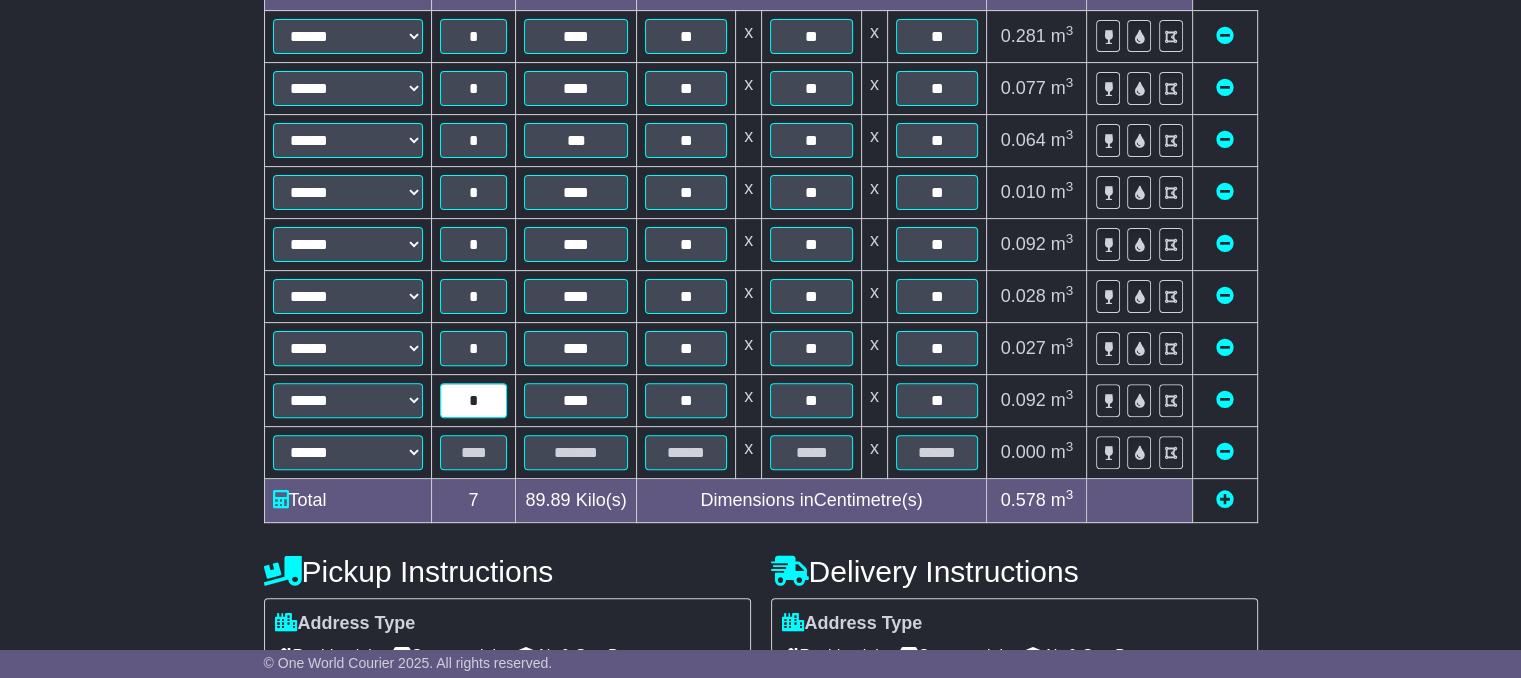type on "*" 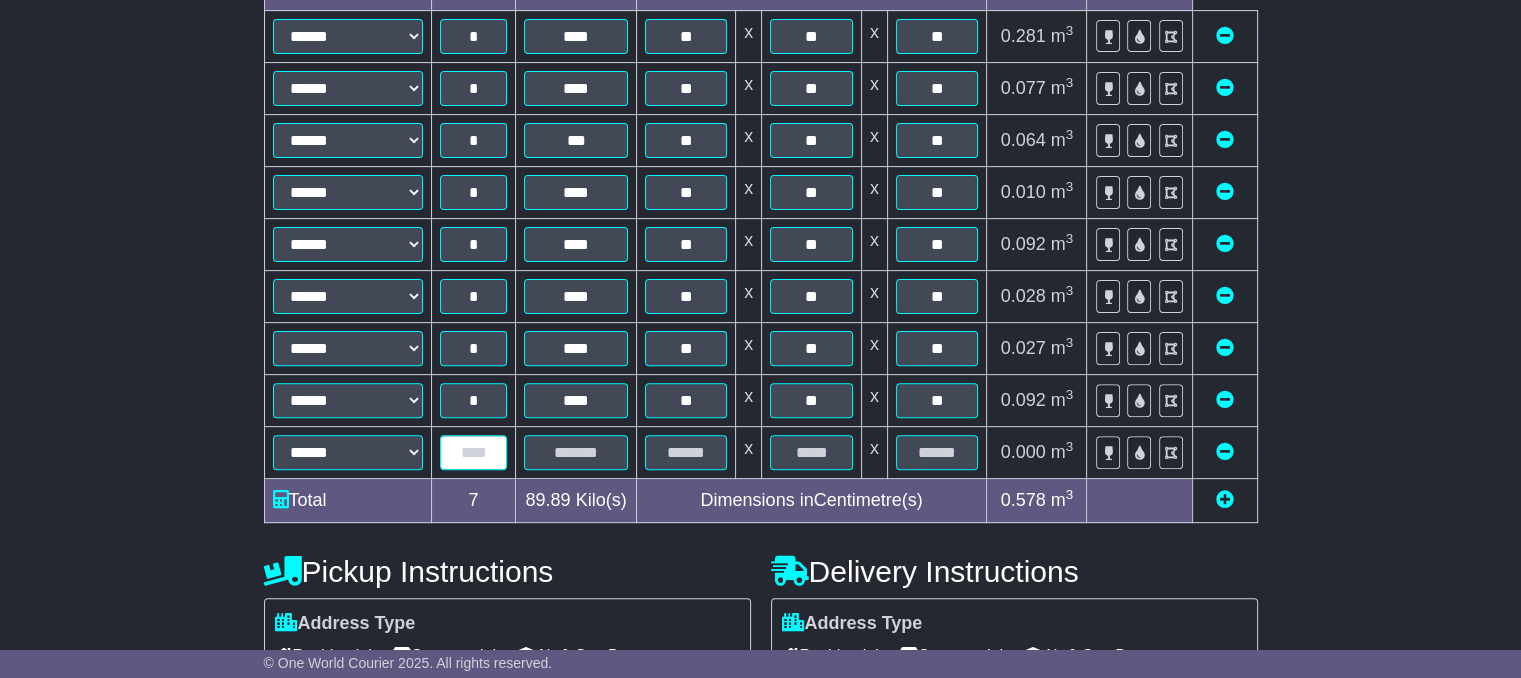 click at bounding box center [474, 452] 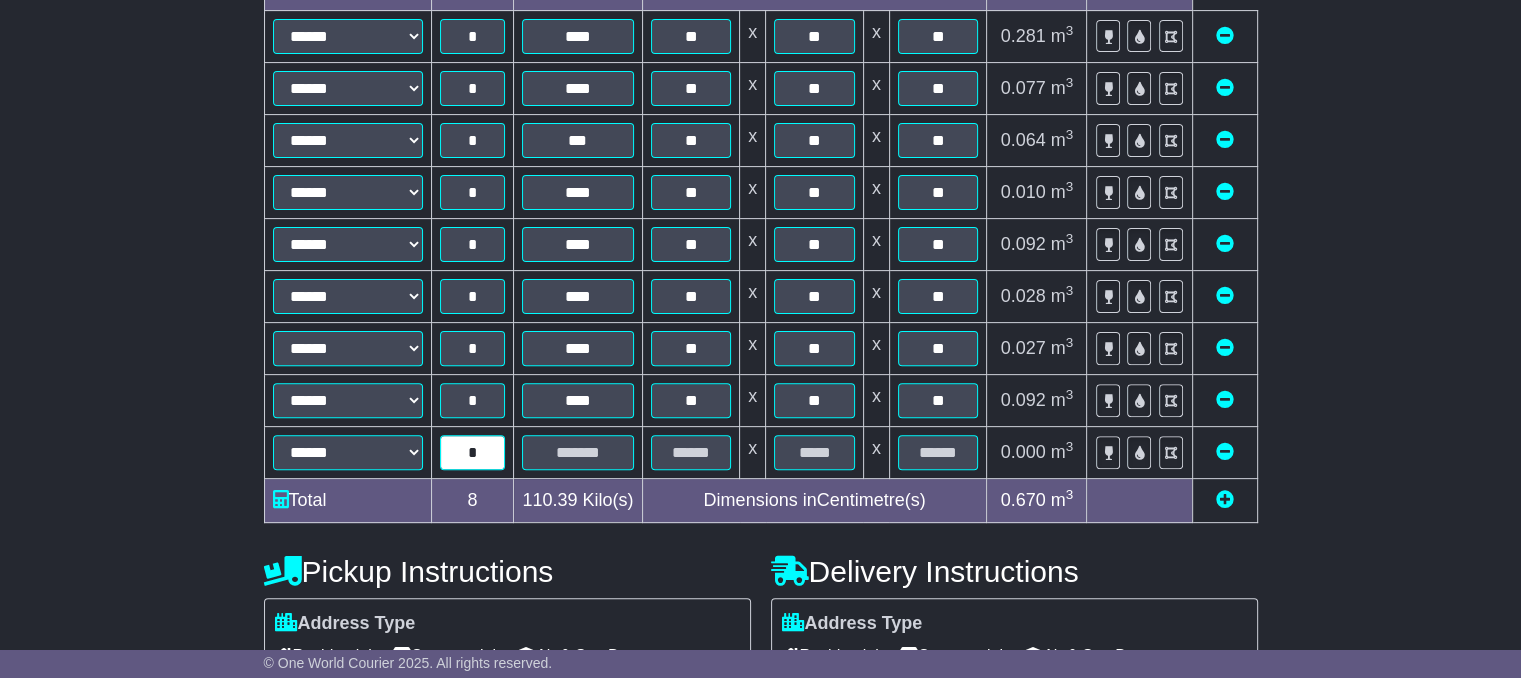 type on "*" 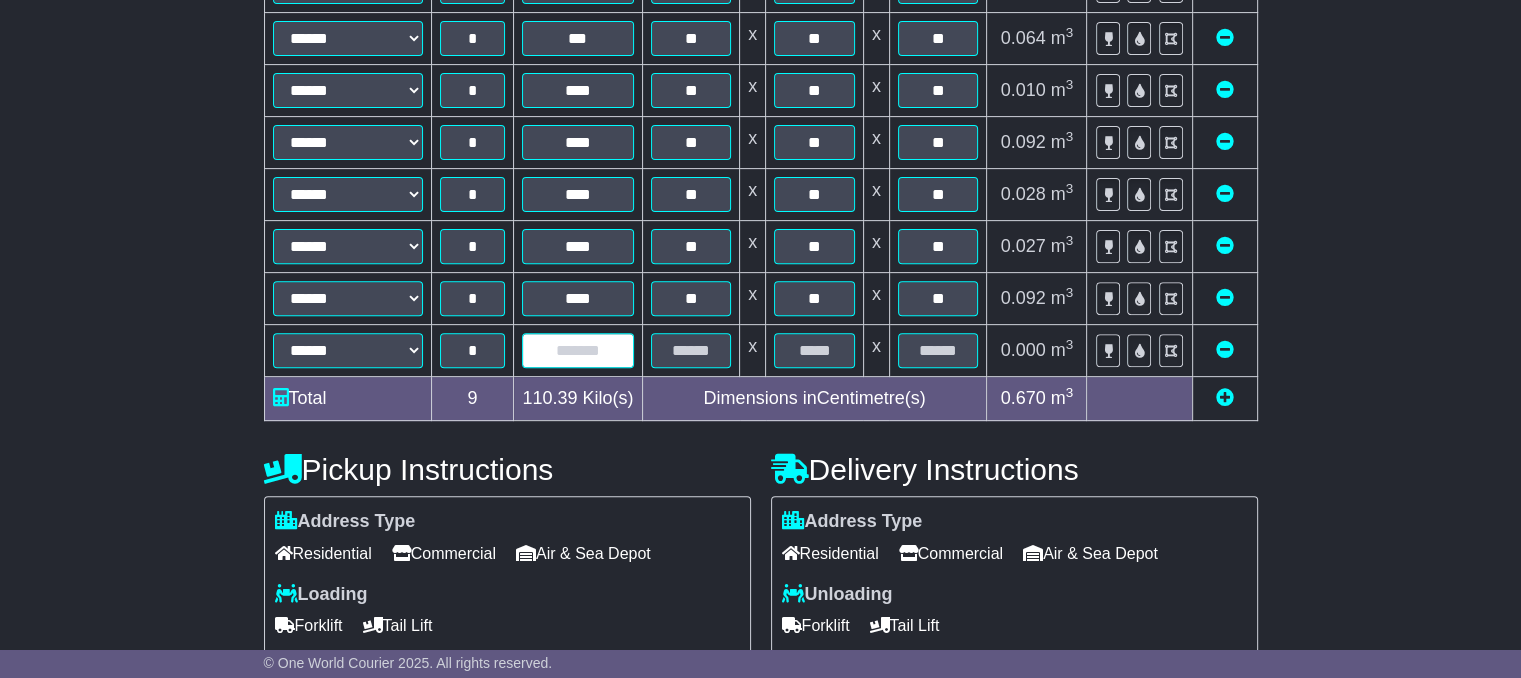 scroll, scrollTop: 902, scrollLeft: 0, axis: vertical 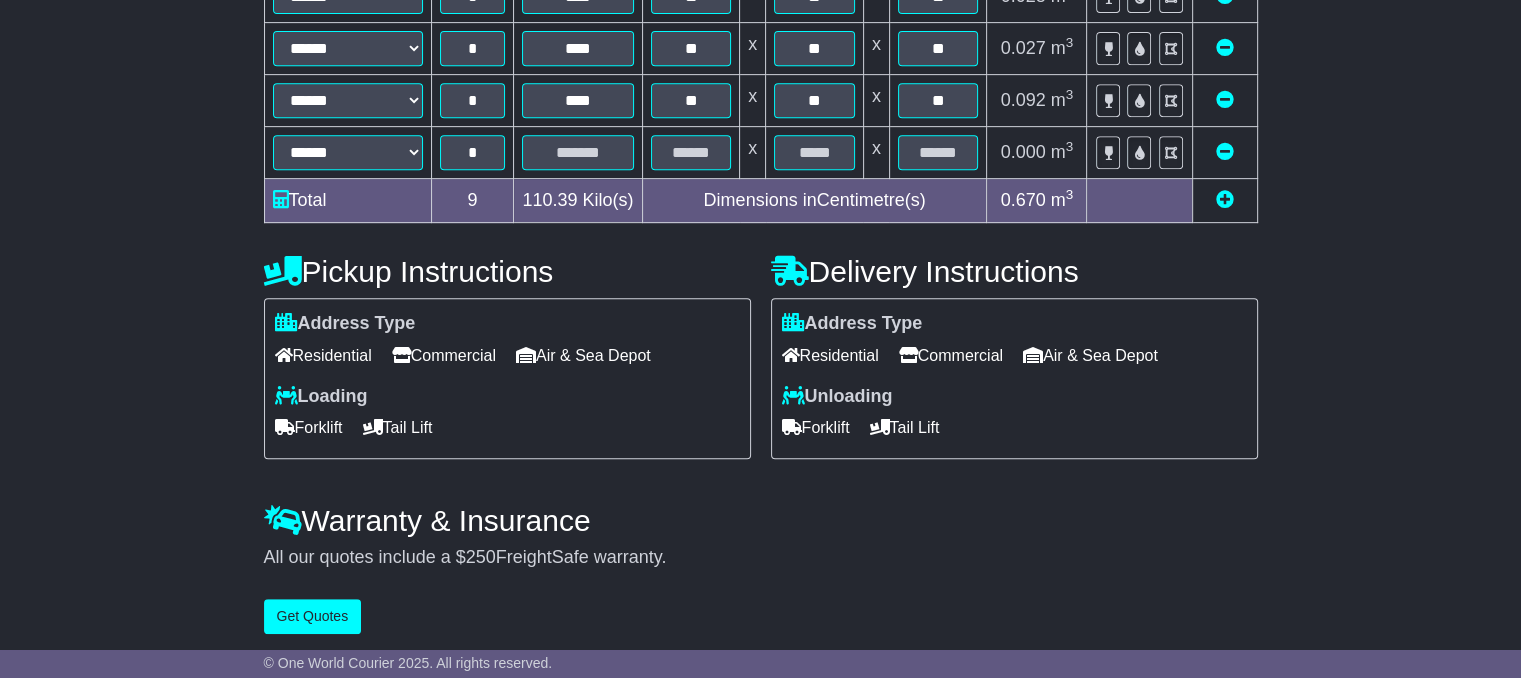 click on "Forklift" at bounding box center [309, 427] 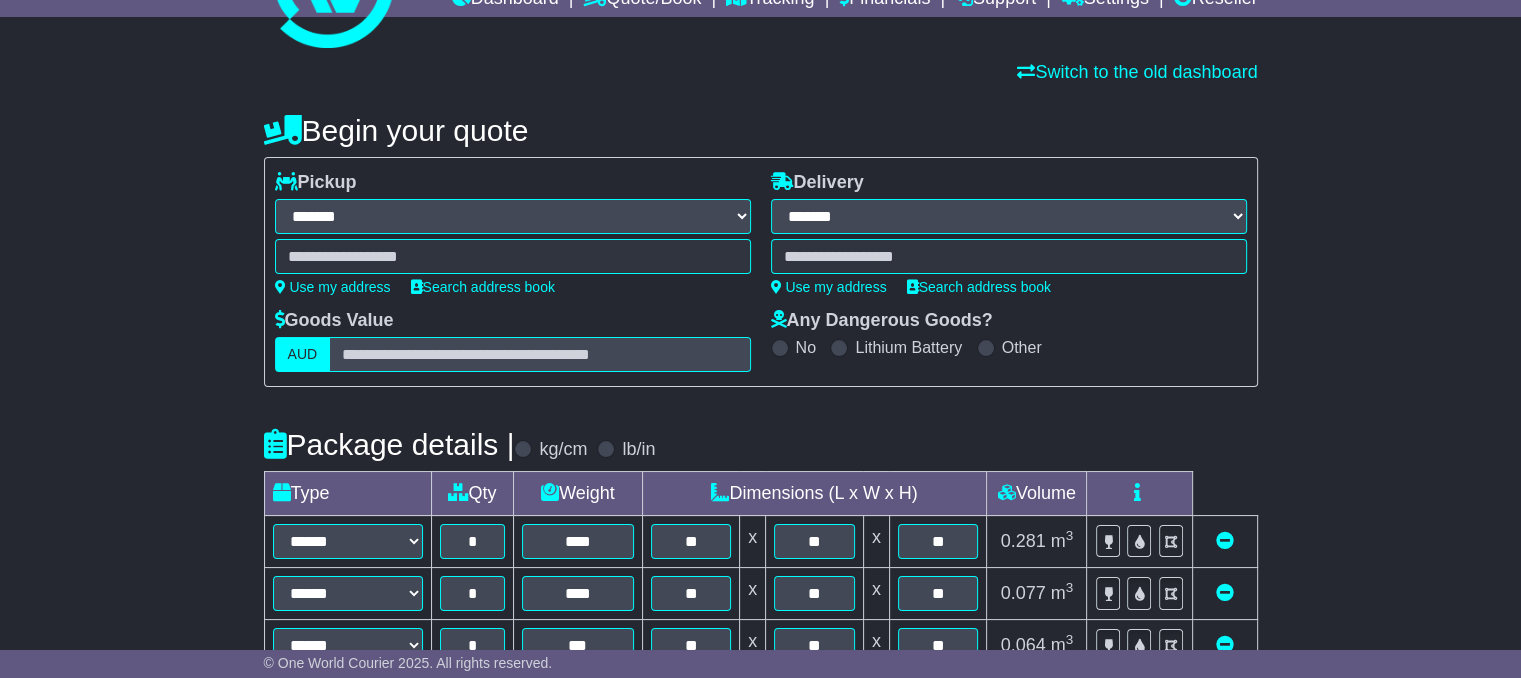 scroll, scrollTop: 0, scrollLeft: 0, axis: both 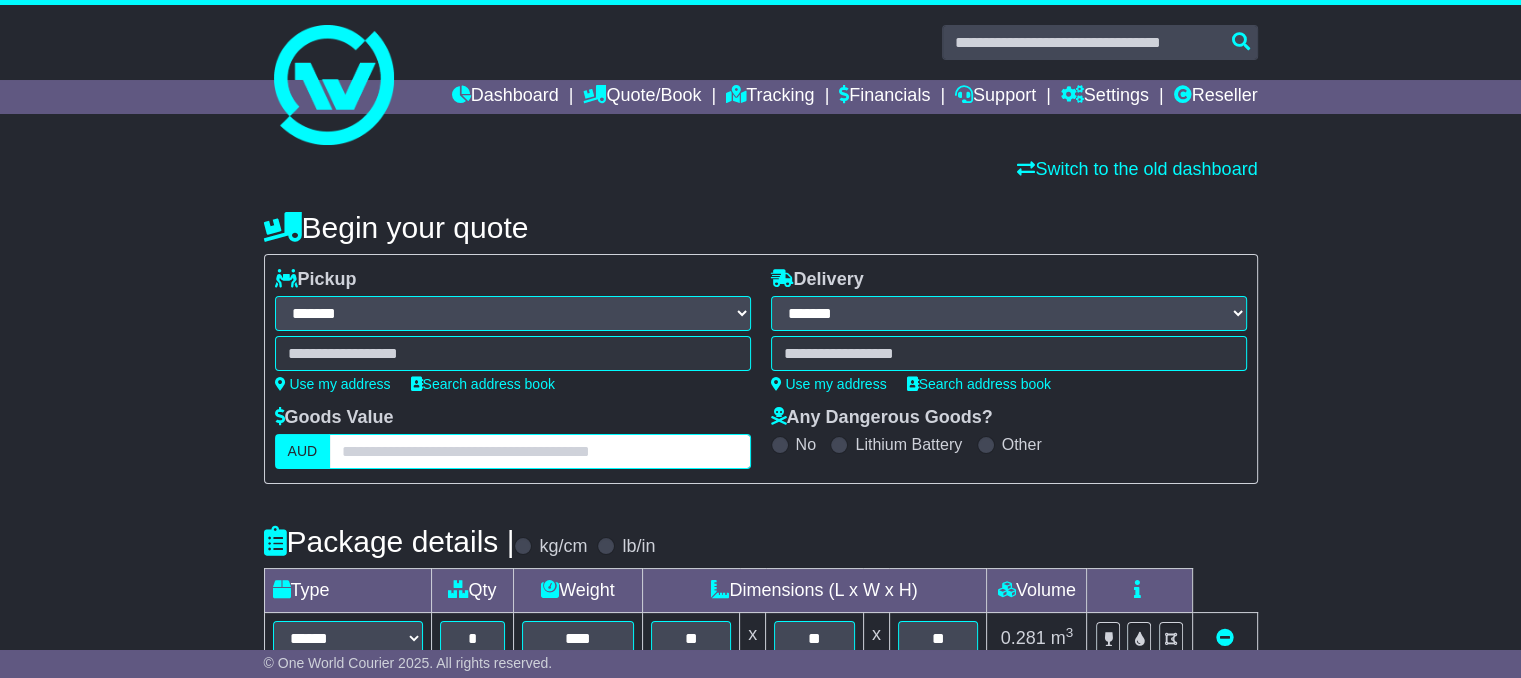 click at bounding box center (539, 451) 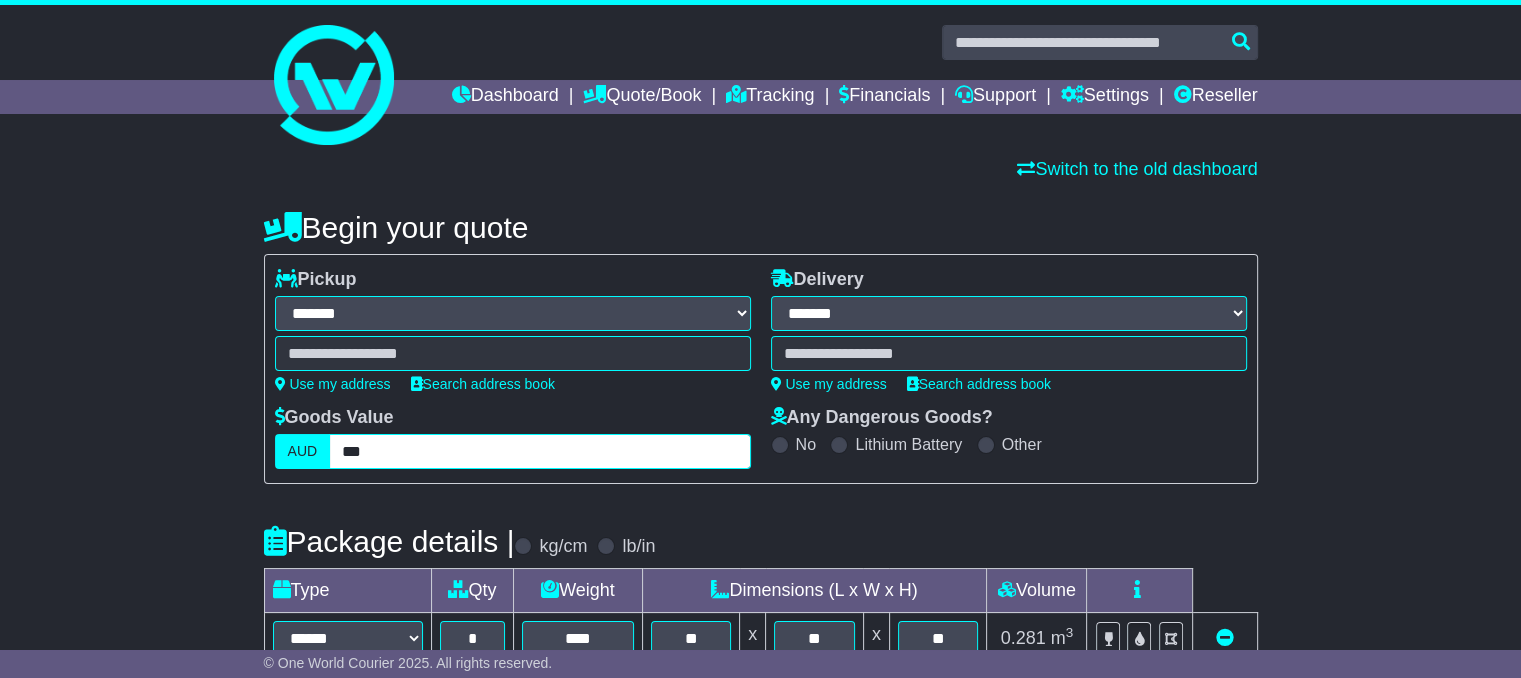 type on "***" 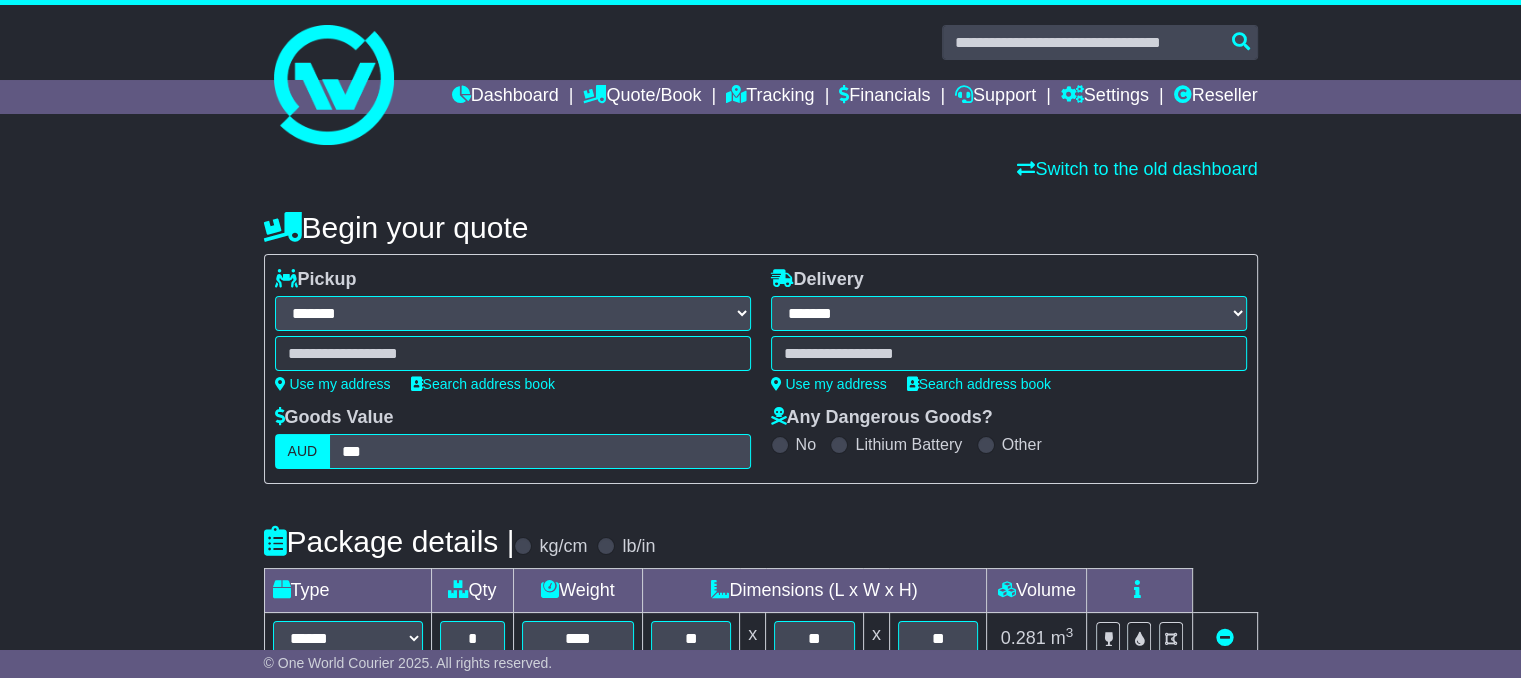 click at bounding box center [513, 353] 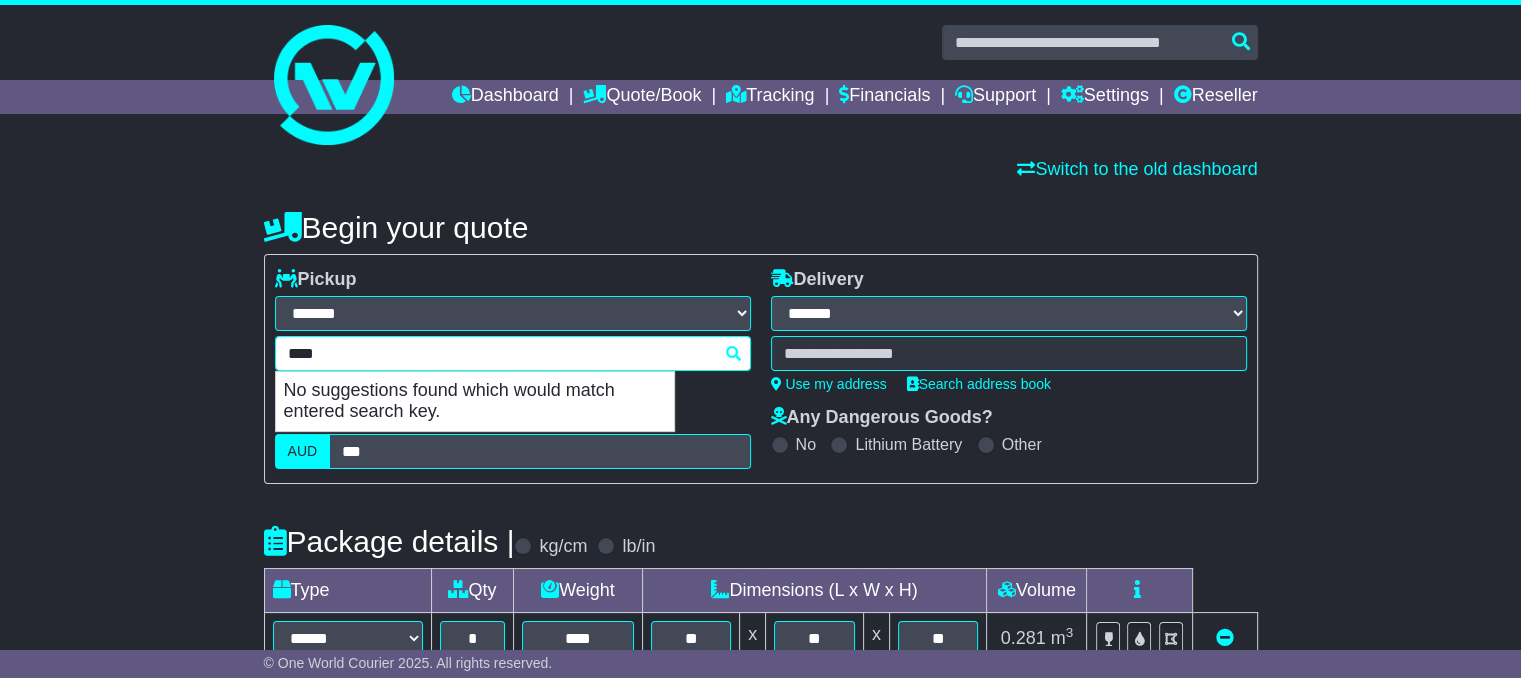 type on "*****" 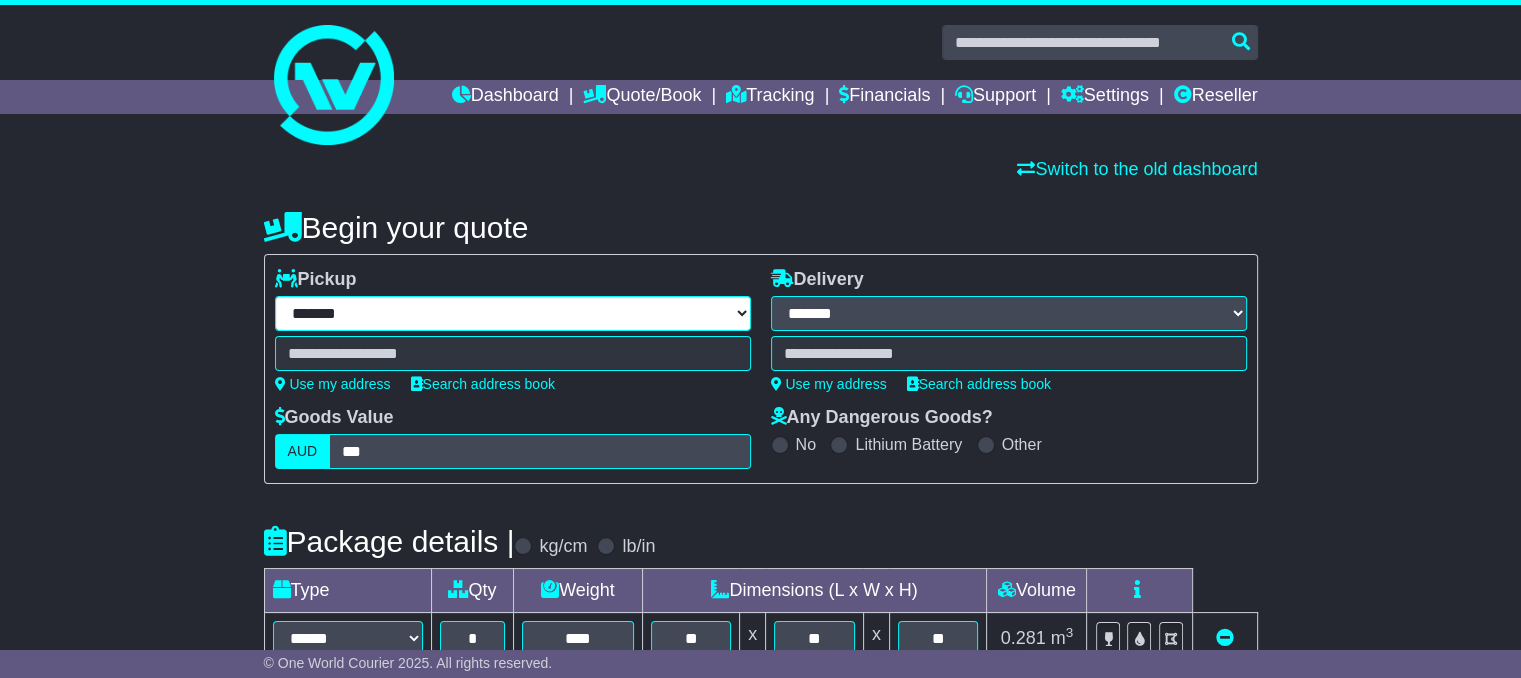 click on "**********" at bounding box center [513, 313] 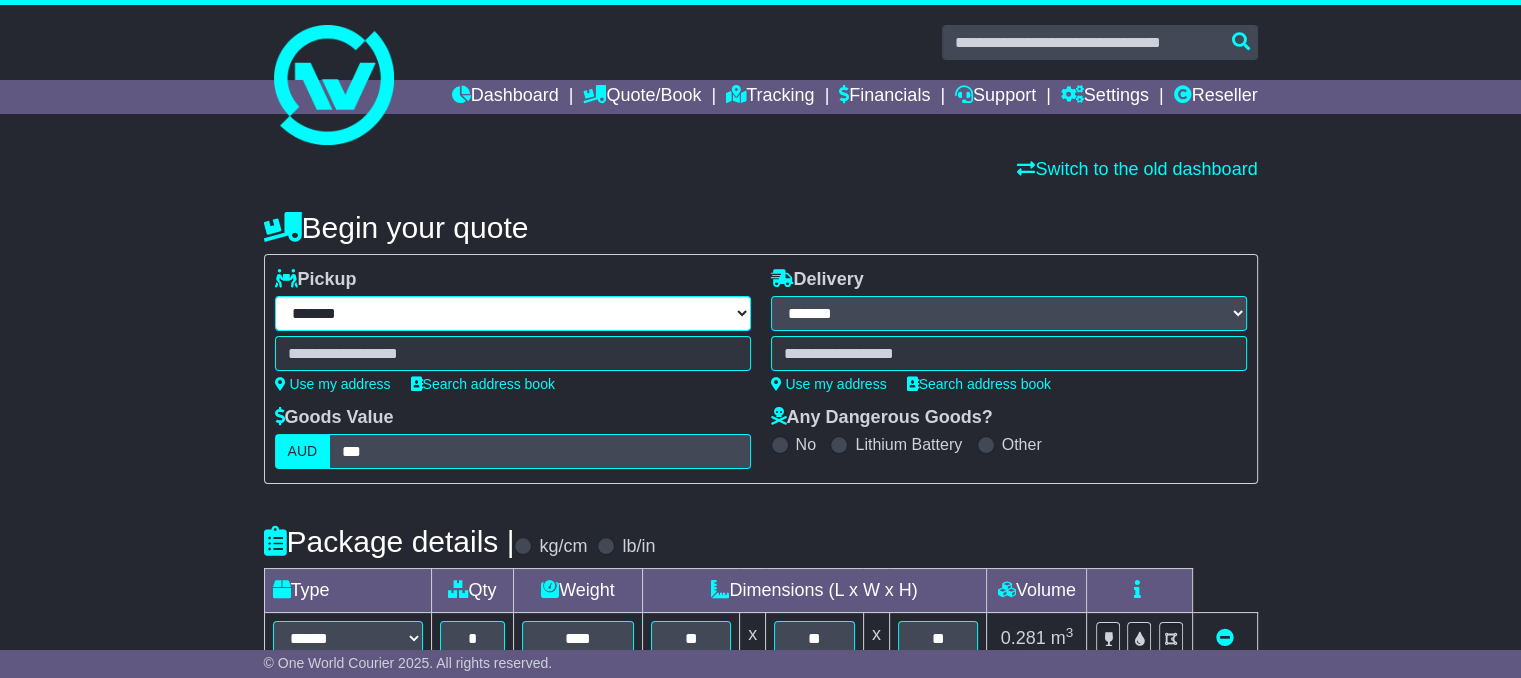 select on "**" 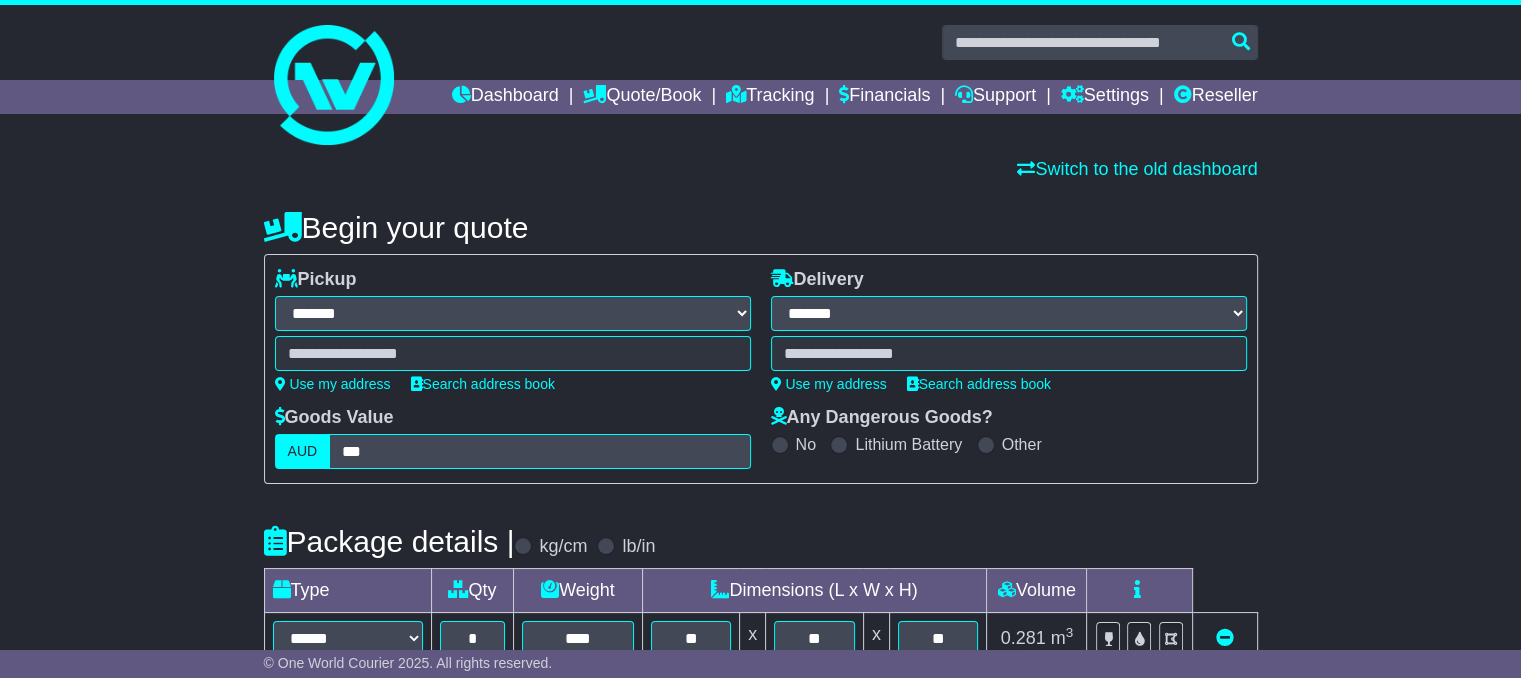 click on "**********" at bounding box center [513, 313] 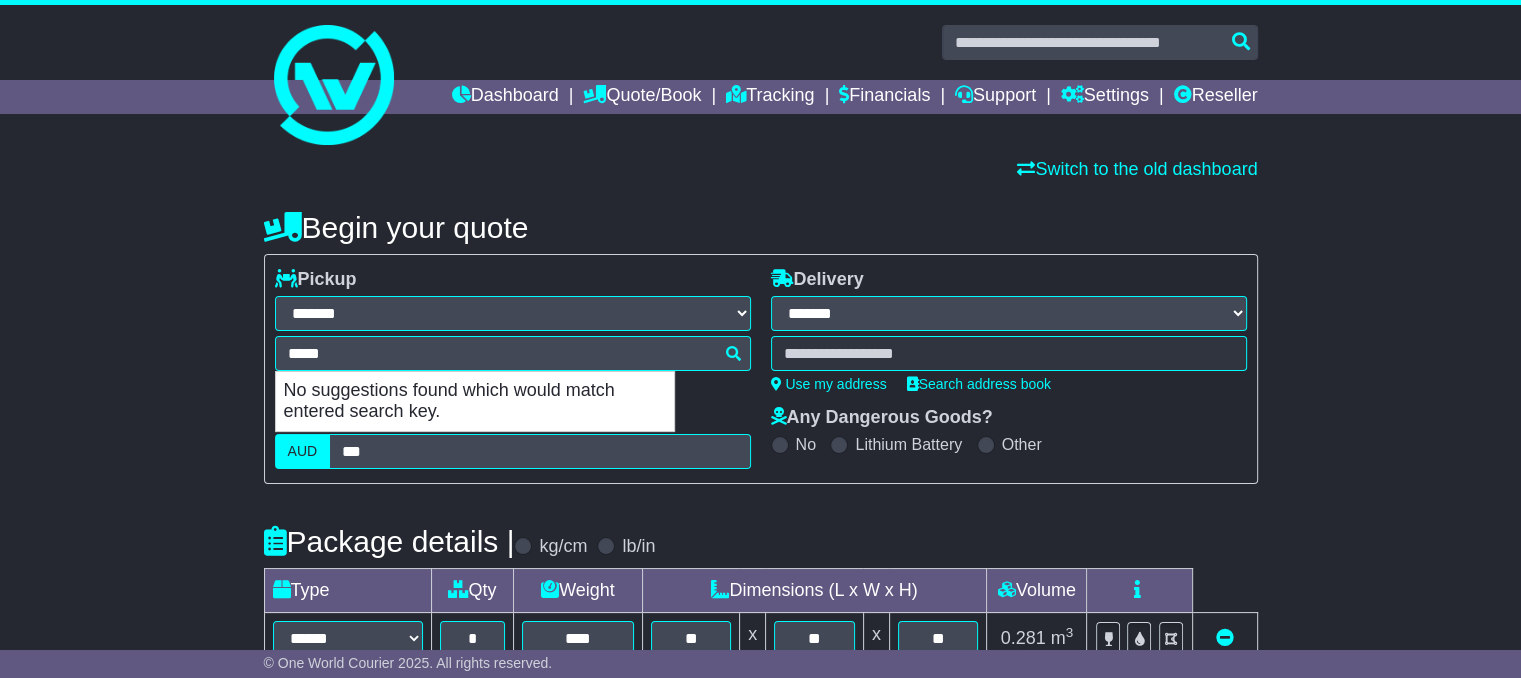 click on "*****" at bounding box center [513, 353] 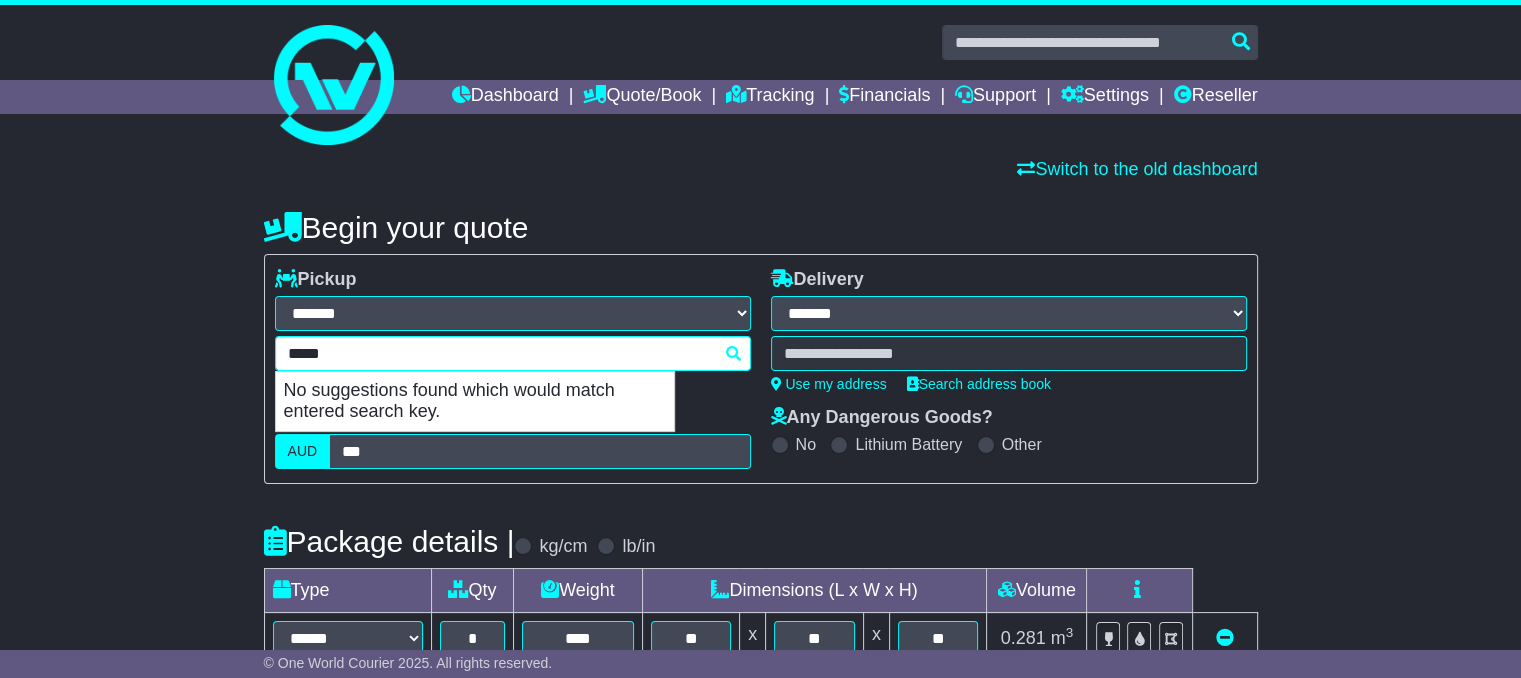 click on "***** No suggestions found which would match entered search key." at bounding box center [513, 353] 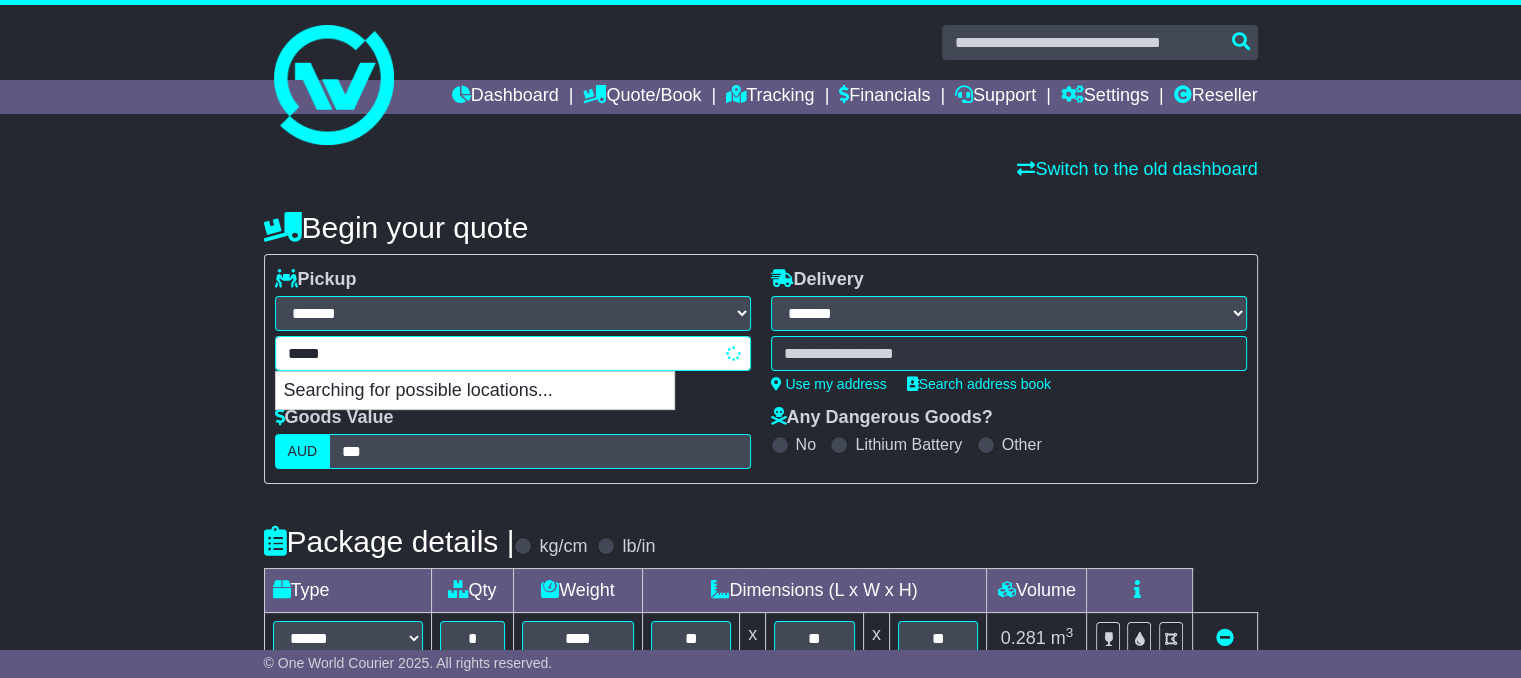 type on "******" 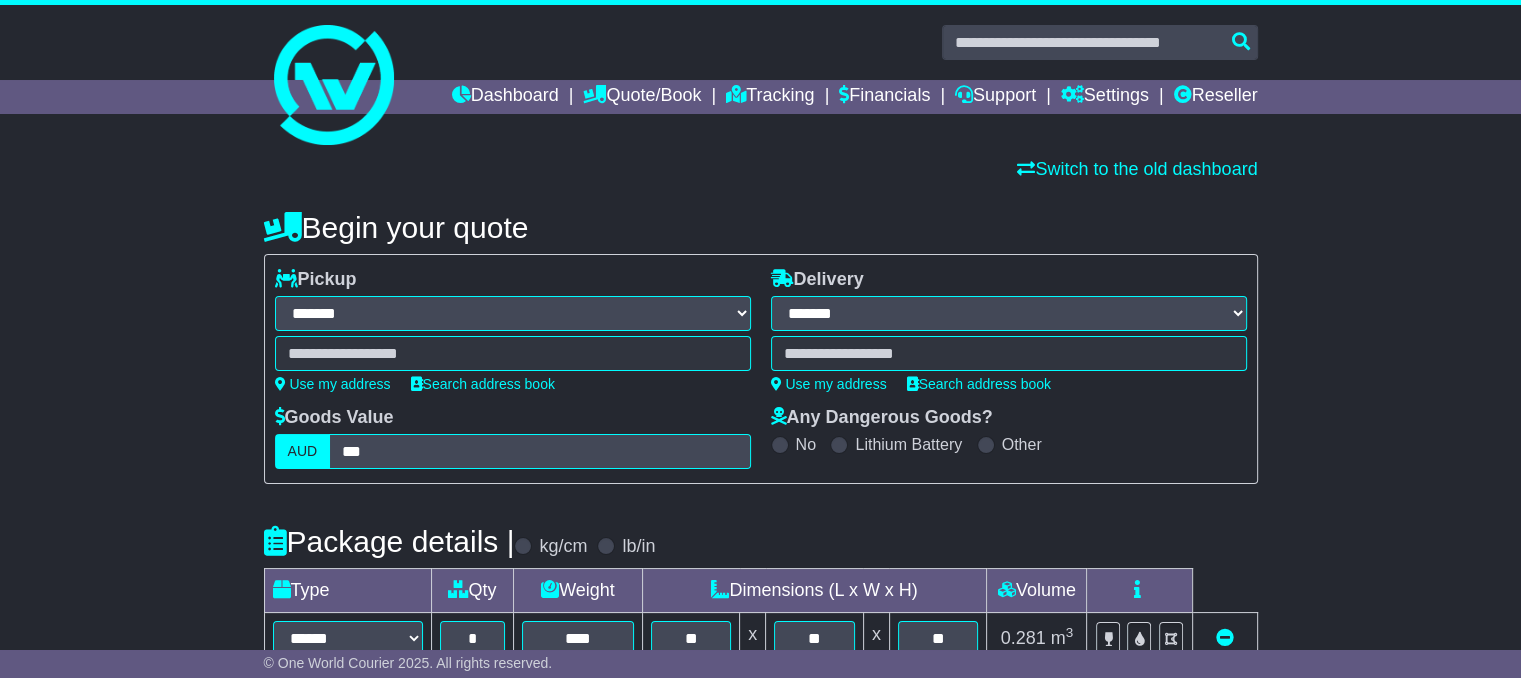 click on "****** [POSTAL_CODE] [CITY] [POSTAL_CODE] - [POSTAL_CODE]" at bounding box center [513, 353] 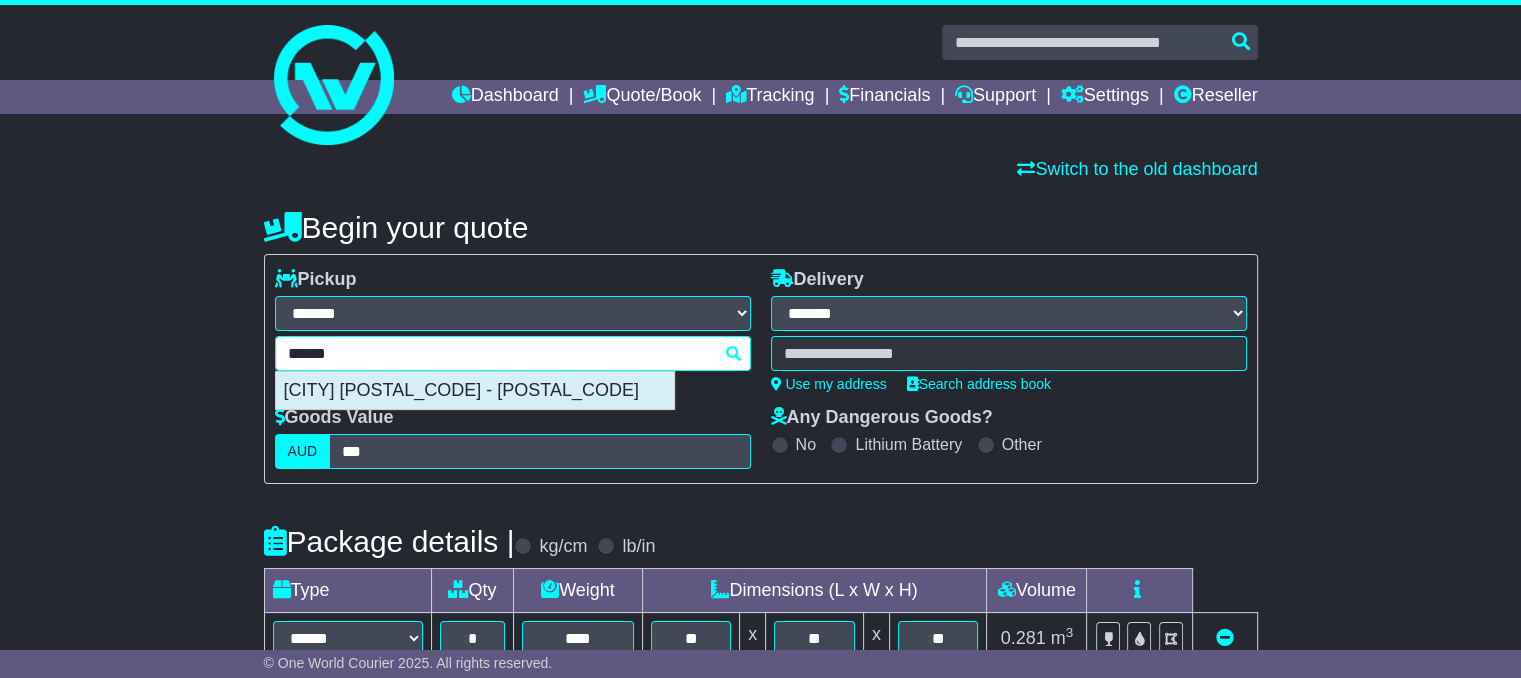 click on "[CITY] [POSTAL_CODE] - [POSTAL_CODE]" at bounding box center [475, 391] 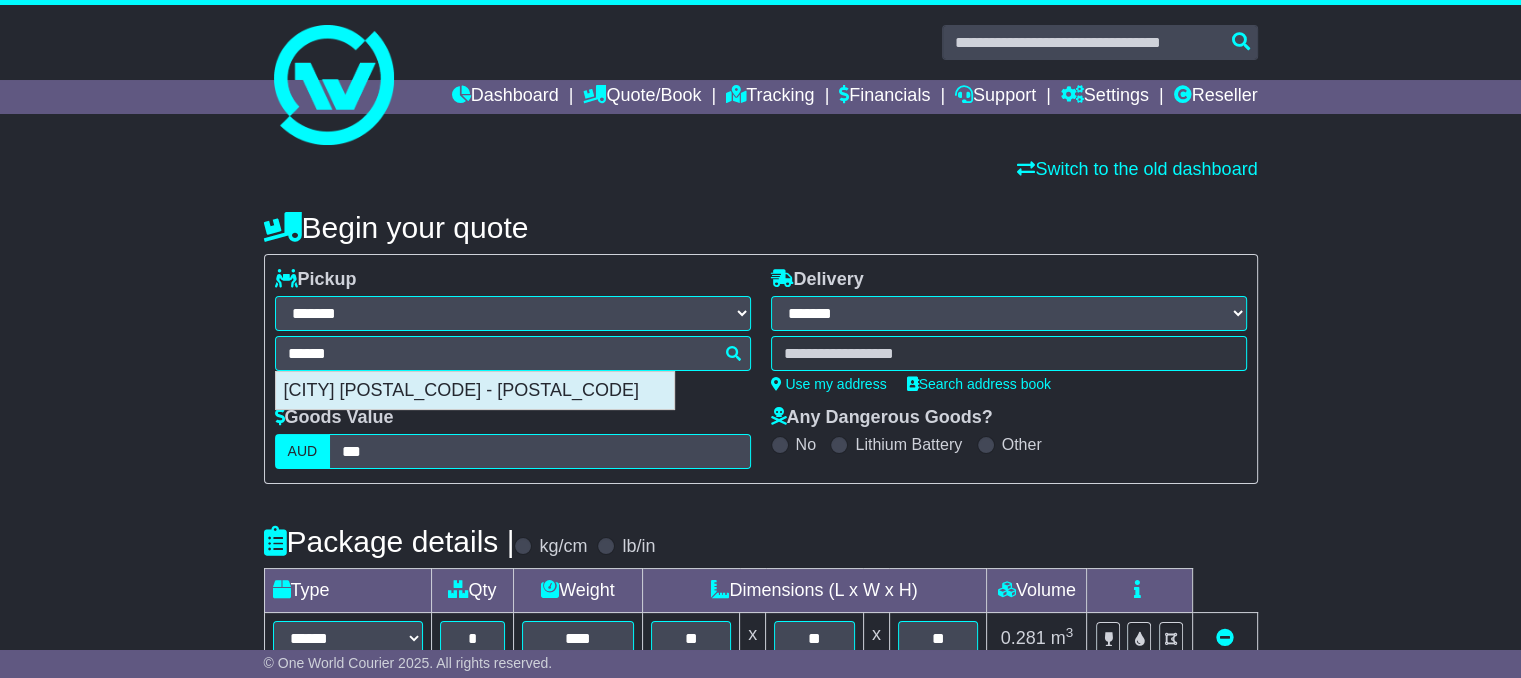 type on "**********" 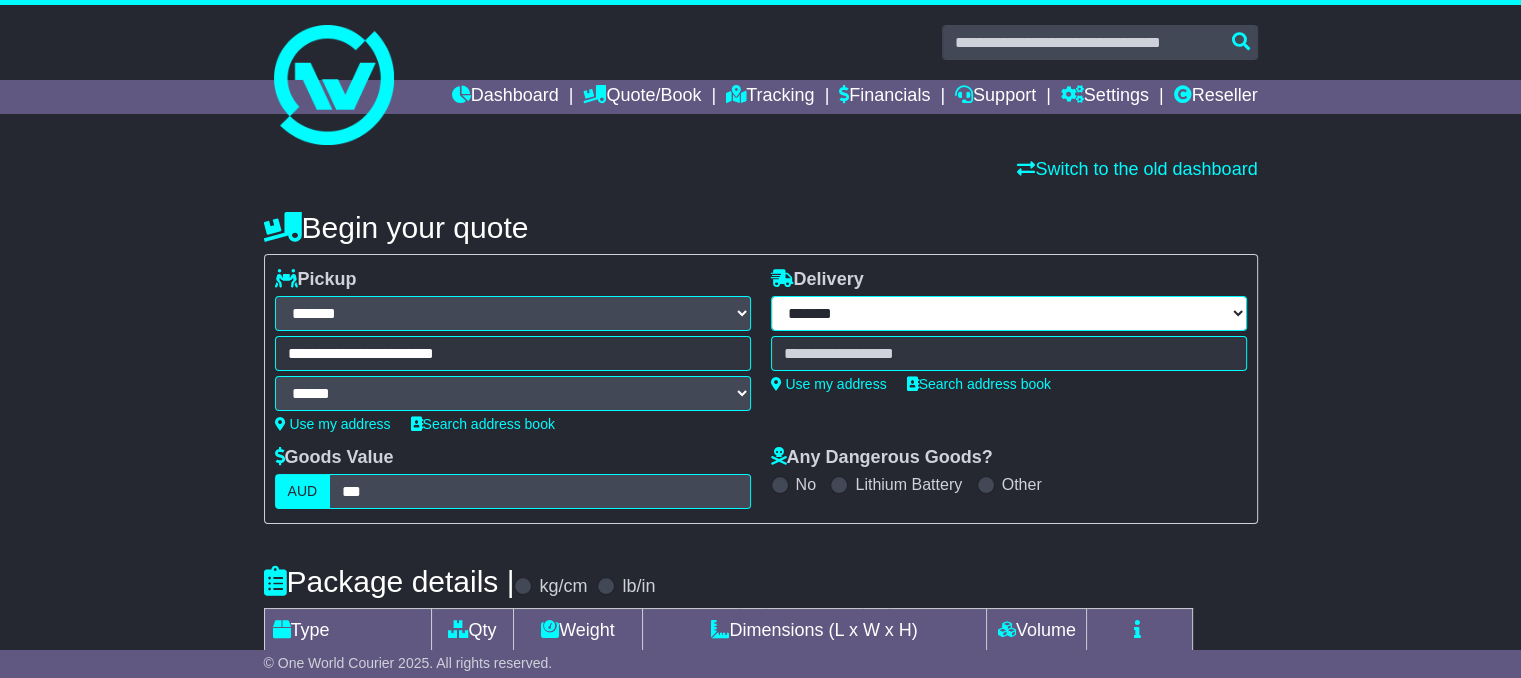 click on "**********" at bounding box center [1009, 313] 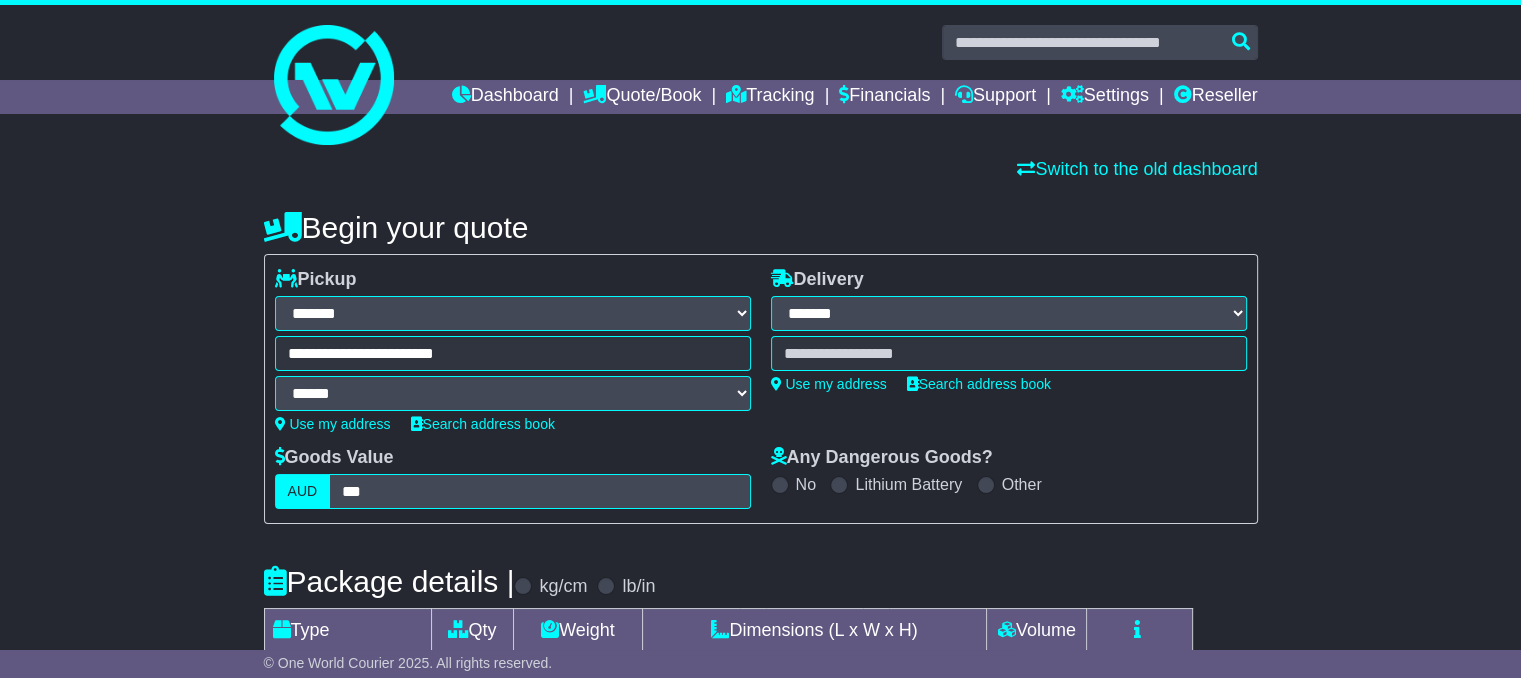 click on "**********" at bounding box center [1009, 313] 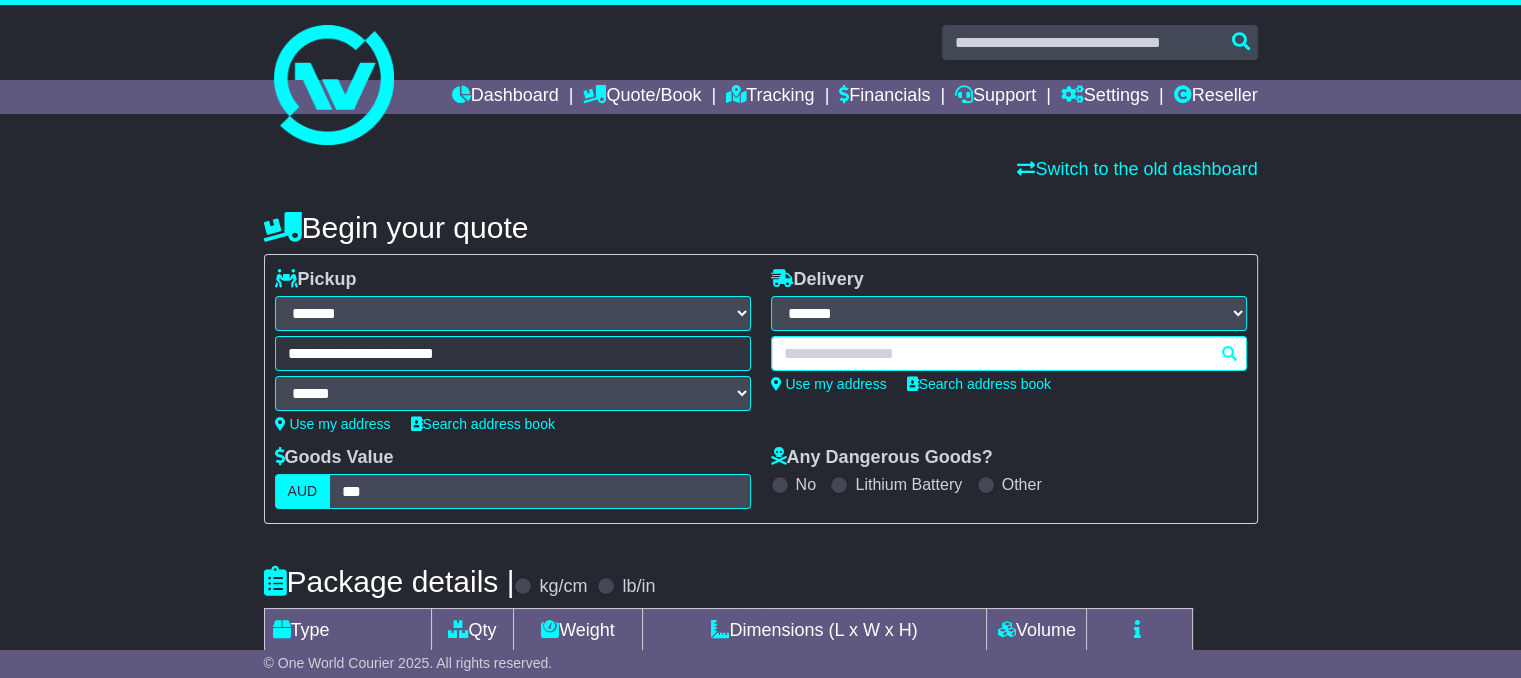 click at bounding box center [1009, 353] 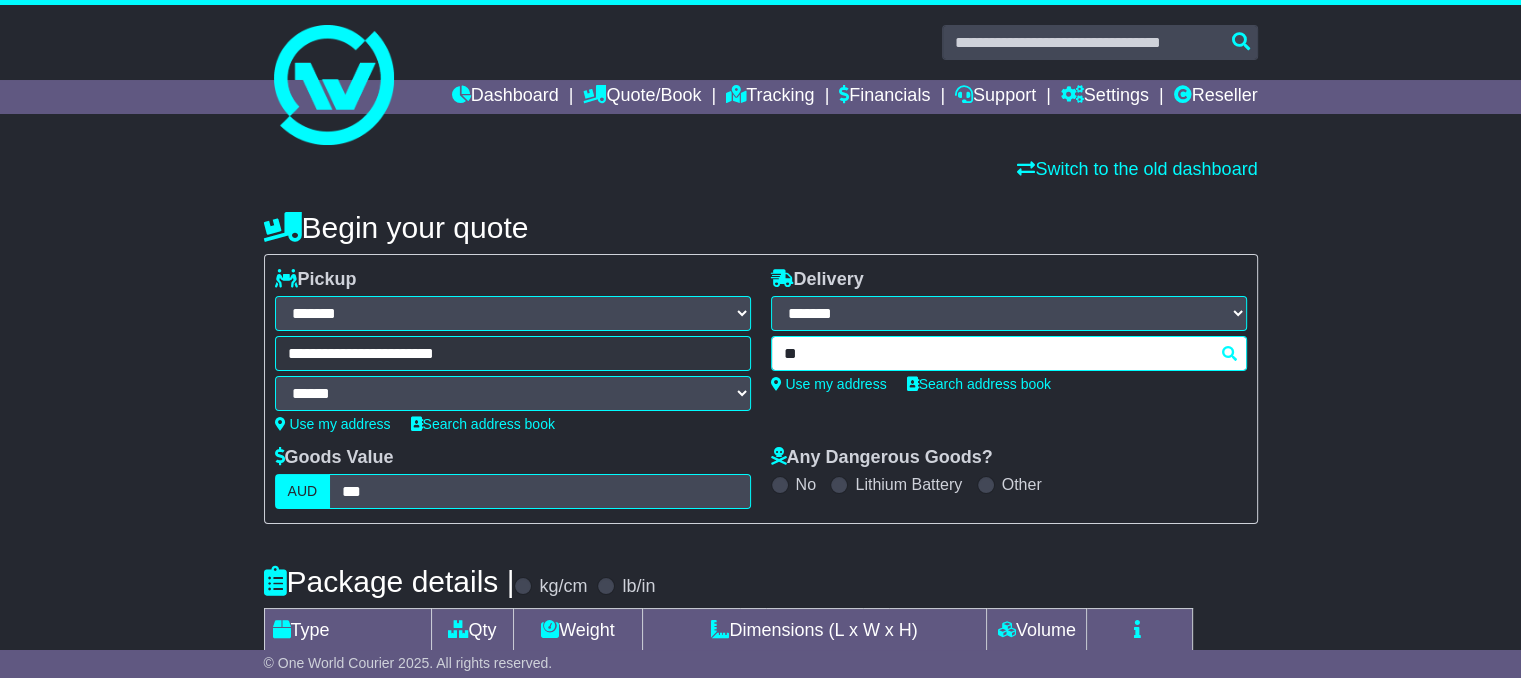 type on "***" 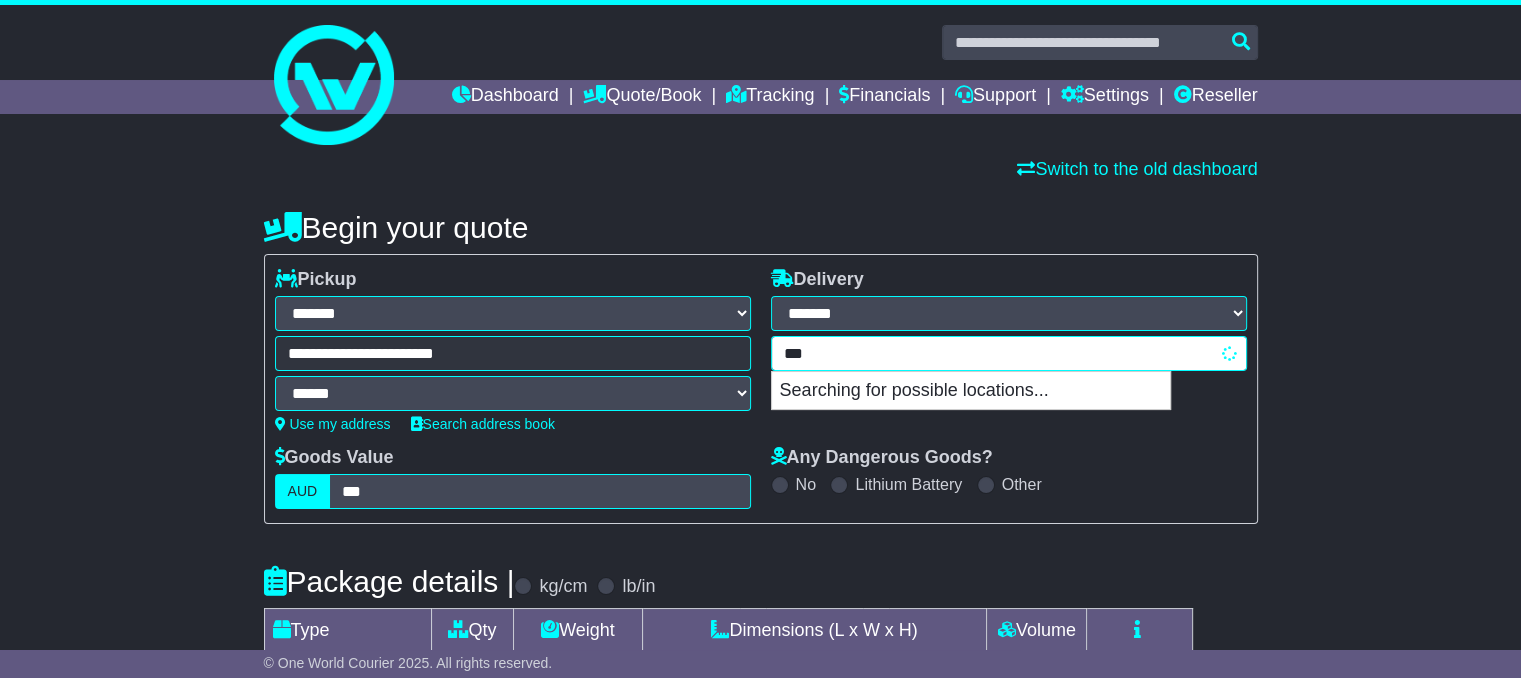 type on "*******" 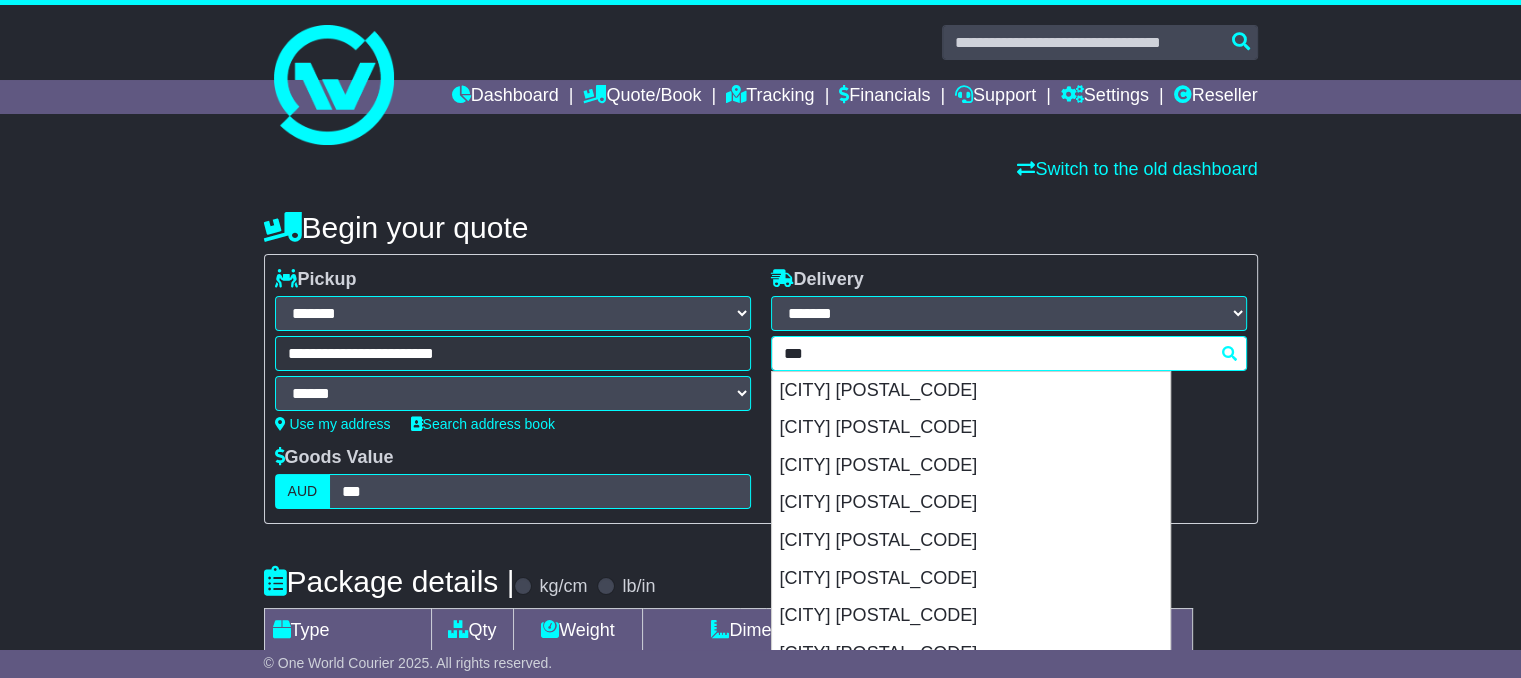 type 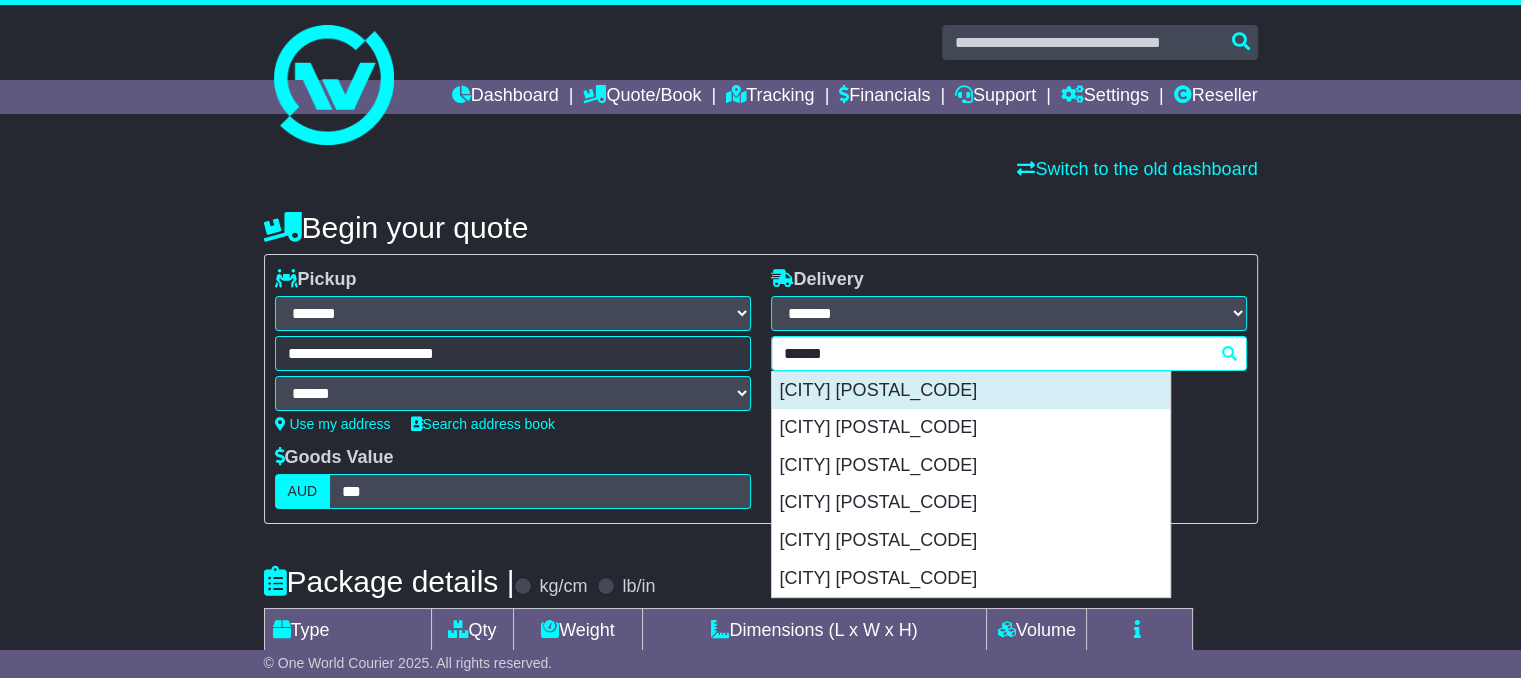 click on "[CITY] [POSTAL_CODE]" at bounding box center (971, 391) 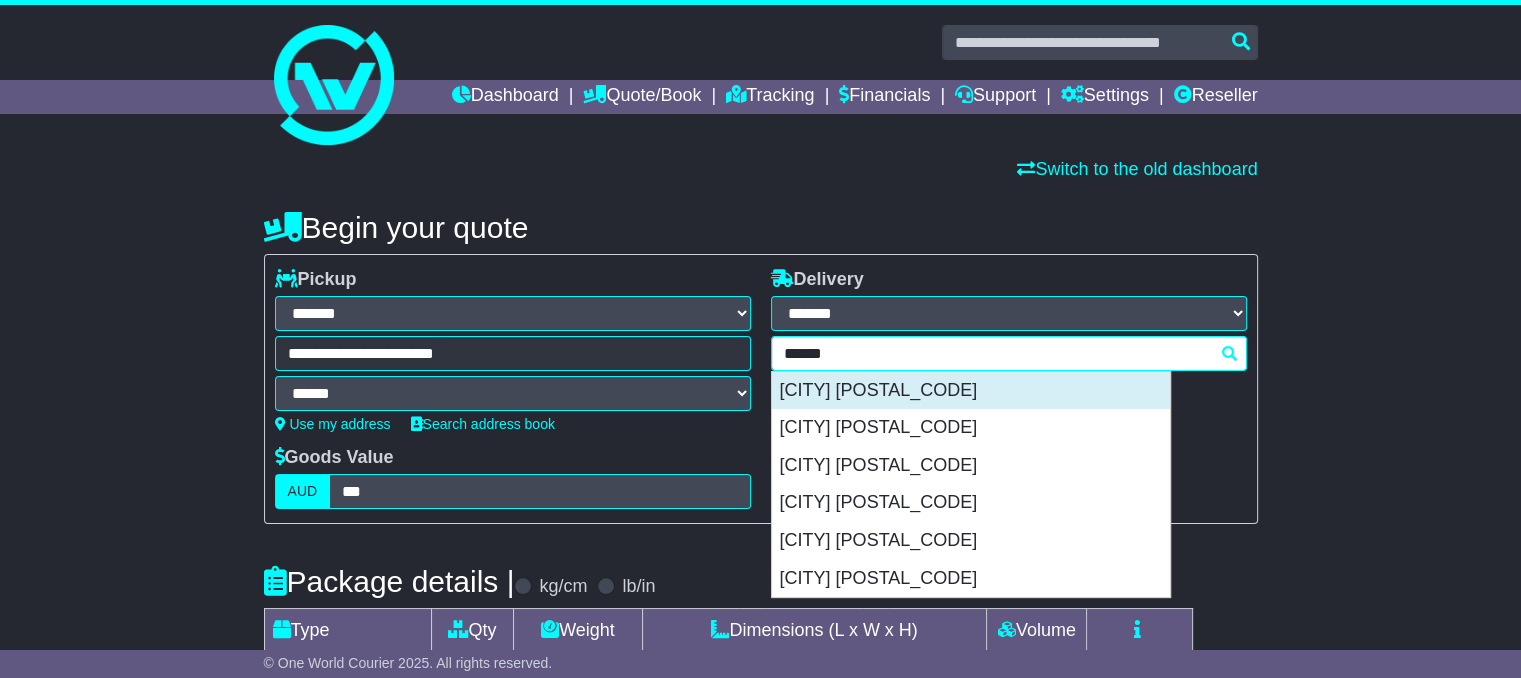 type on "******" 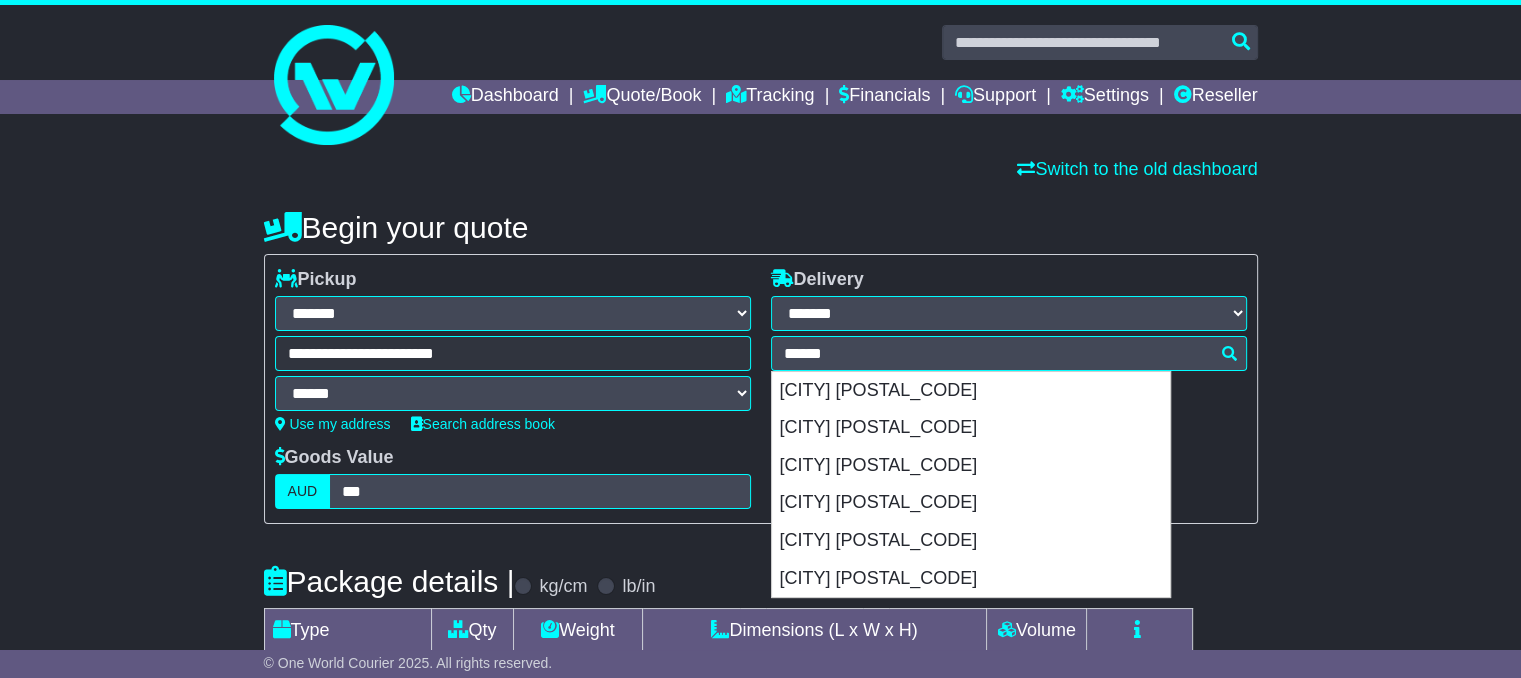 type on "**********" 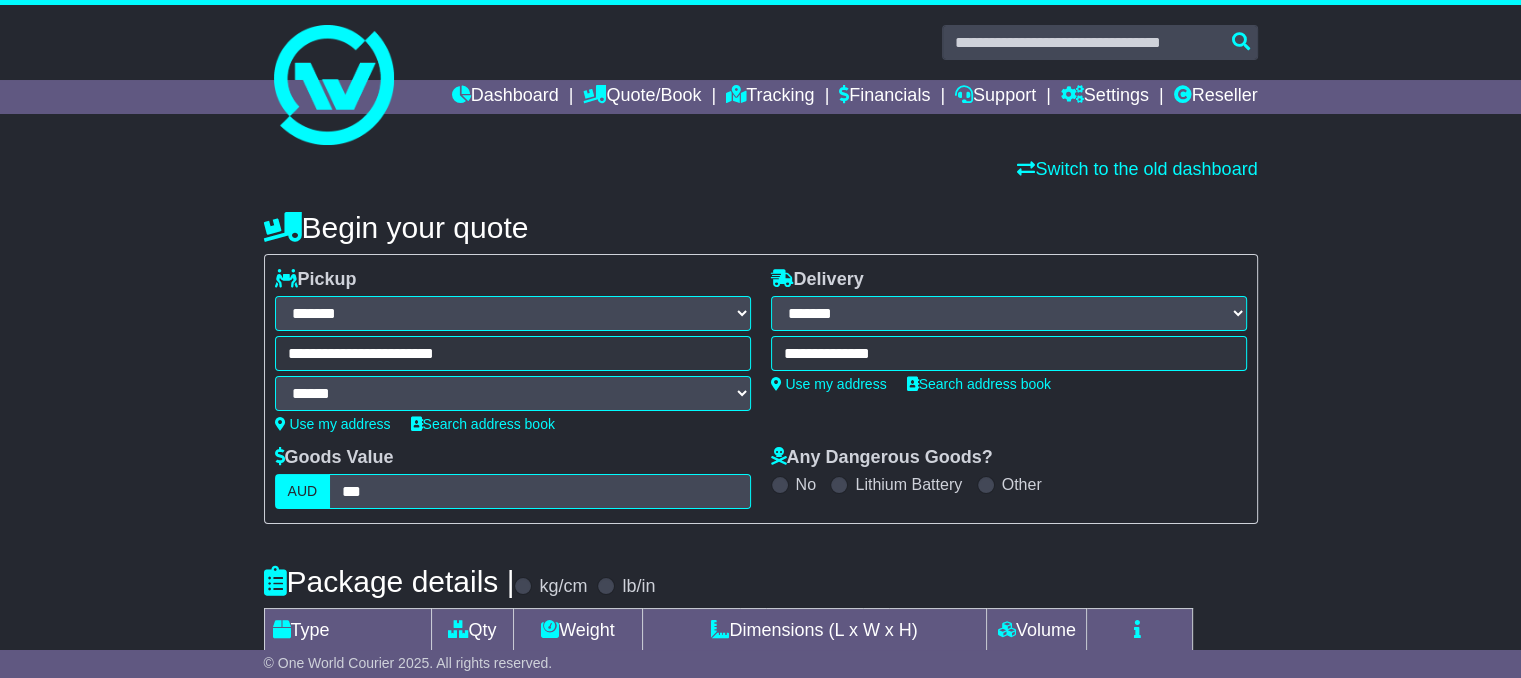 click on "**********" at bounding box center (1009, 353) 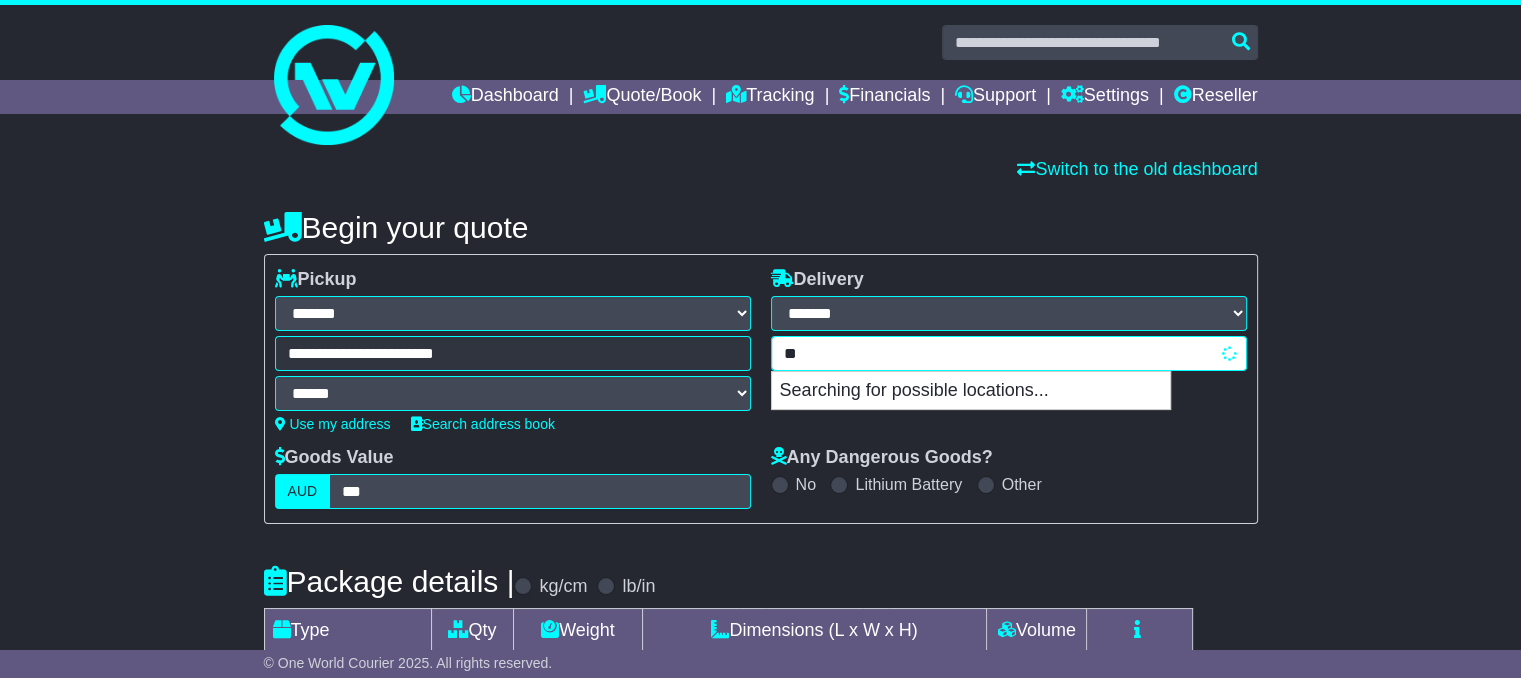 type on "*" 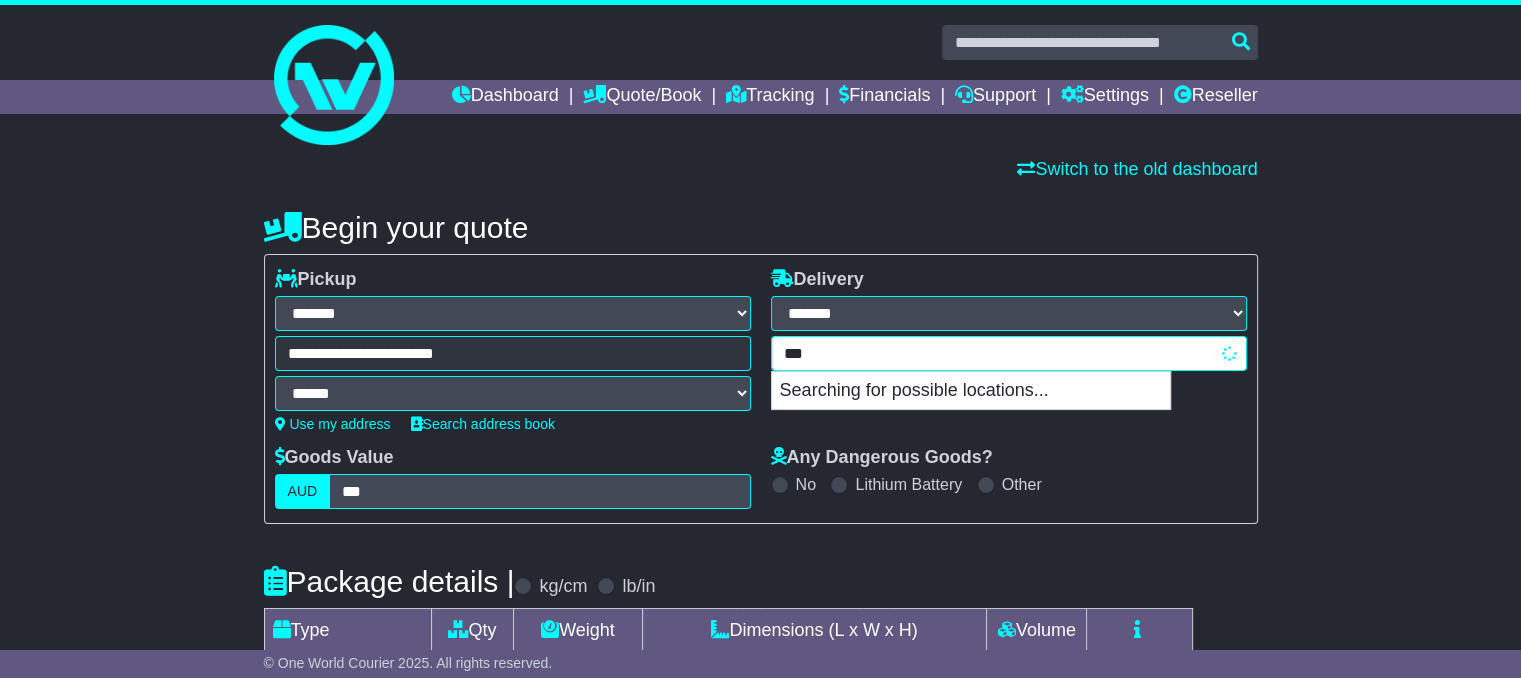 type on "****" 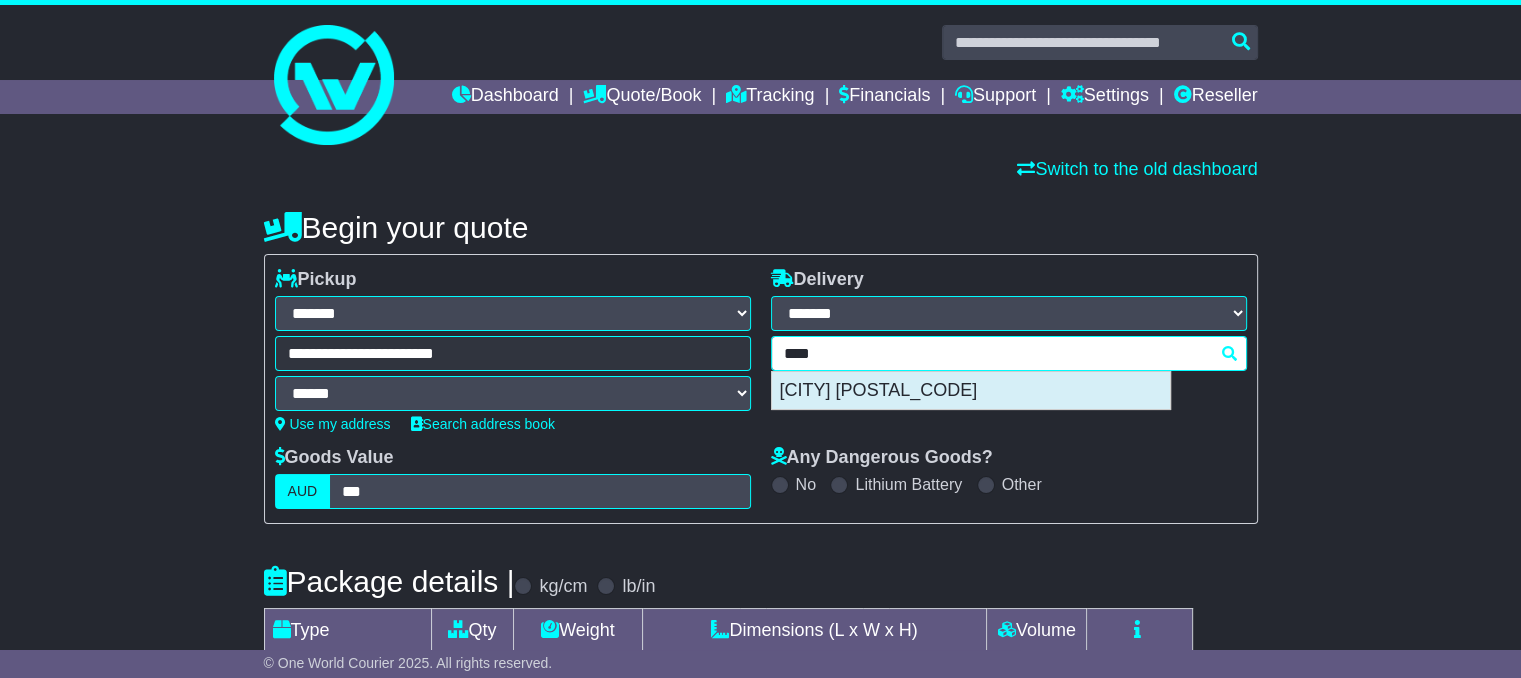 click on "[CITY] [POSTAL_CODE]" at bounding box center [971, 391] 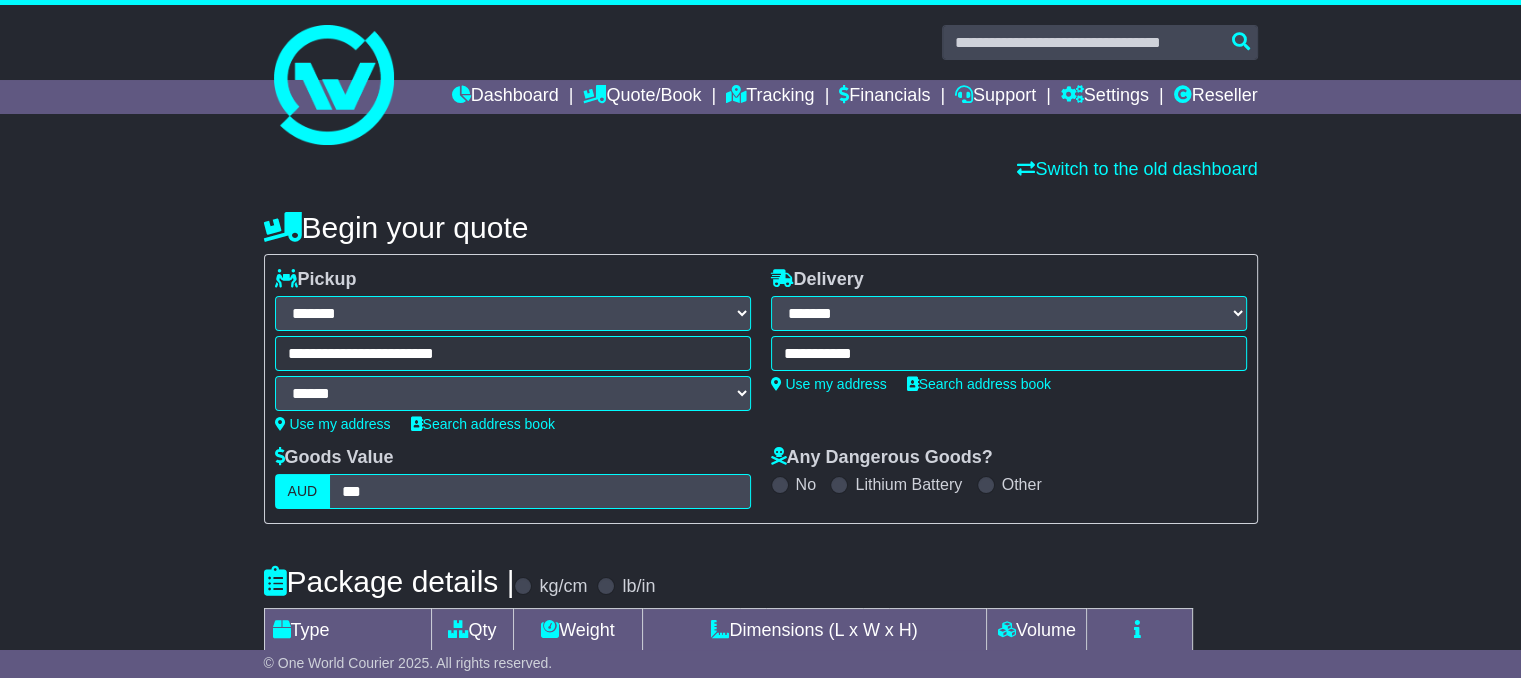 type on "**********" 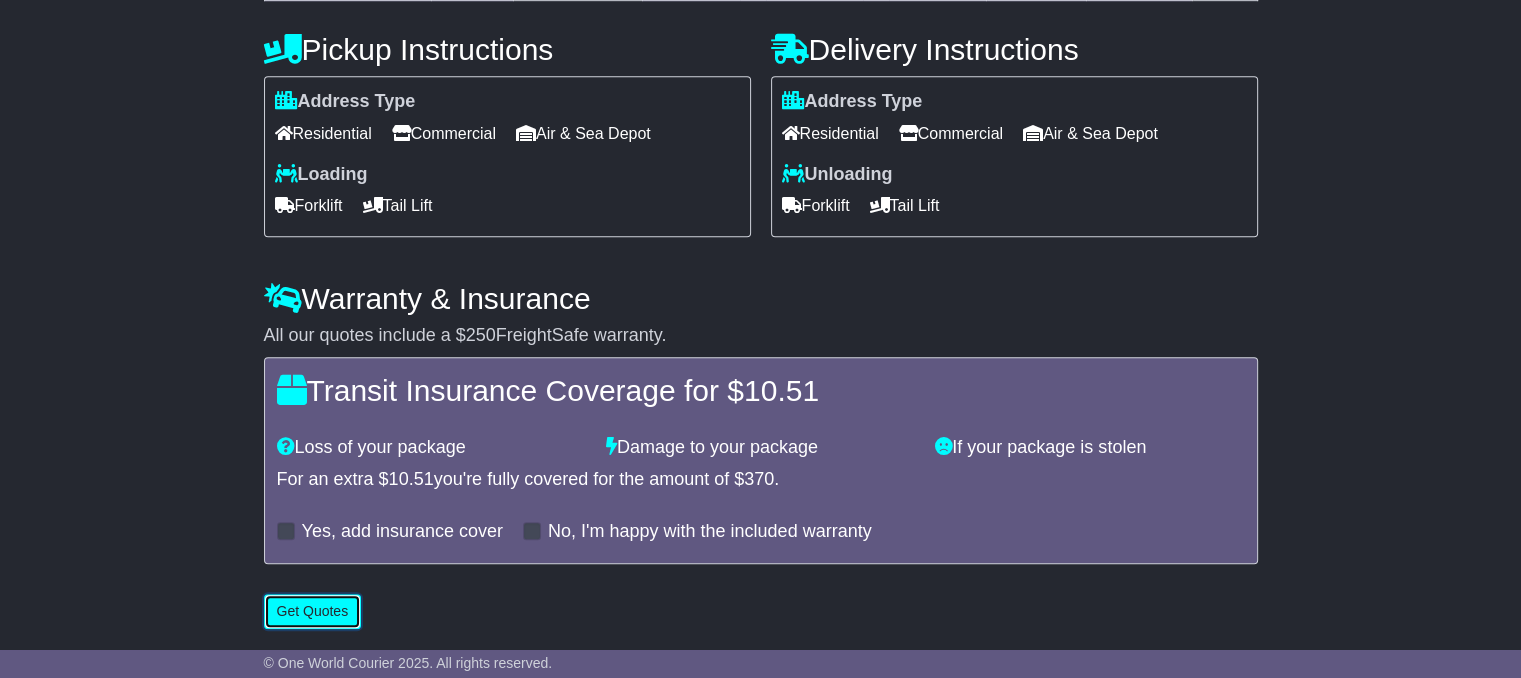 click on "Get Quotes" at bounding box center (313, 611) 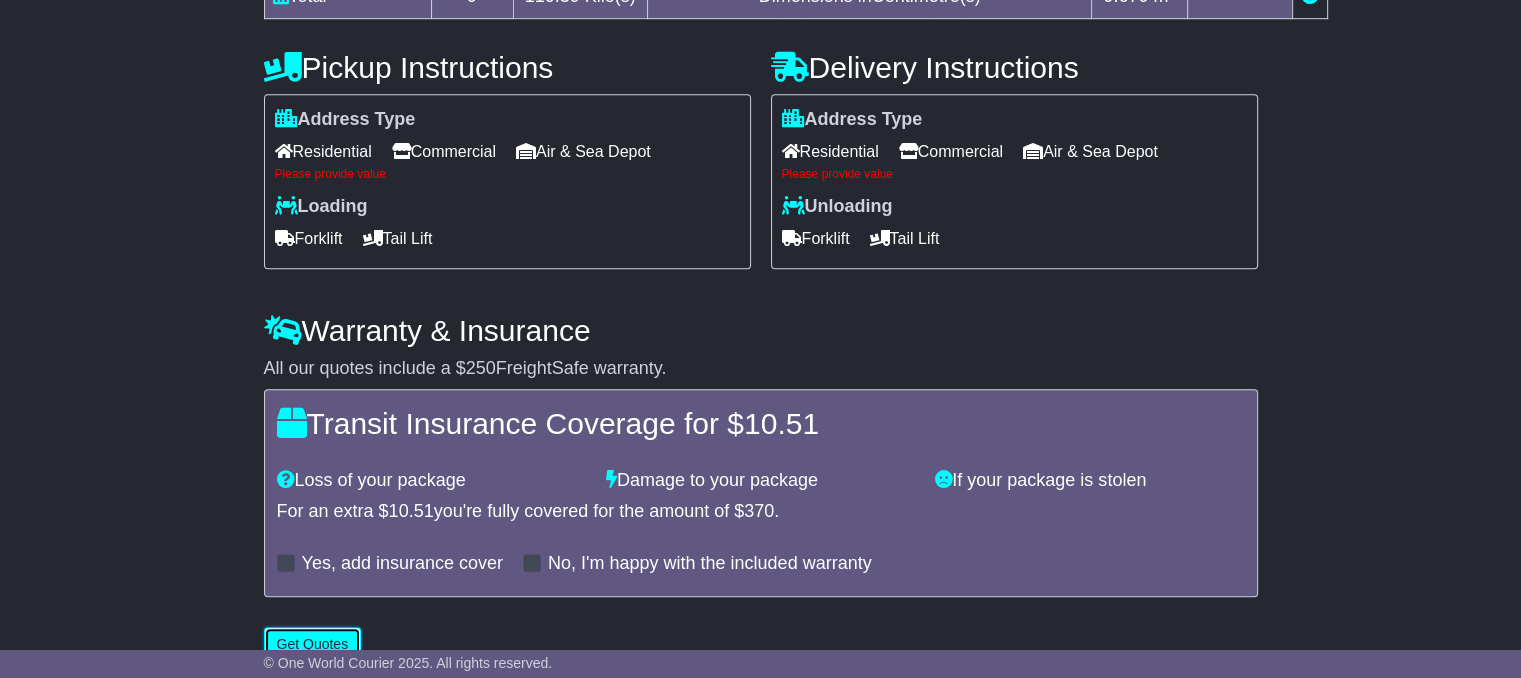scroll, scrollTop: 1181, scrollLeft: 0, axis: vertical 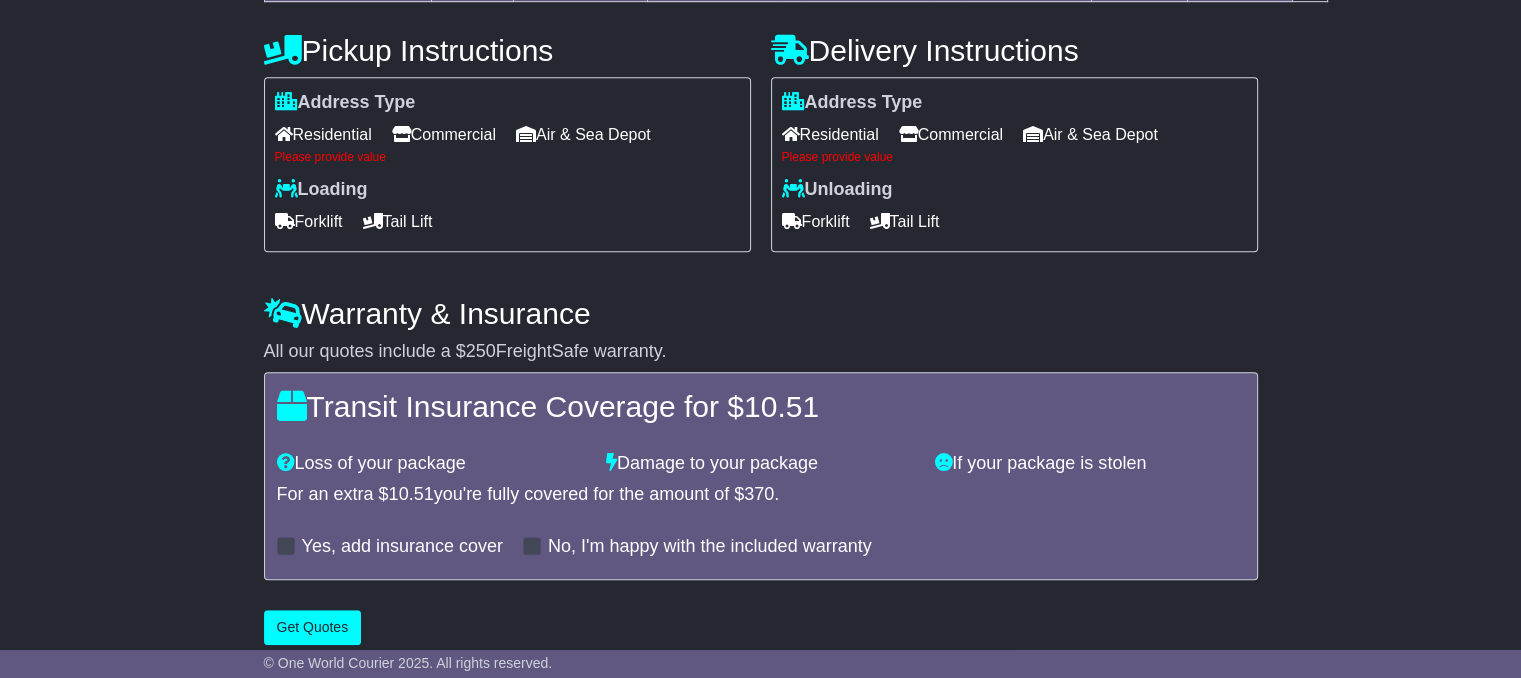click on "Commercial" at bounding box center [444, 134] 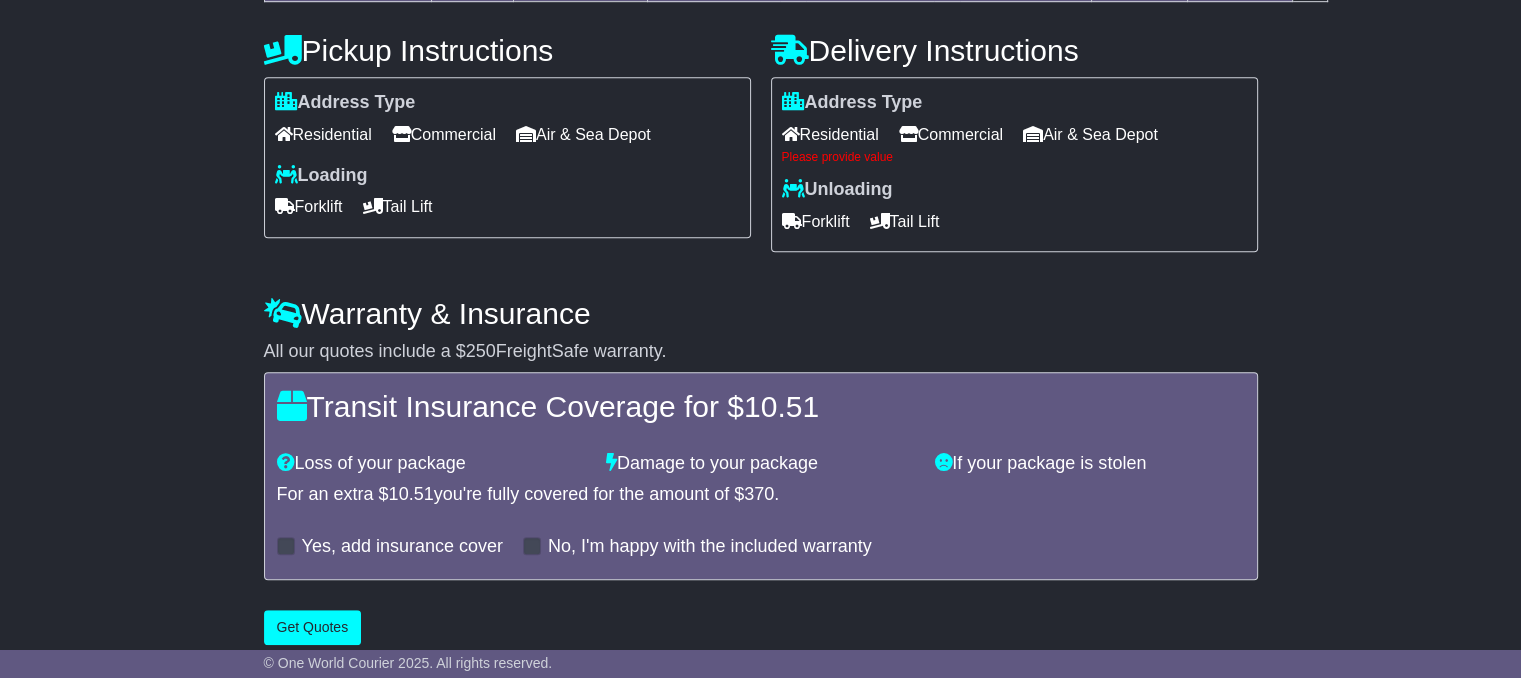 click on "Commercial" at bounding box center (951, 134) 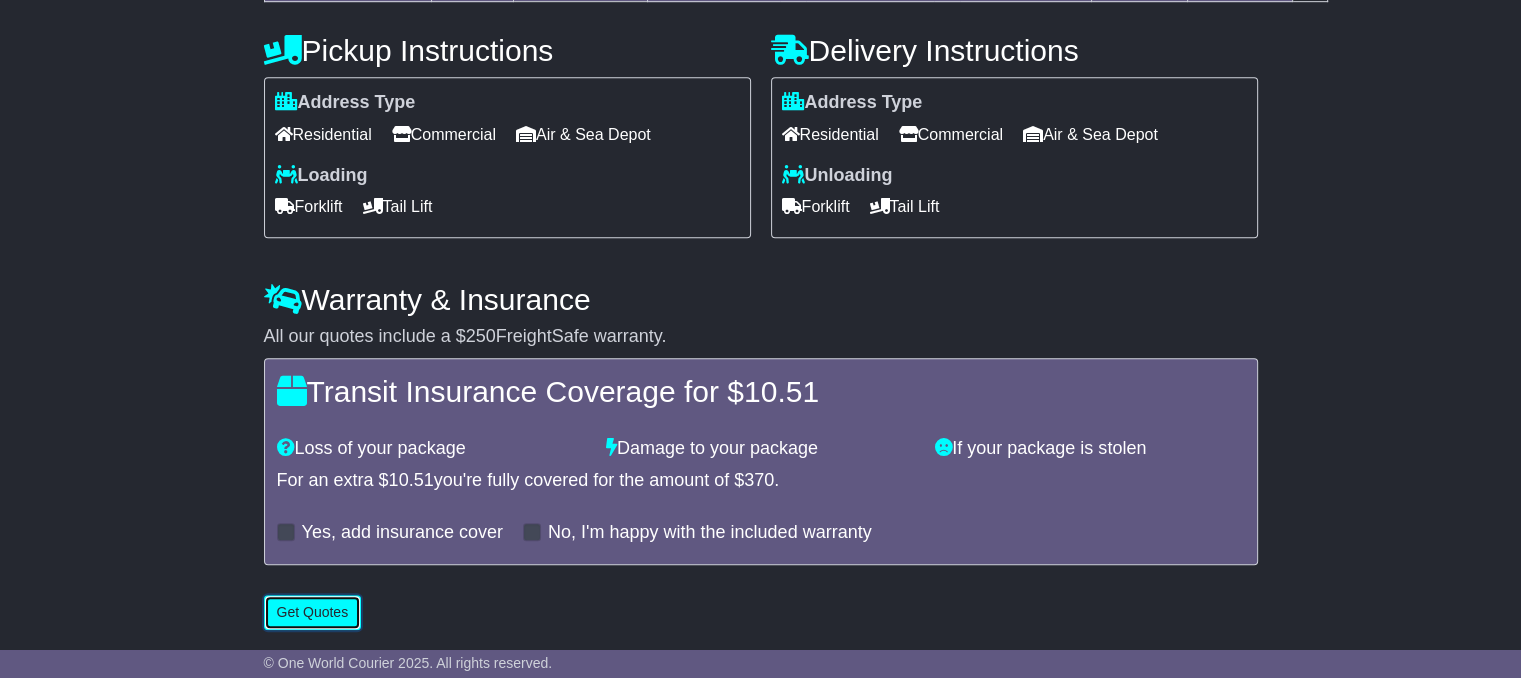 click on "Get Quotes" at bounding box center (313, 612) 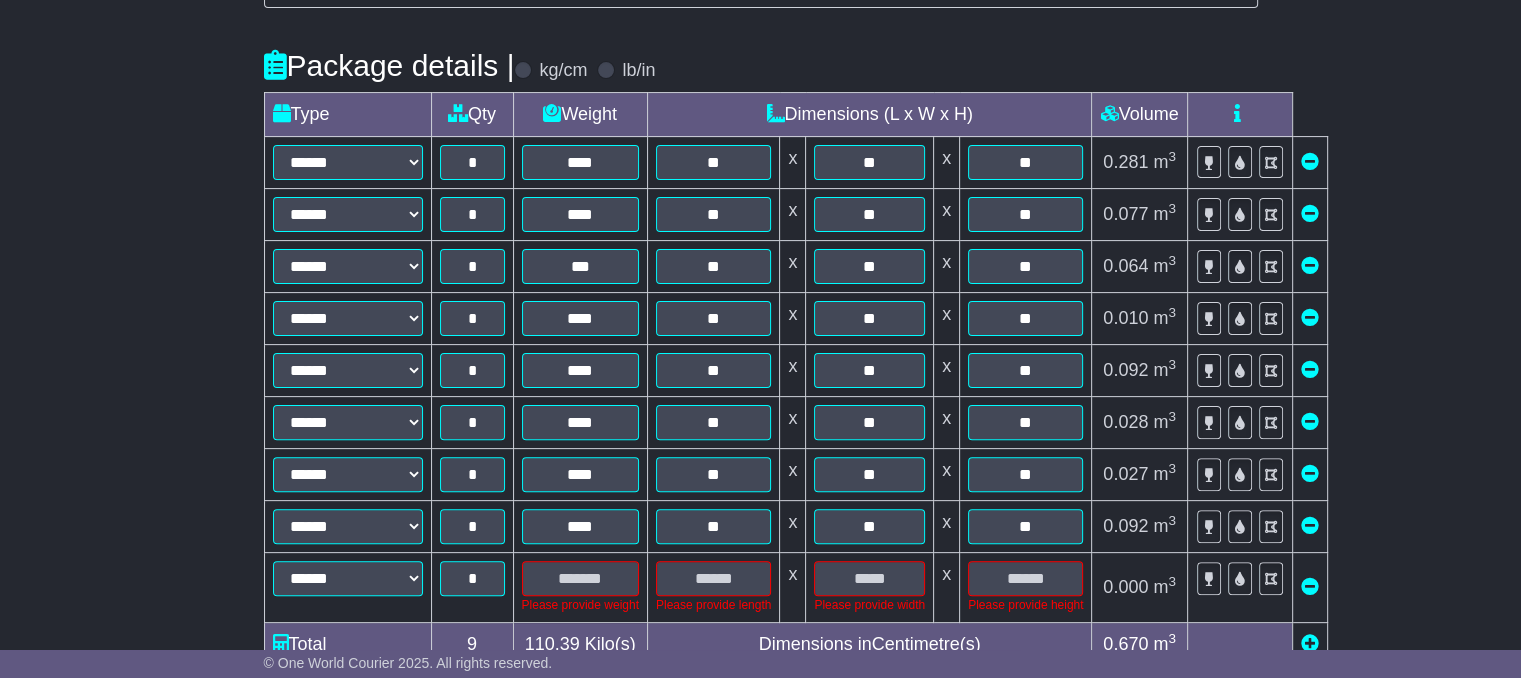 scroll, scrollTop: 781, scrollLeft: 0, axis: vertical 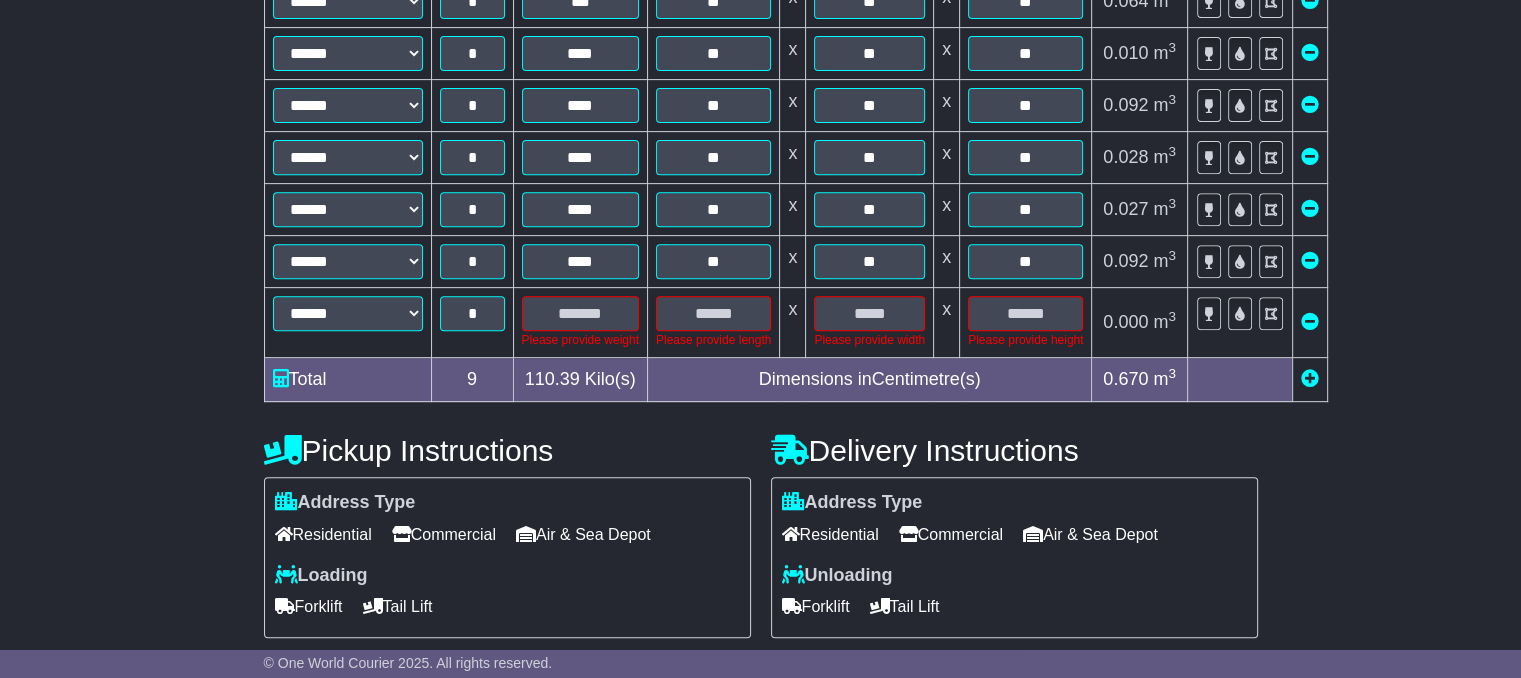 click at bounding box center (1310, 321) 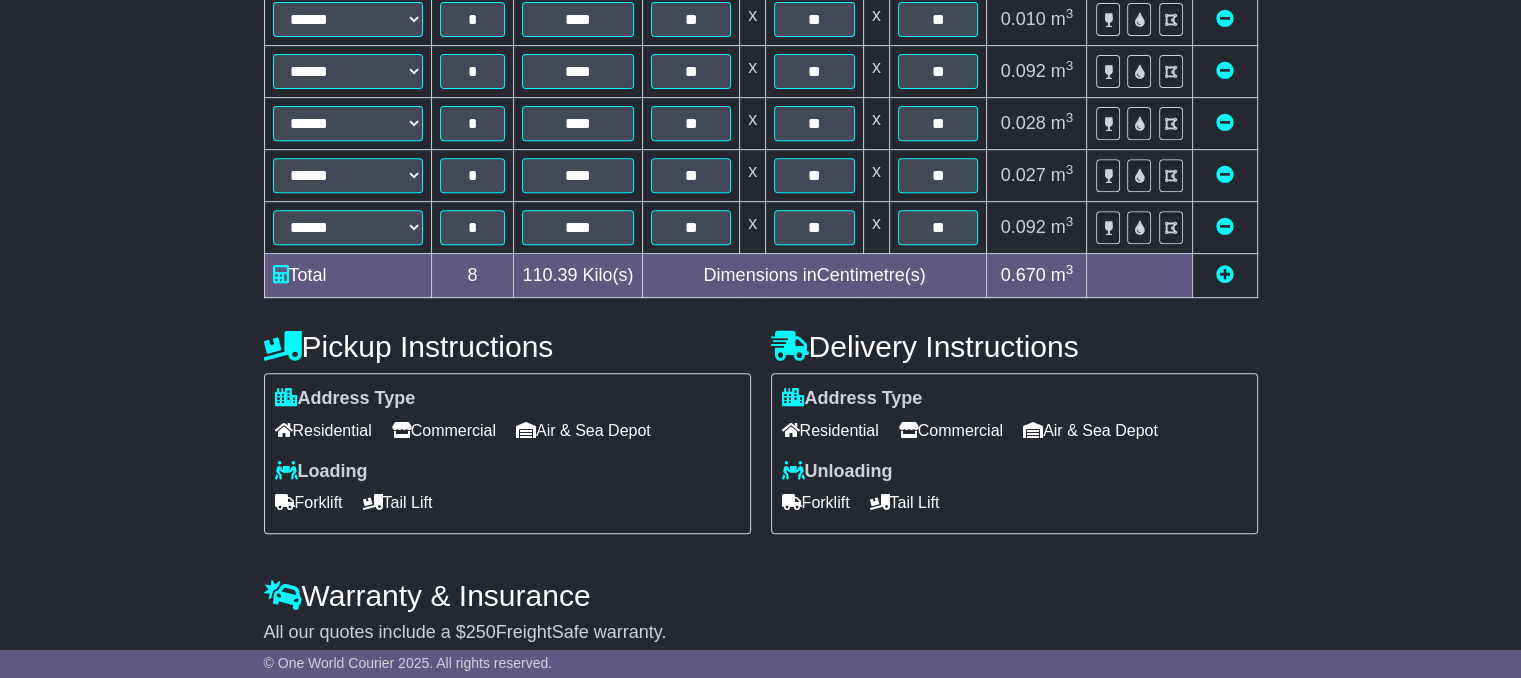 scroll, scrollTop: 1114, scrollLeft: 0, axis: vertical 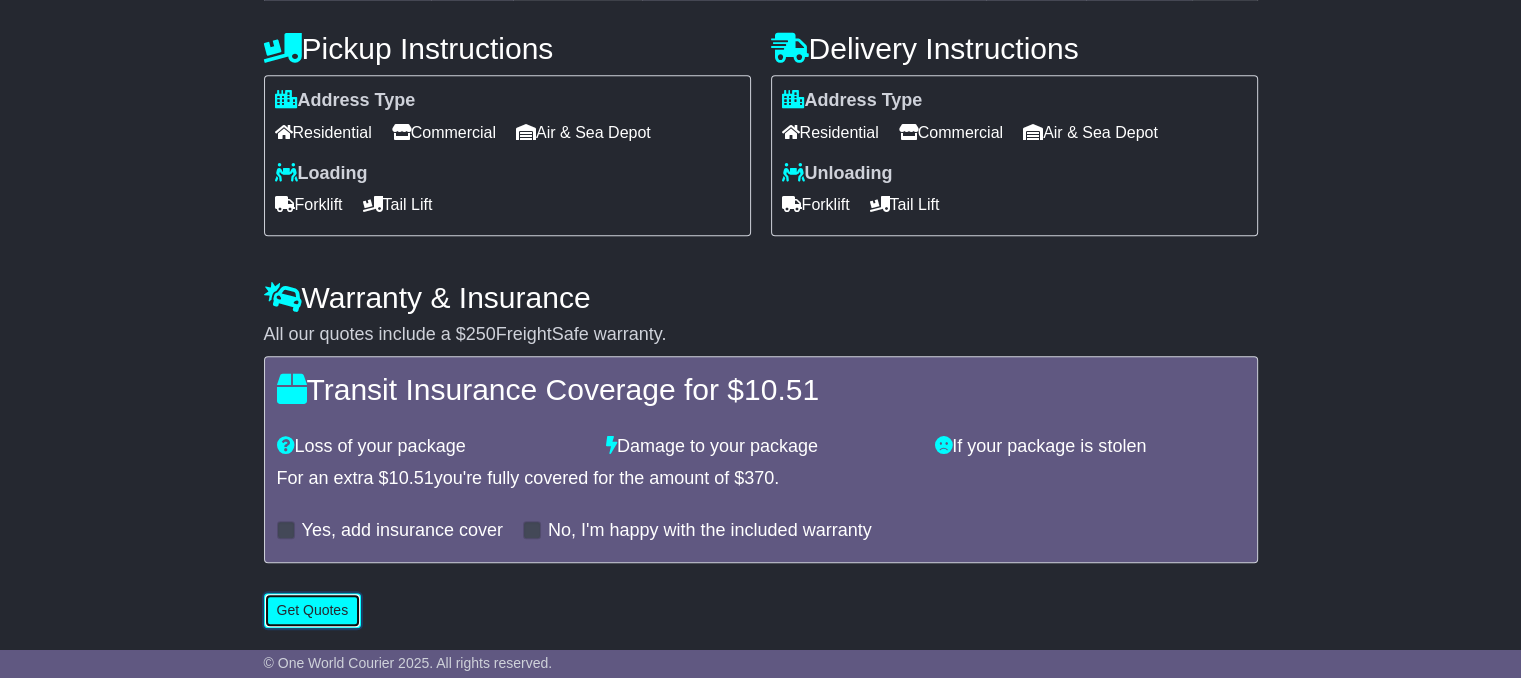click on "Get Quotes" at bounding box center (313, 610) 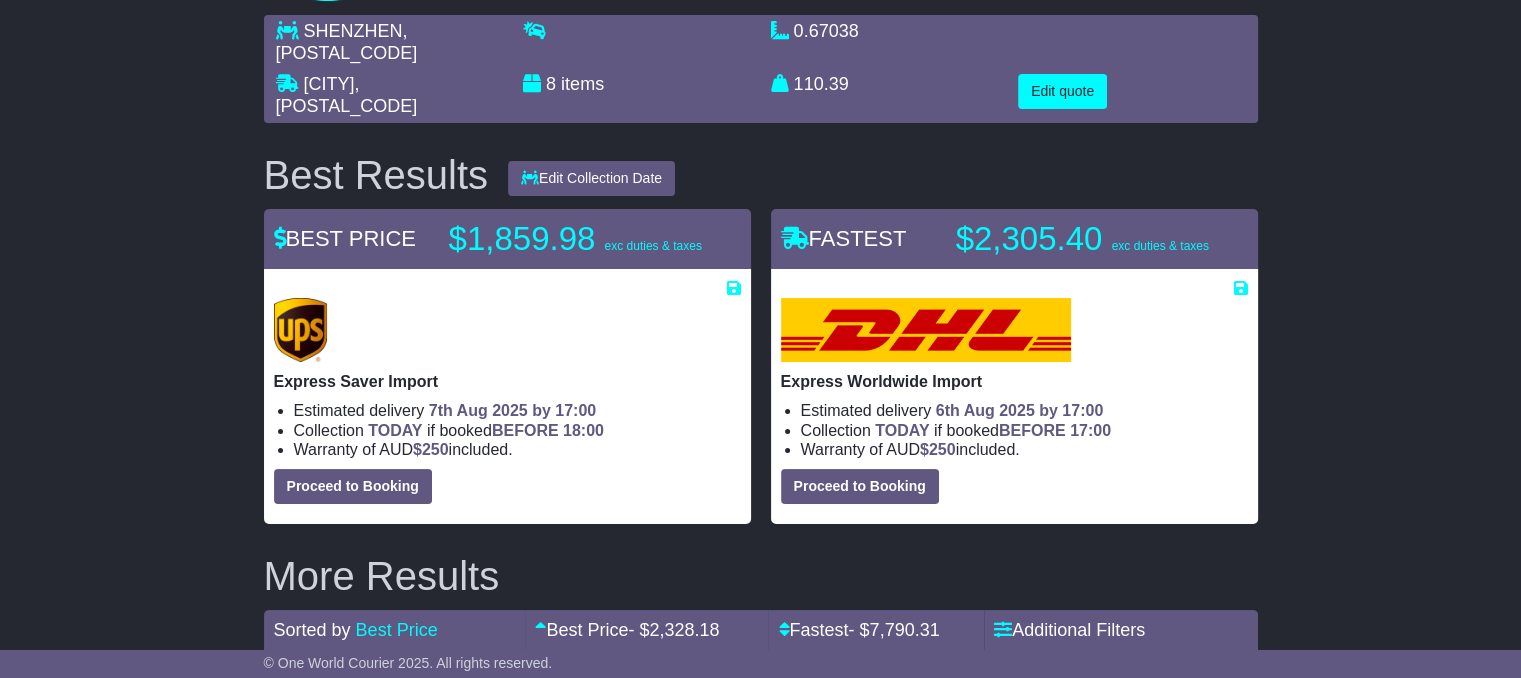 scroll, scrollTop: 0, scrollLeft: 0, axis: both 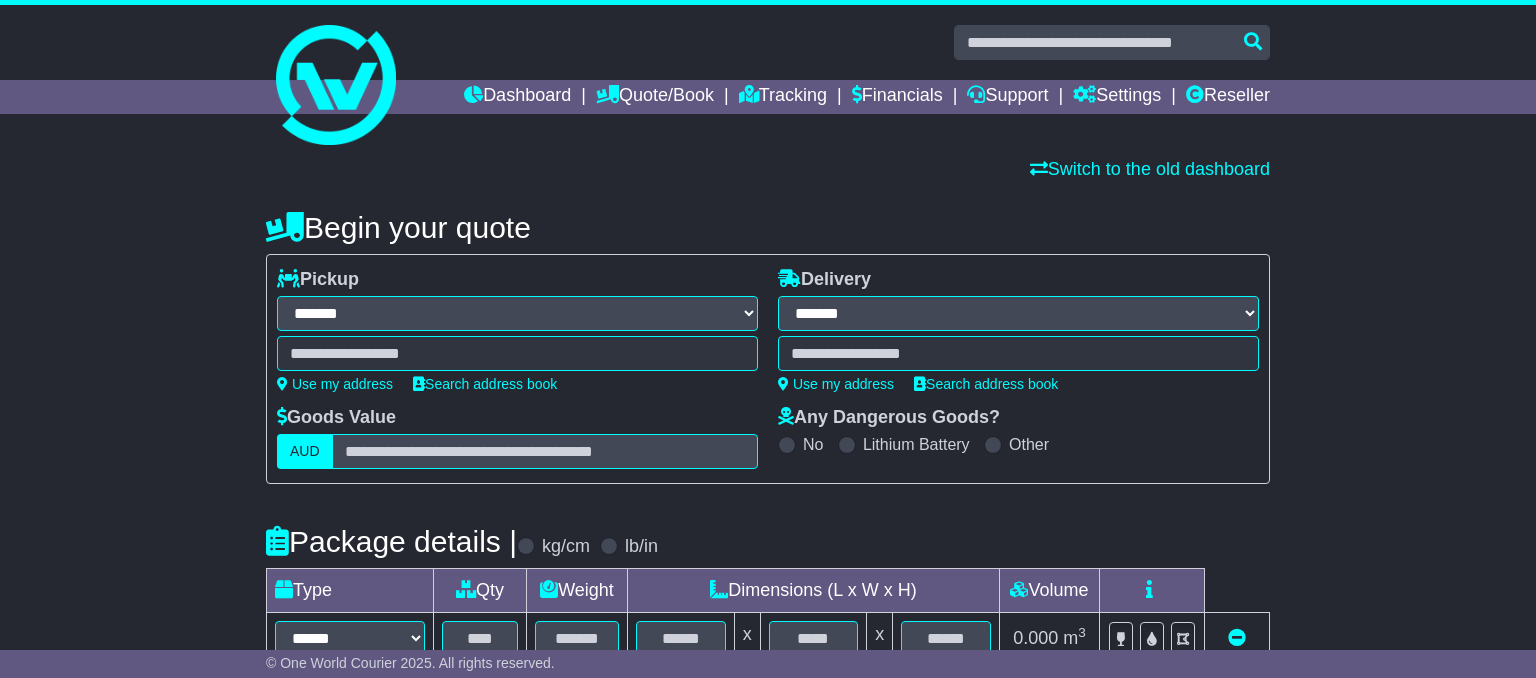 select on "**" 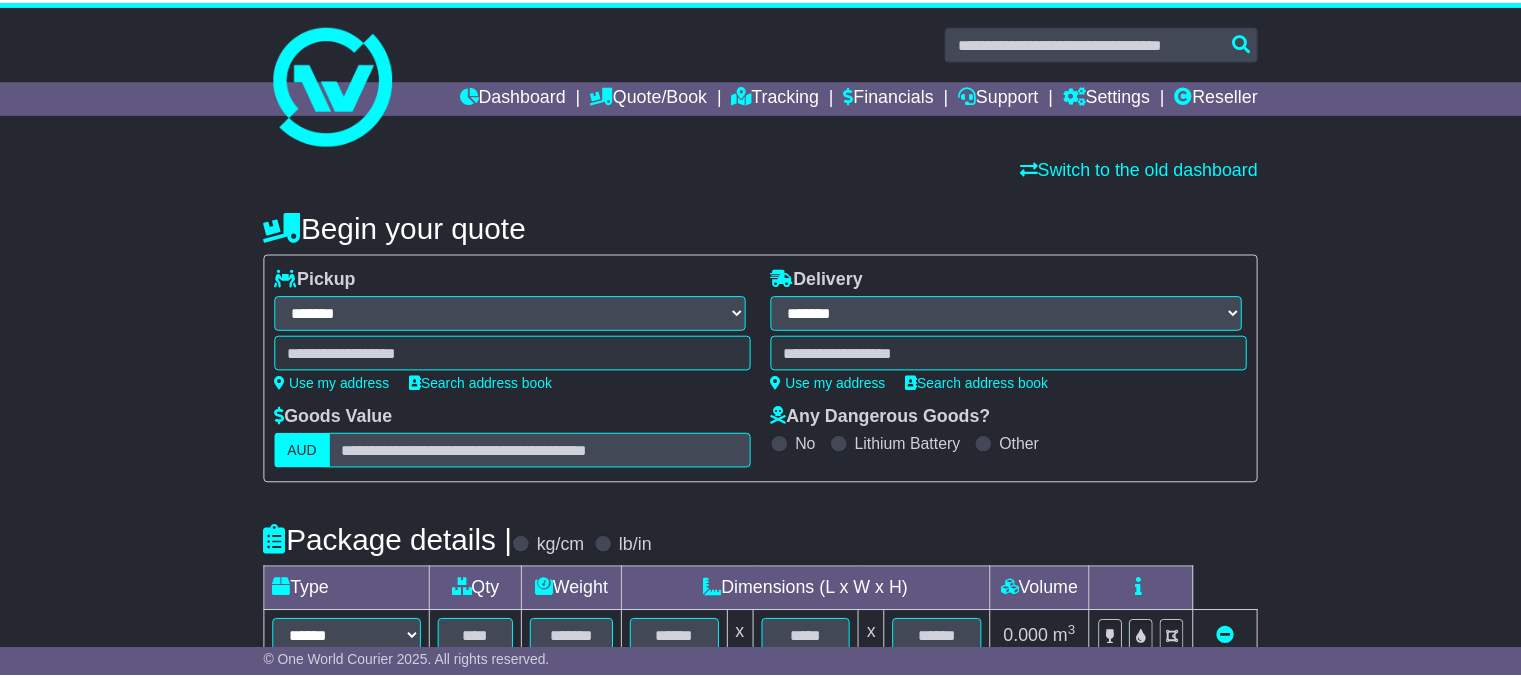 scroll, scrollTop: 0, scrollLeft: 0, axis: both 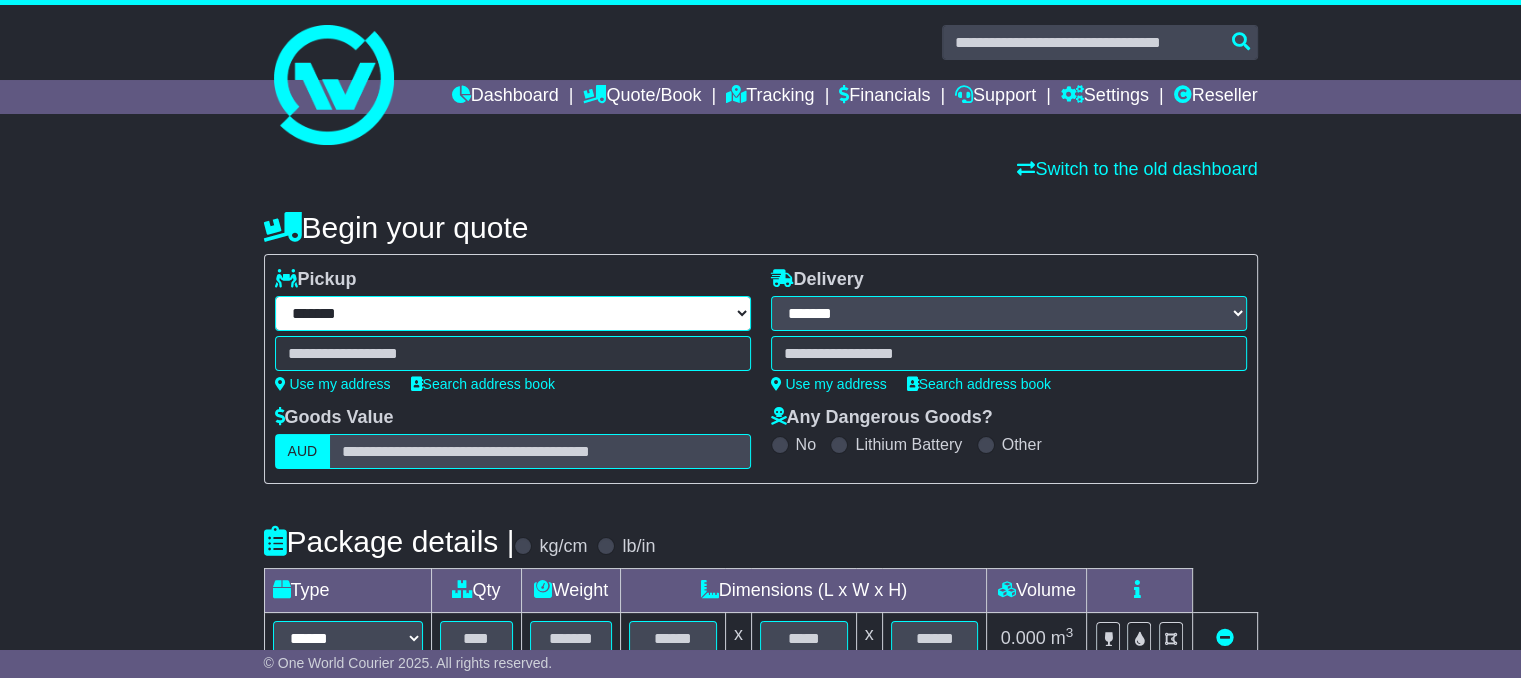 click on "**********" at bounding box center (513, 313) 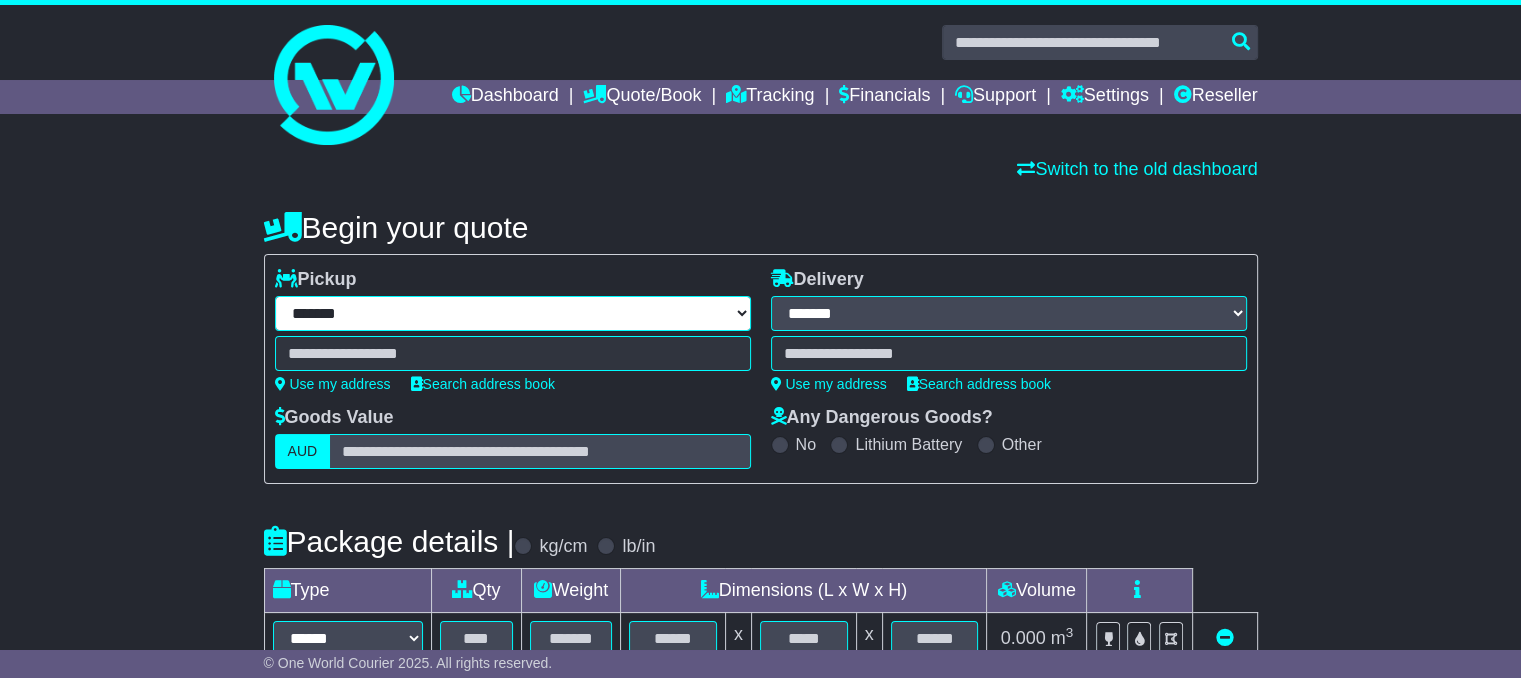 select on "**" 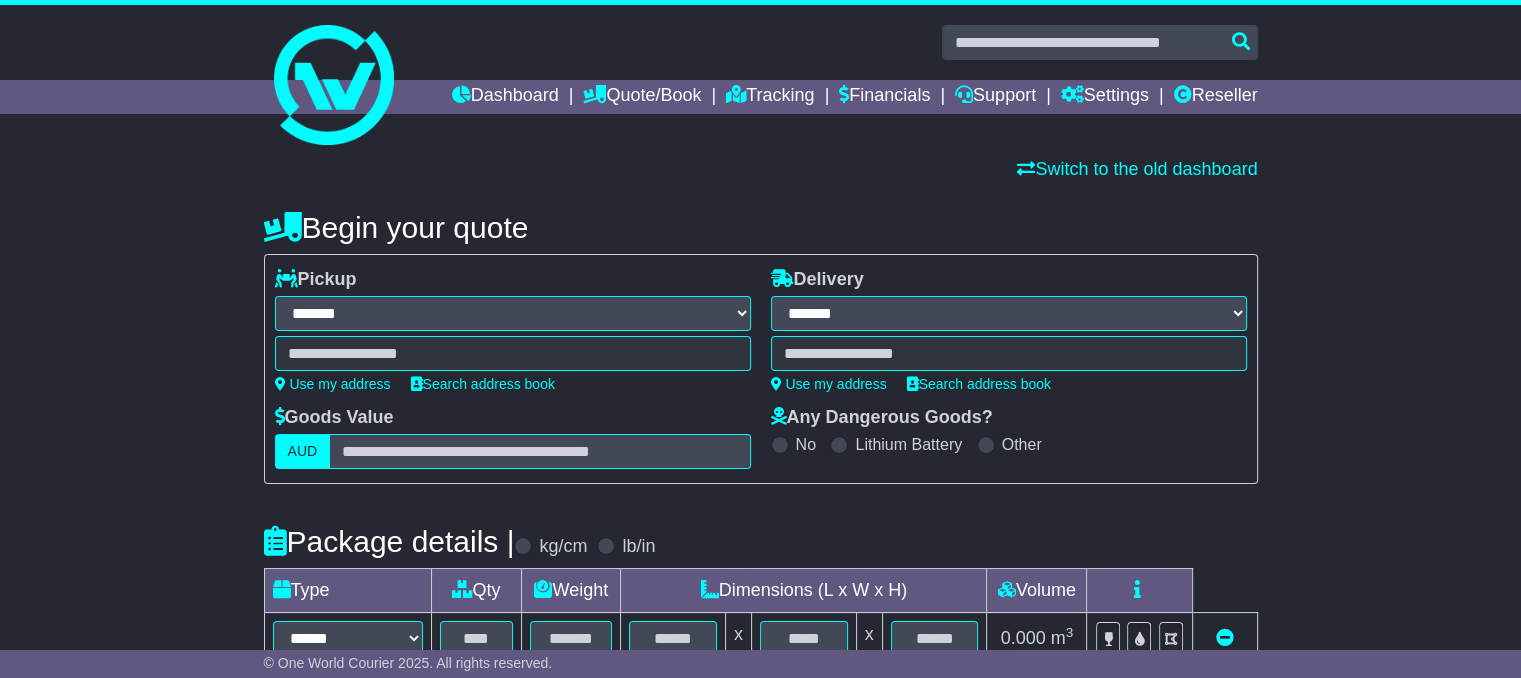 click on "**********" at bounding box center [513, 313] 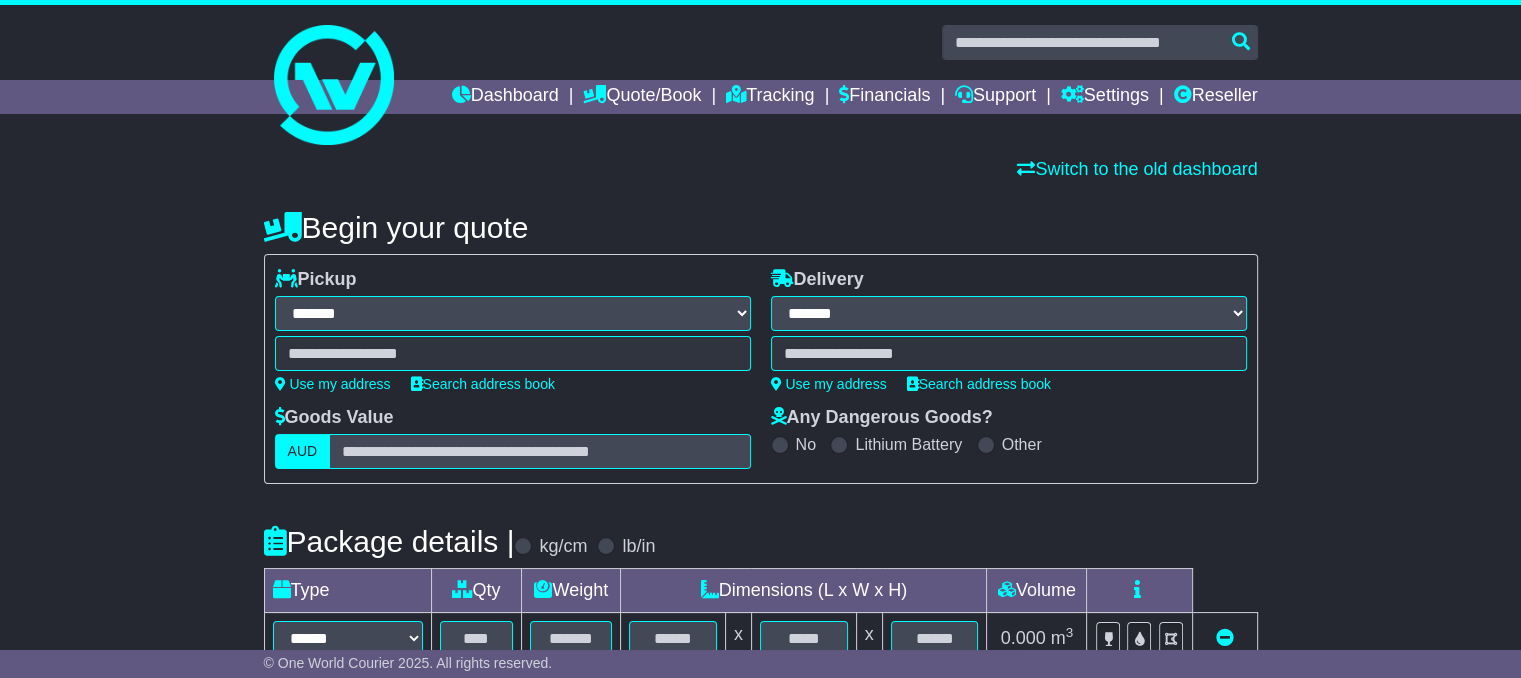 click at bounding box center (513, 353) 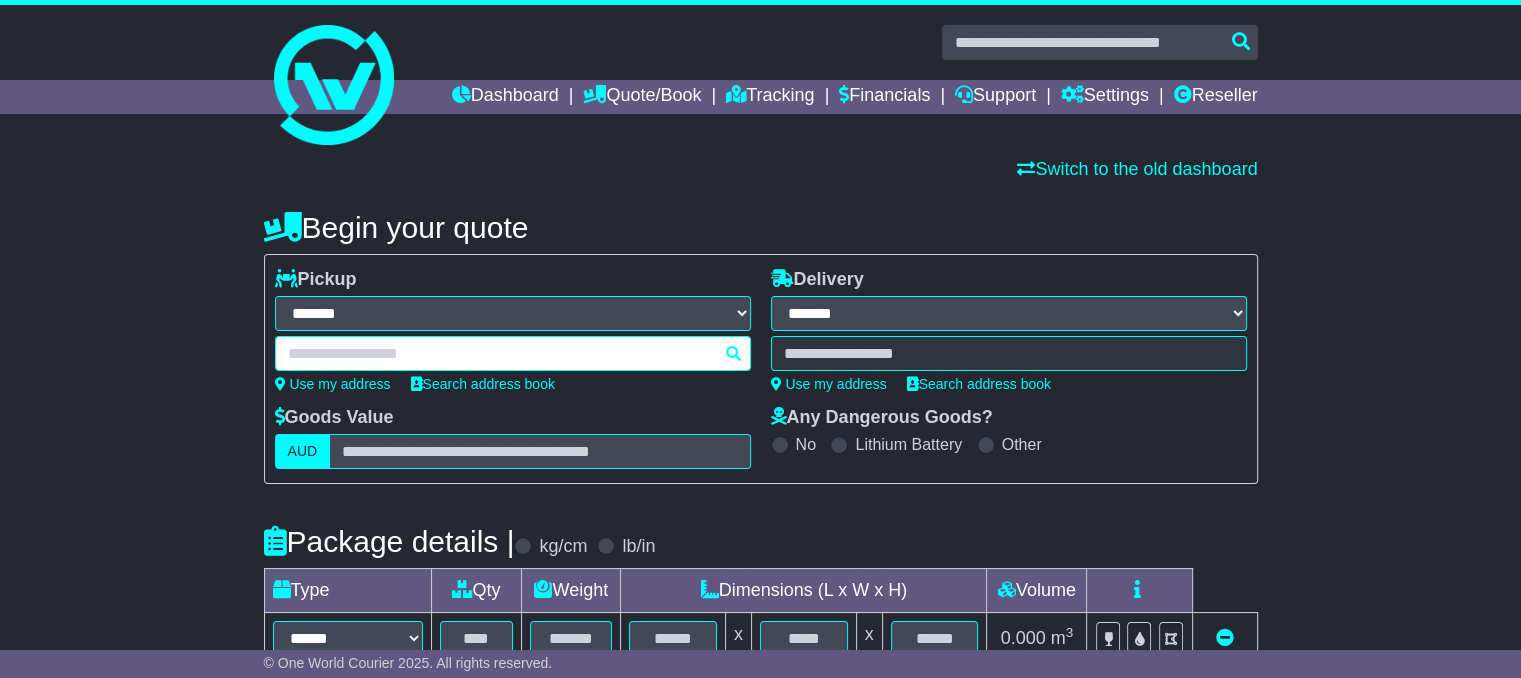 click at bounding box center (513, 353) 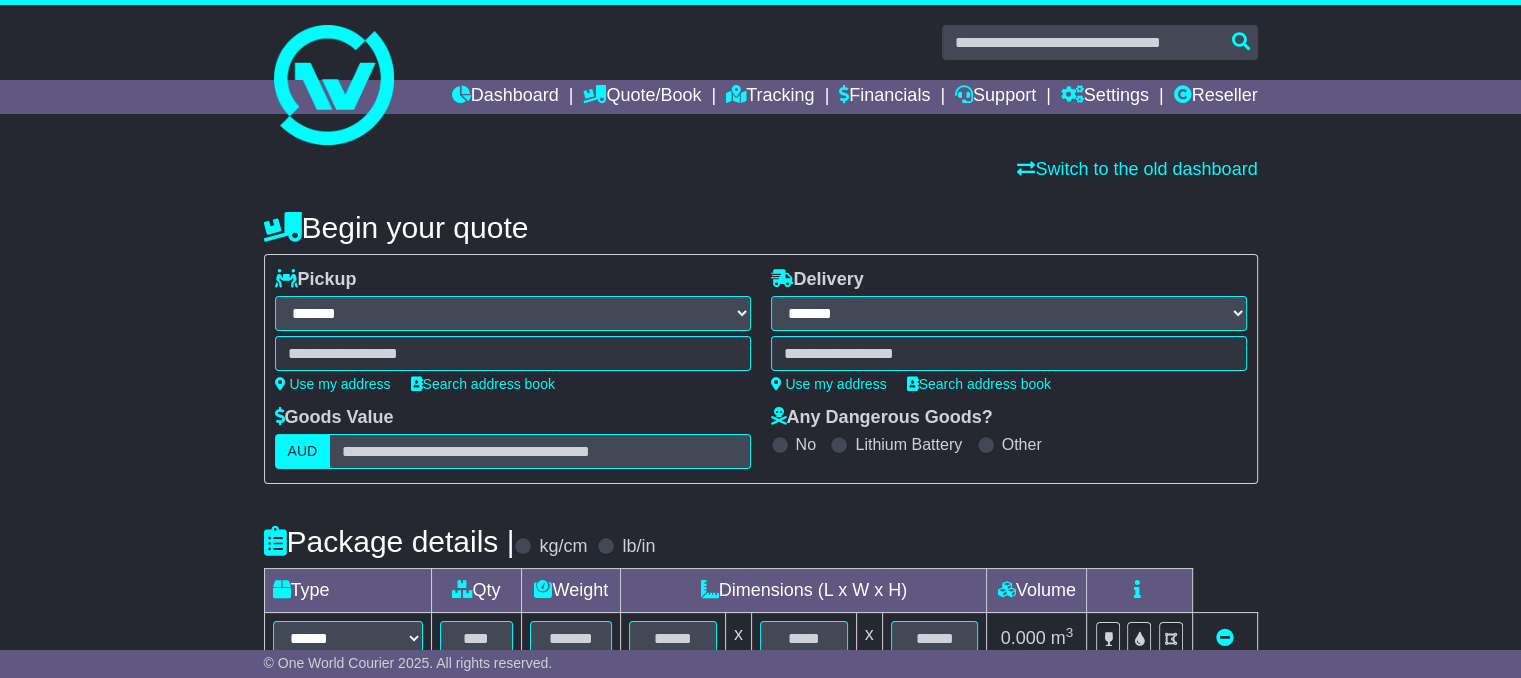 click on "**" at bounding box center [513, 353] 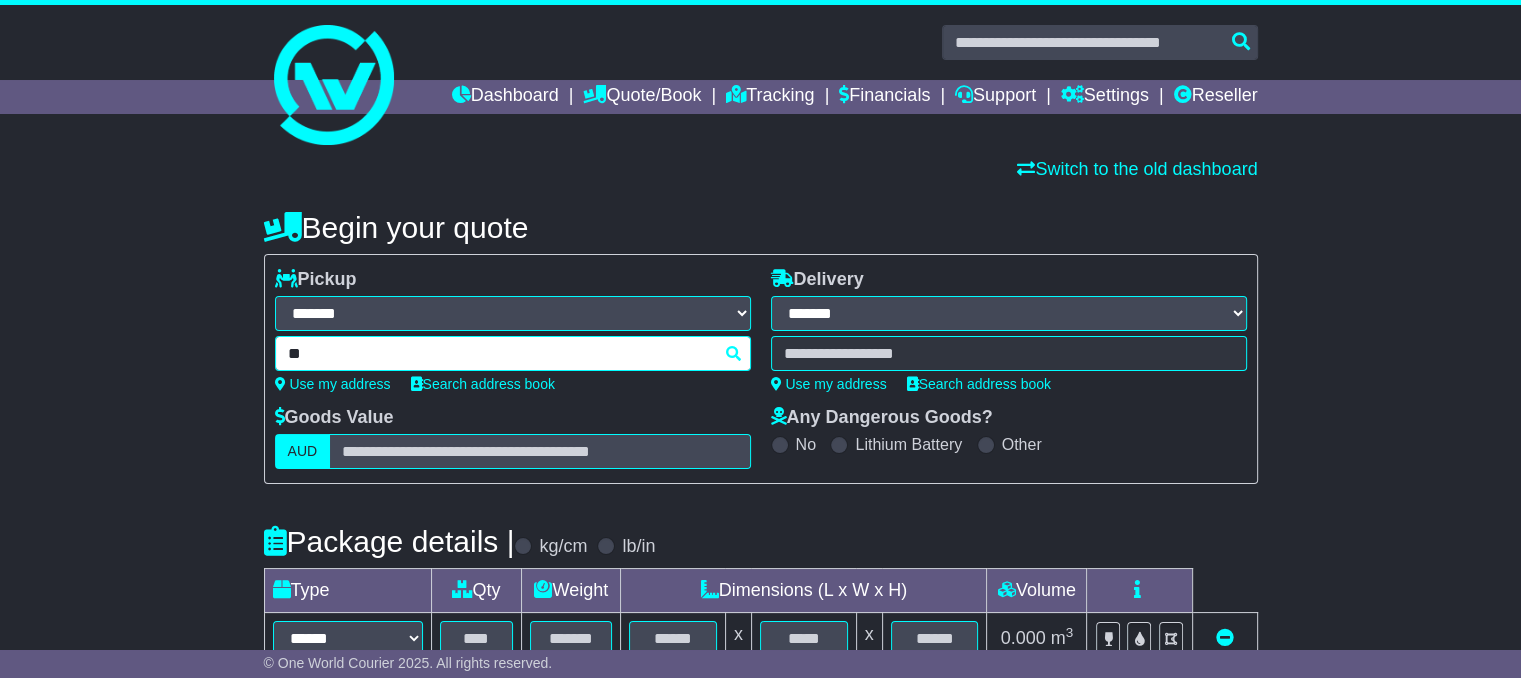type on "*" 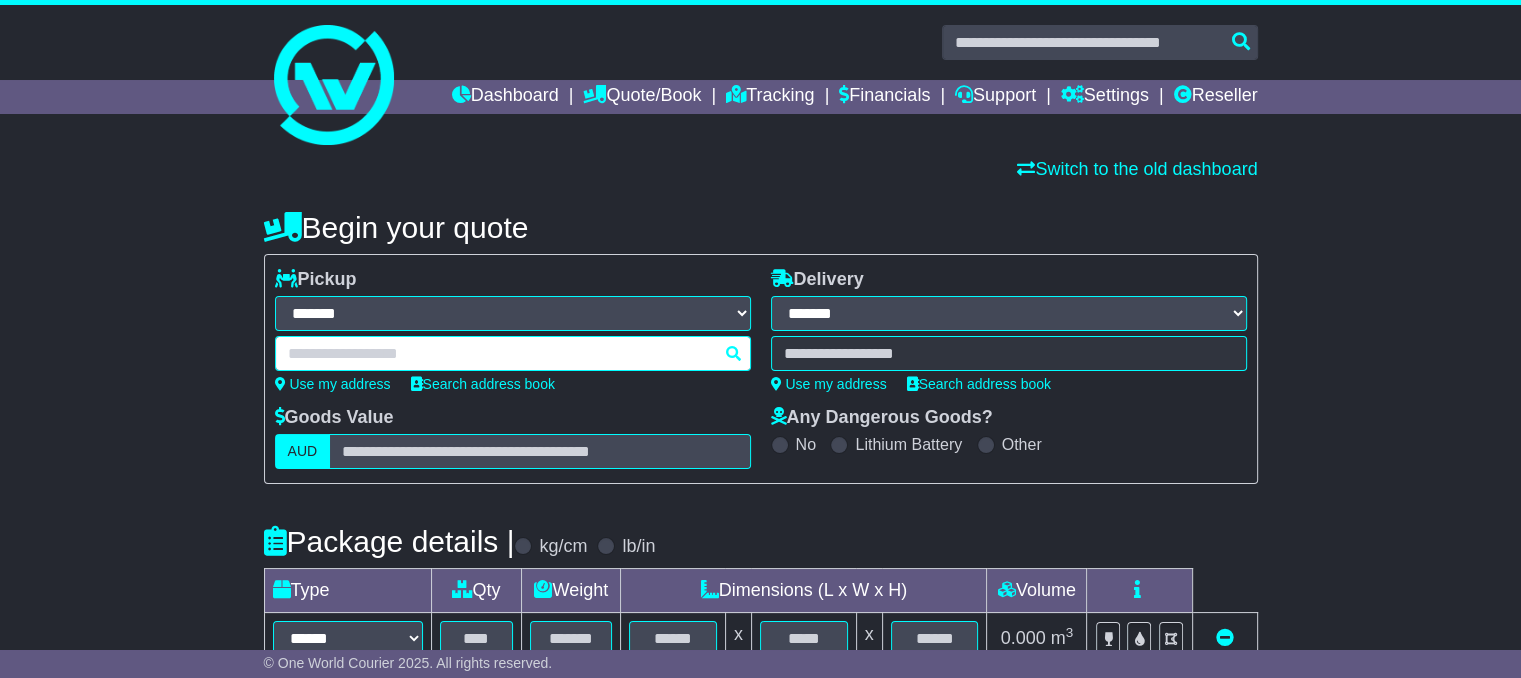paste on "******" 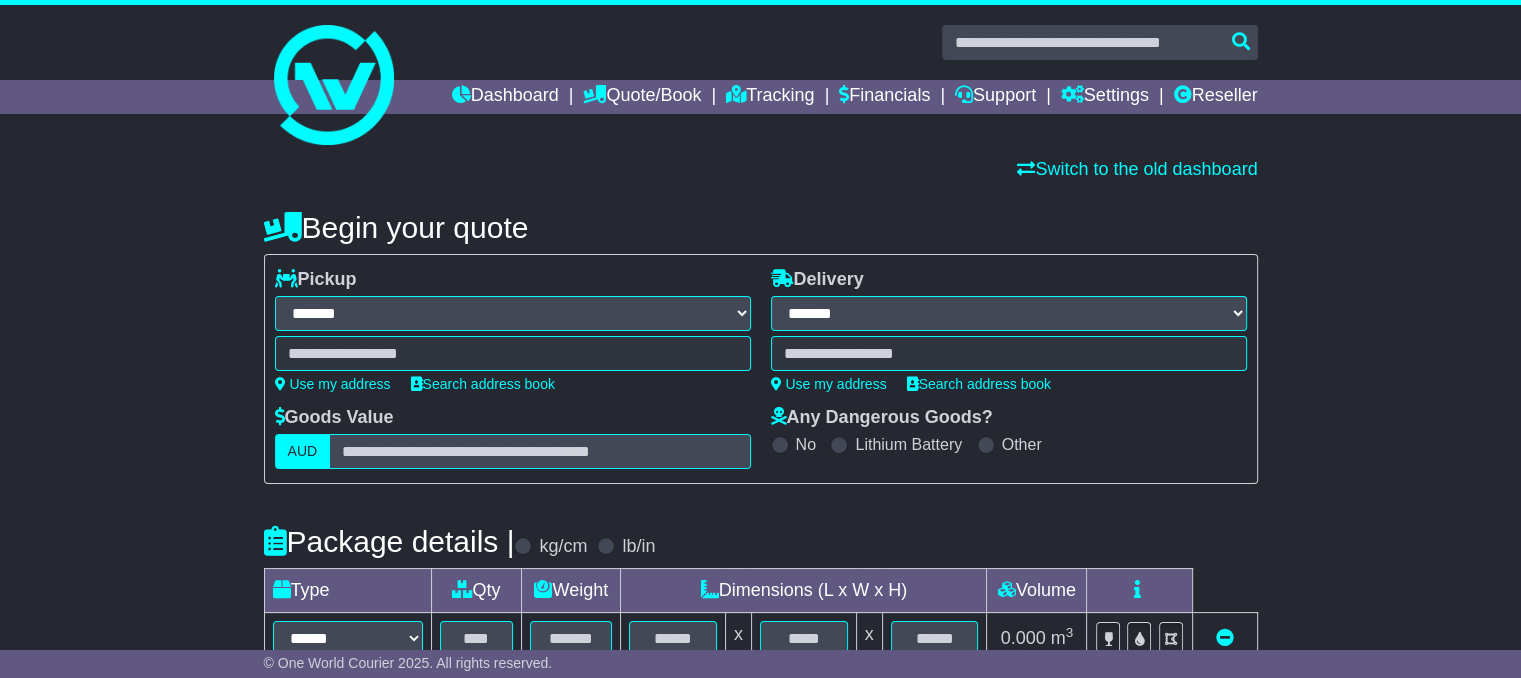 click on "****** [POSTAL_CODE] [CITY] [POSTAL_CODE] - [POSTAL_CODE]" at bounding box center [513, 353] 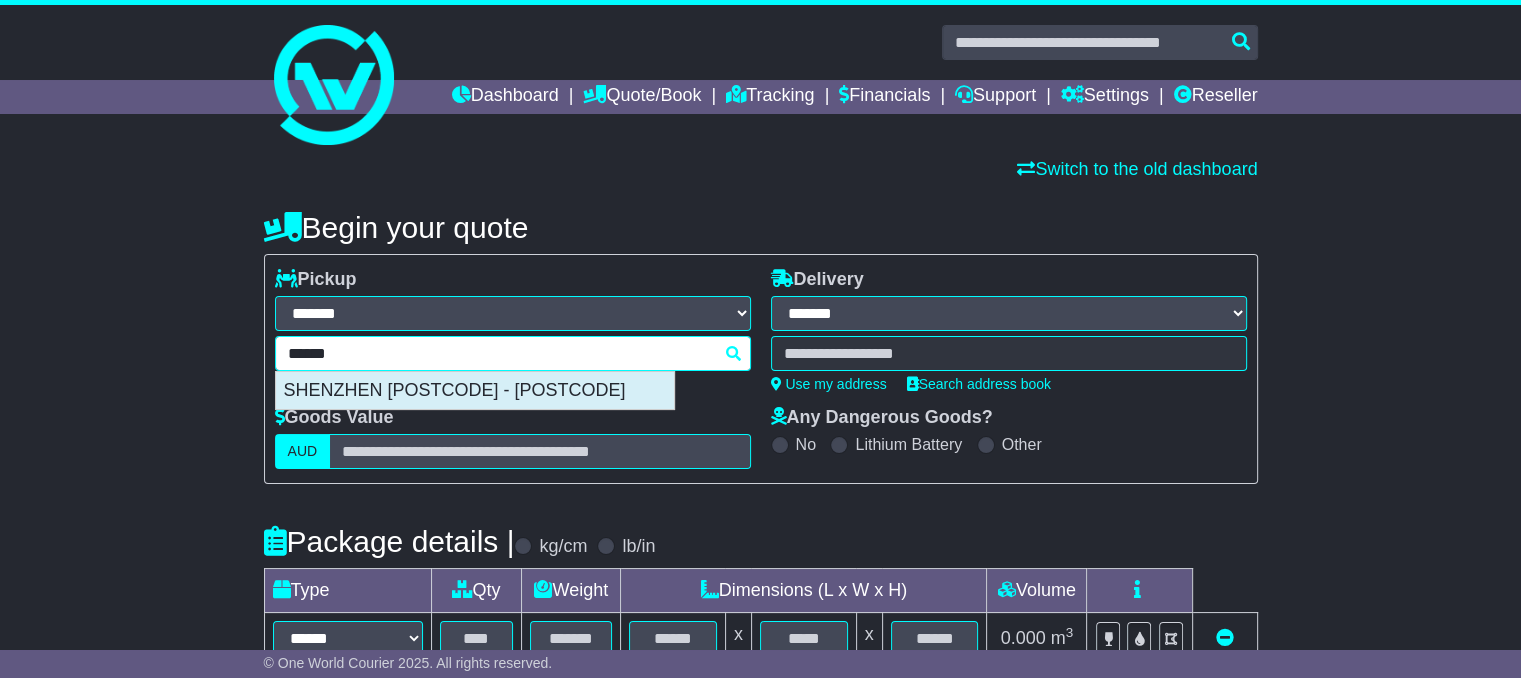 click on "[CITY] [POSTAL_CODE] - [POSTAL_CODE]" at bounding box center [475, 391] 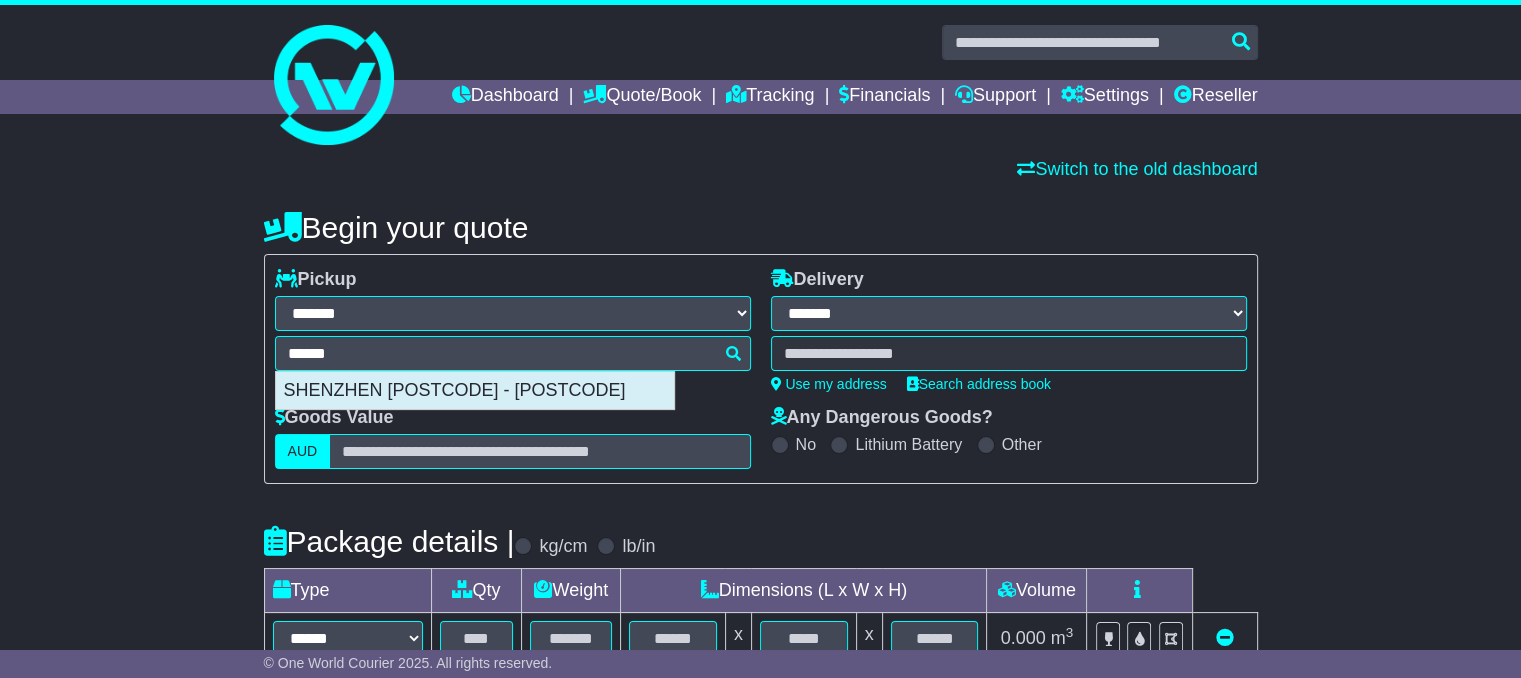 type on "**********" 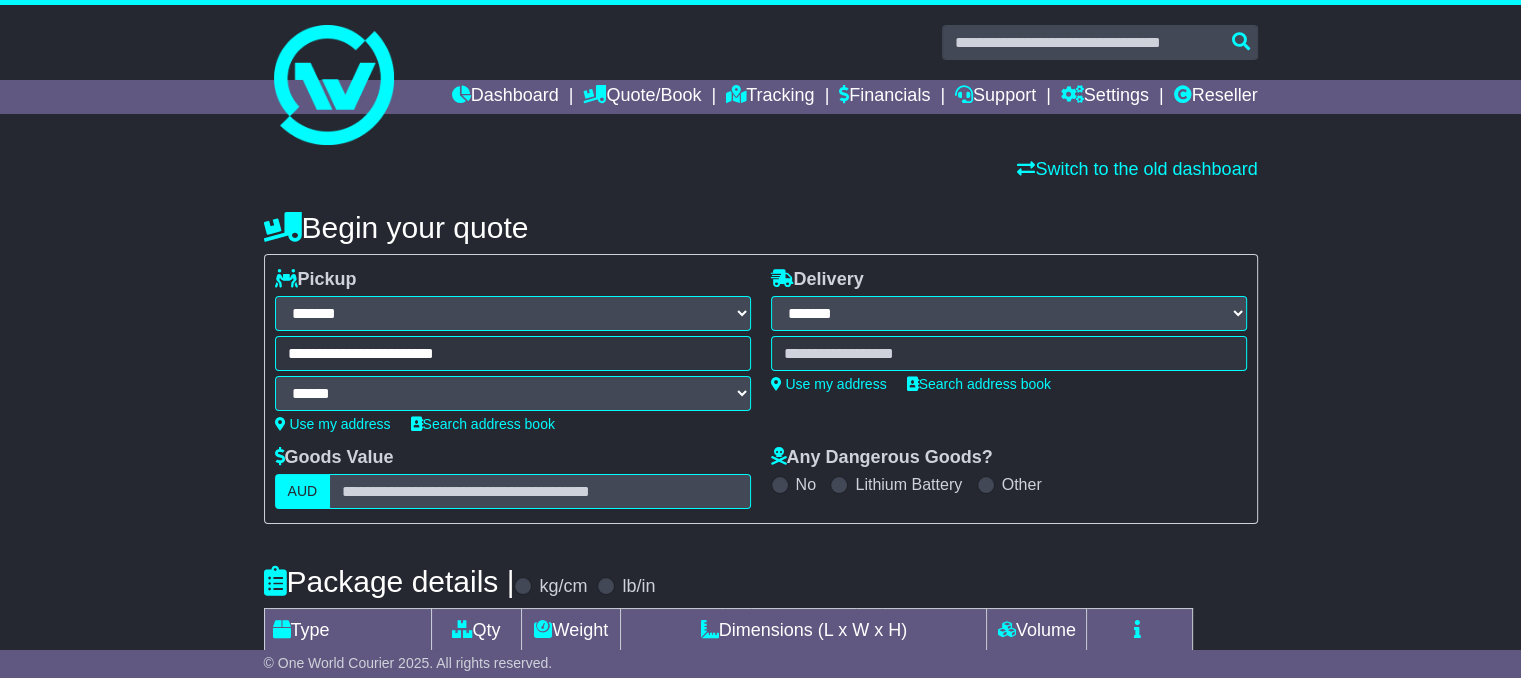 click at bounding box center [1009, 353] 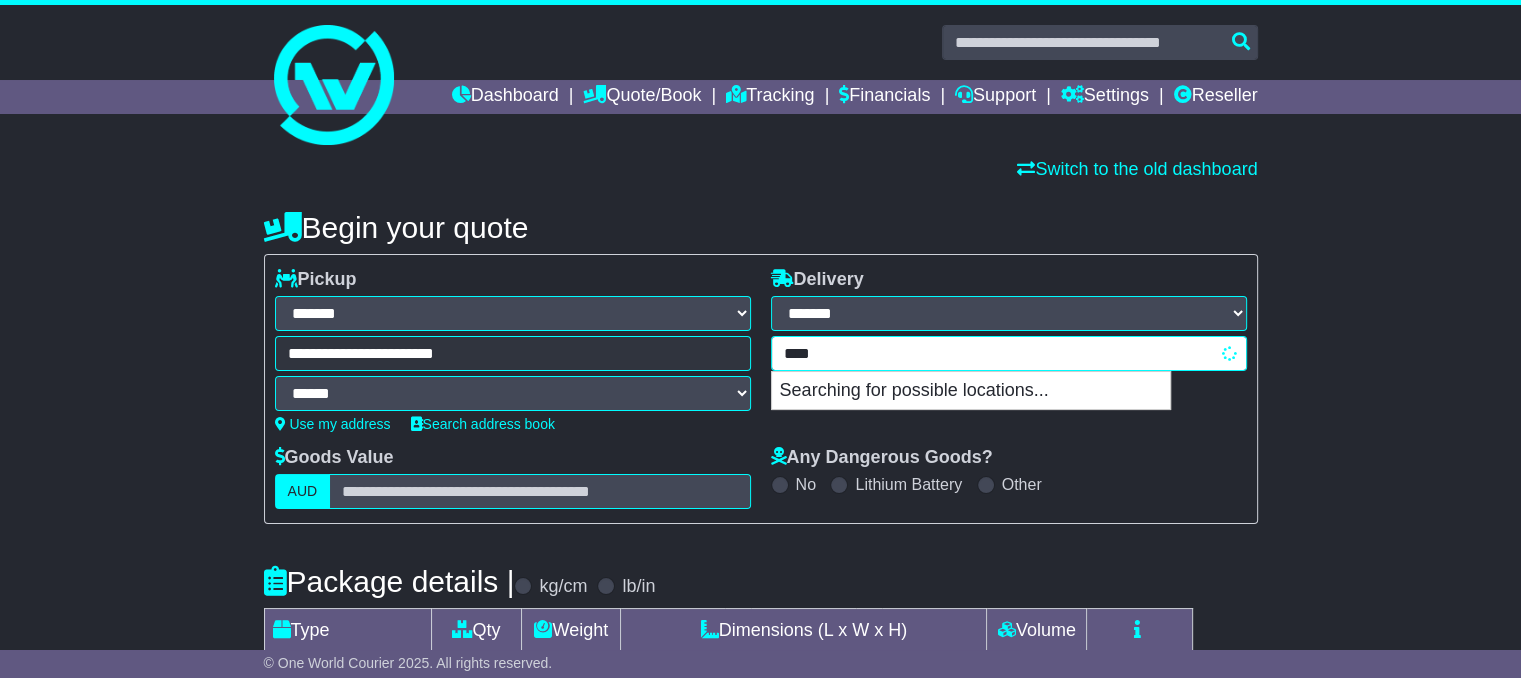type on "*****" 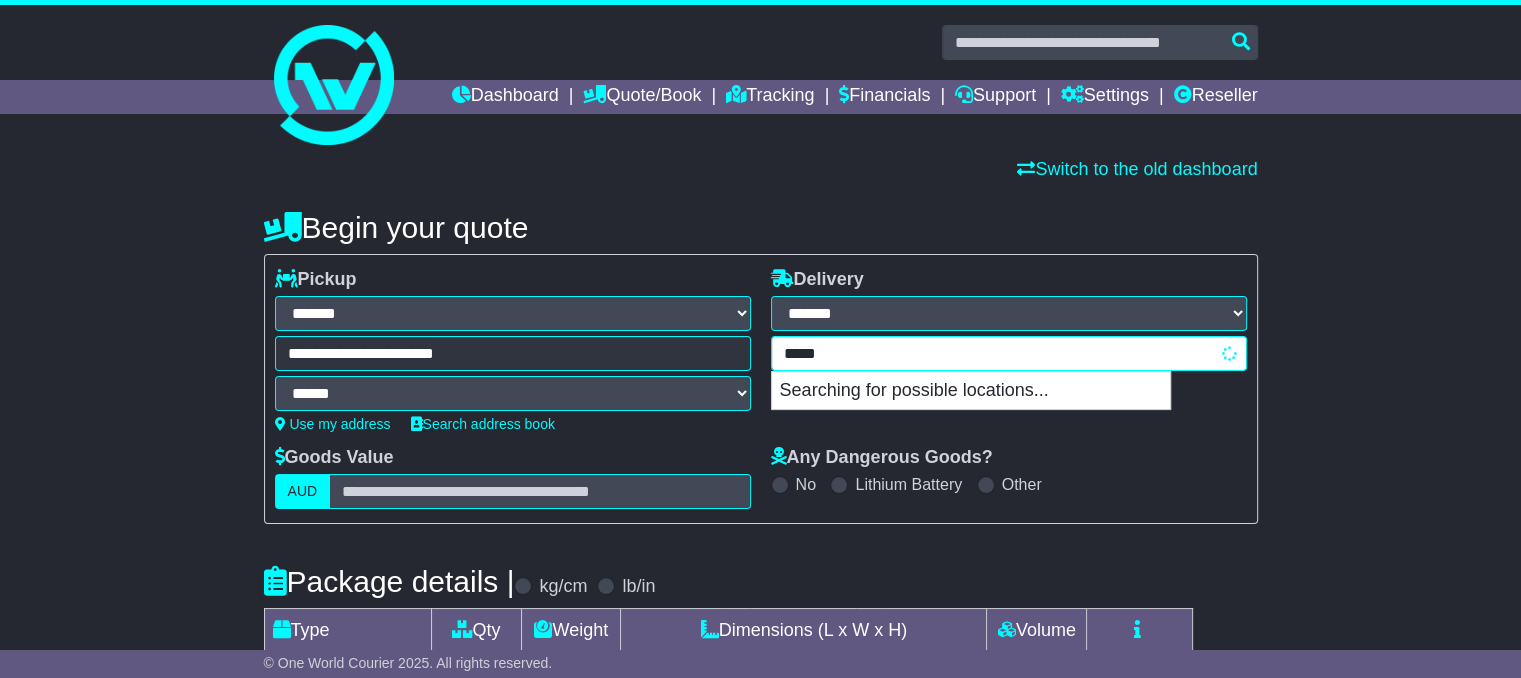 type on "******" 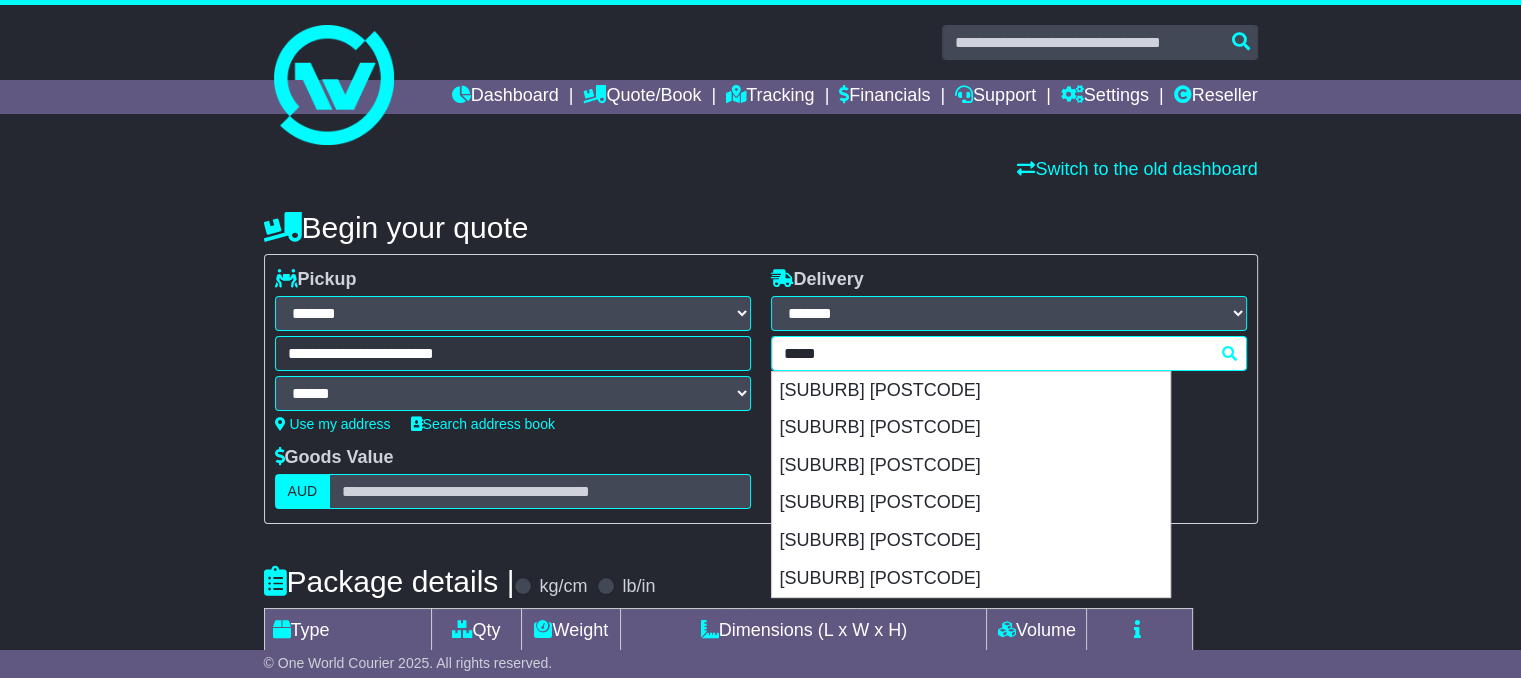 click on "[CITY] [POSTAL_CODE]" at bounding box center [971, 503] 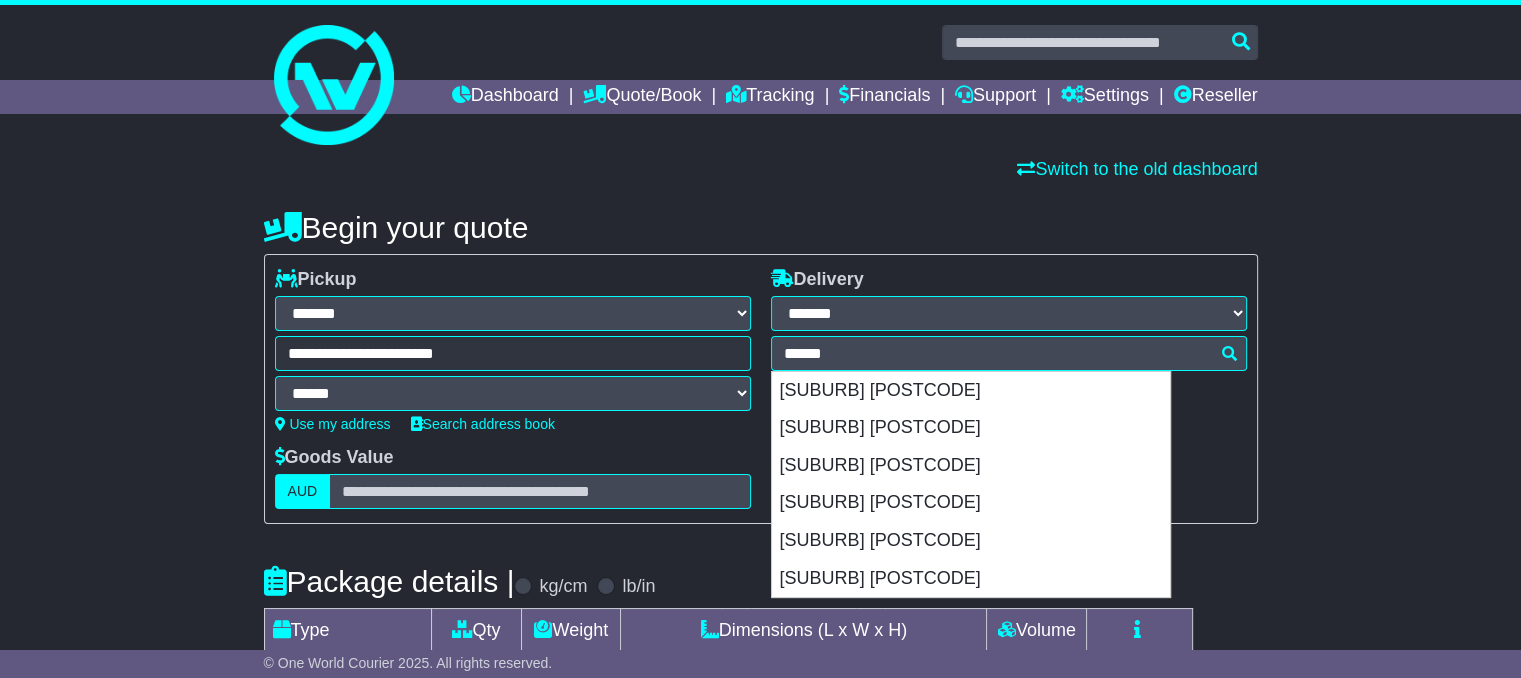 type on "**********" 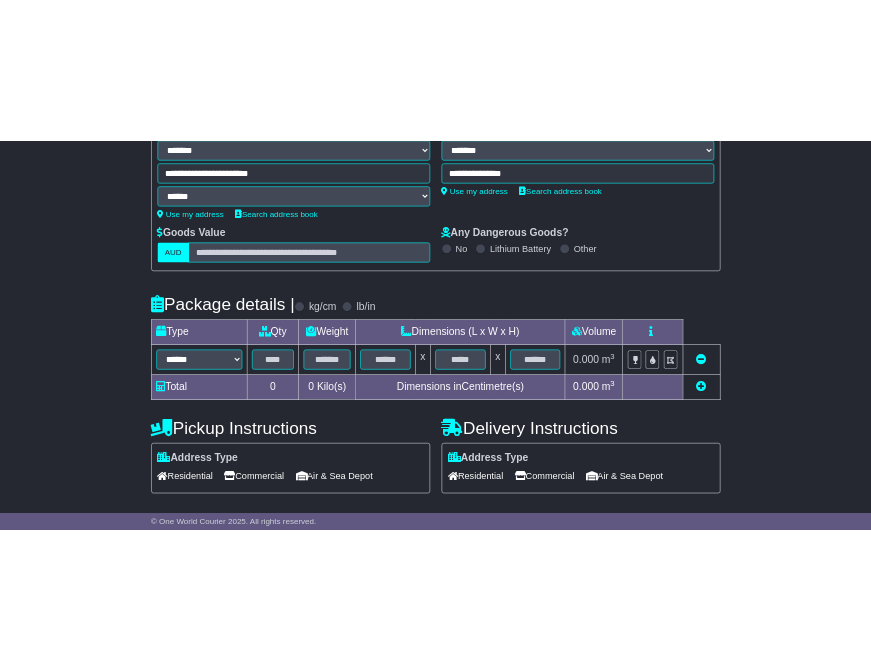 scroll, scrollTop: 300, scrollLeft: 0, axis: vertical 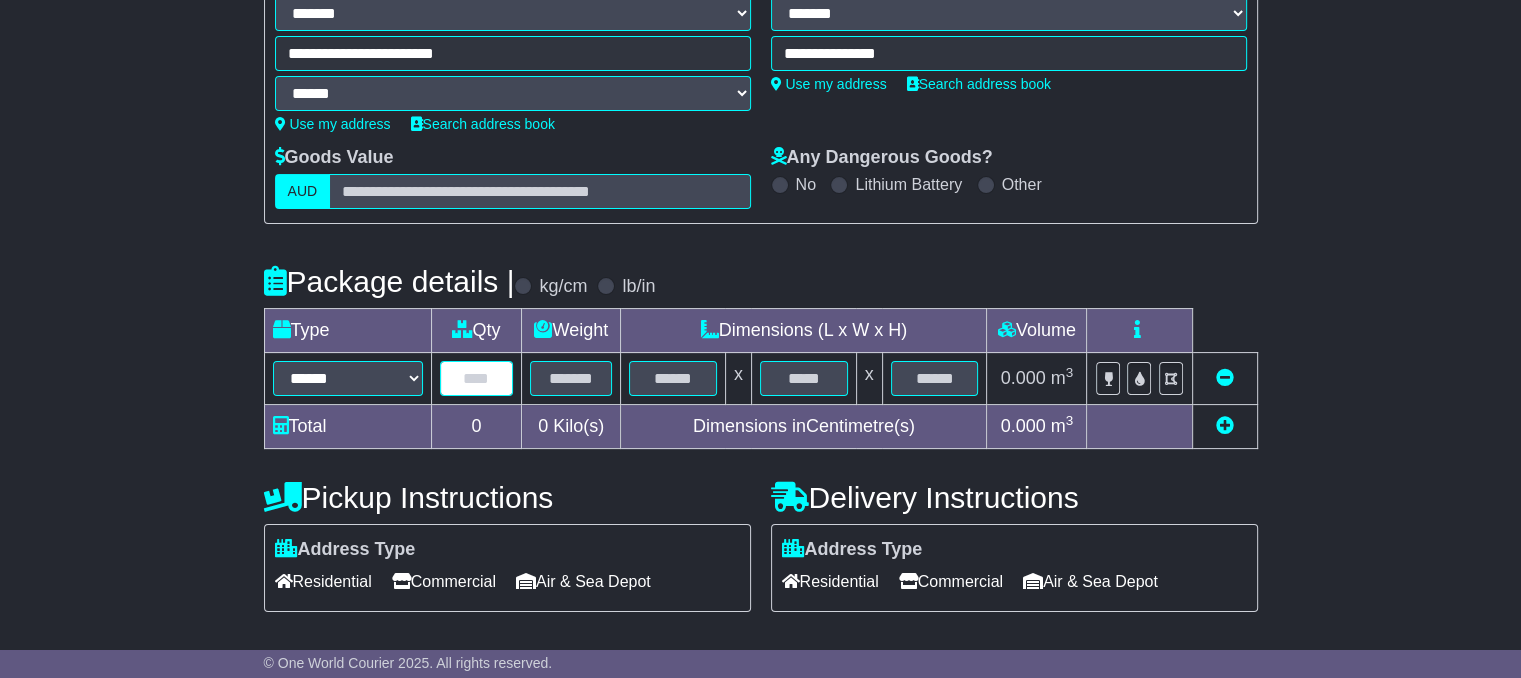 click at bounding box center (477, 378) 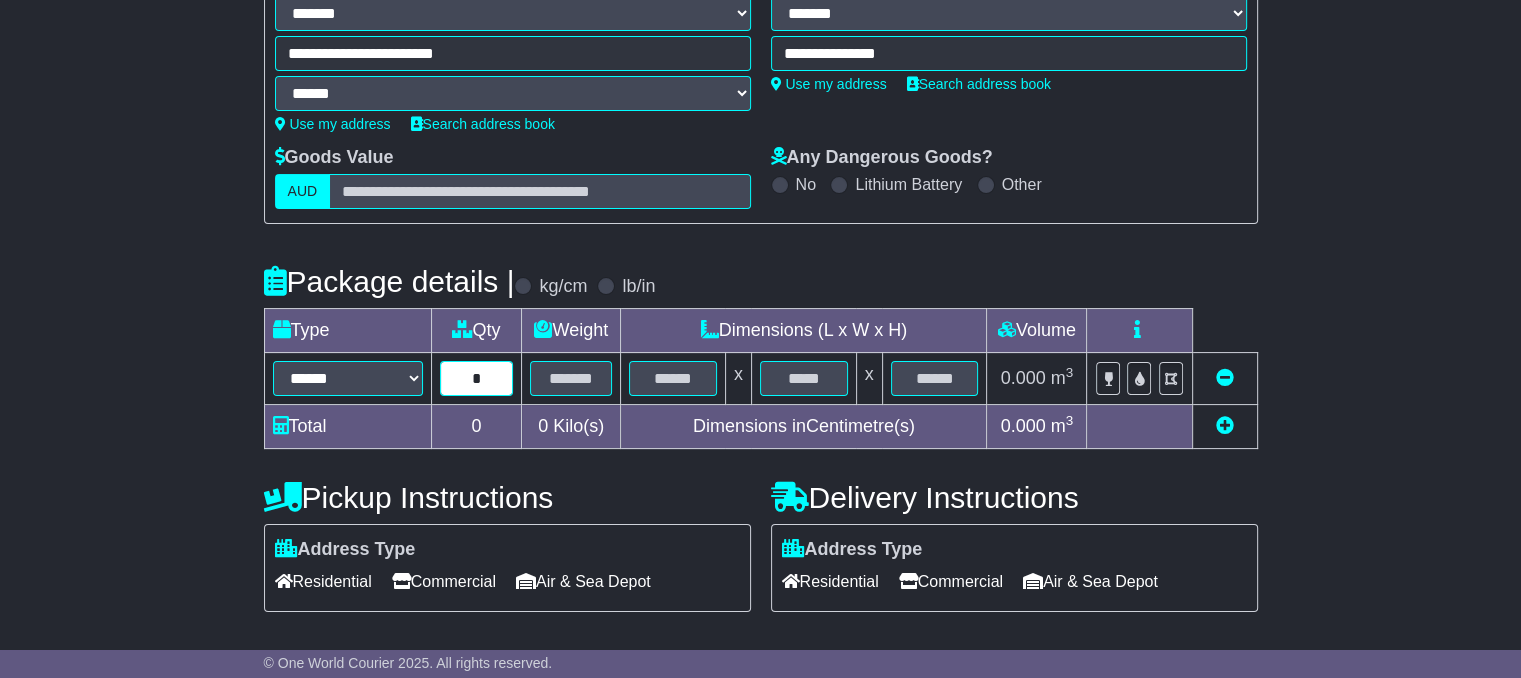 type on "*" 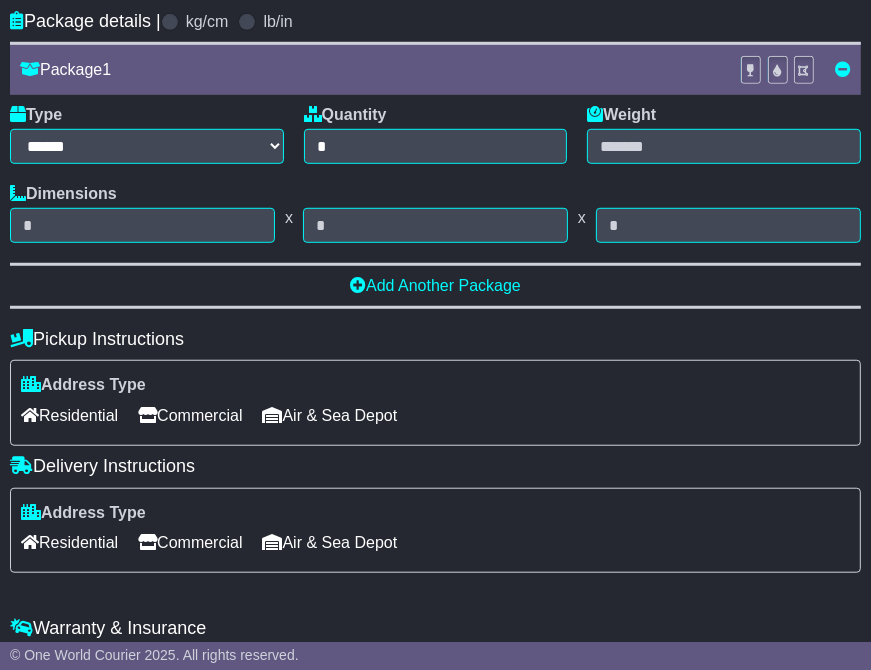 scroll, scrollTop: 600, scrollLeft: 0, axis: vertical 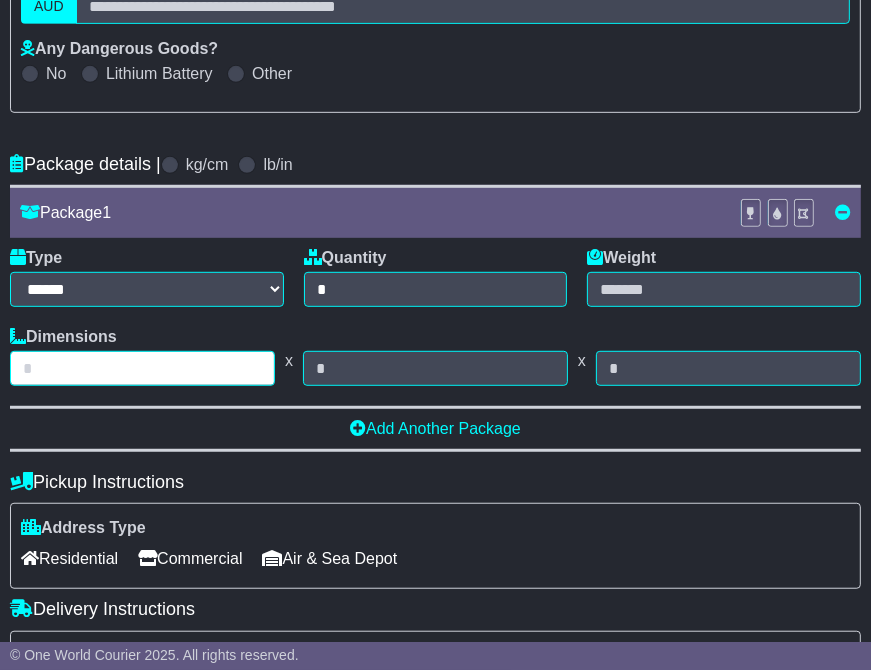 click at bounding box center (142, 368) 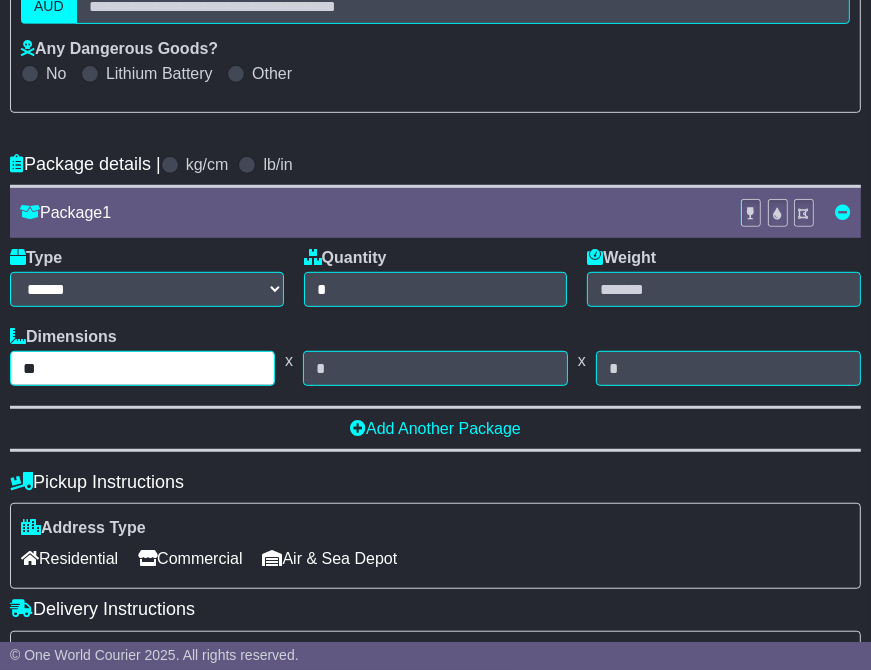 type on "**" 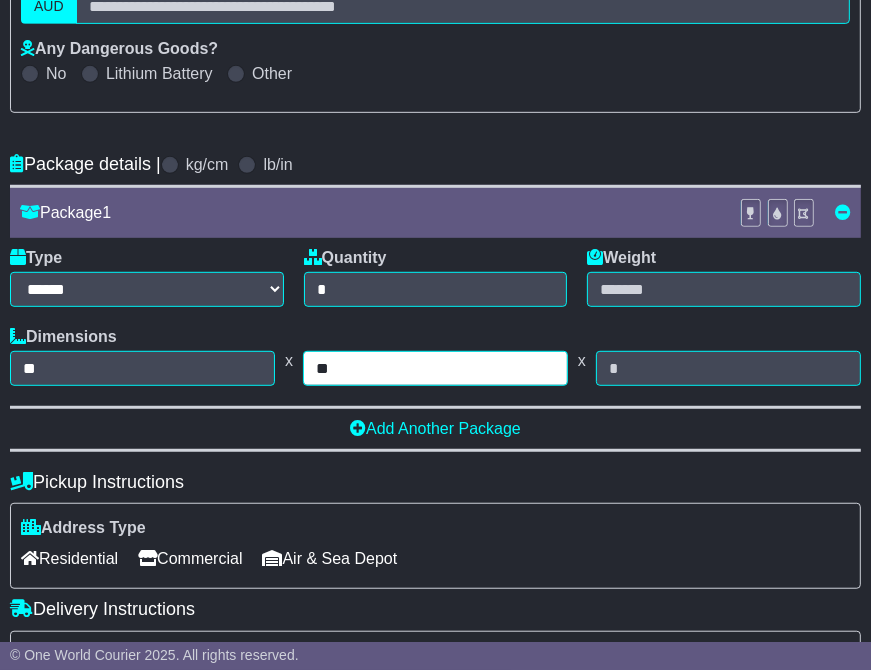 type on "**" 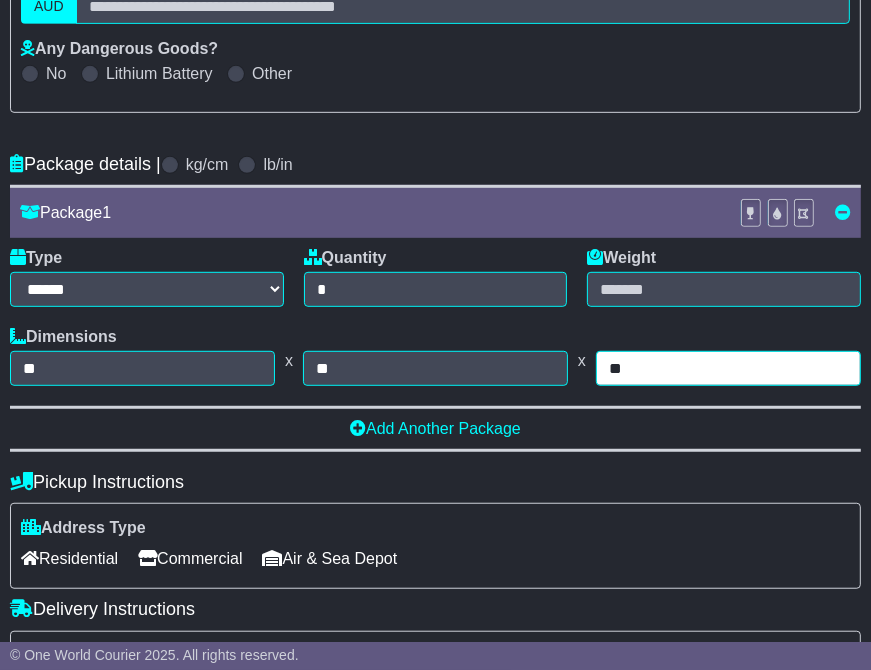 type on "**" 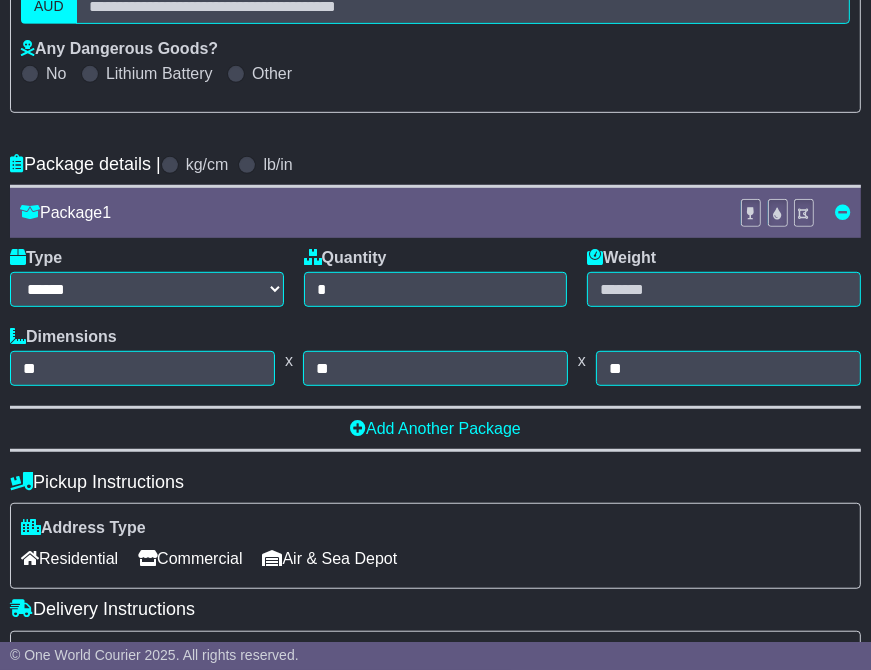 type 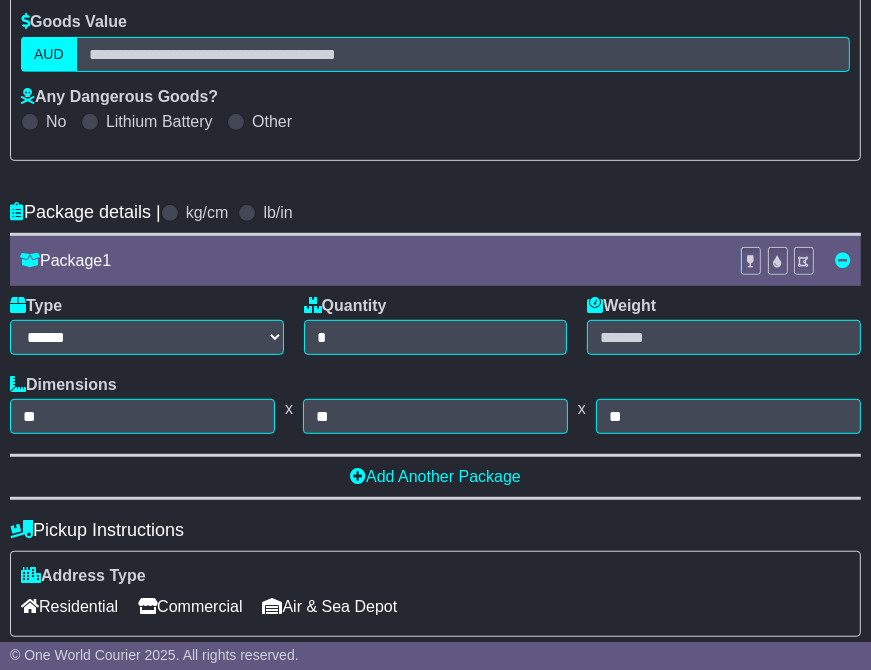scroll, scrollTop: 543, scrollLeft: 0, axis: vertical 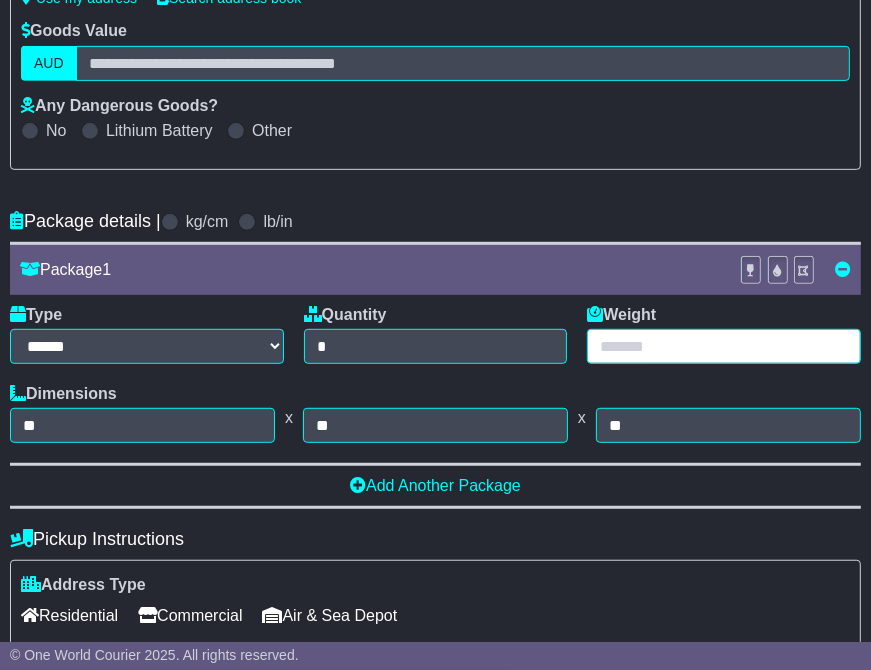click at bounding box center [724, 346] 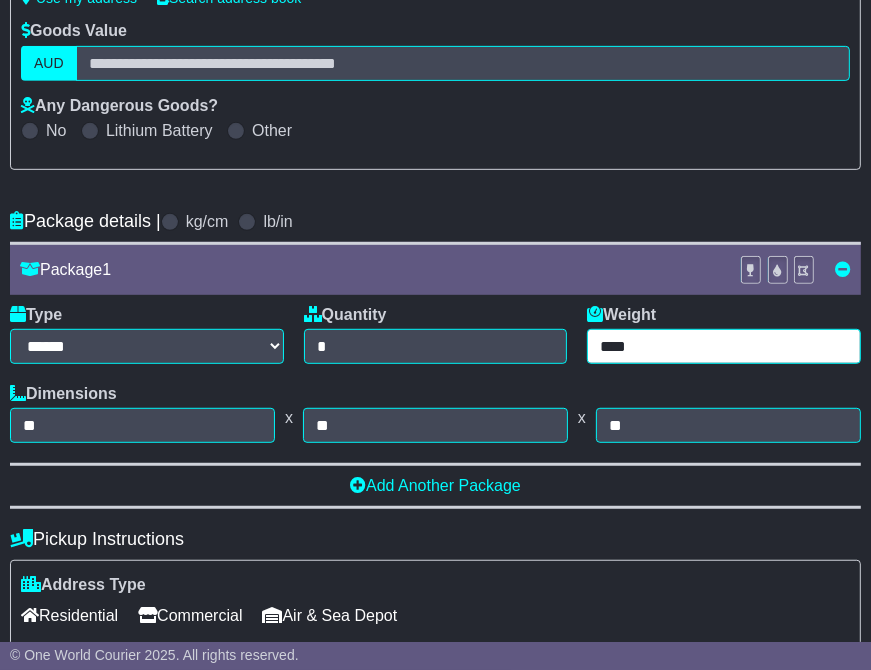 type on "****" 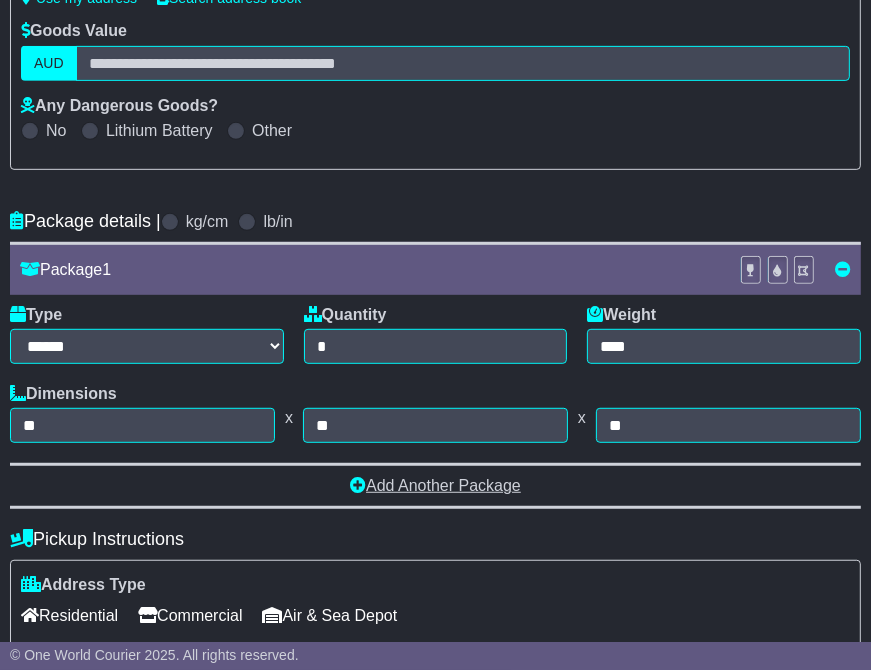 click on "Add Another Package" at bounding box center (435, 485) 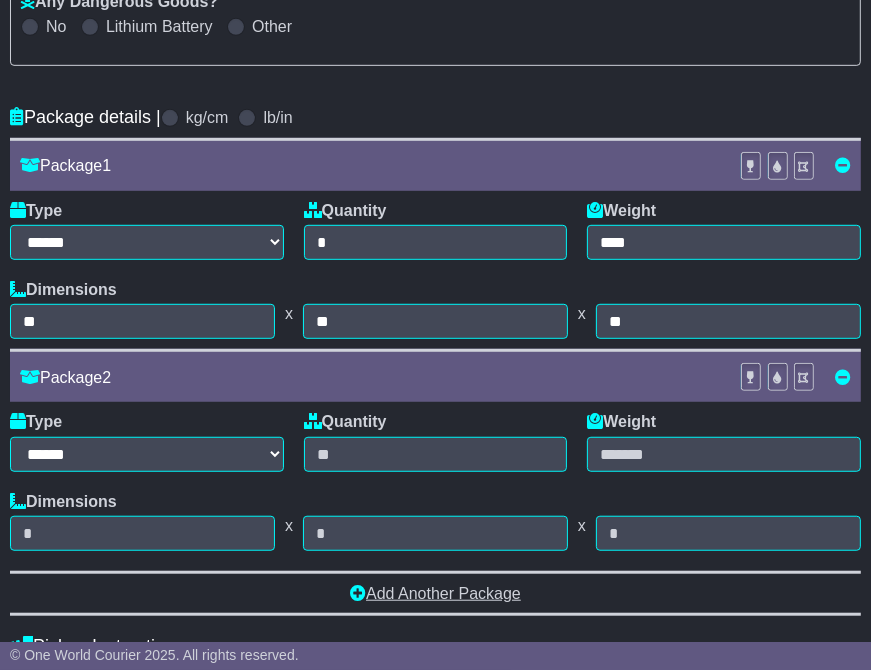 scroll, scrollTop: 743, scrollLeft: 0, axis: vertical 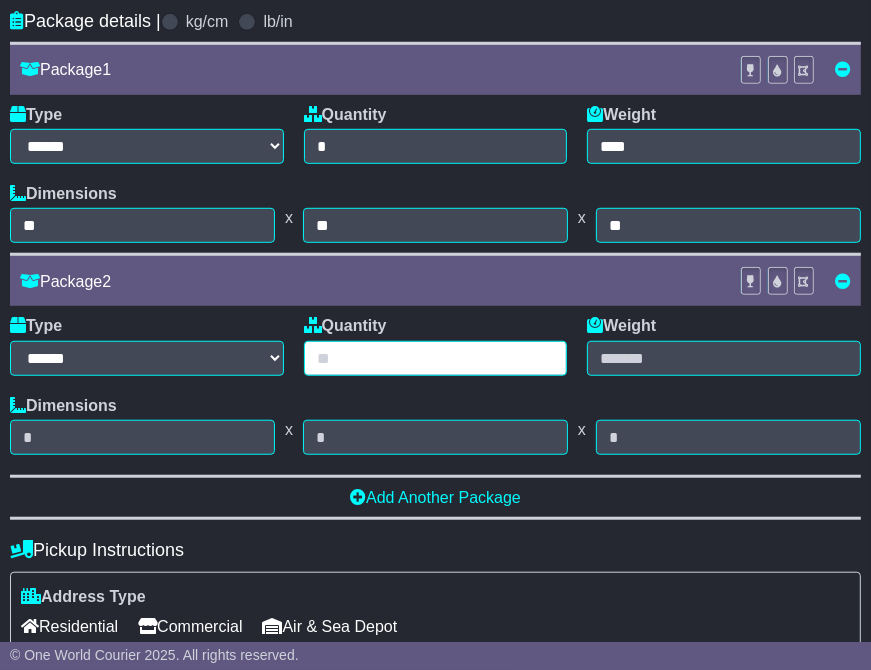 click at bounding box center (436, 358) 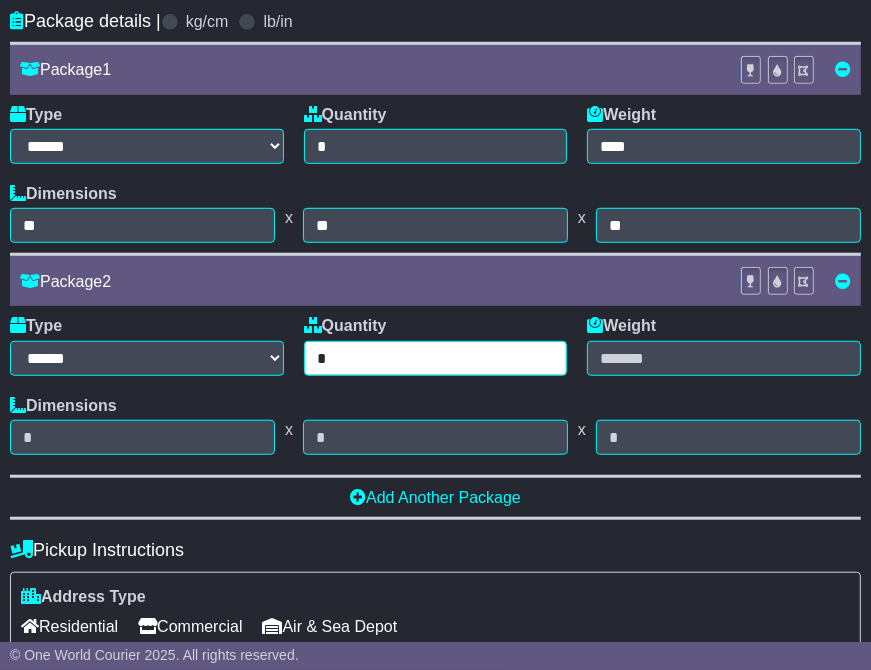 type on "*" 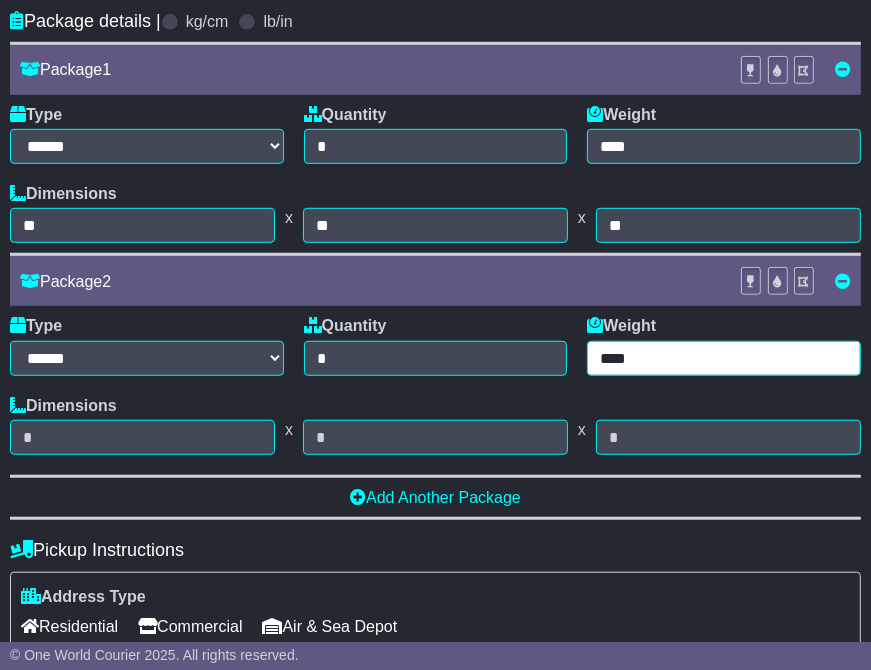 type on "****" 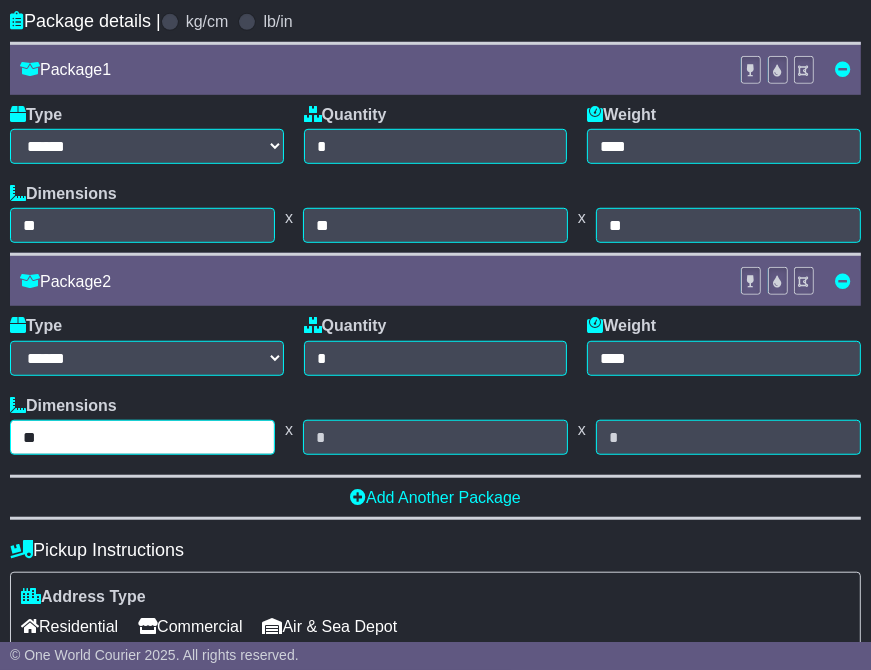 type on "**" 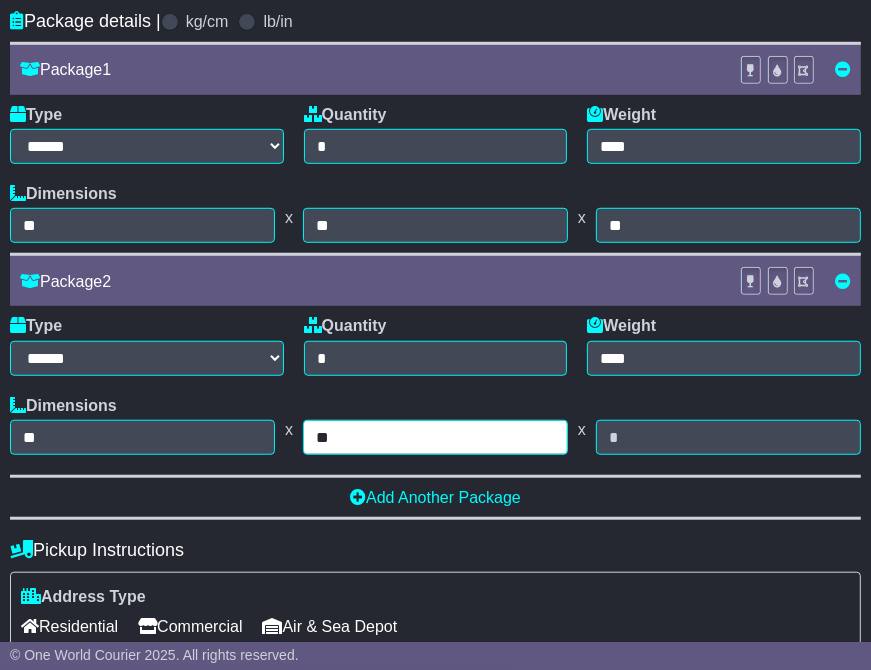 type on "**" 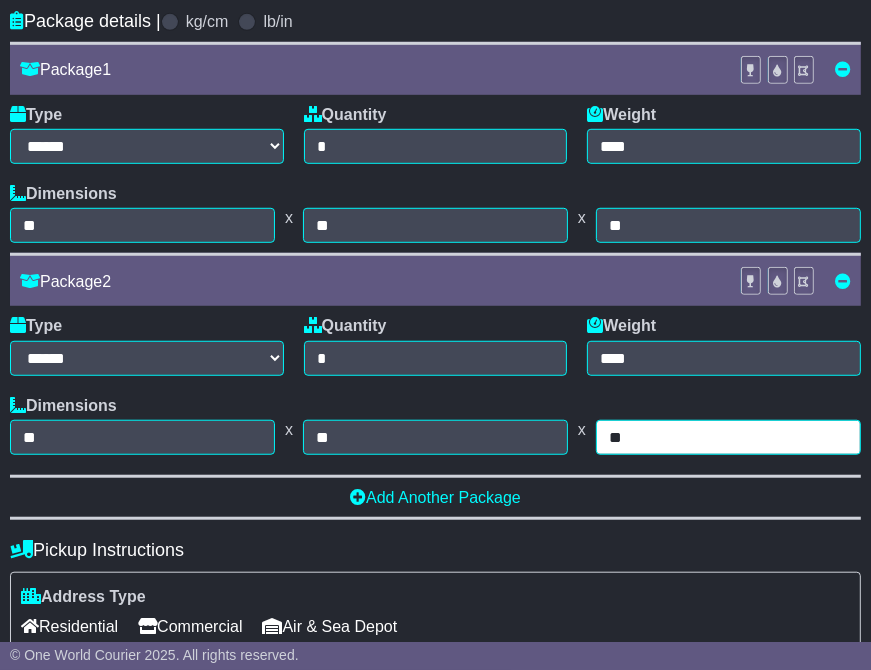 type on "**" 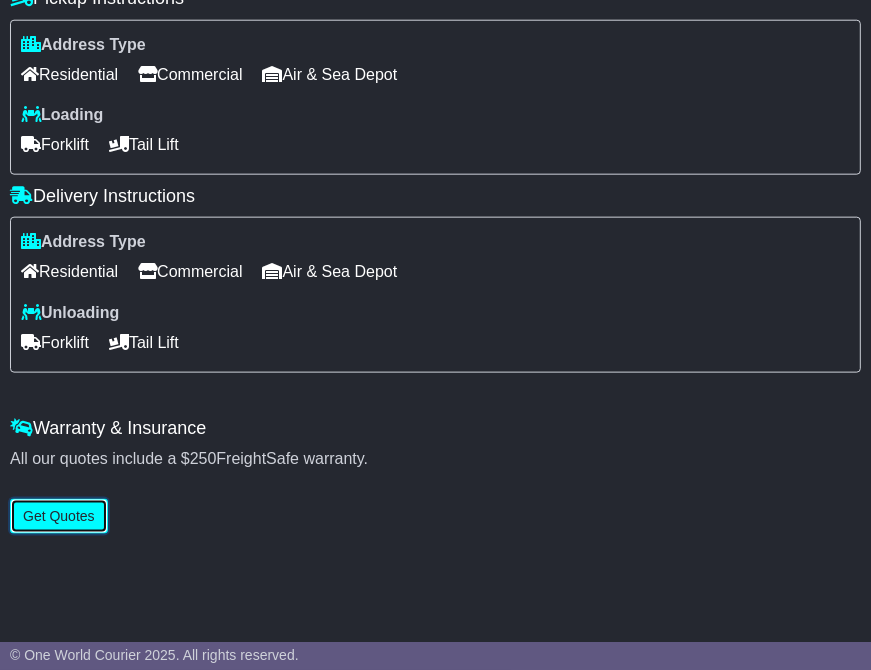 scroll, scrollTop: 795, scrollLeft: 0, axis: vertical 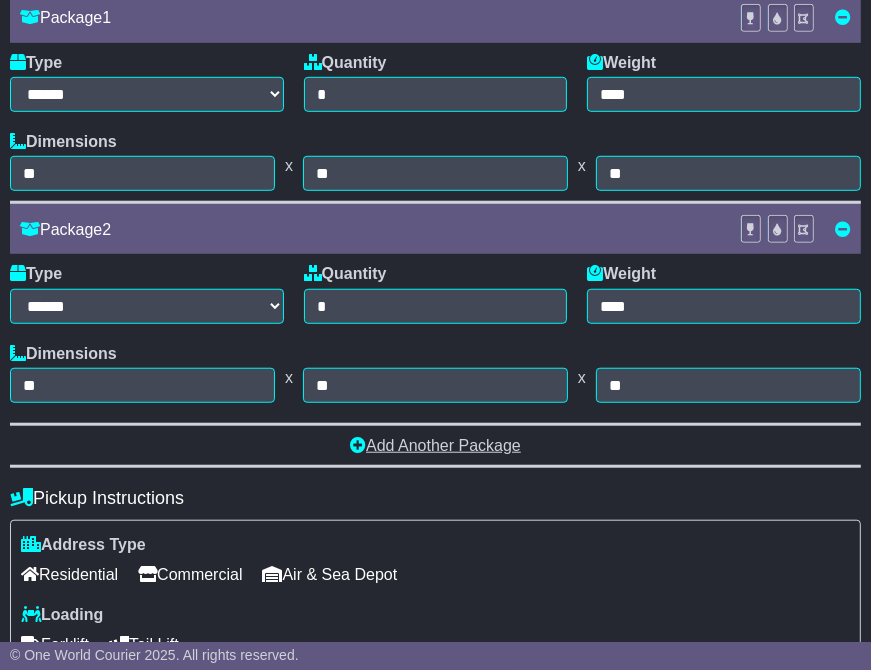 click on "Add Another Package" at bounding box center (435, 445) 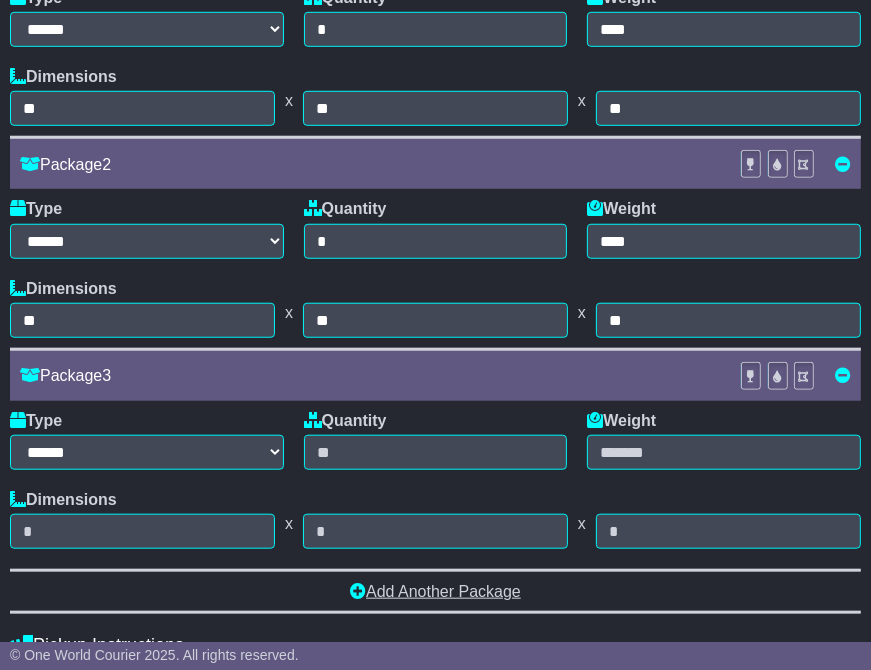 scroll, scrollTop: 895, scrollLeft: 0, axis: vertical 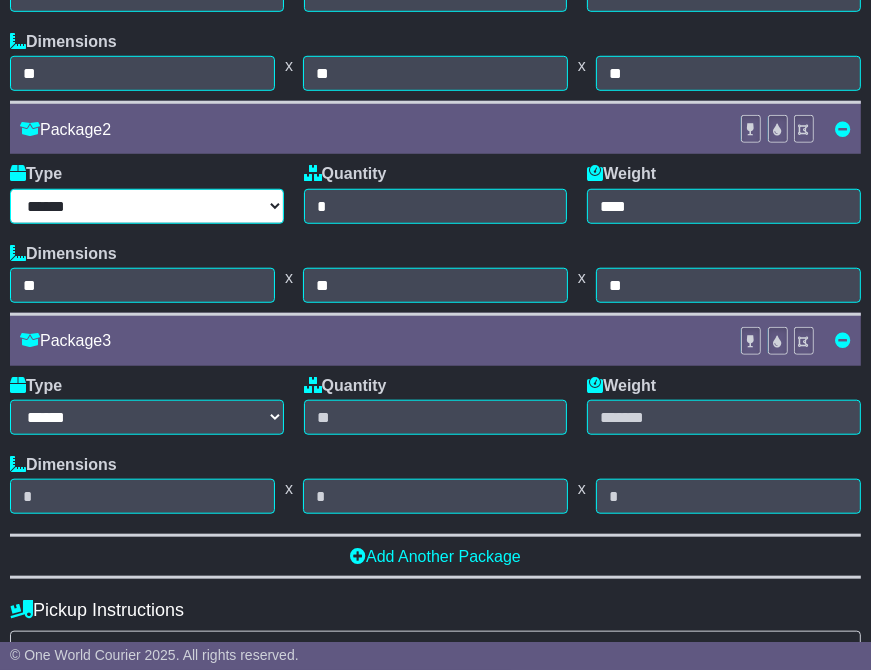 click on "****** ****** *** ******** ***** **** **** ****** *** *******" at bounding box center (147, 206) 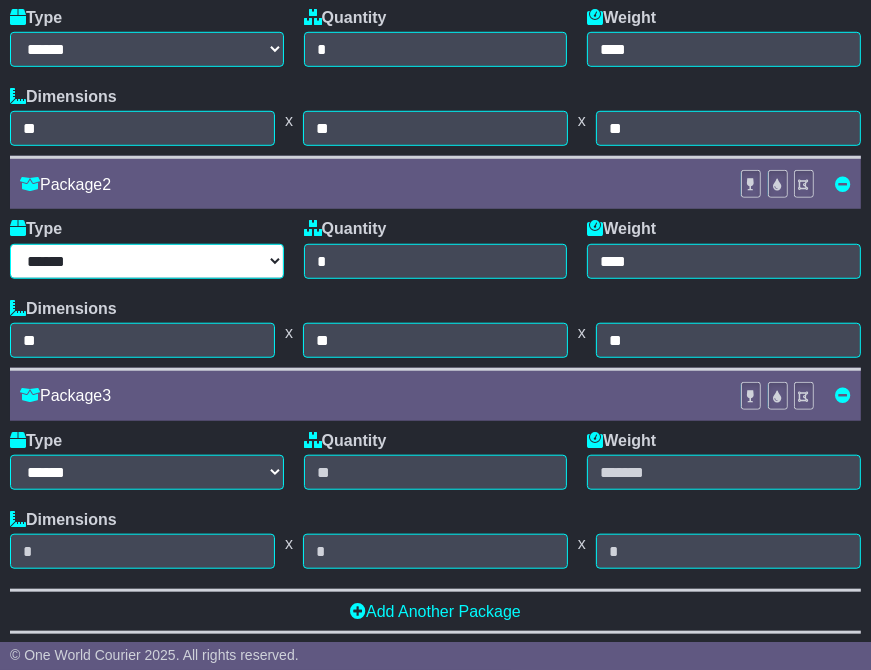 scroll, scrollTop: 795, scrollLeft: 0, axis: vertical 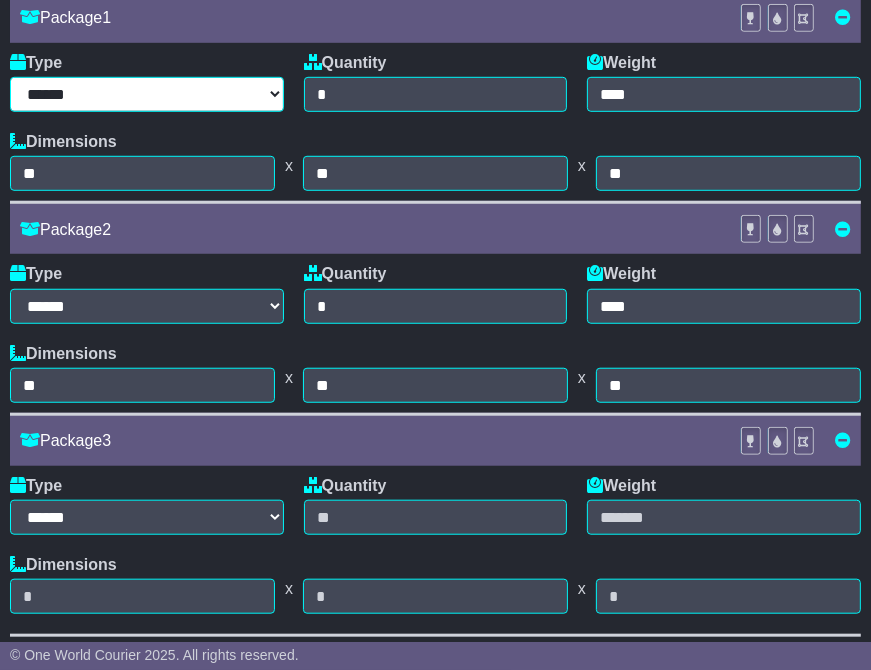 click on "****** ****** *** ******** ***** **** **** ****** *** *******" at bounding box center (147, 94) 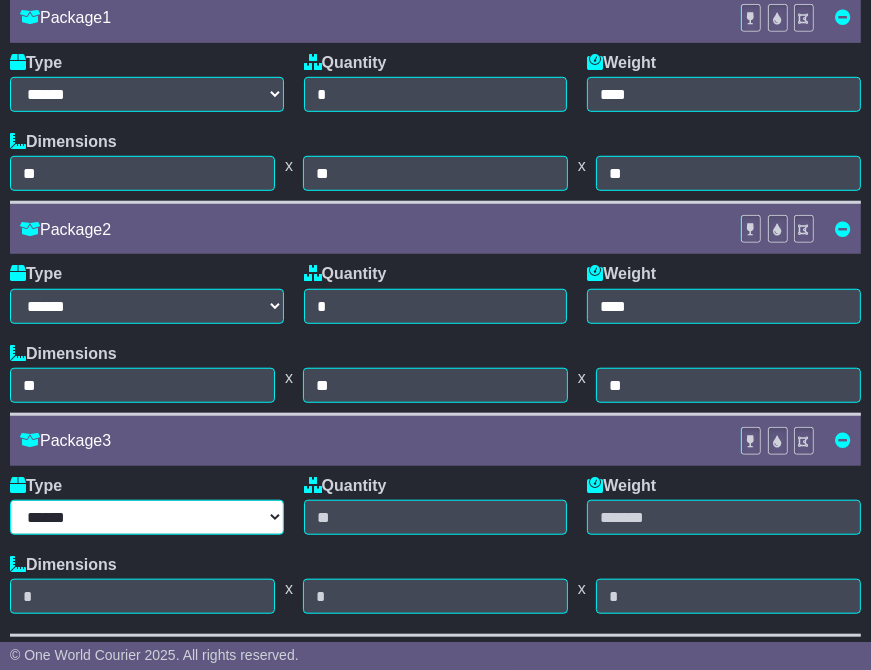 click on "****** ****** *** ******** ***** **** **** ****** *** *******" at bounding box center [147, 517] 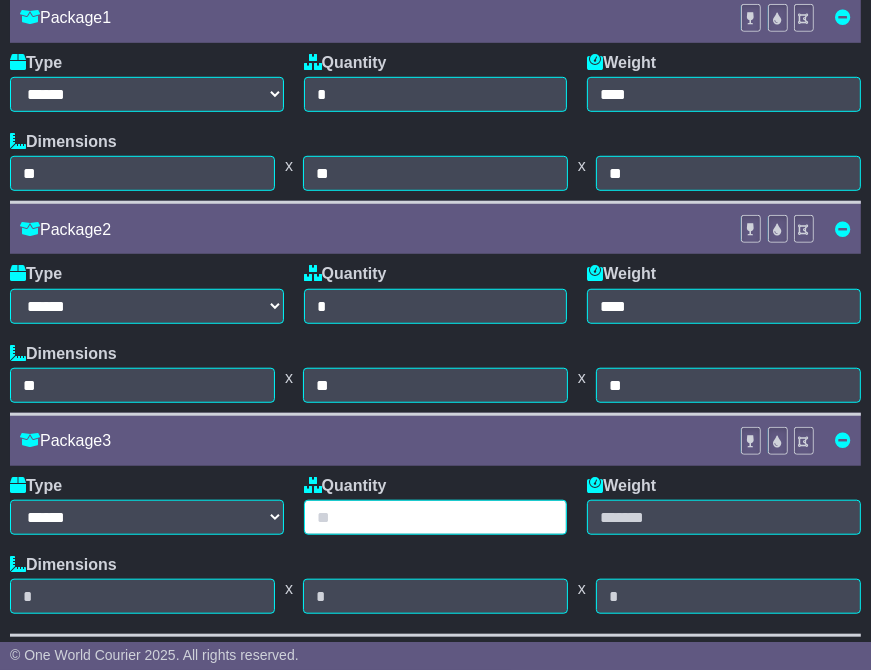click at bounding box center [436, 517] 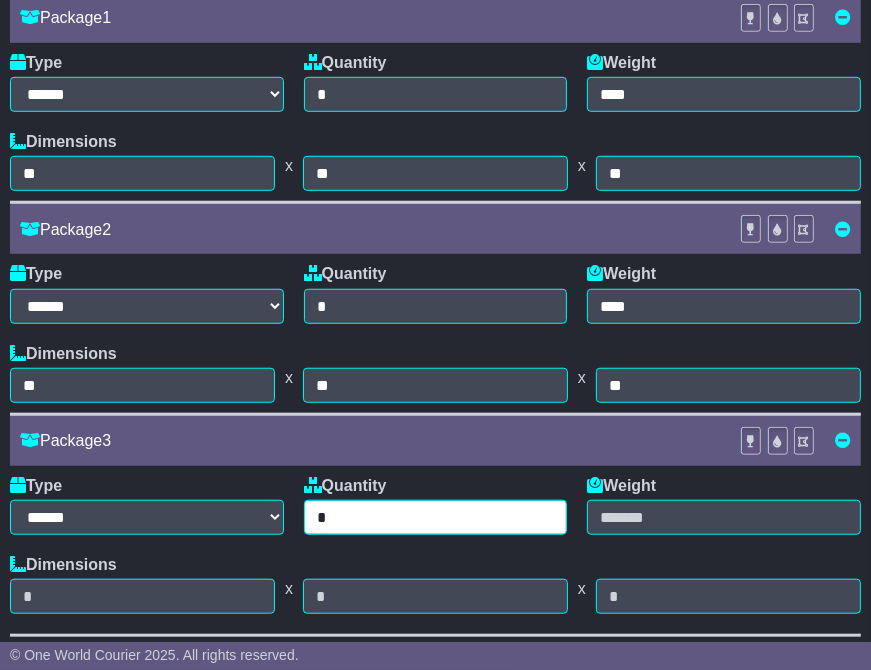 type on "*" 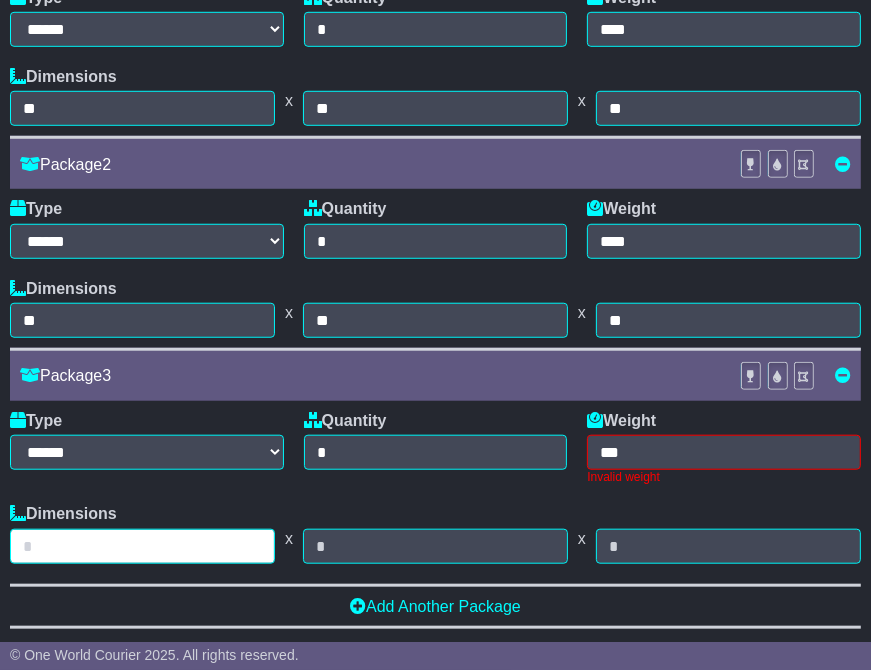 scroll, scrollTop: 895, scrollLeft: 0, axis: vertical 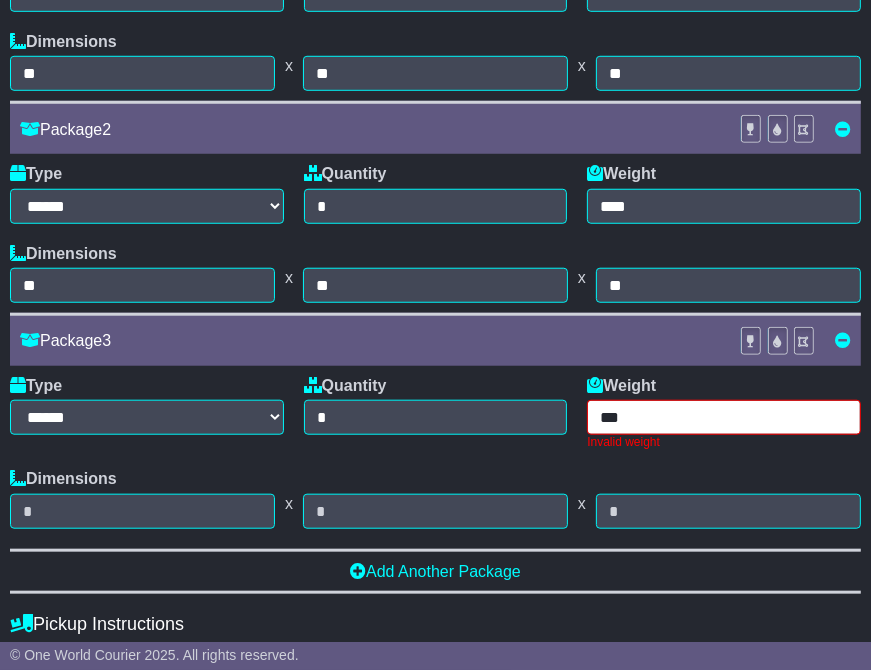 click on "***" at bounding box center (724, 417) 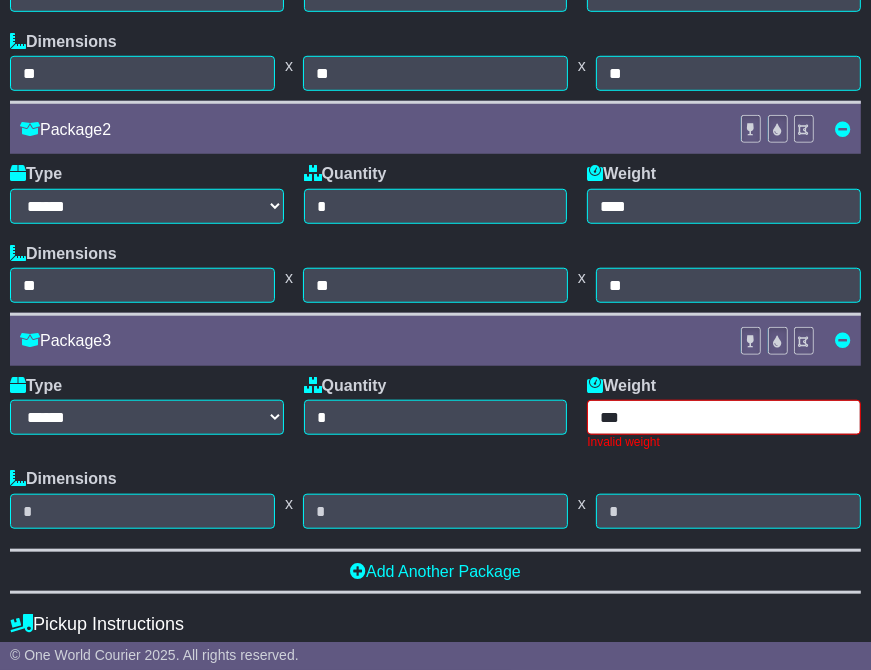 type on "***" 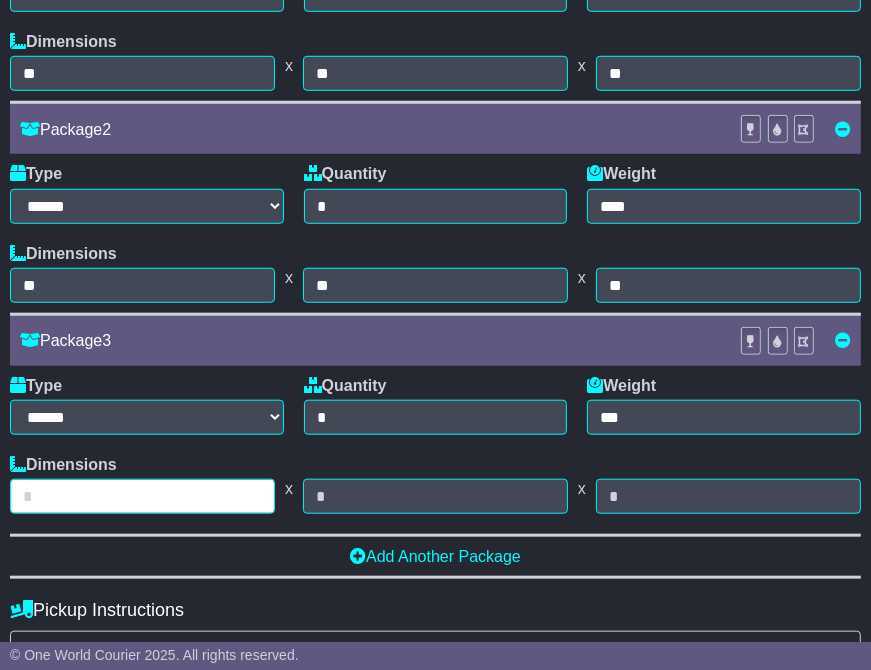 click at bounding box center [142, 496] 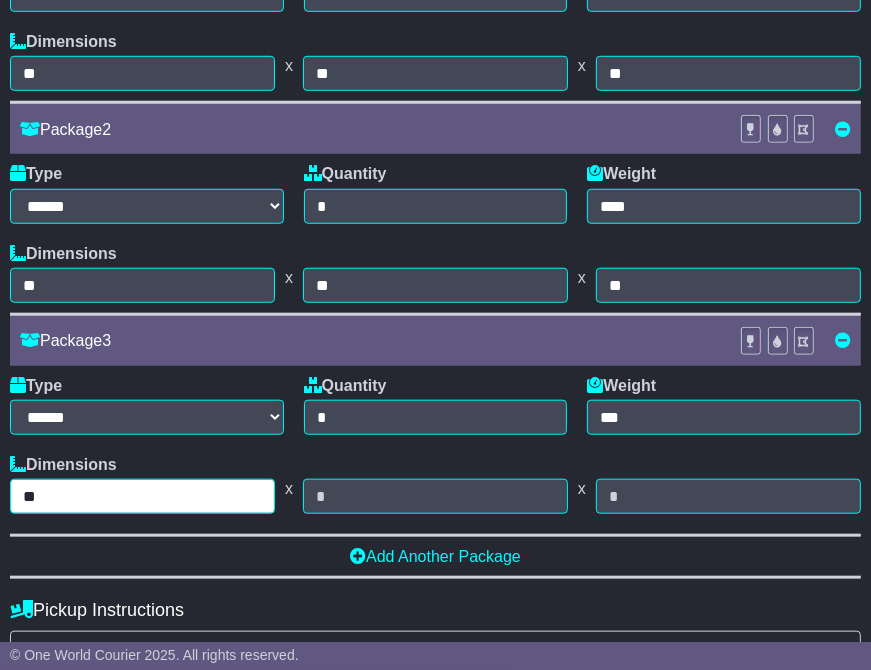 type on "**" 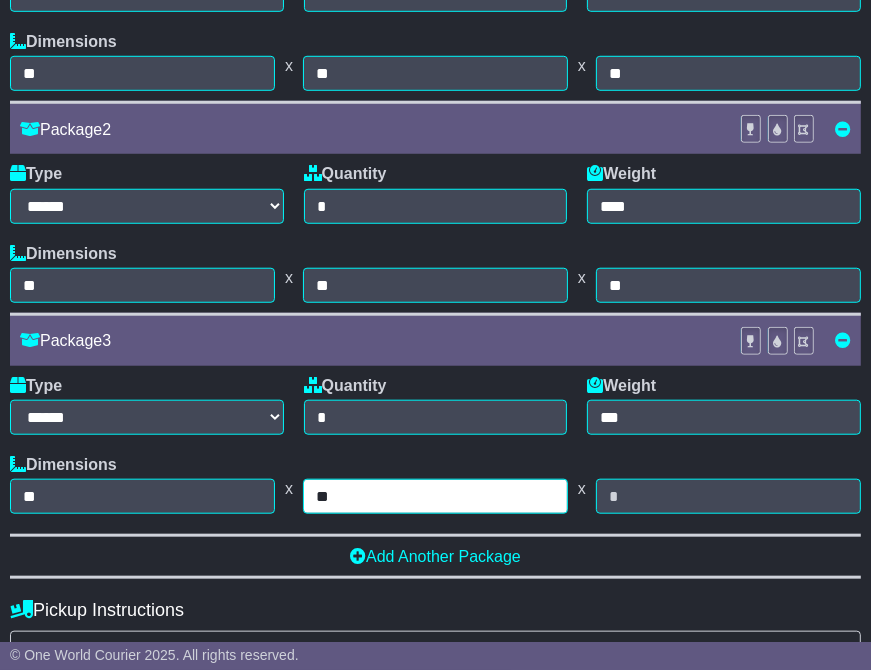 type on "**" 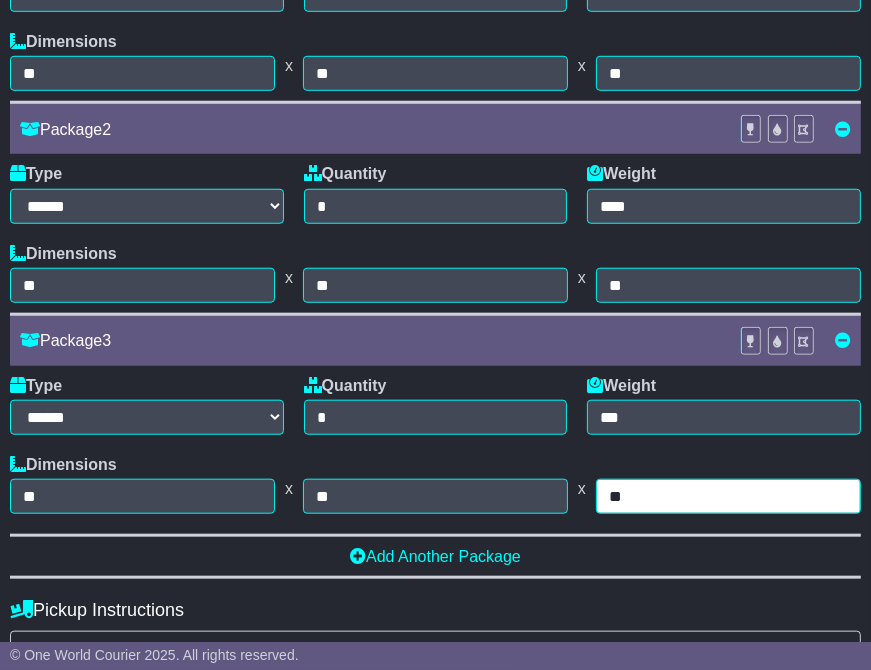 type on "**" 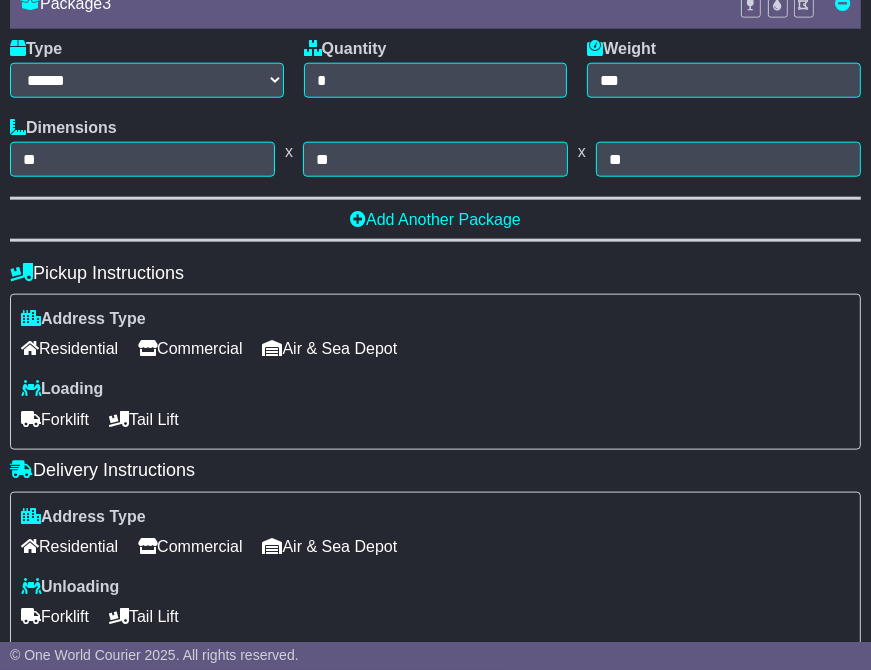 scroll, scrollTop: 1005, scrollLeft: 0, axis: vertical 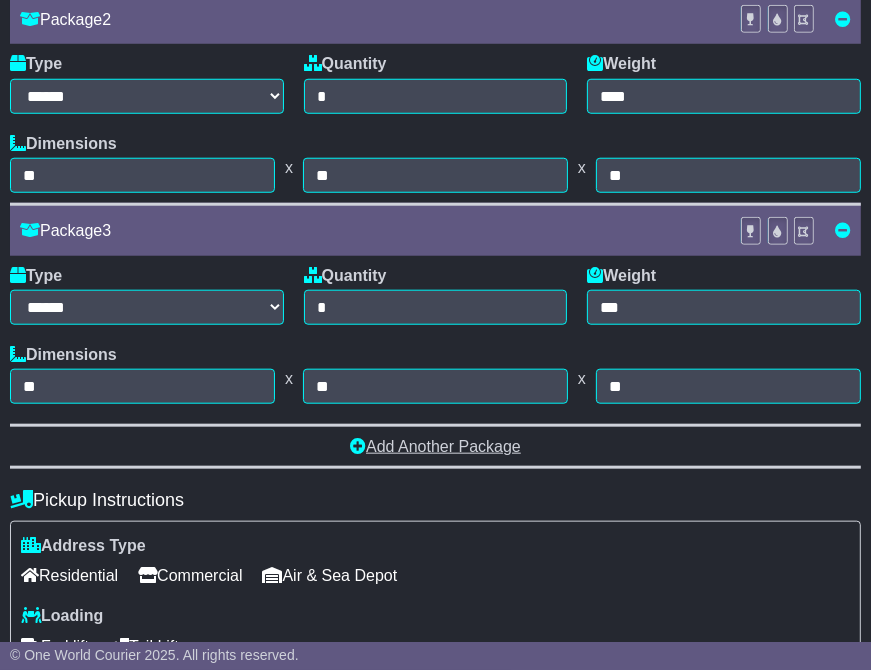 click on "Add Another Package" at bounding box center (435, 446) 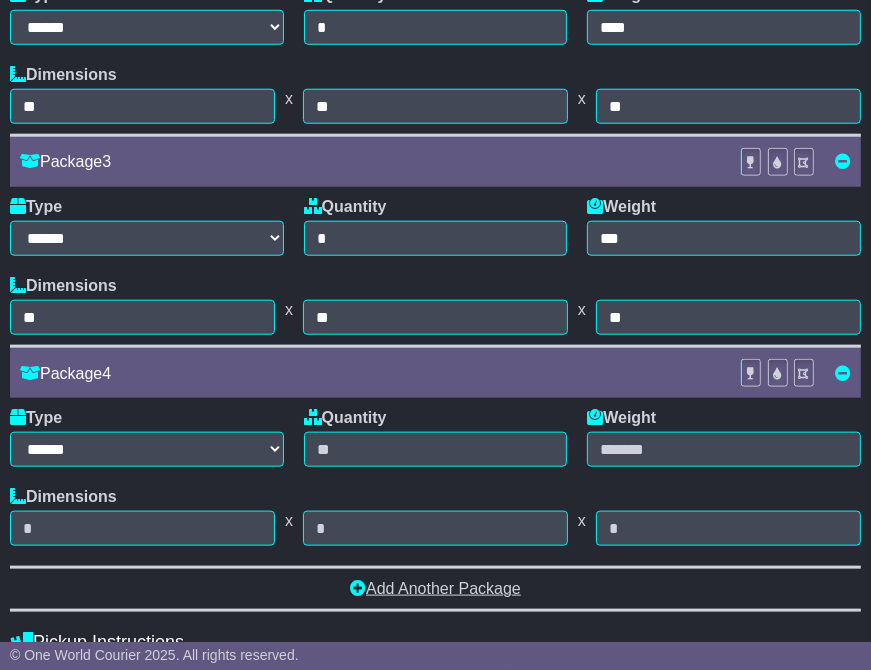 scroll, scrollTop: 1205, scrollLeft: 0, axis: vertical 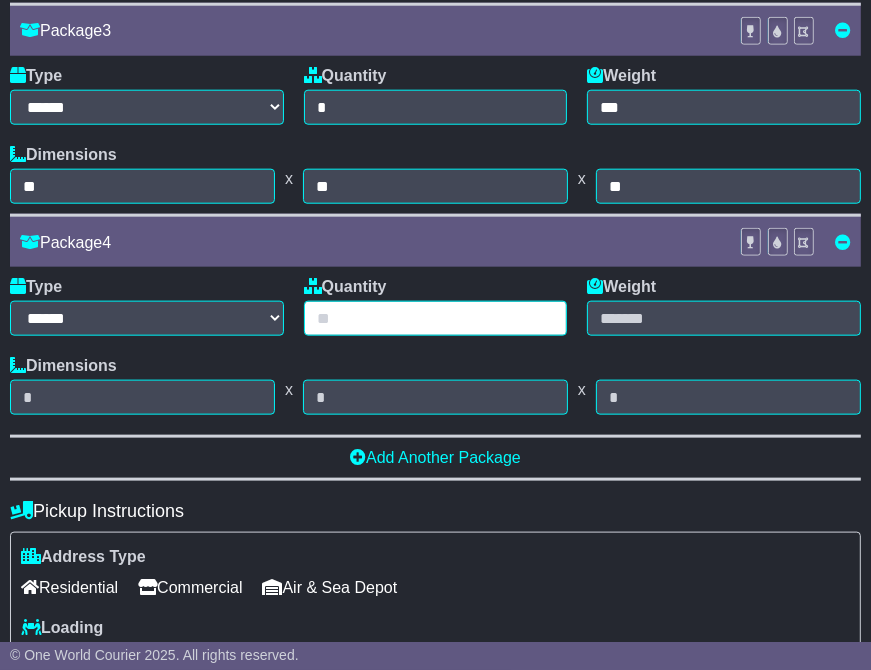 click at bounding box center [436, 318] 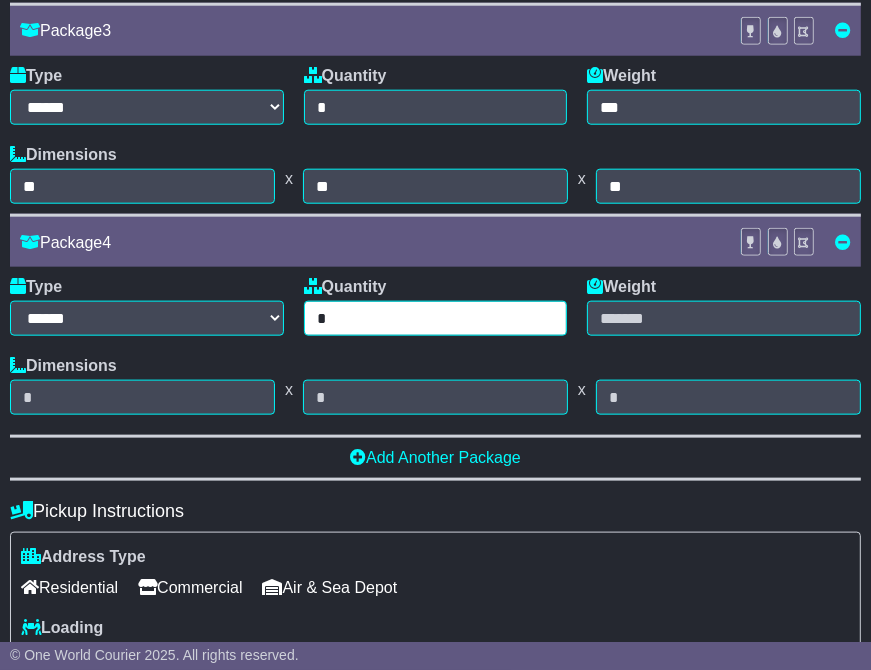 type on "*" 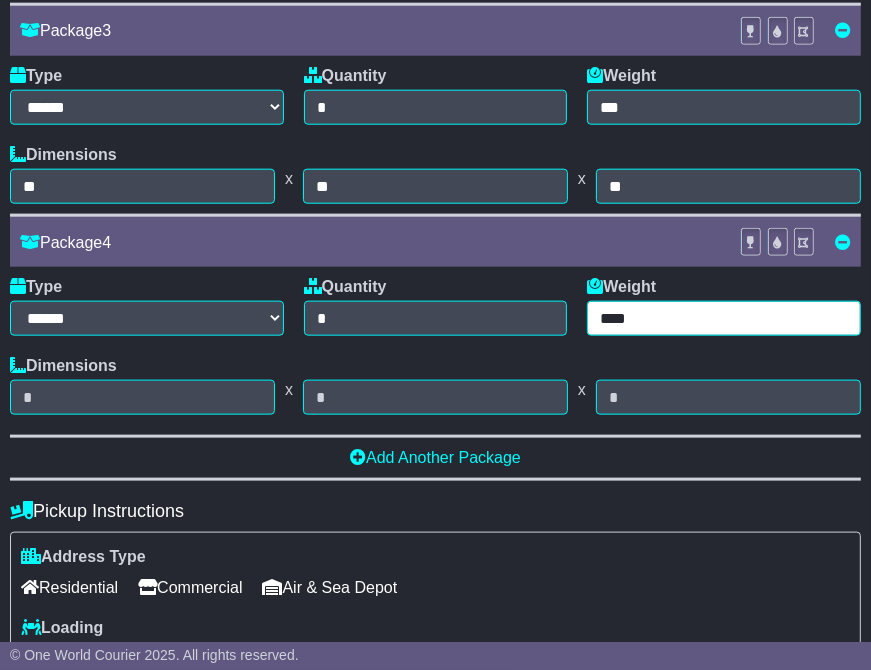 type on "****" 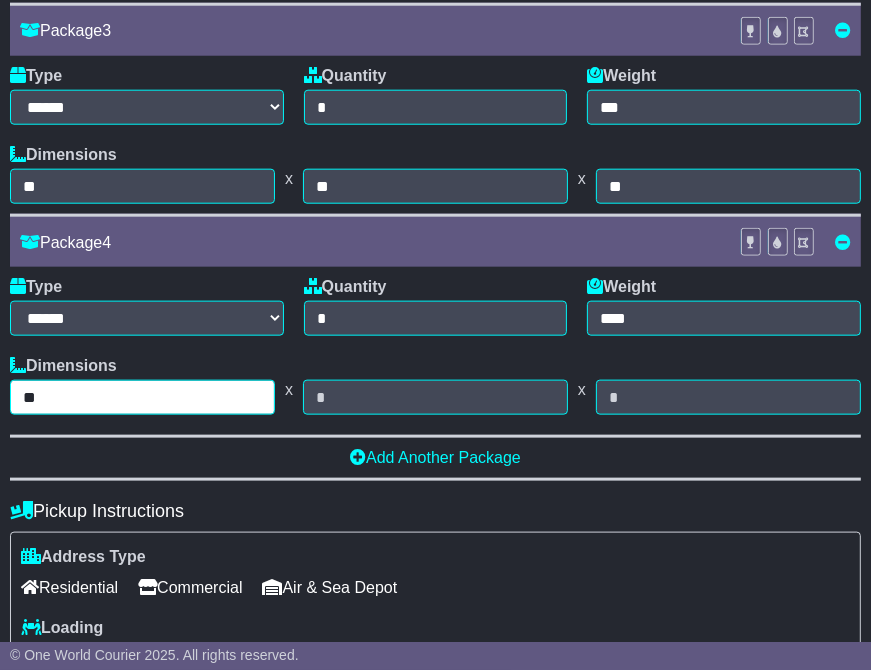 type on "**" 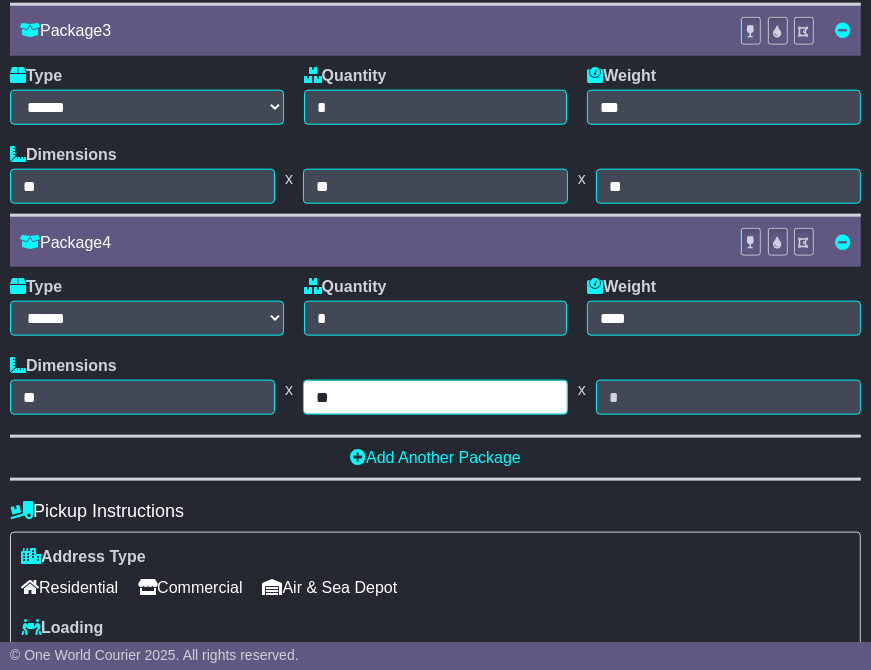 type on "**" 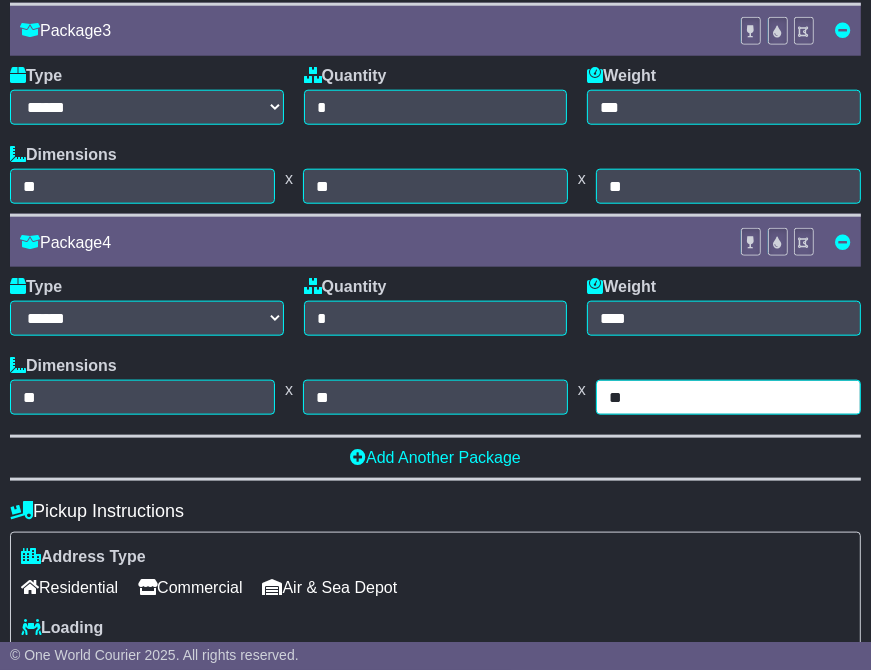 type on "**" 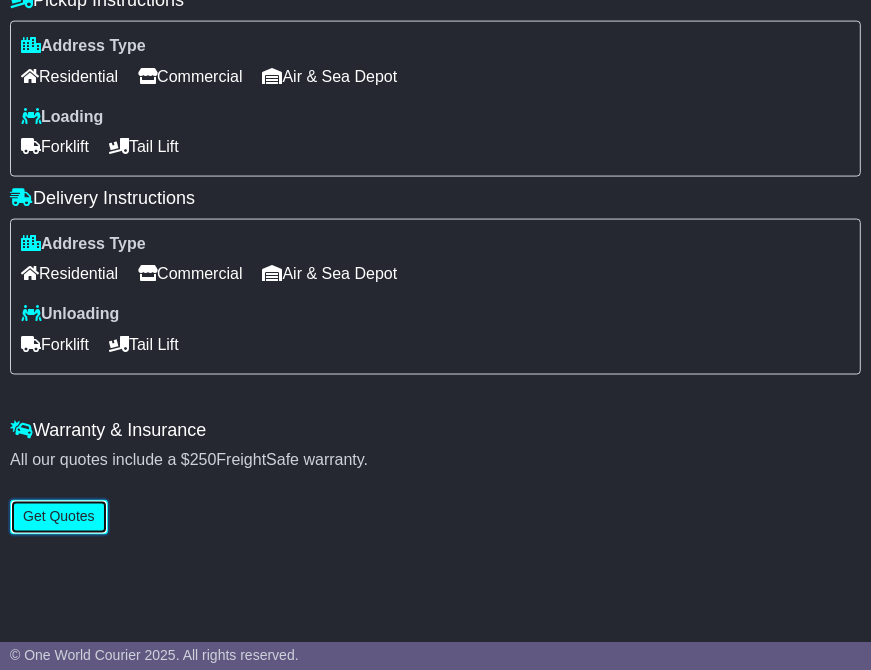 scroll, scrollTop: 1616, scrollLeft: 0, axis: vertical 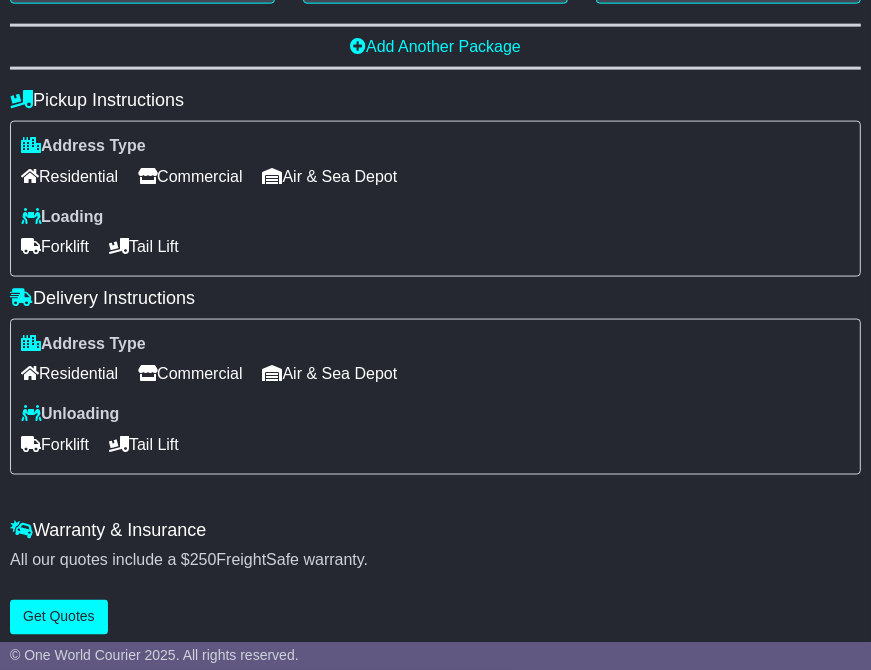 click on "Commercial" at bounding box center [190, 176] 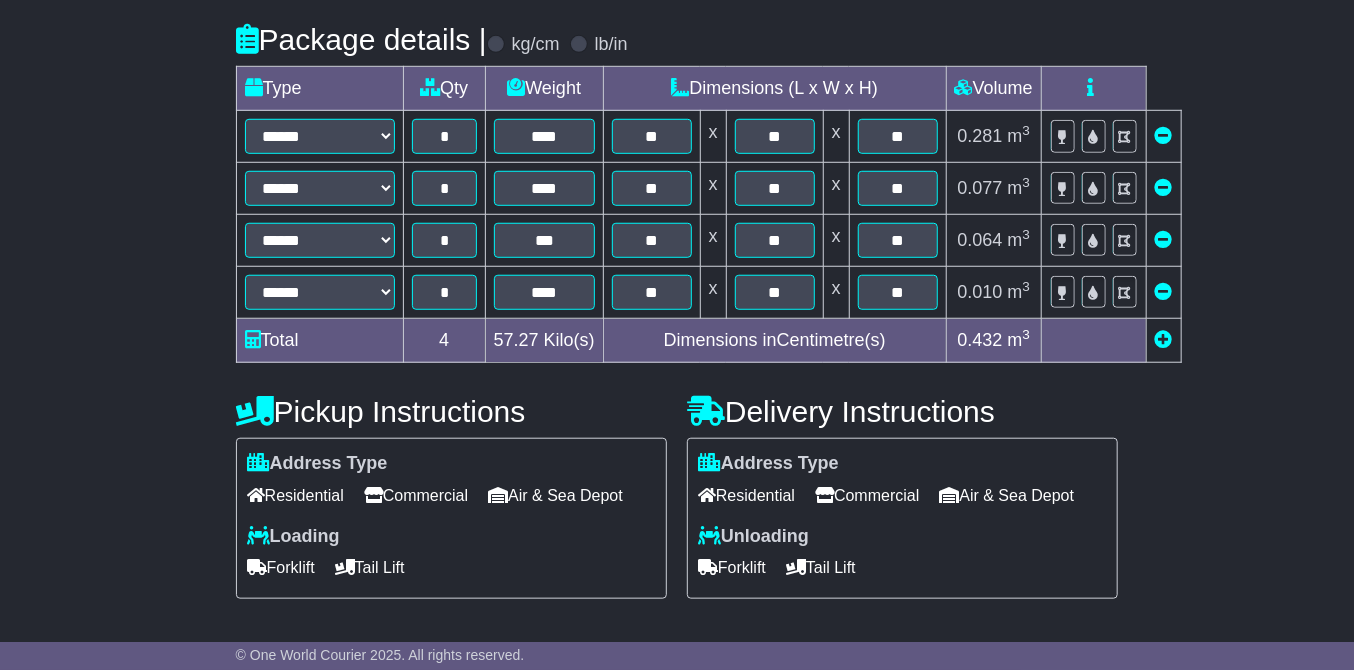 scroll, scrollTop: 330, scrollLeft: 0, axis: vertical 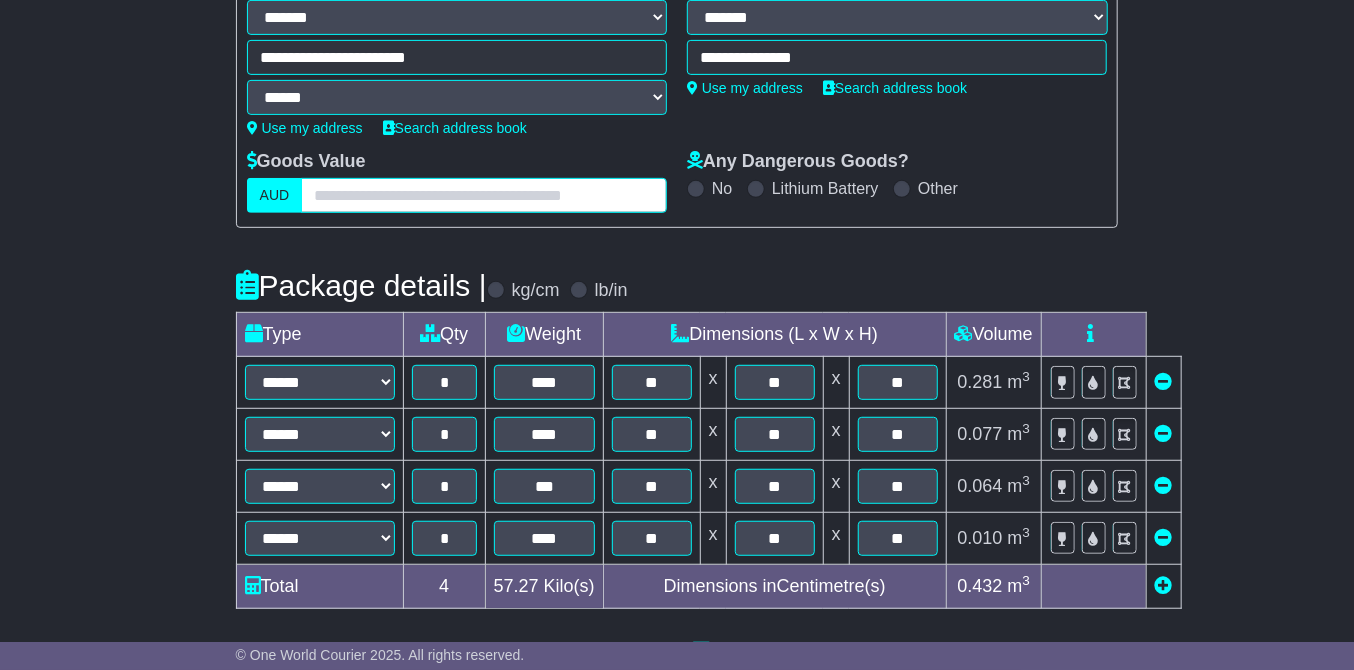click at bounding box center [484, 195] 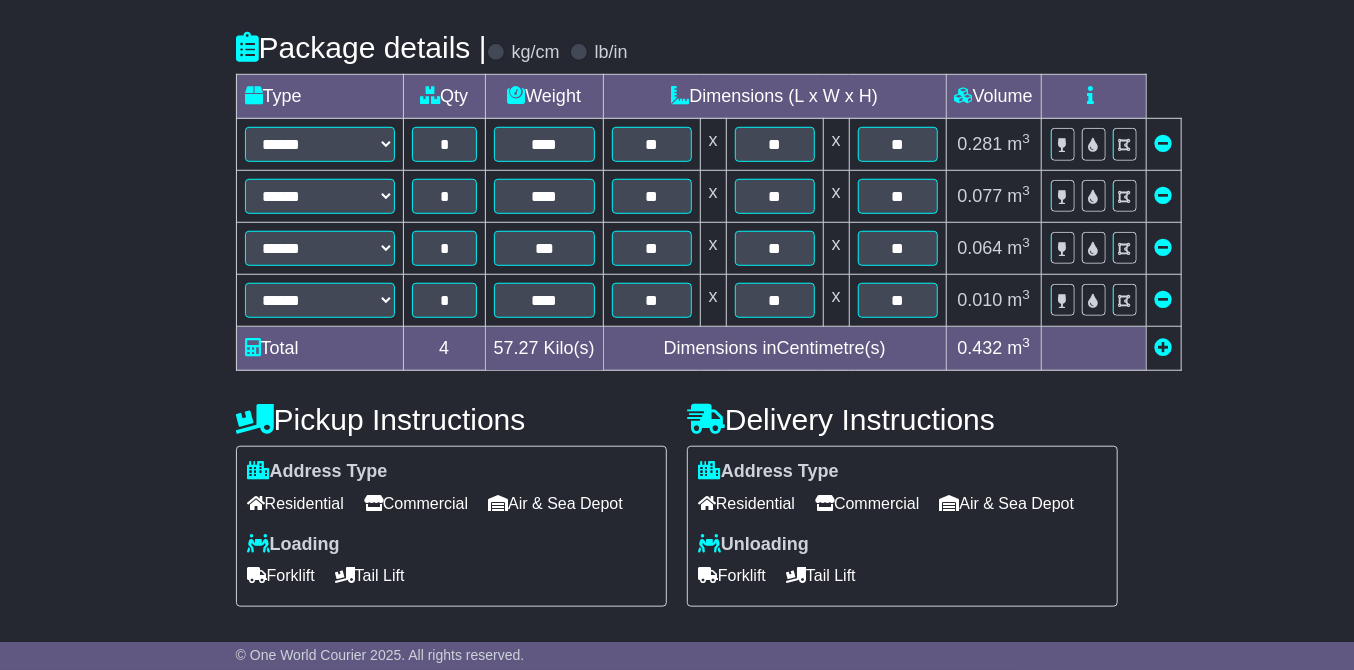 scroll, scrollTop: 761, scrollLeft: 0, axis: vertical 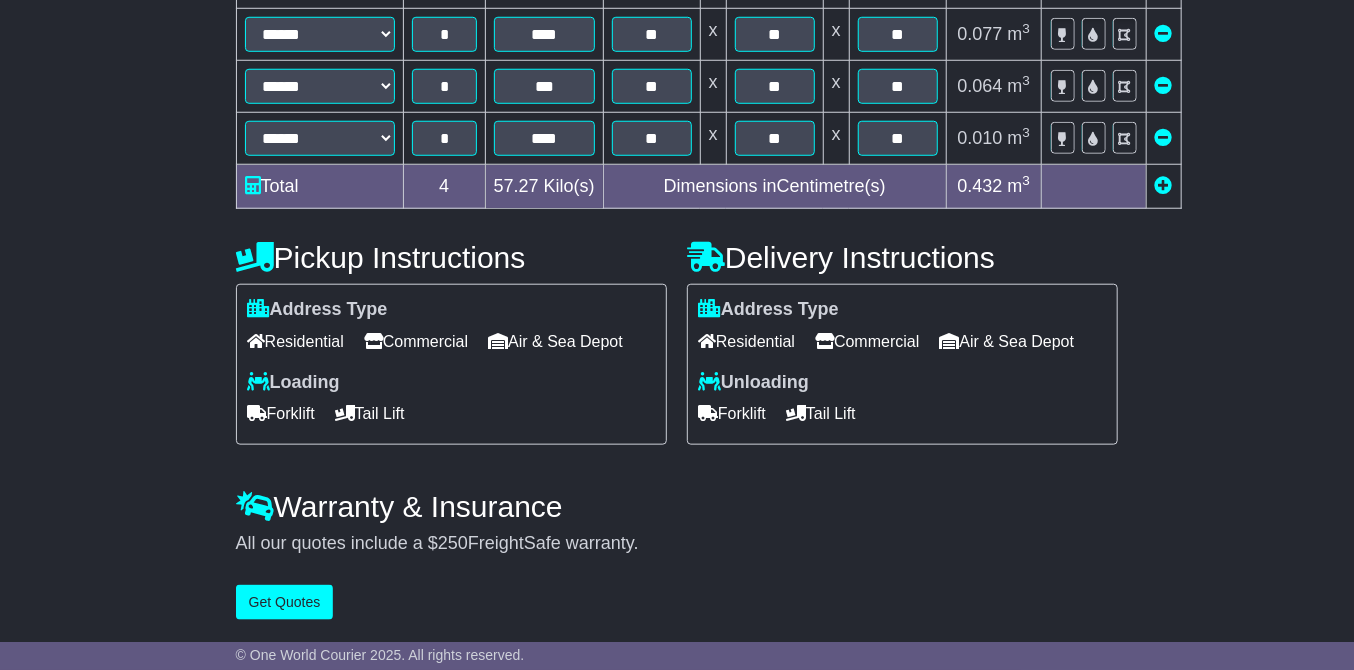 type on "***" 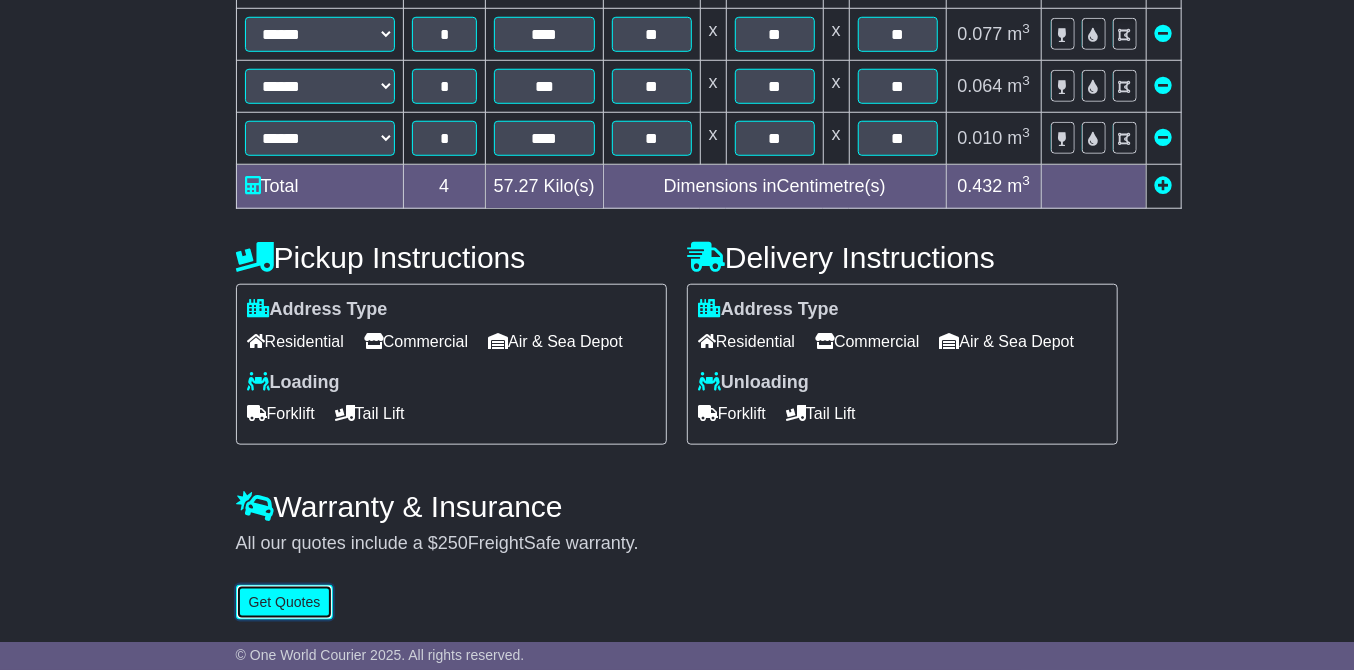 click on "Get Quotes" at bounding box center [285, 602] 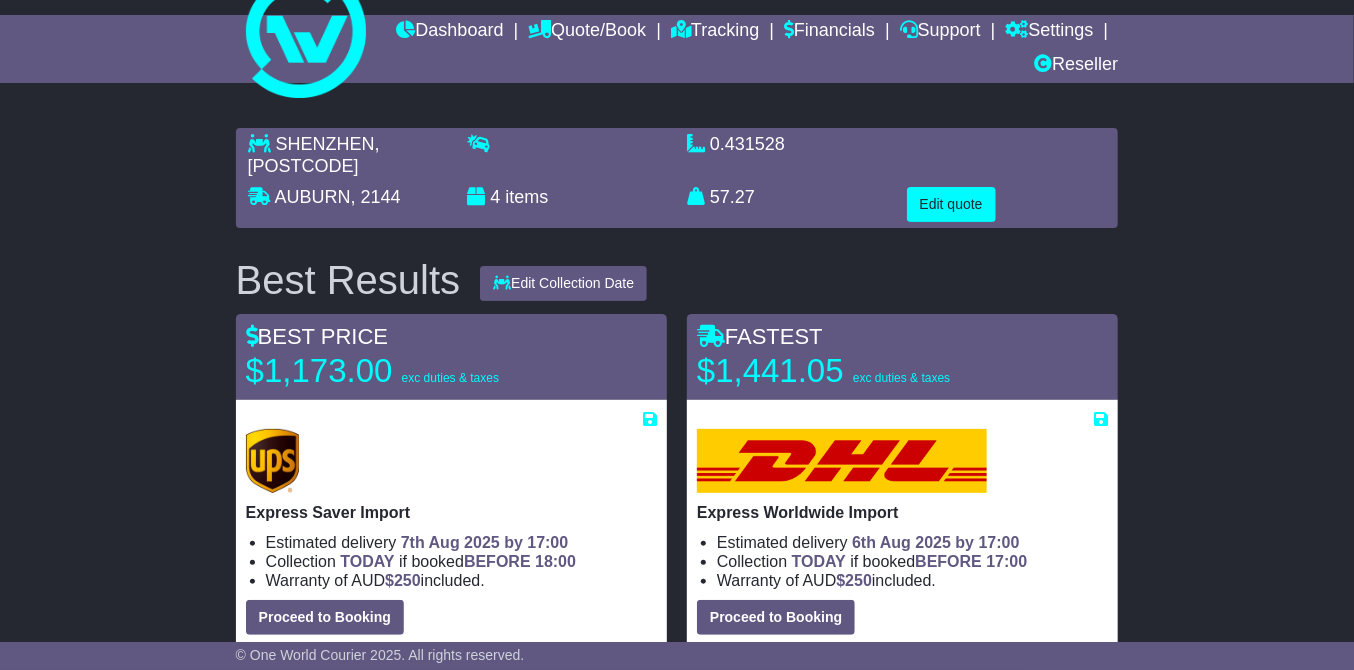 scroll, scrollTop: 200, scrollLeft: 0, axis: vertical 